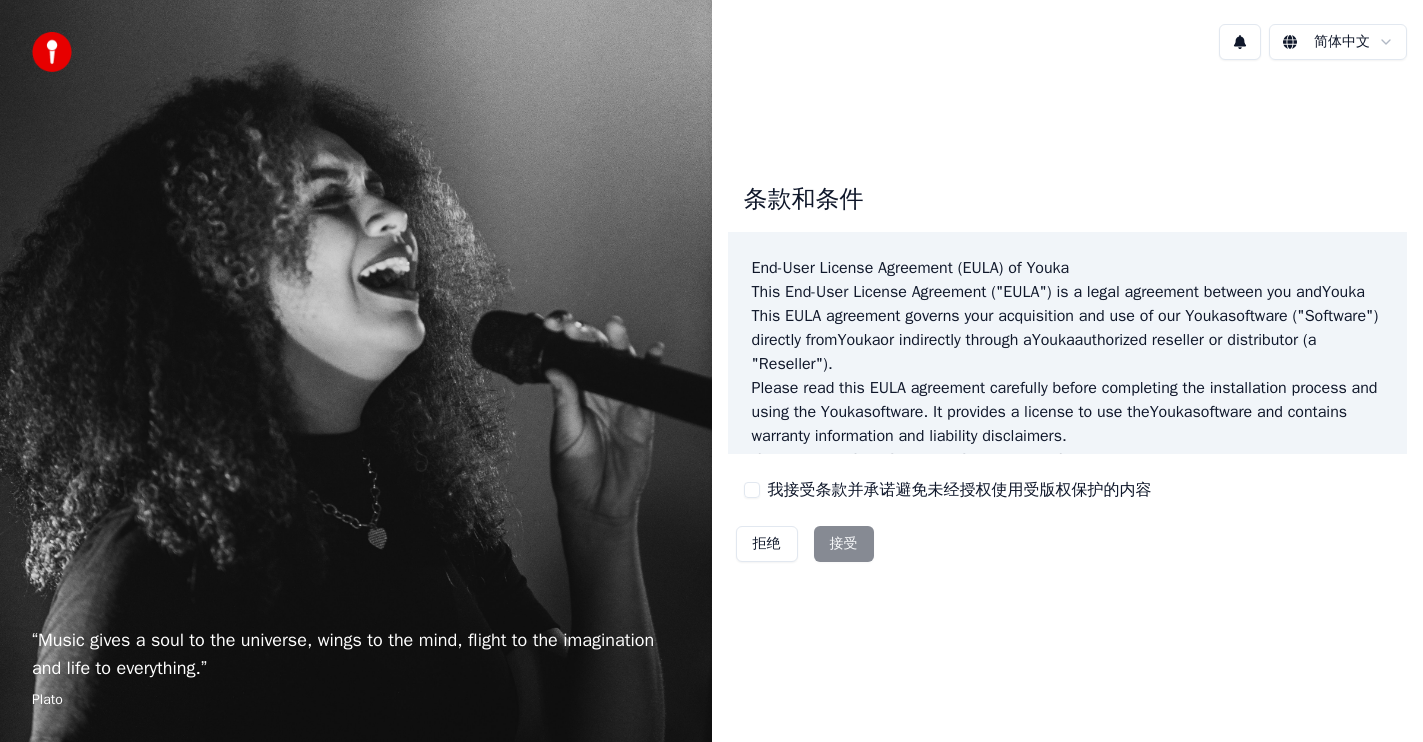 scroll, scrollTop: 0, scrollLeft: 0, axis: both 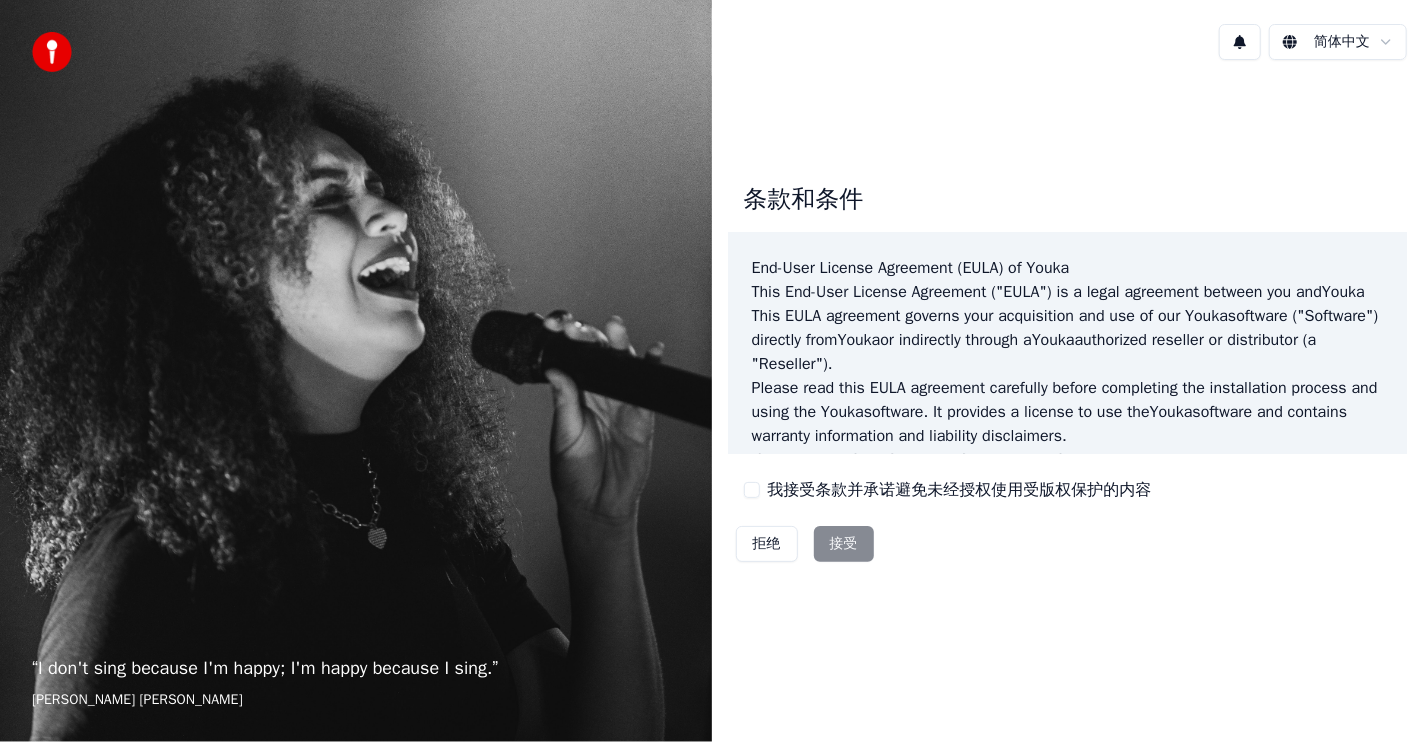 click on "拒绝 接受" at bounding box center [805, 544] 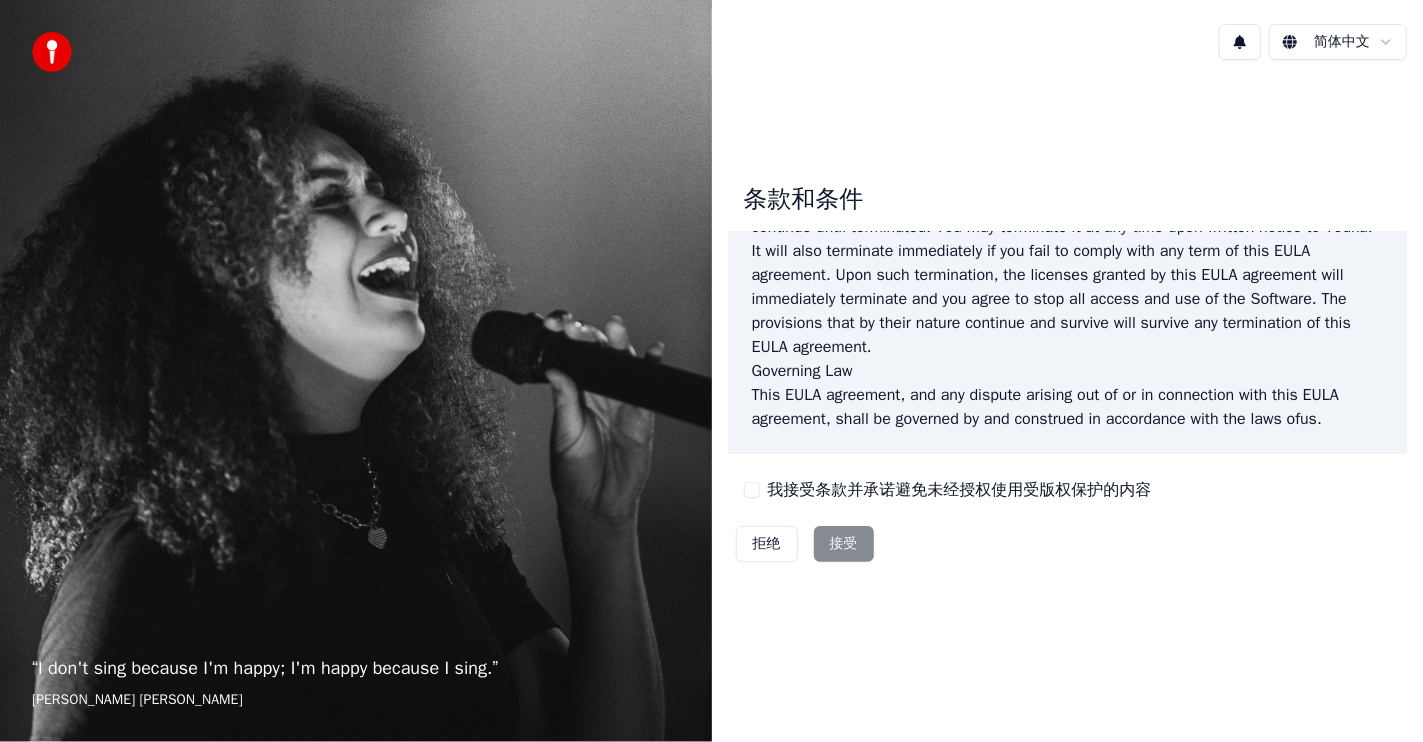 scroll, scrollTop: 1360, scrollLeft: 0, axis: vertical 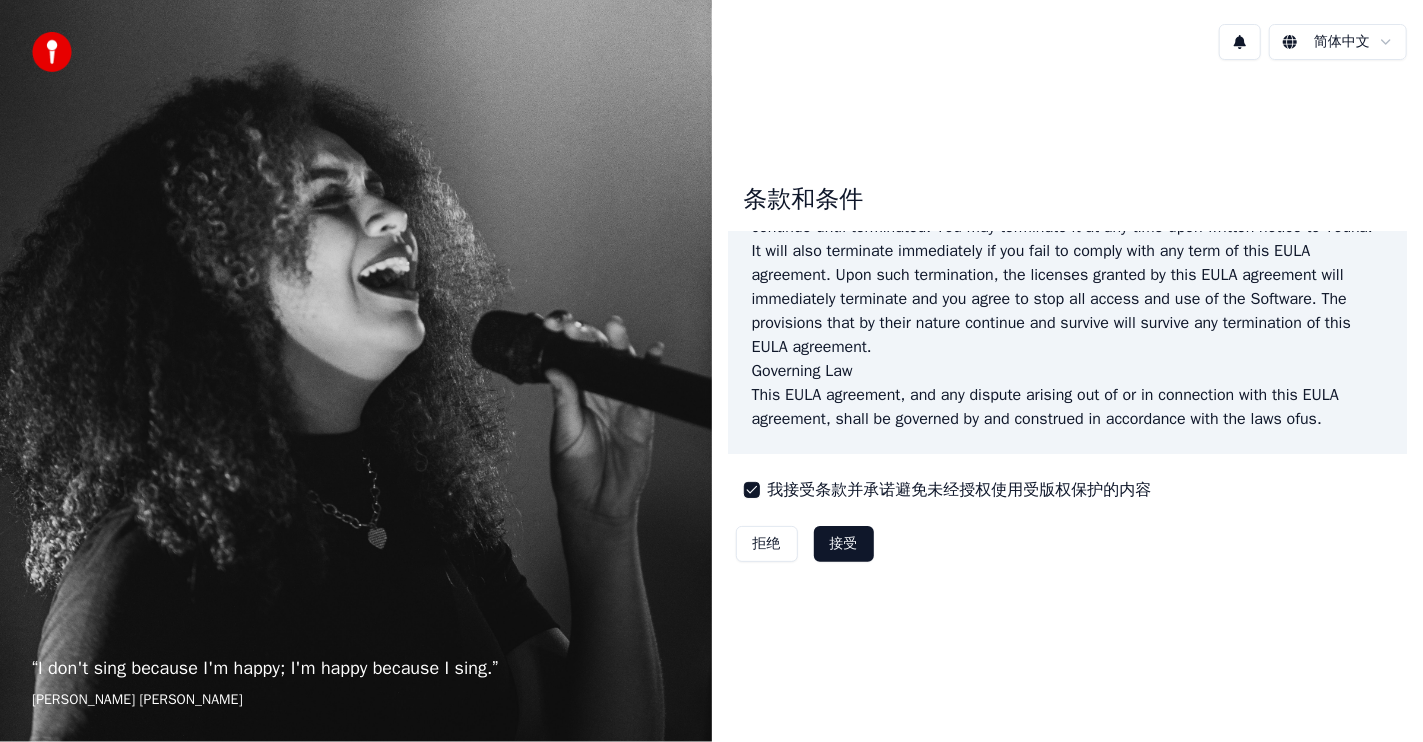 click on "接受" at bounding box center (844, 544) 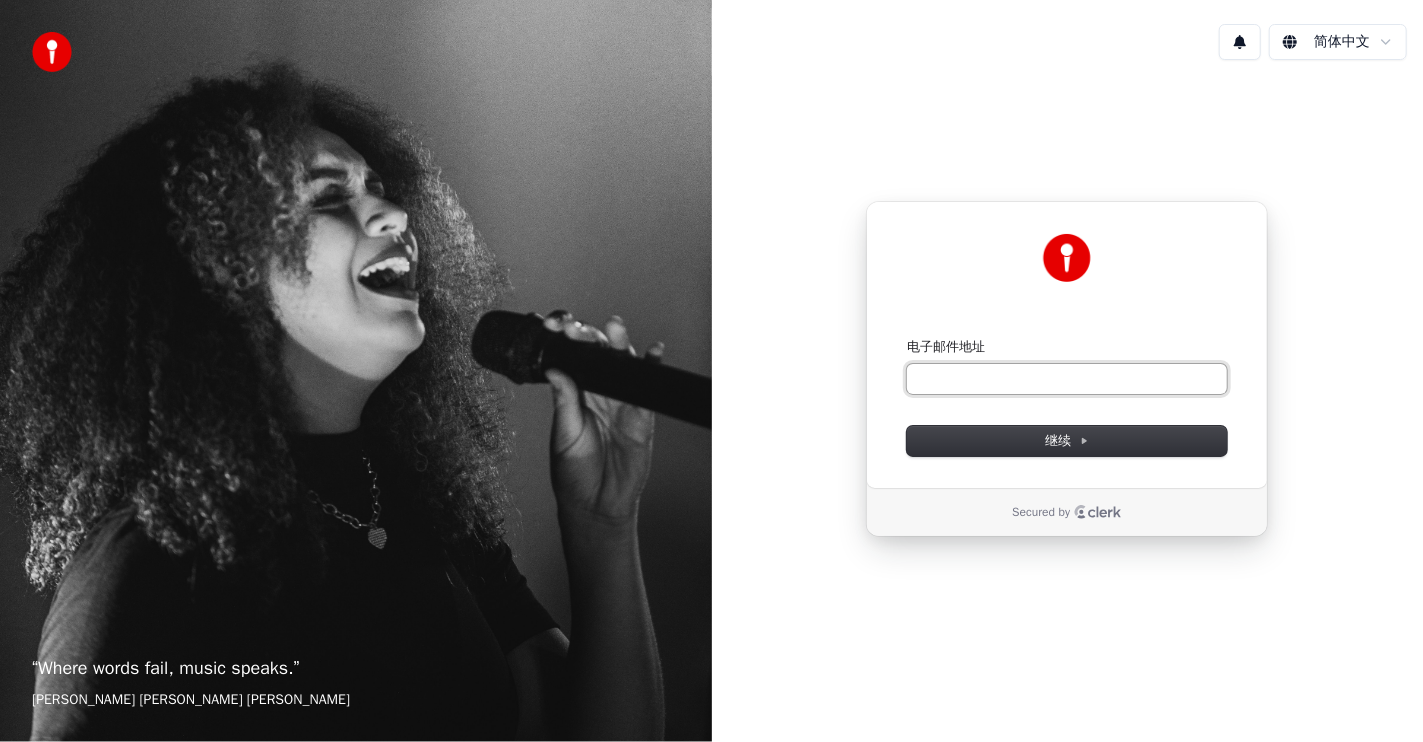 click on "电子邮件地址" at bounding box center [1067, 379] 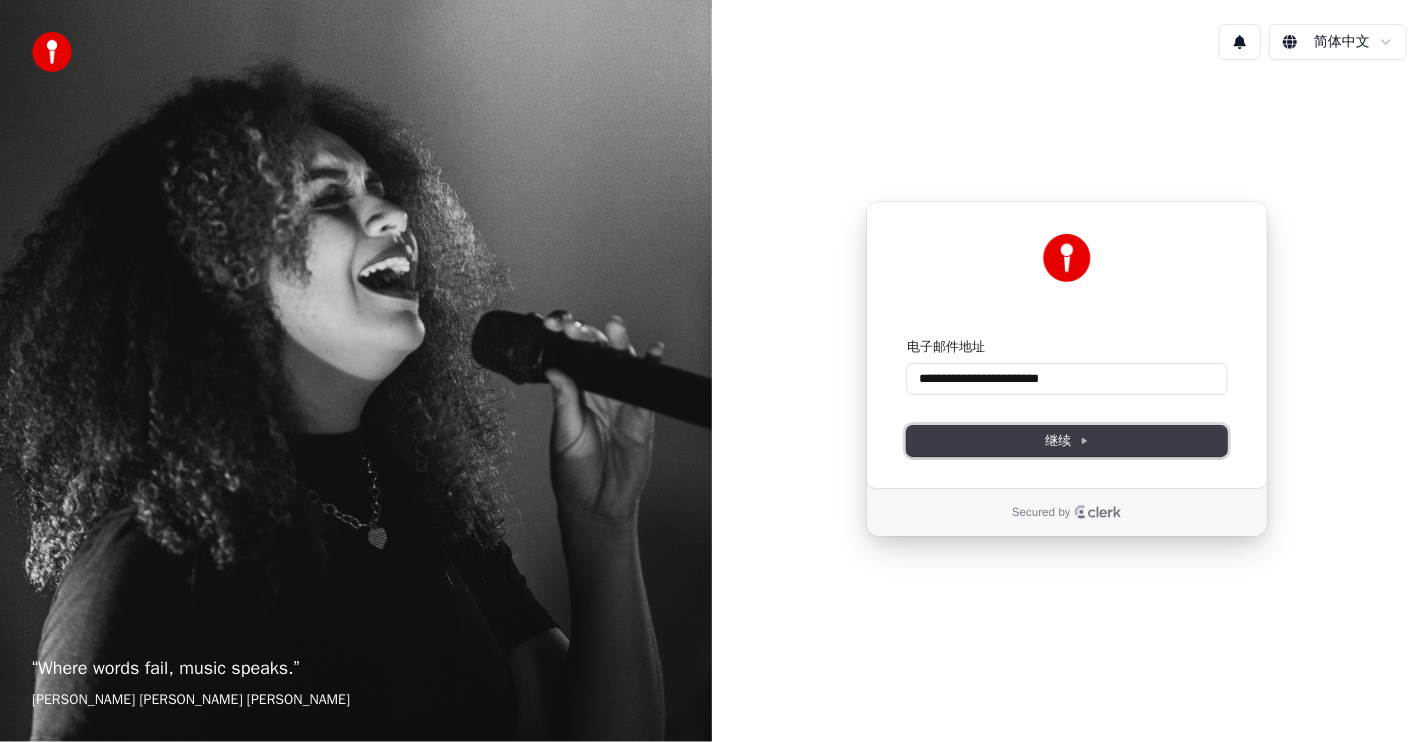 click on "继续" at bounding box center (1067, 441) 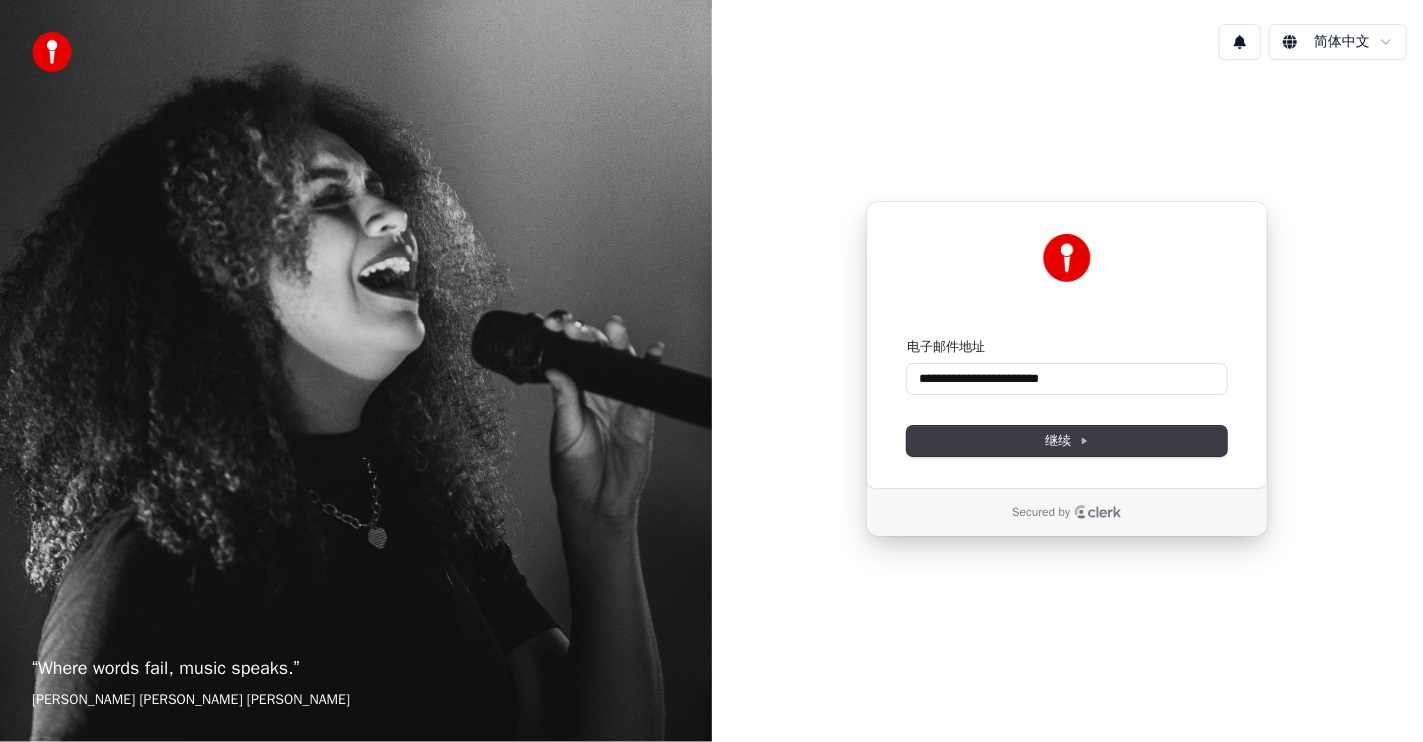 type on "**********" 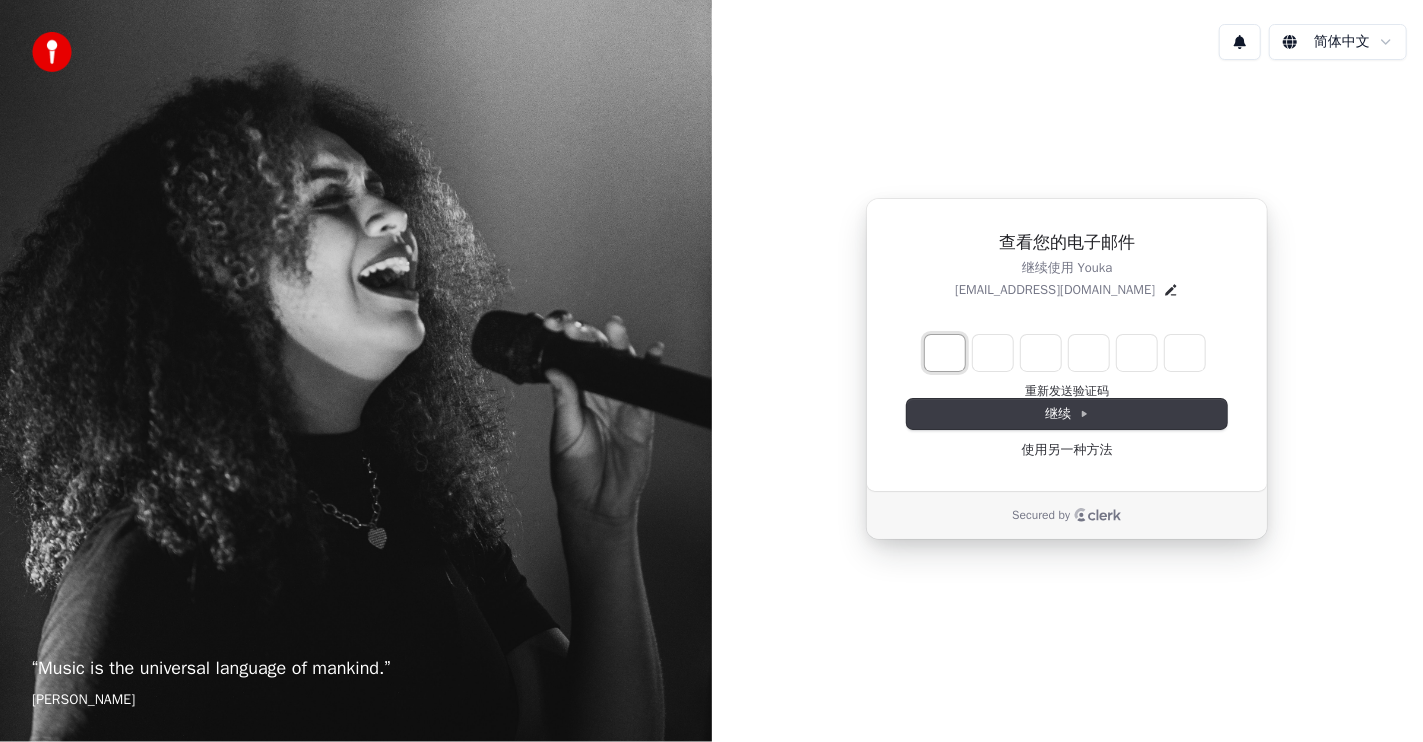 type on "*" 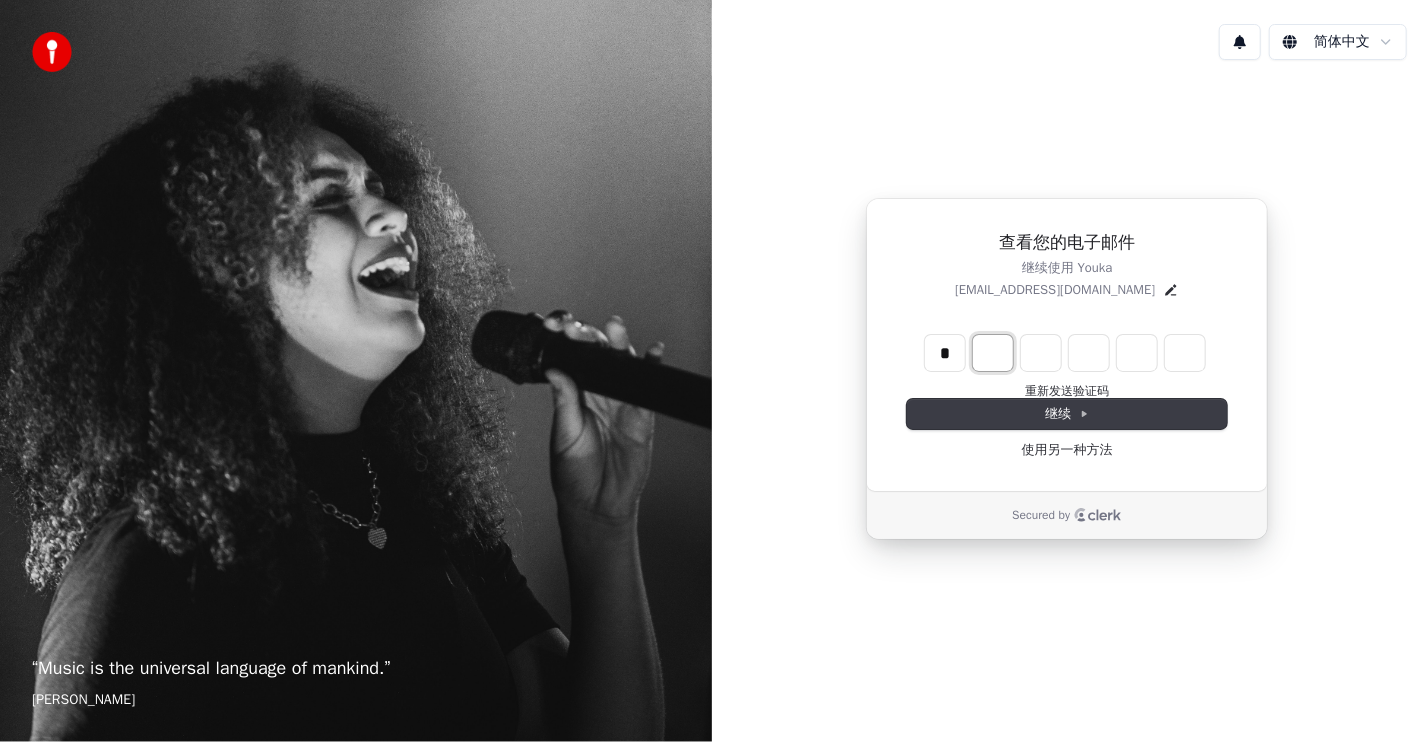 type on "*" 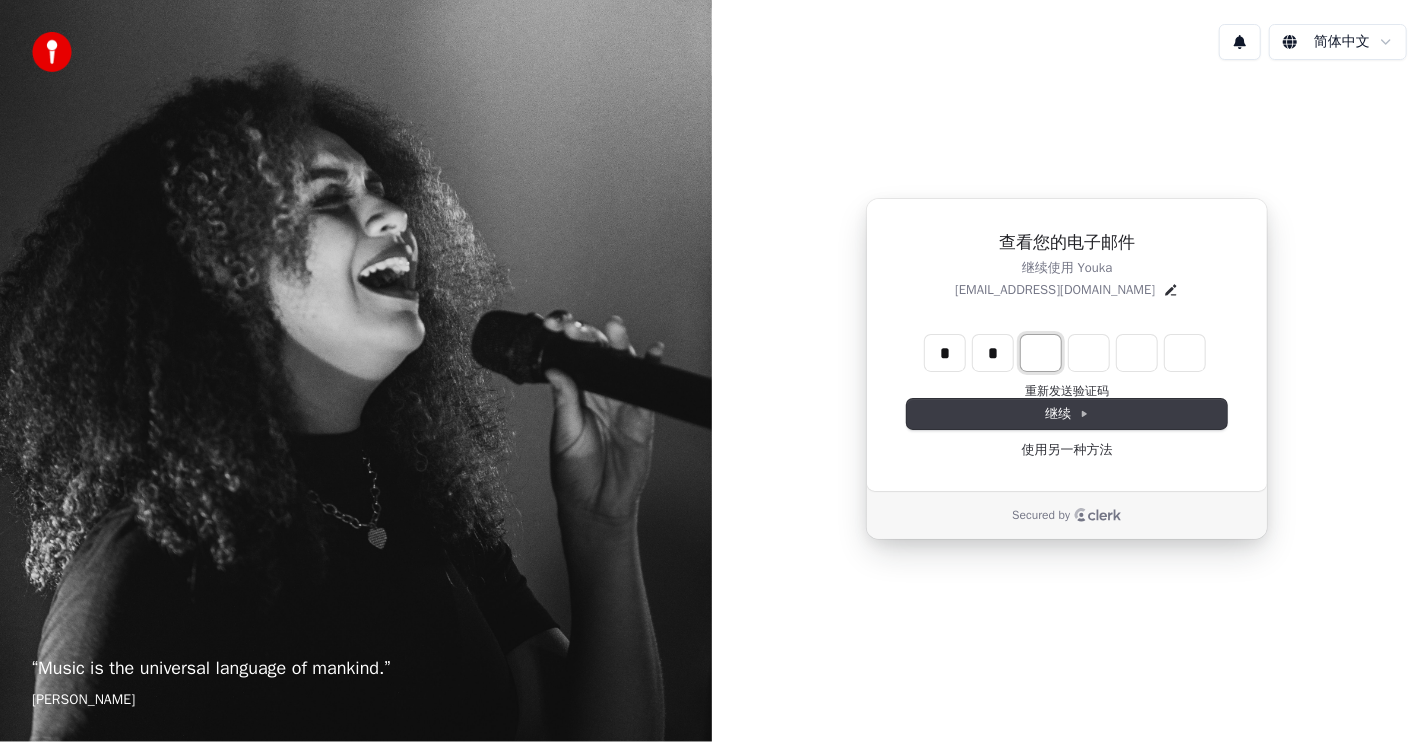 type on "*" 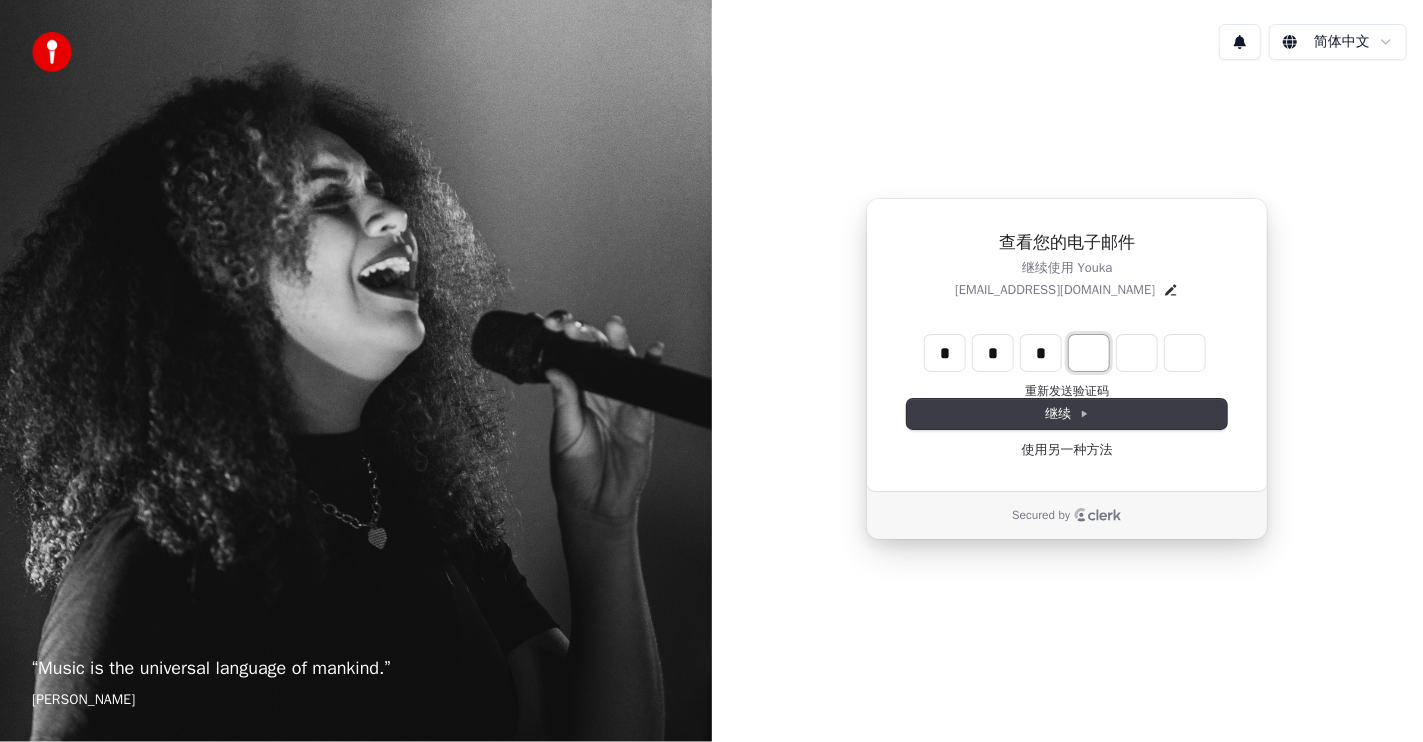 type on "*" 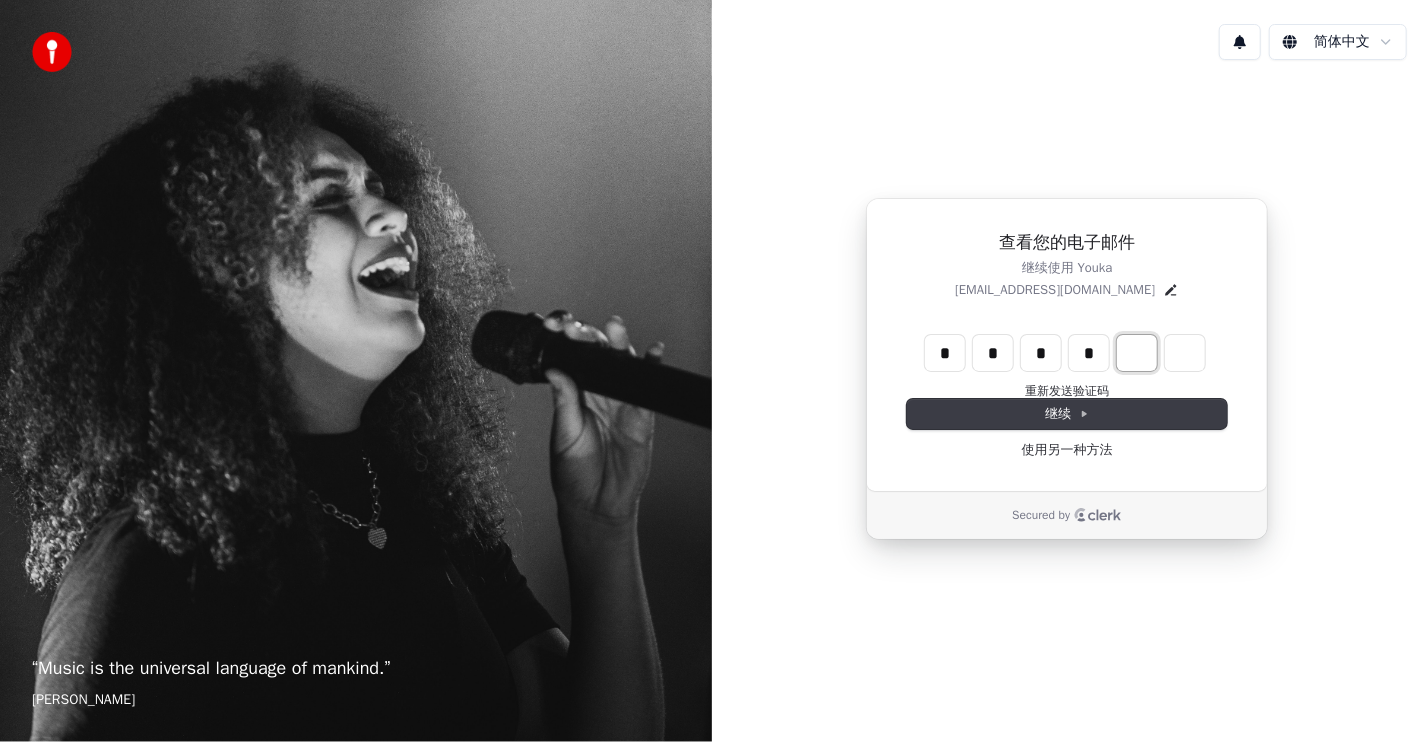 type on "*" 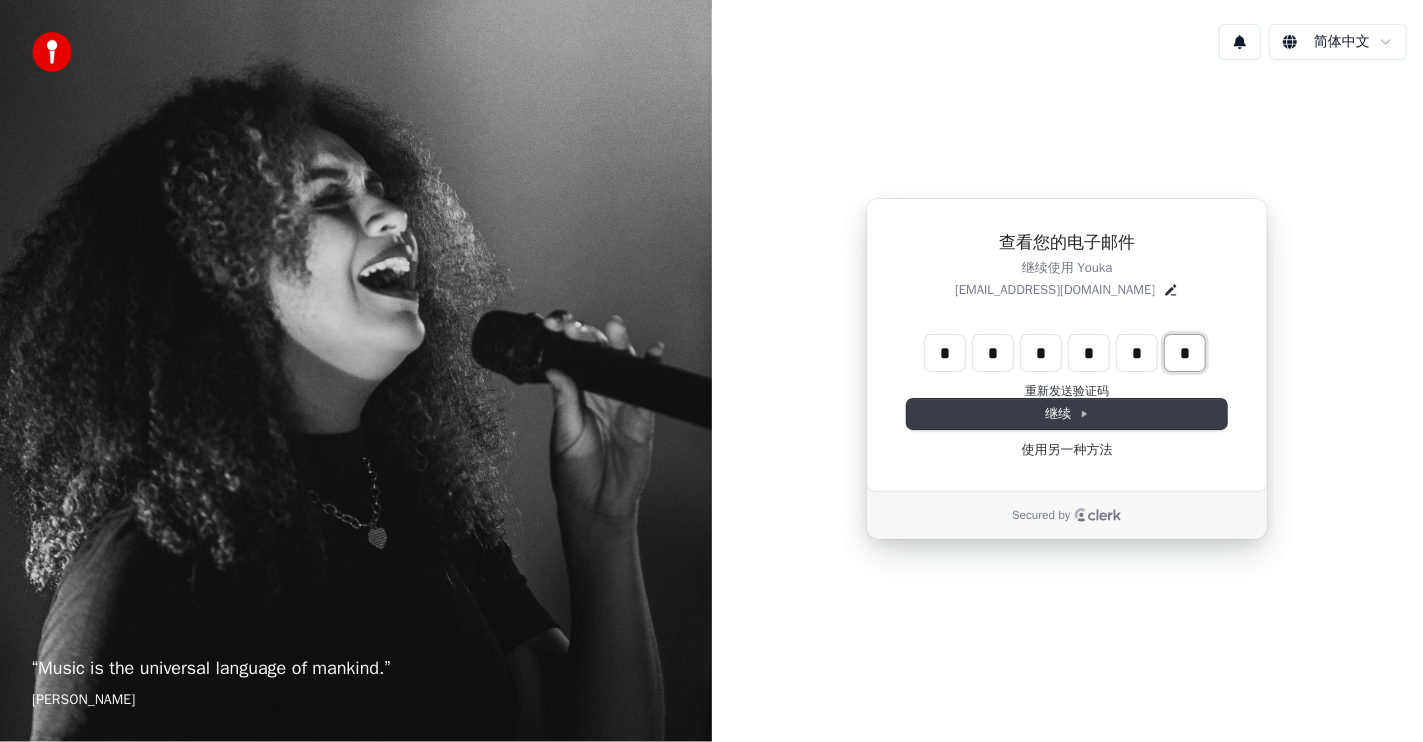 type on "*" 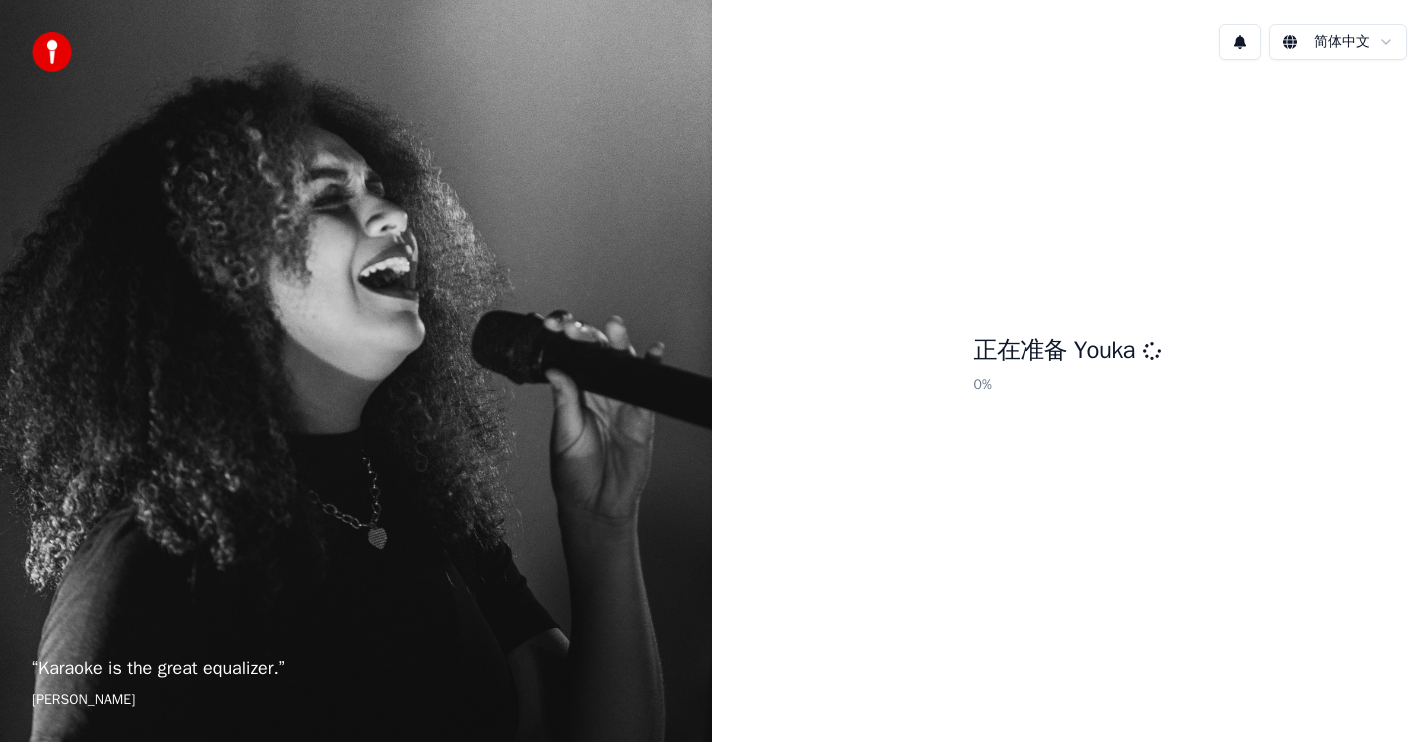scroll, scrollTop: 0, scrollLeft: 0, axis: both 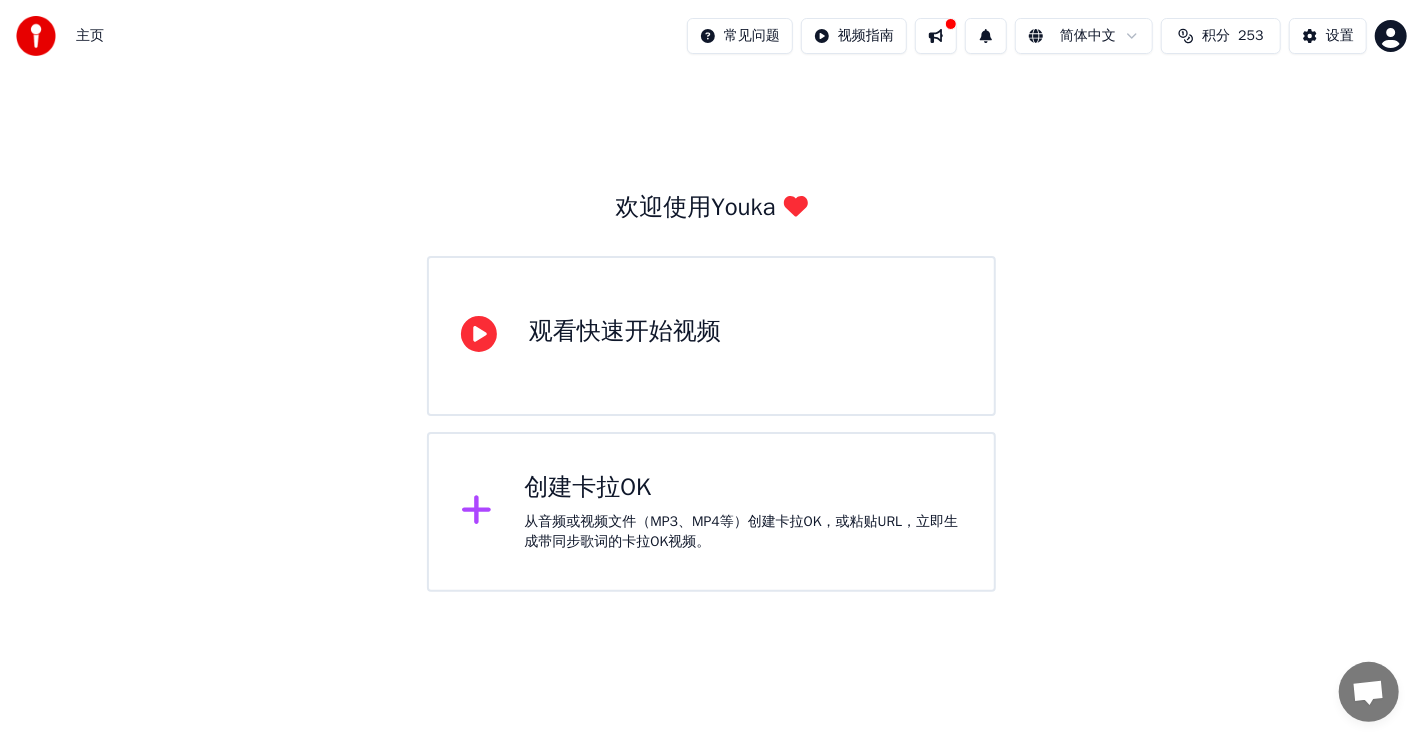 click on "创建卡拉OK" at bounding box center (743, 488) 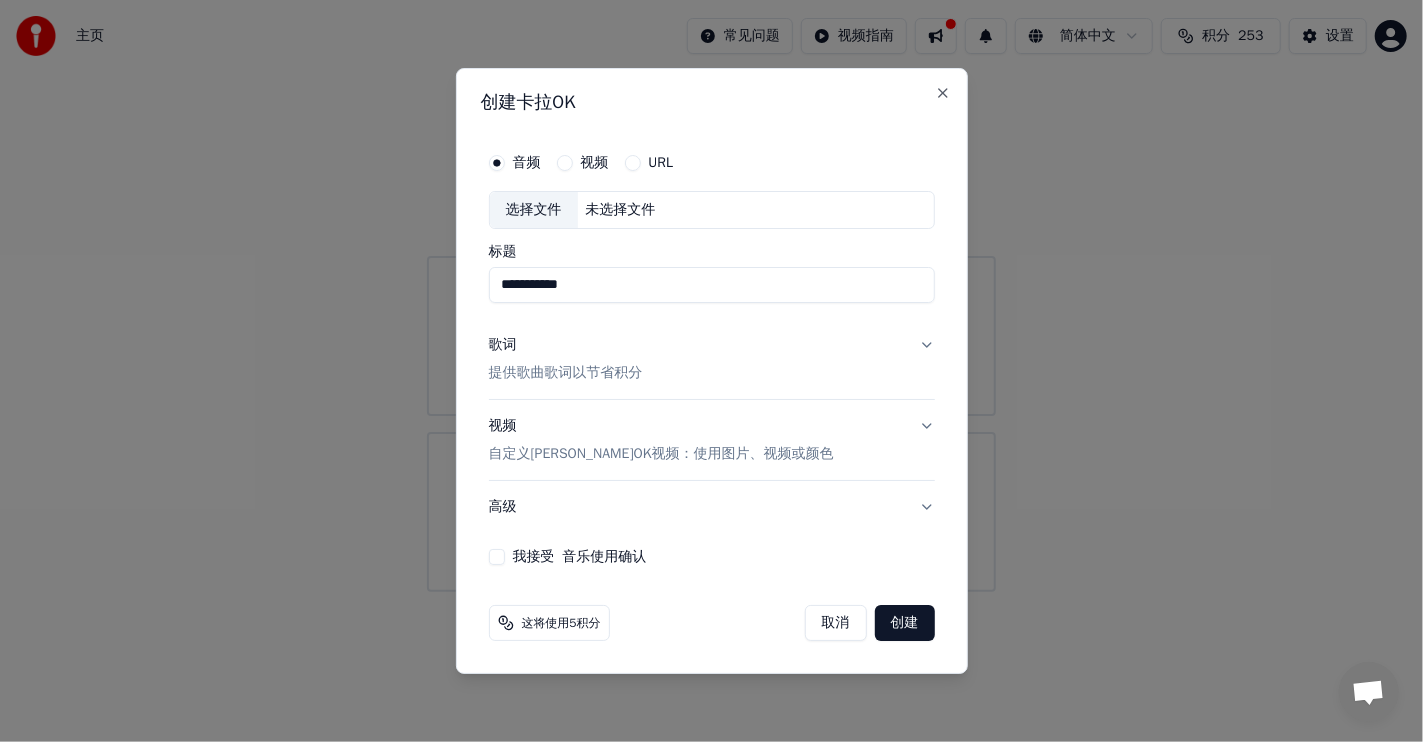 type on "**********" 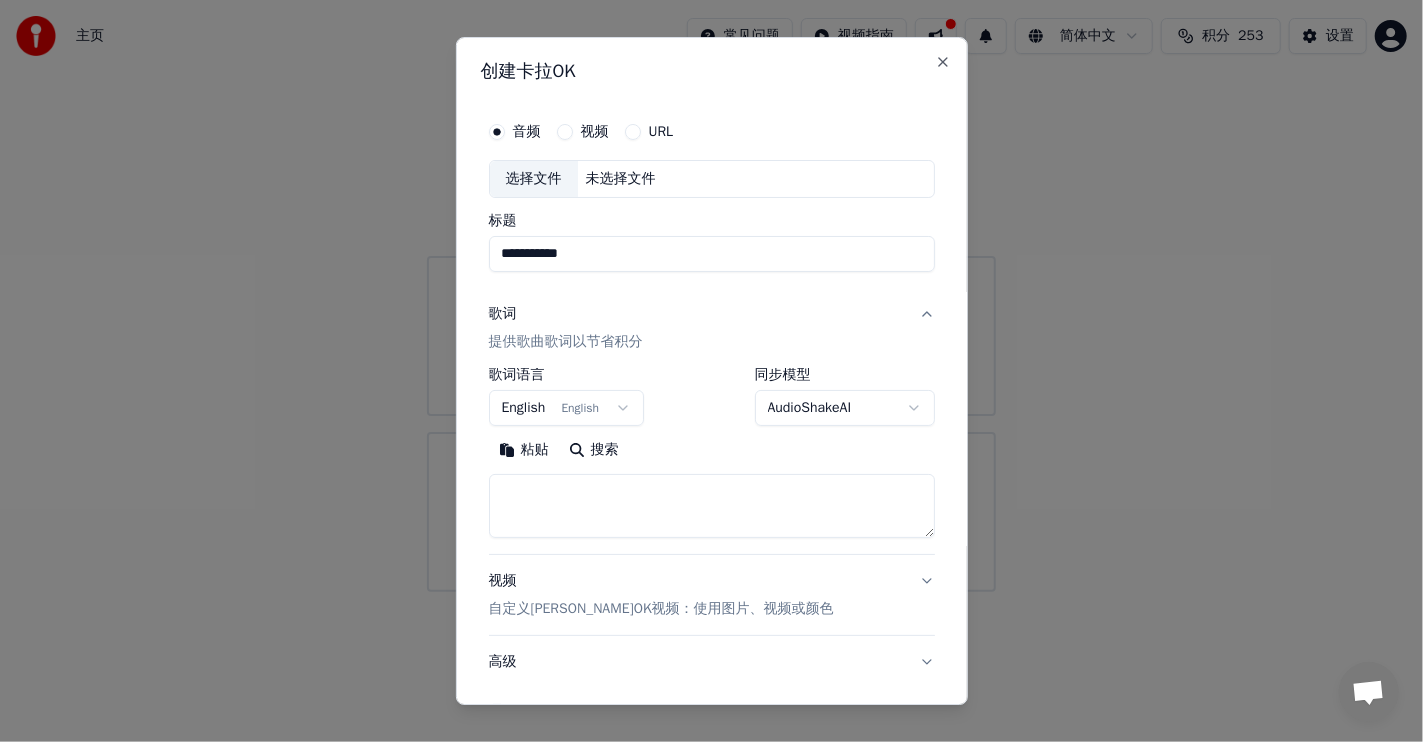 click on "歌词 提供歌曲歌词以节省积分" at bounding box center [712, 328] 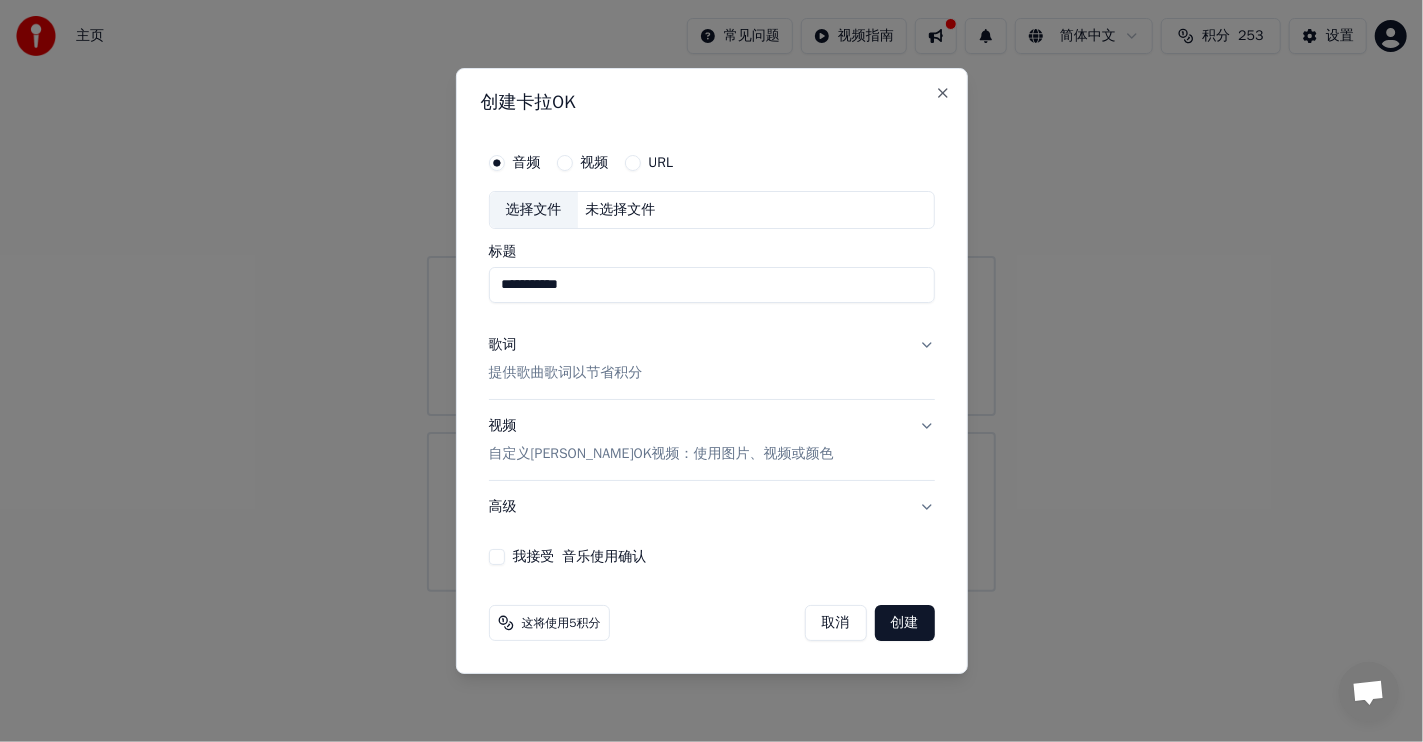 click on "歌词 提供歌曲歌词以节省积分" at bounding box center [712, 359] 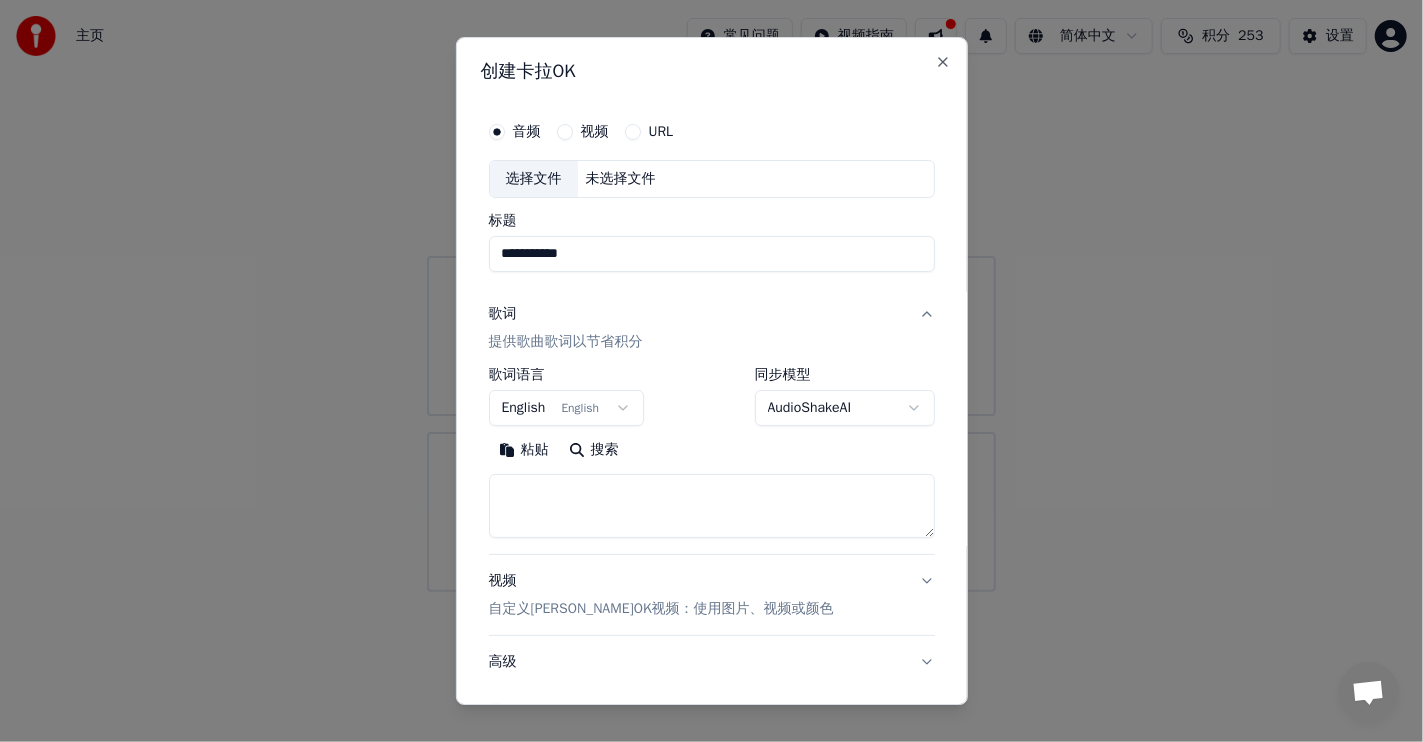 click at bounding box center (712, 506) 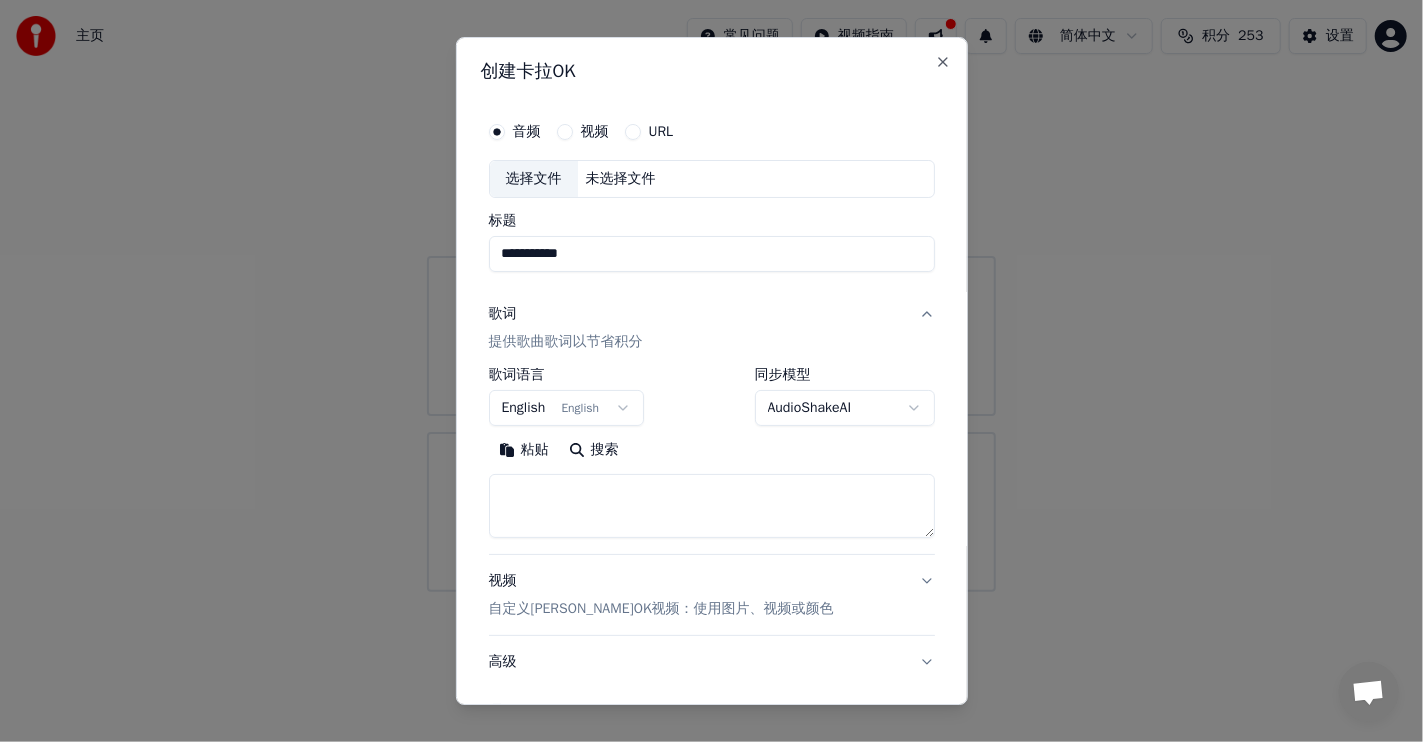 click at bounding box center [712, 506] 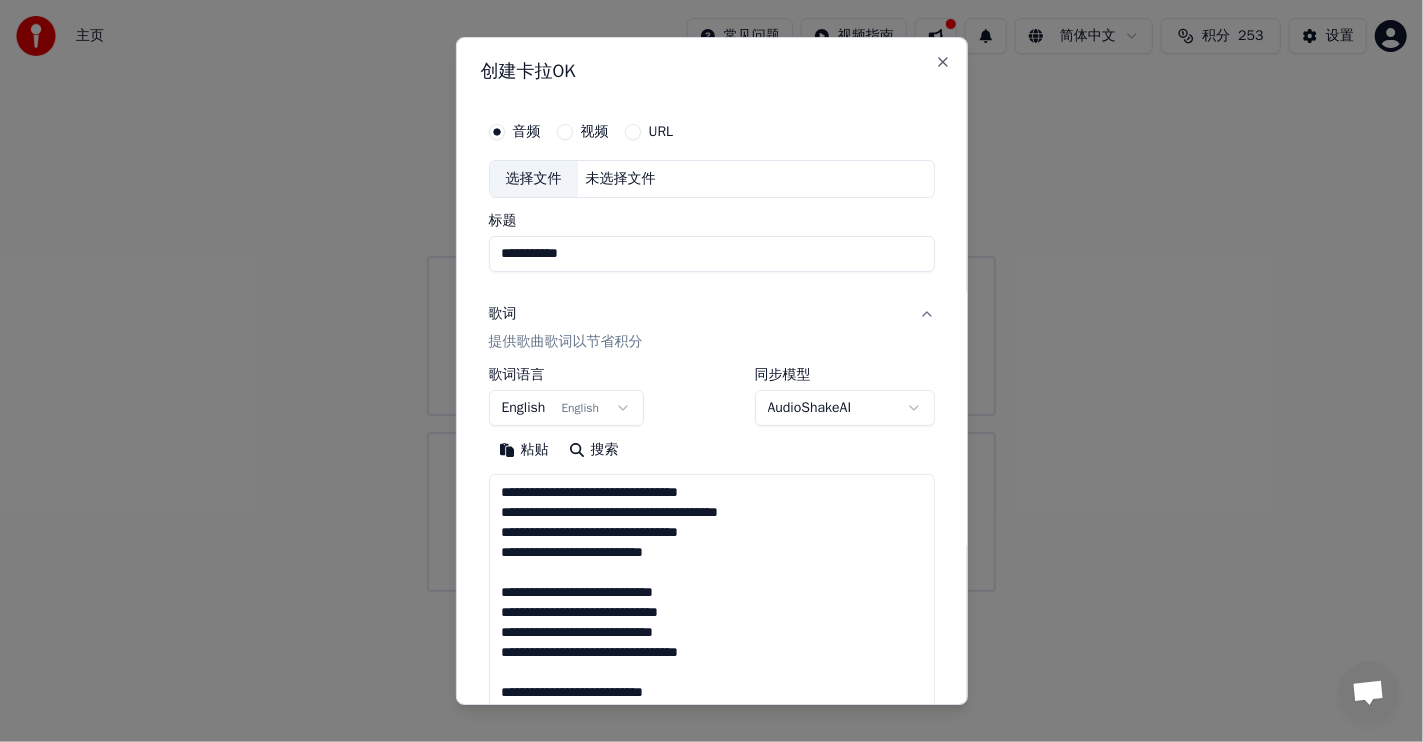 scroll, scrollTop: 544, scrollLeft: 0, axis: vertical 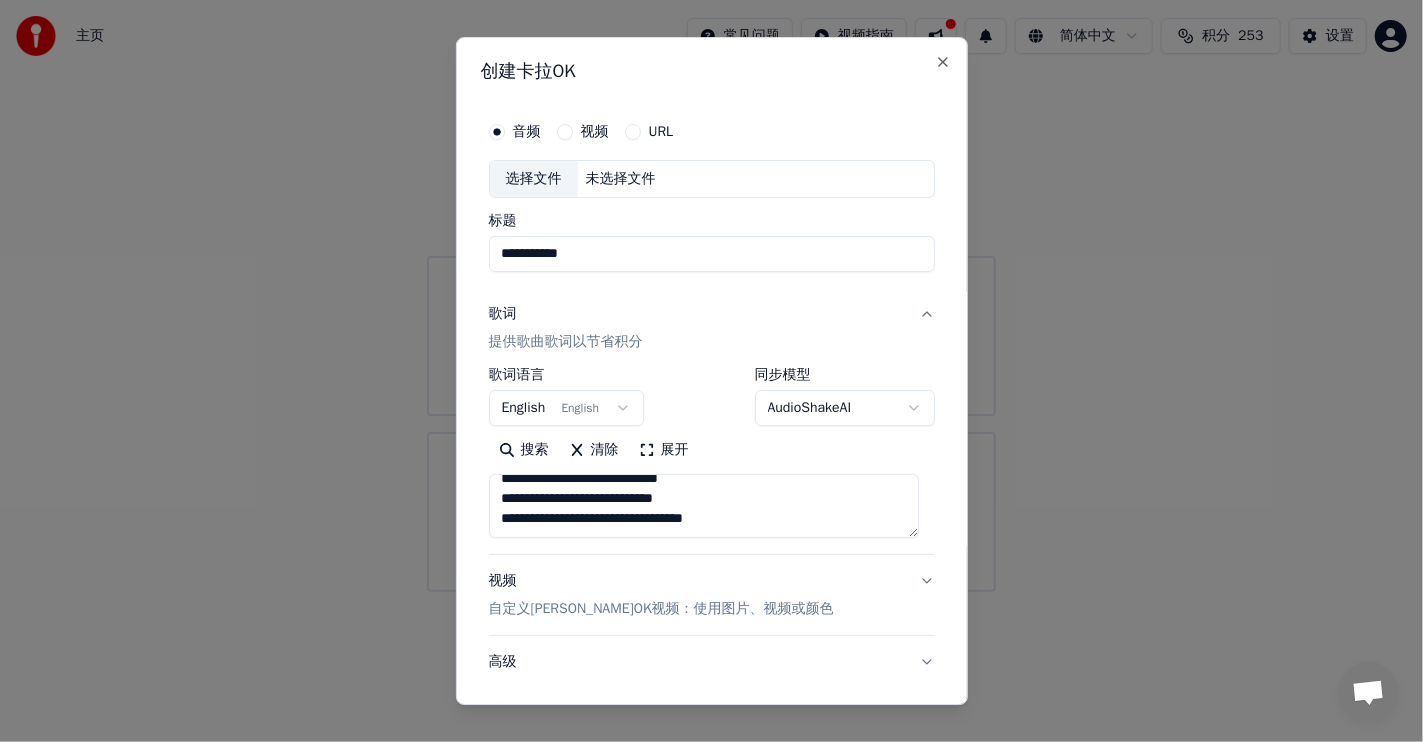 type on "**********" 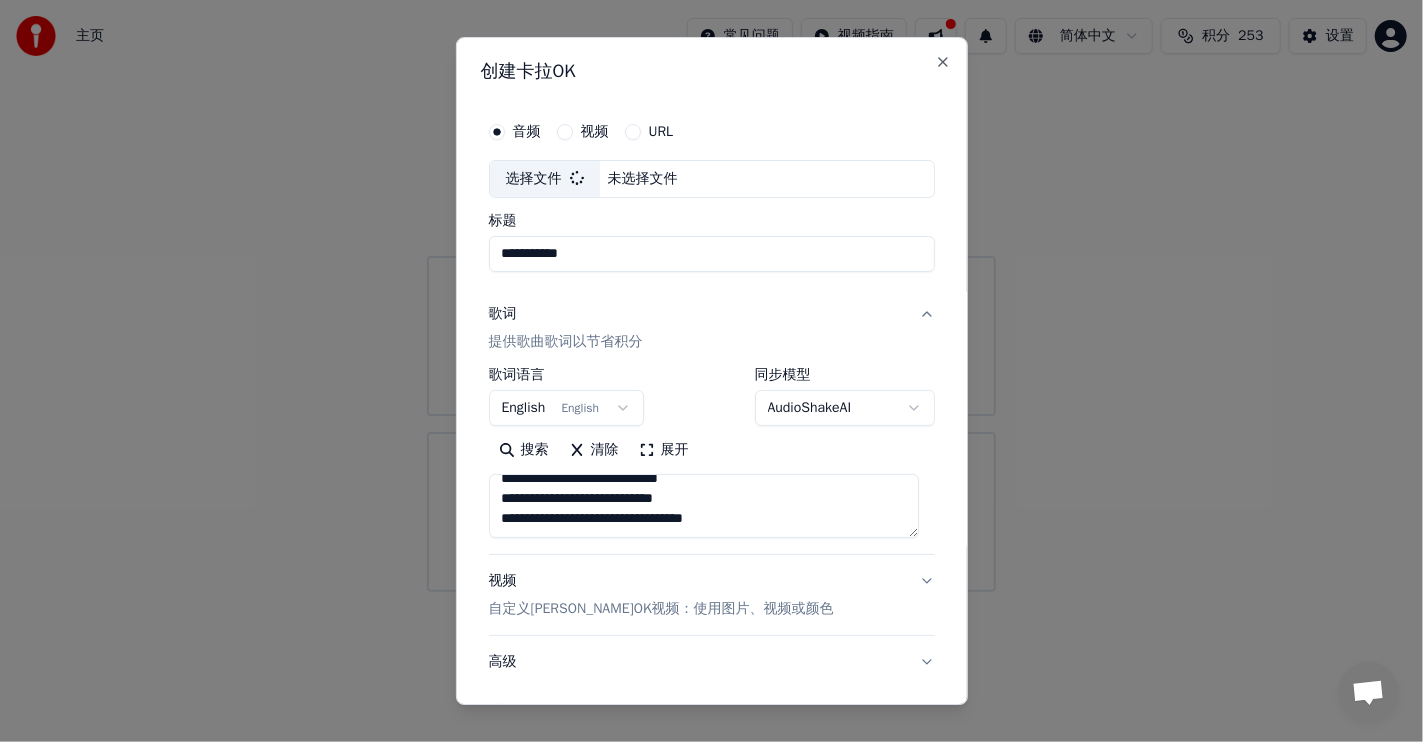 type on "**********" 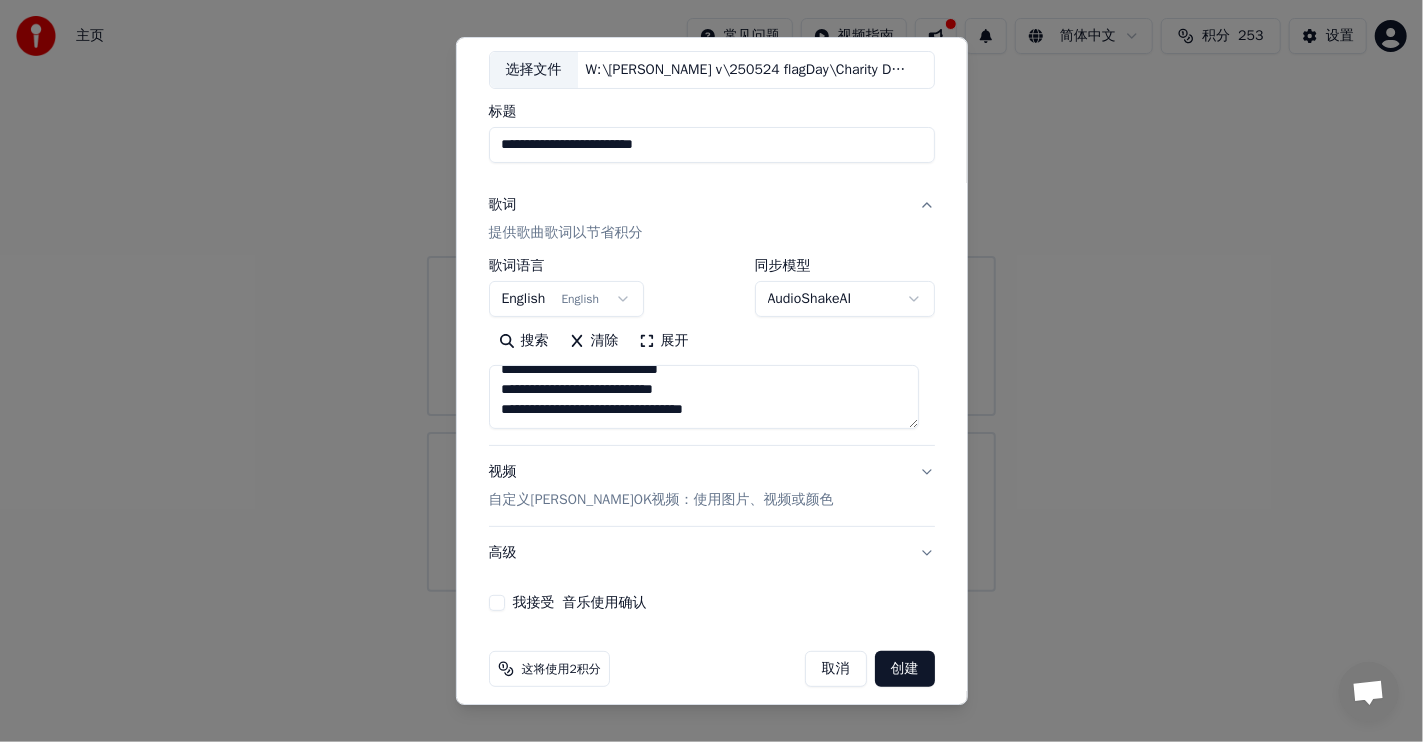 scroll, scrollTop: 121, scrollLeft: 0, axis: vertical 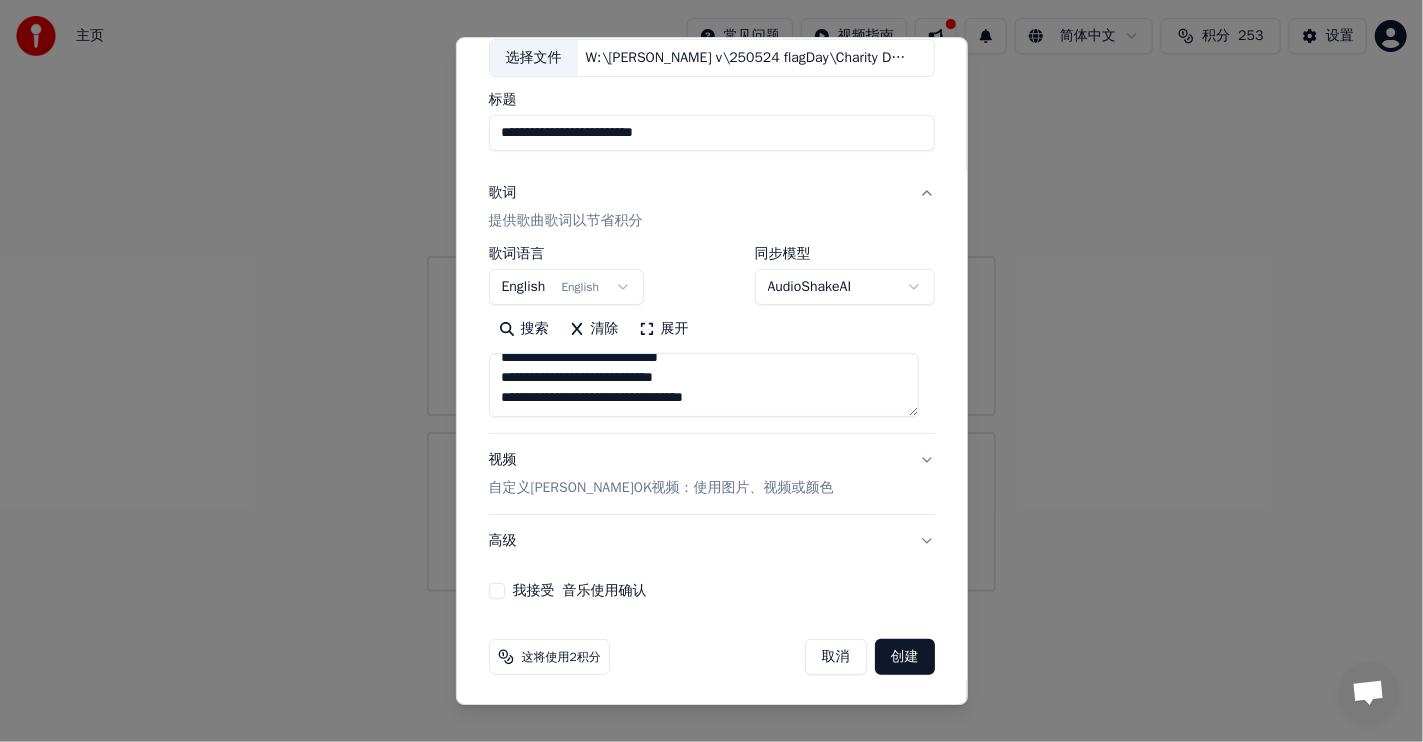 click on "自定义[PERSON_NAME]OK视频：使用图片、视频或颜色" at bounding box center [661, 488] 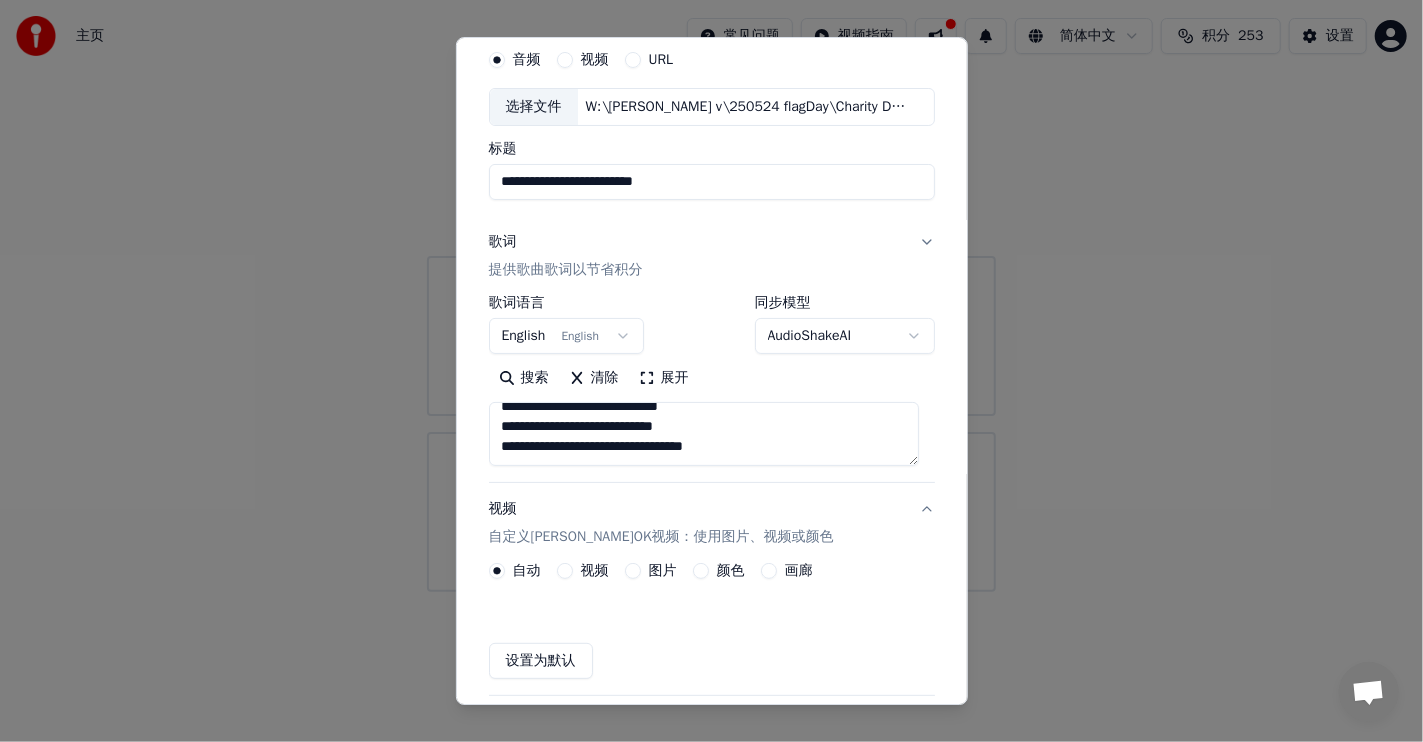 scroll, scrollTop: 67, scrollLeft: 0, axis: vertical 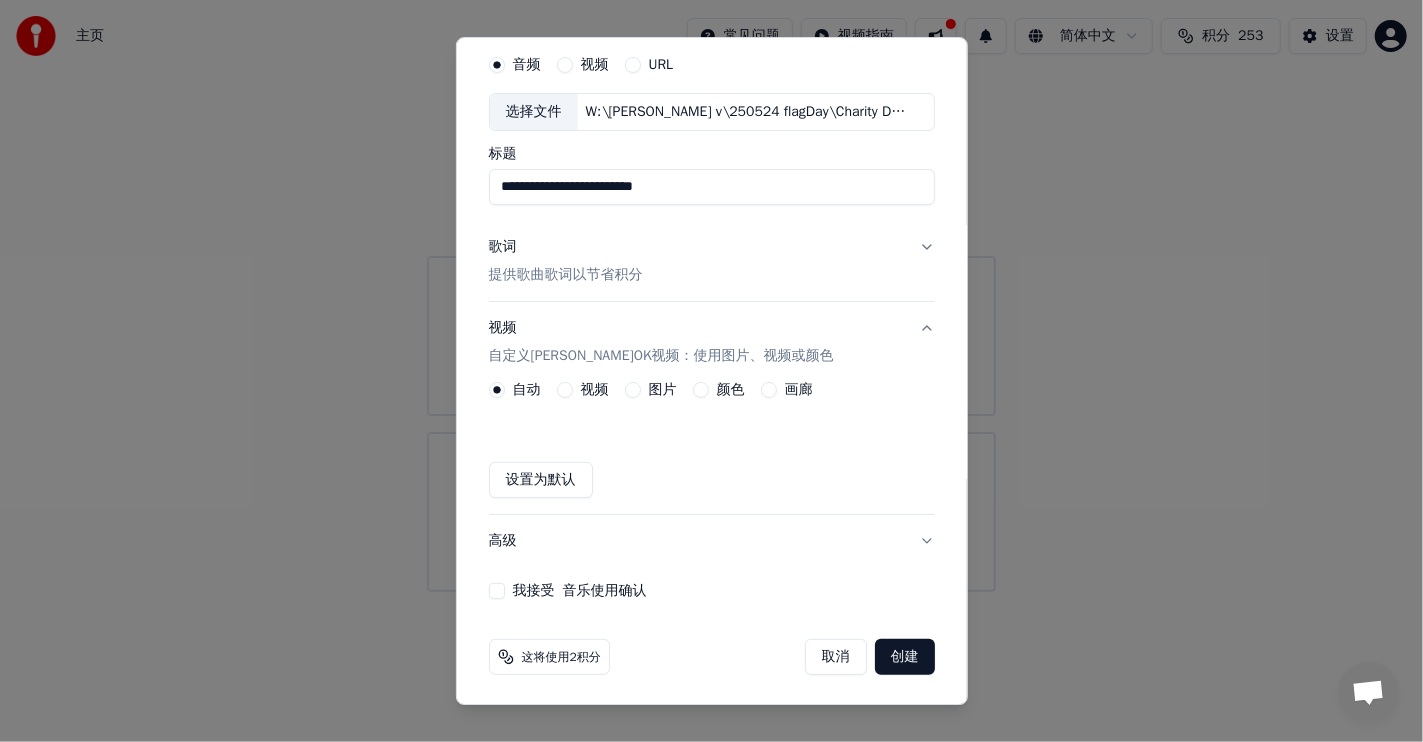 click on "颜色" at bounding box center (701, 390) 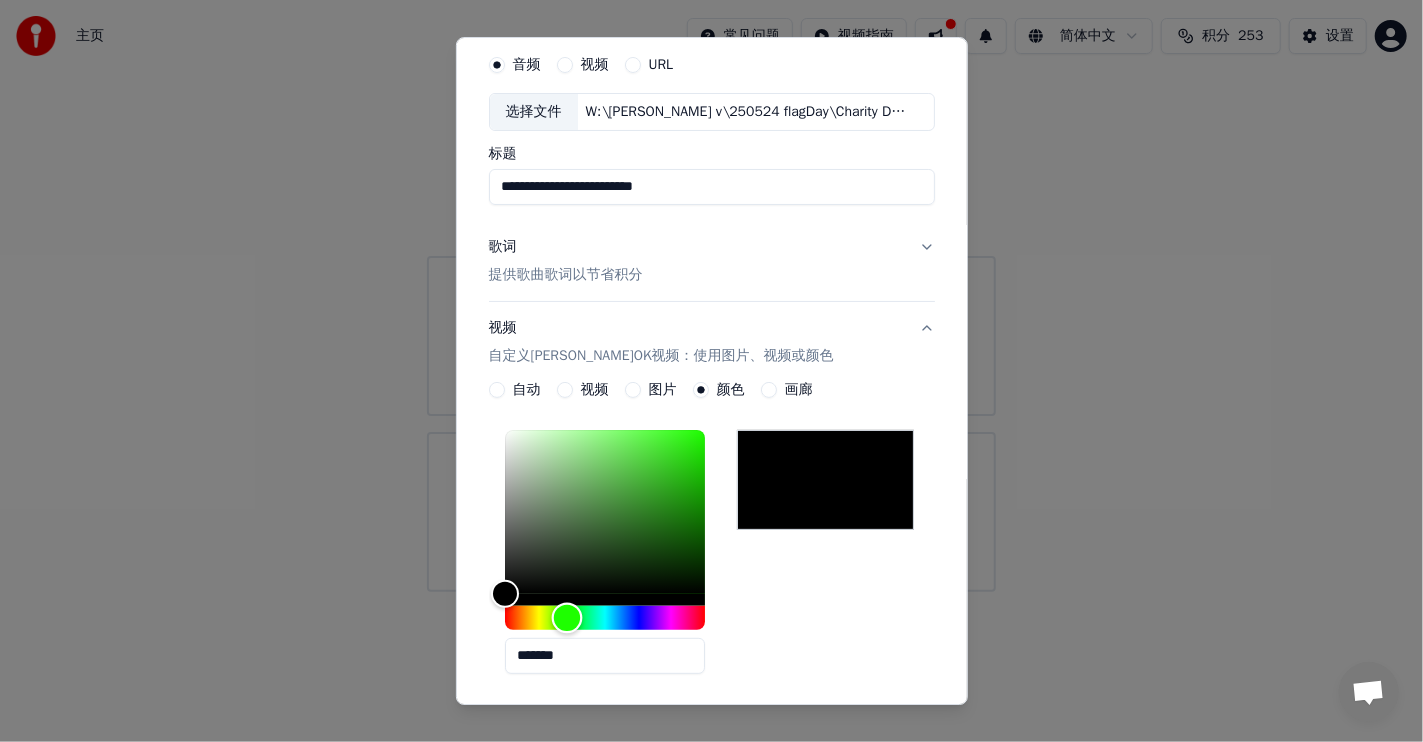 drag, startPoint x: 548, startPoint y: 611, endPoint x: 567, endPoint y: 617, distance: 19.924858 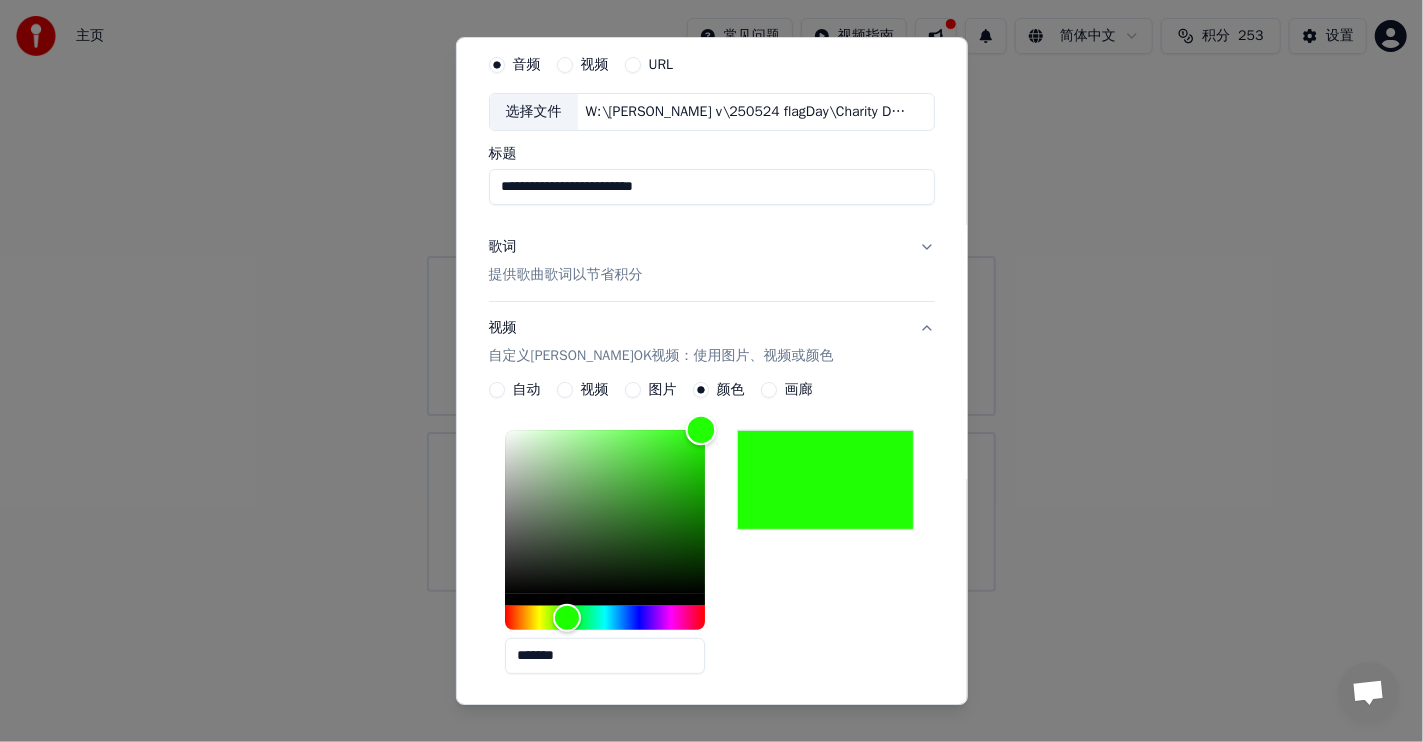 type on "*******" 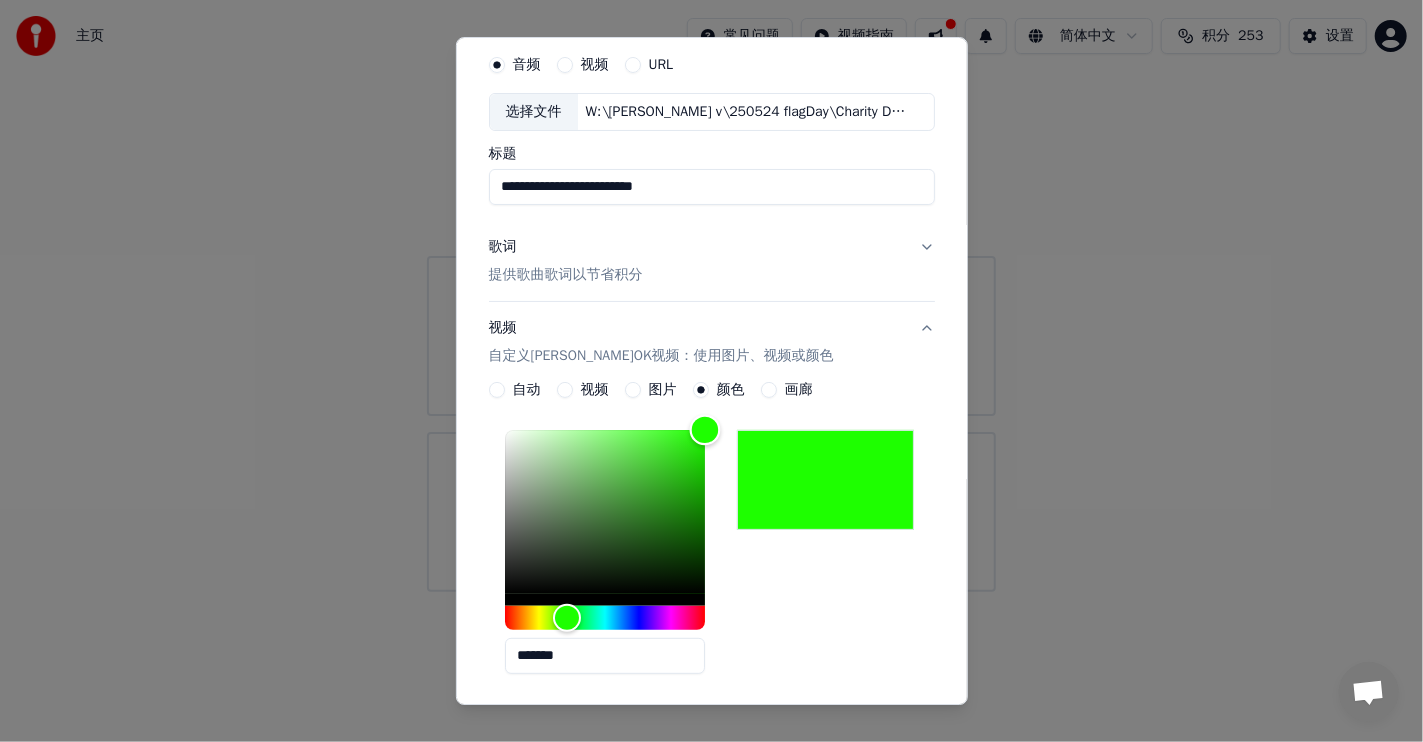 drag, startPoint x: 699, startPoint y: 429, endPoint x: 787, endPoint y: 406, distance: 90.95603 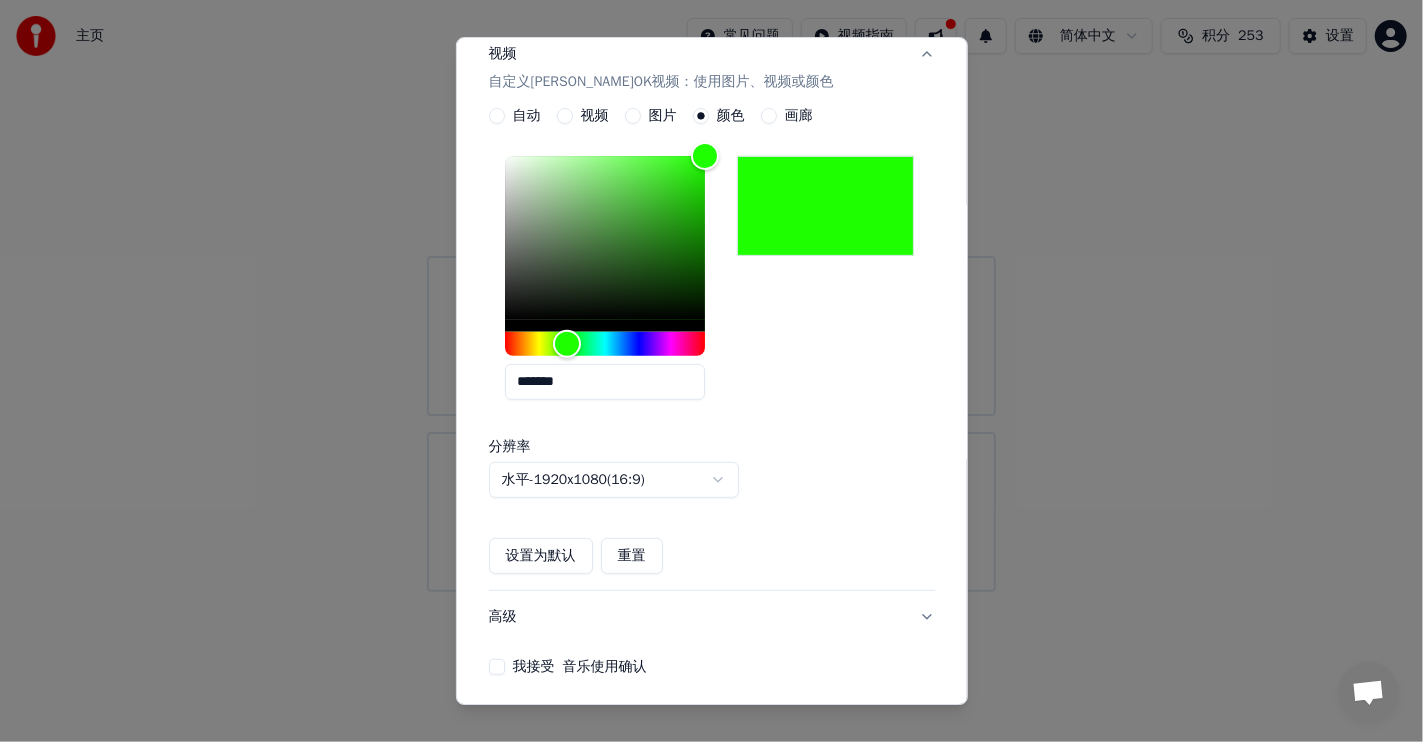 scroll, scrollTop: 417, scrollLeft: 0, axis: vertical 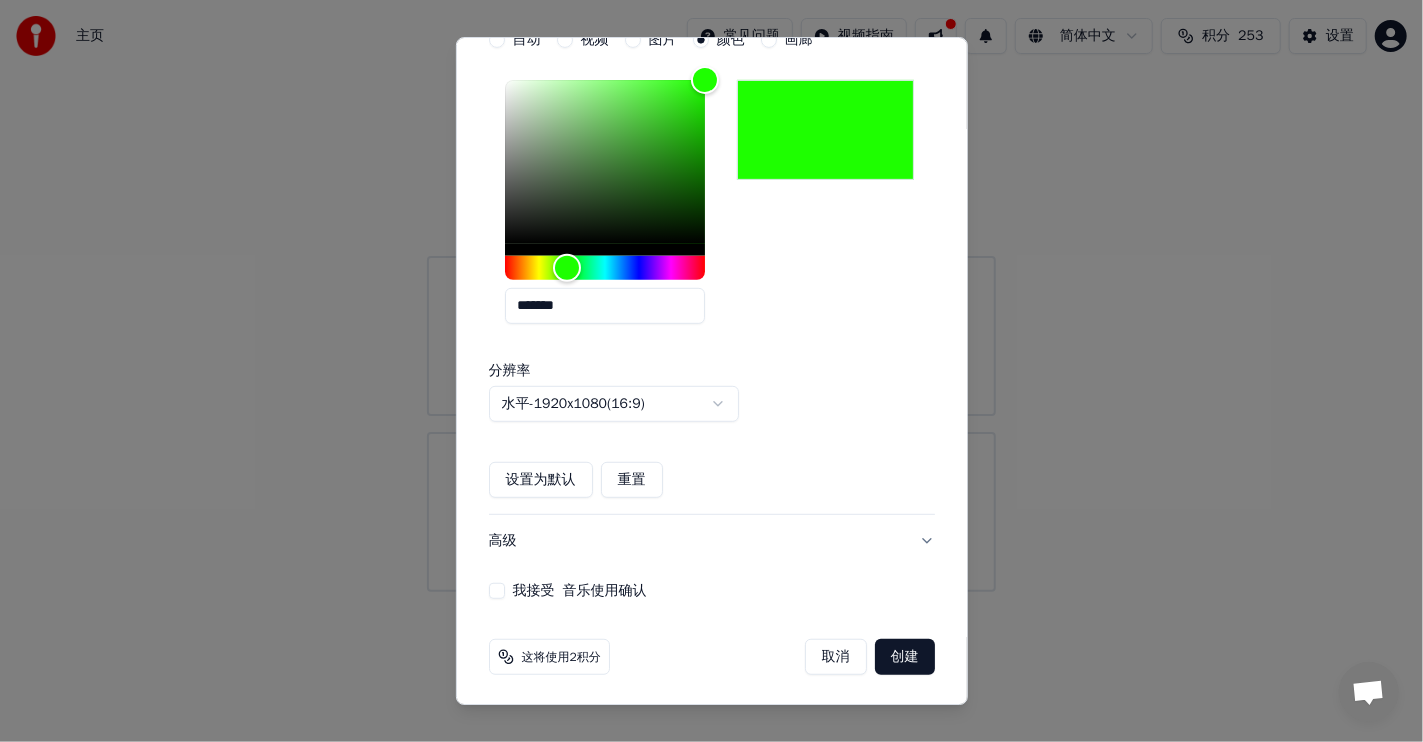 click on "我接受   音乐使用确认" at bounding box center (497, 591) 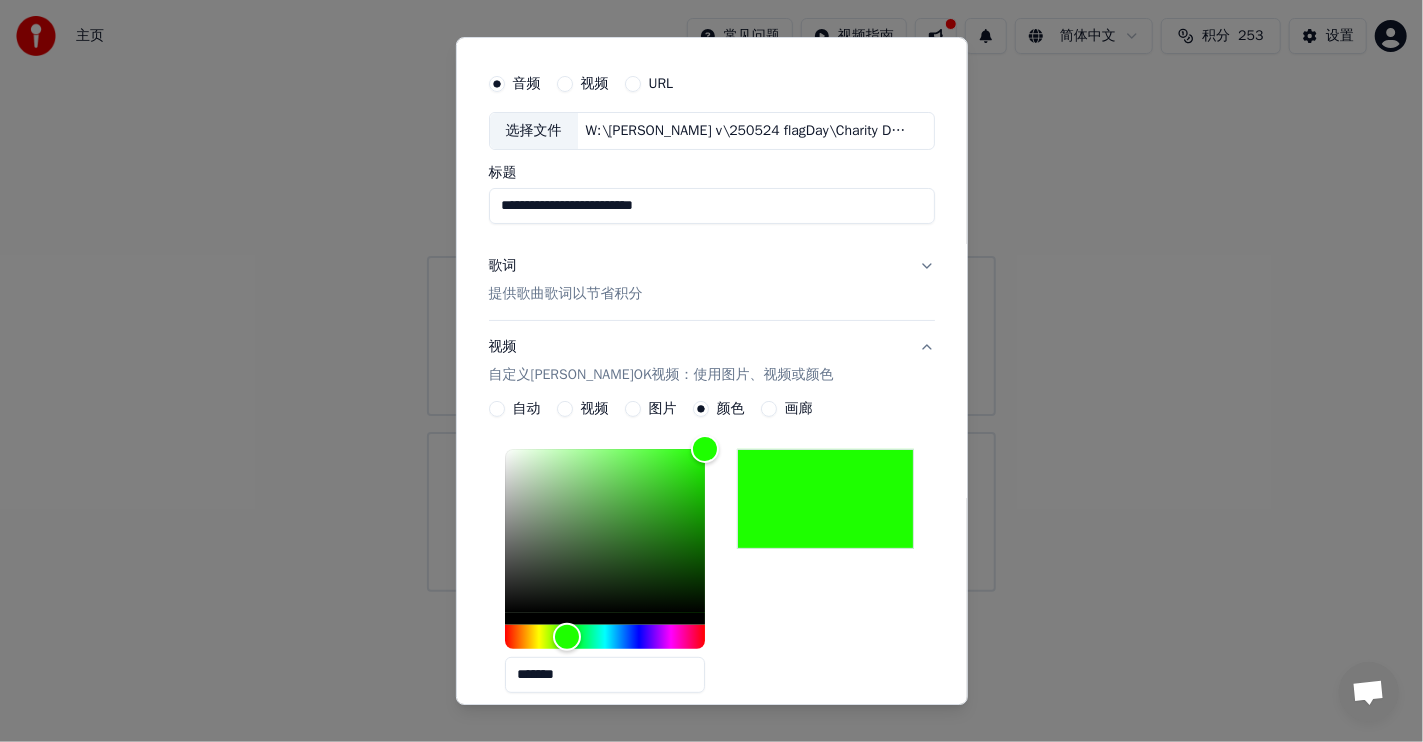 scroll, scrollTop: 0, scrollLeft: 0, axis: both 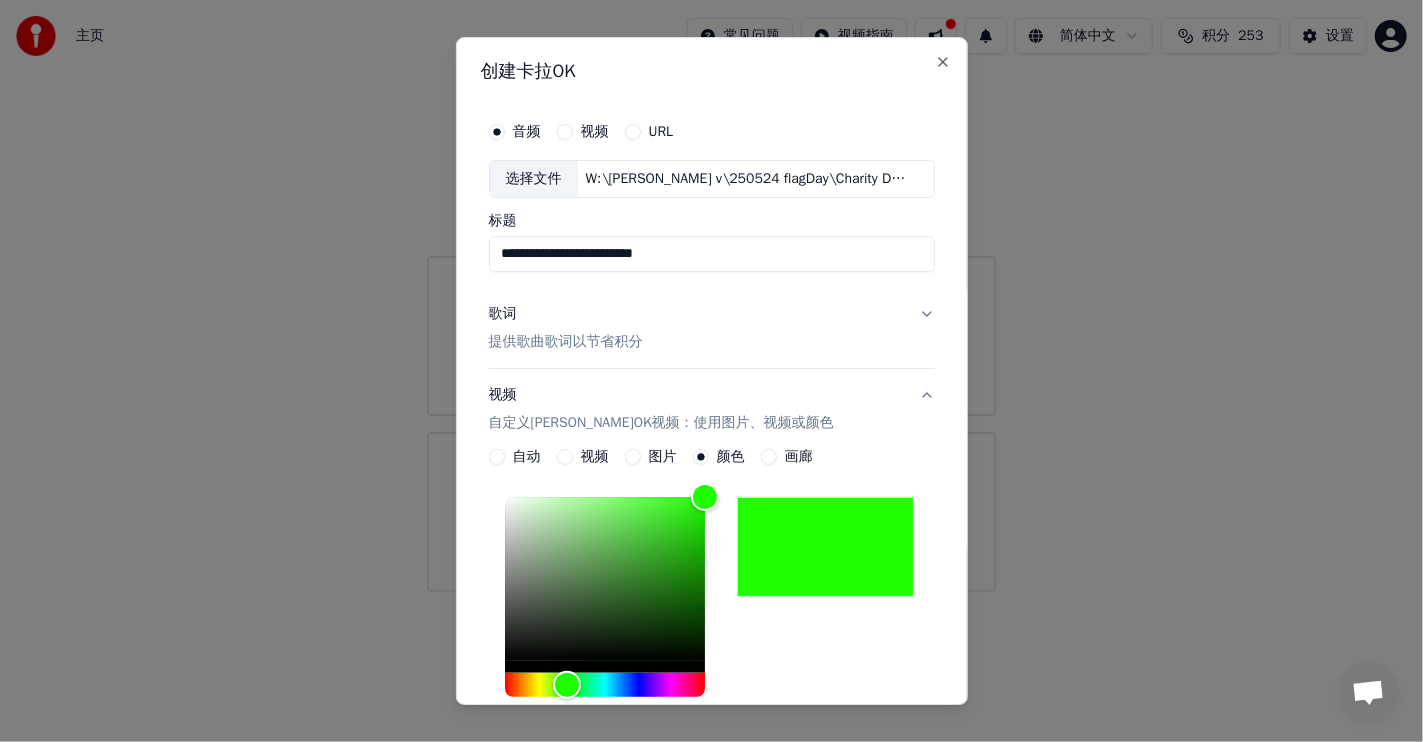 click on "歌词 提供歌曲歌词以节省积分" at bounding box center [712, 328] 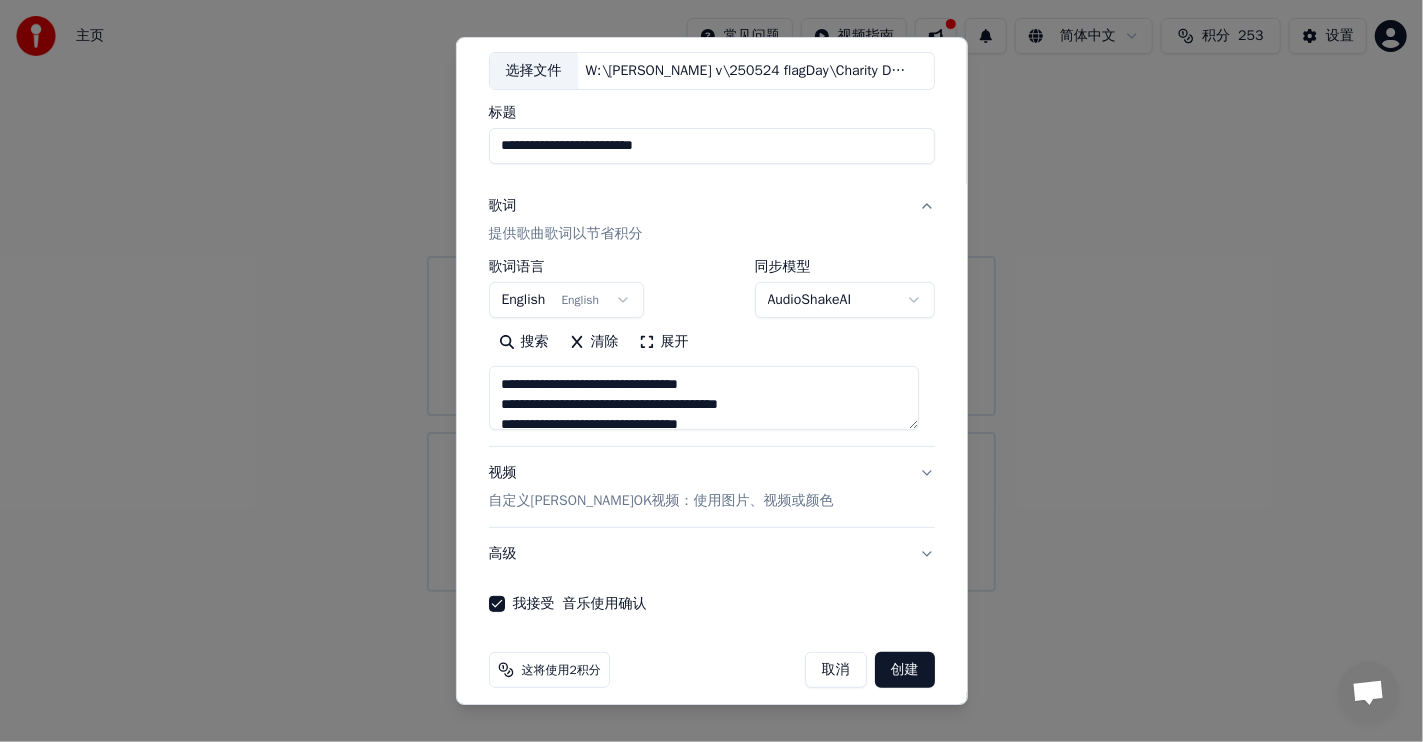 scroll, scrollTop: 121, scrollLeft: 0, axis: vertical 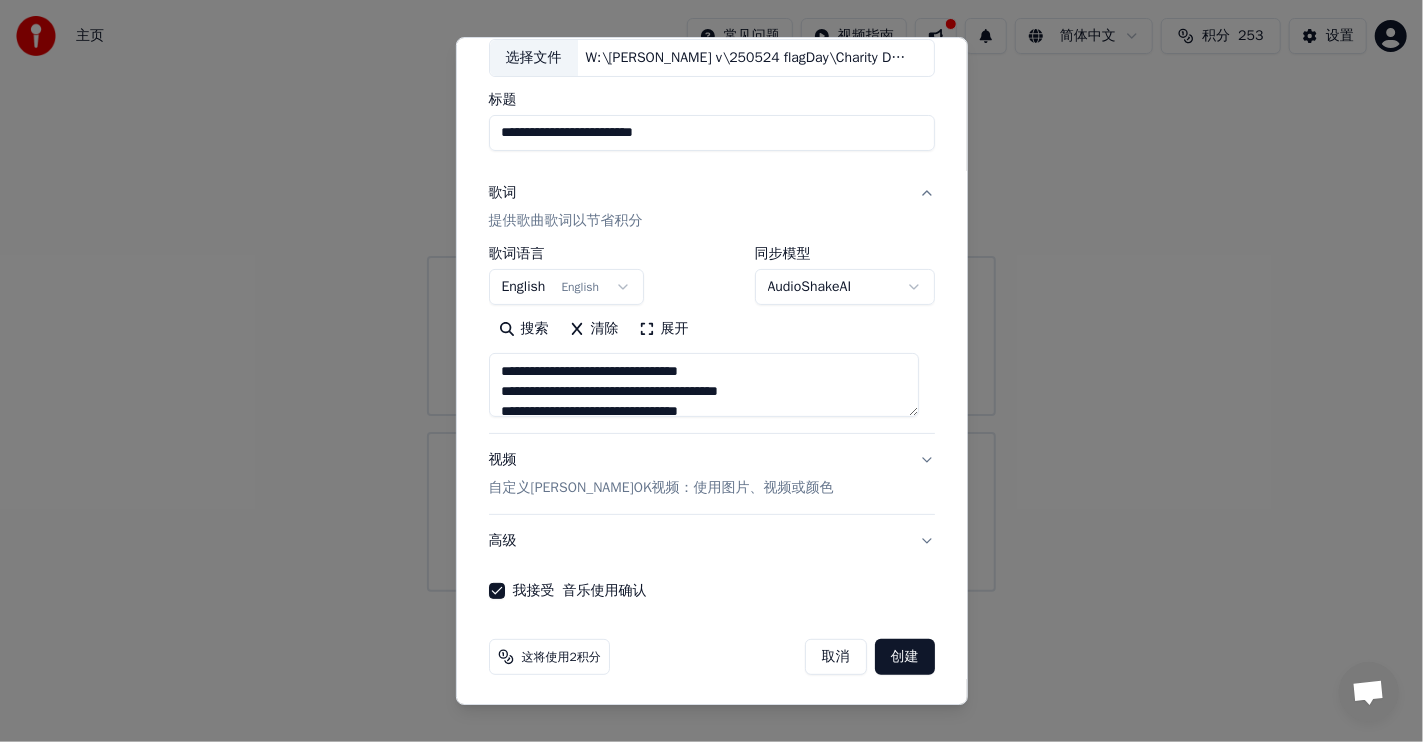 click on "自定义[PERSON_NAME]OK视频：使用图片、视频或颜色" at bounding box center (661, 488) 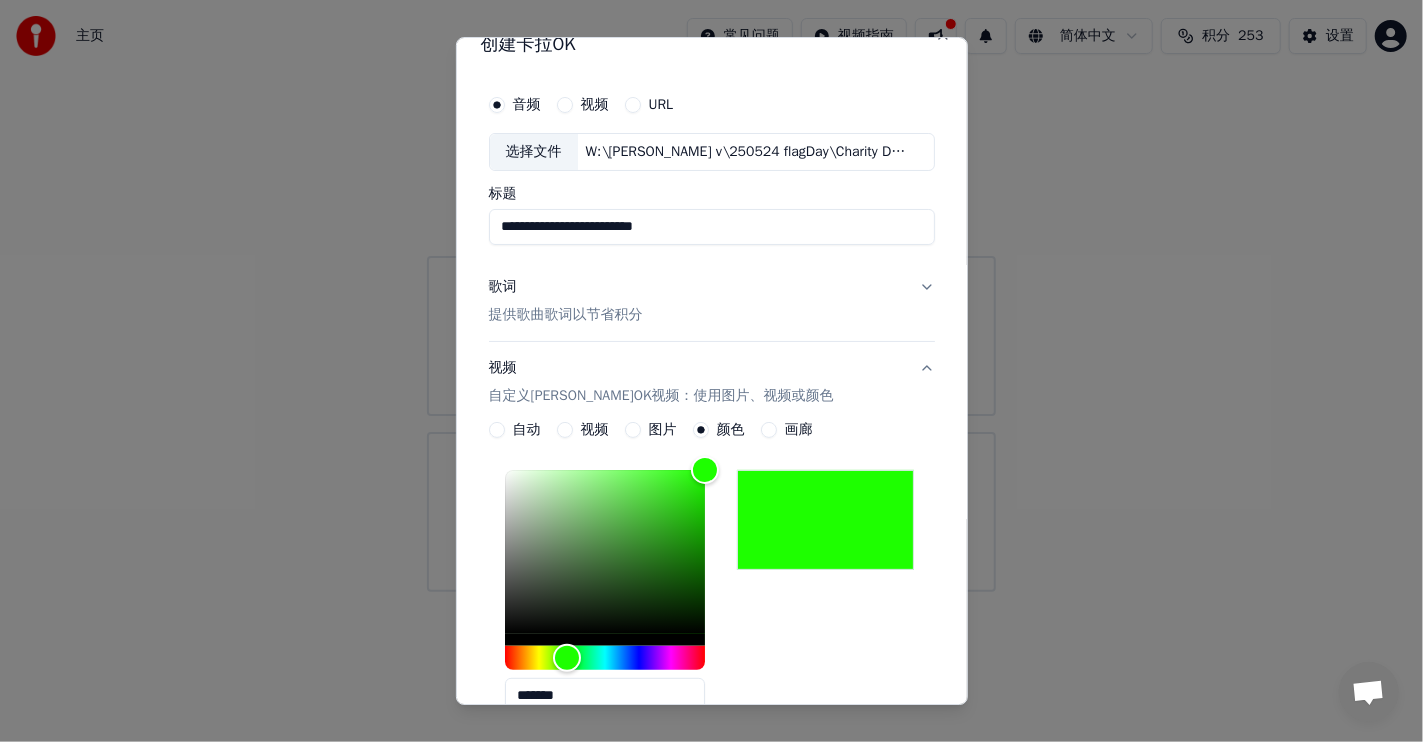 scroll, scrollTop: 21, scrollLeft: 0, axis: vertical 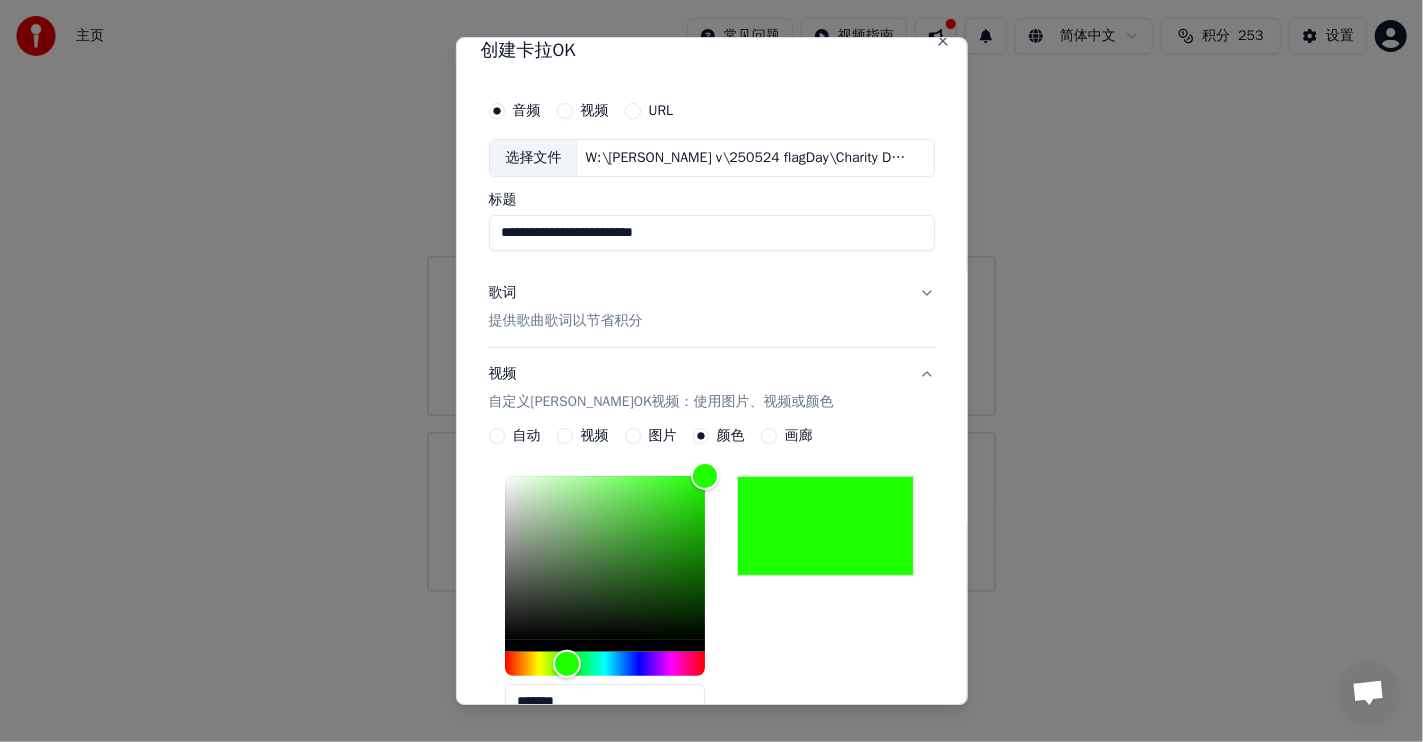 click on "自定义[PERSON_NAME]OK视频：使用图片、视频或颜色" at bounding box center (661, 402) 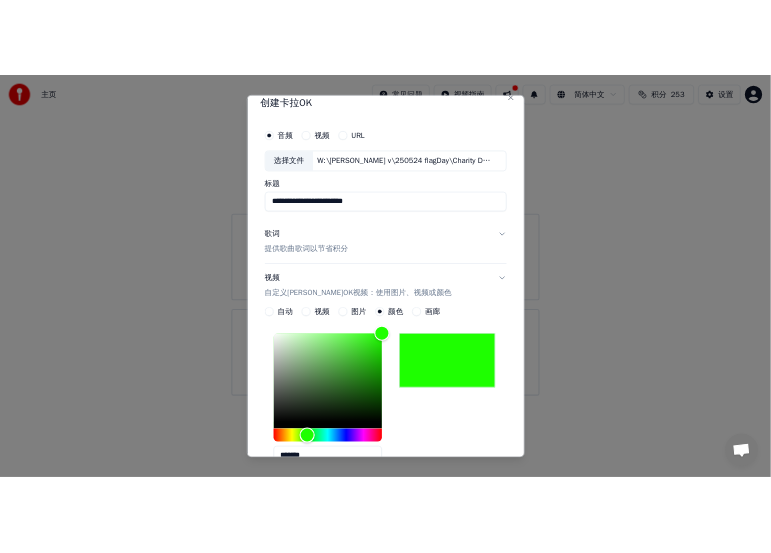 scroll, scrollTop: 0, scrollLeft: 0, axis: both 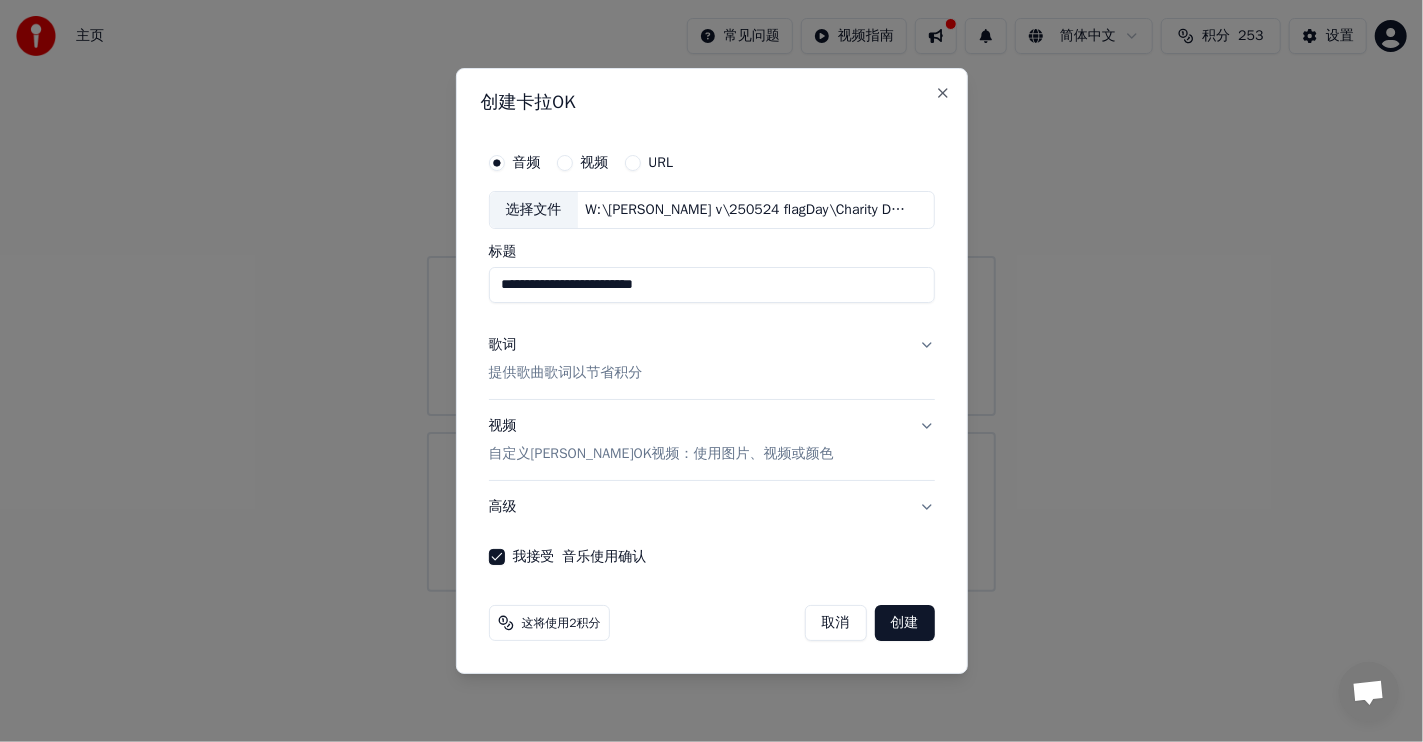click on "创建" at bounding box center (905, 623) 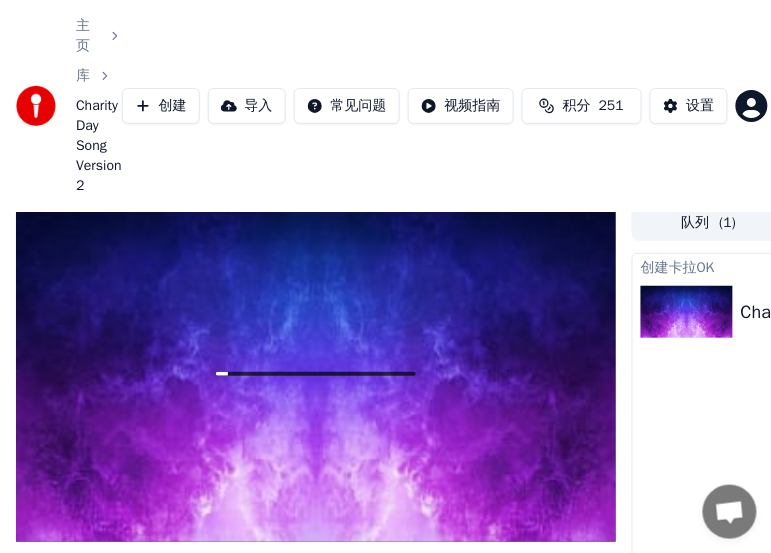 scroll, scrollTop: 0, scrollLeft: 0, axis: both 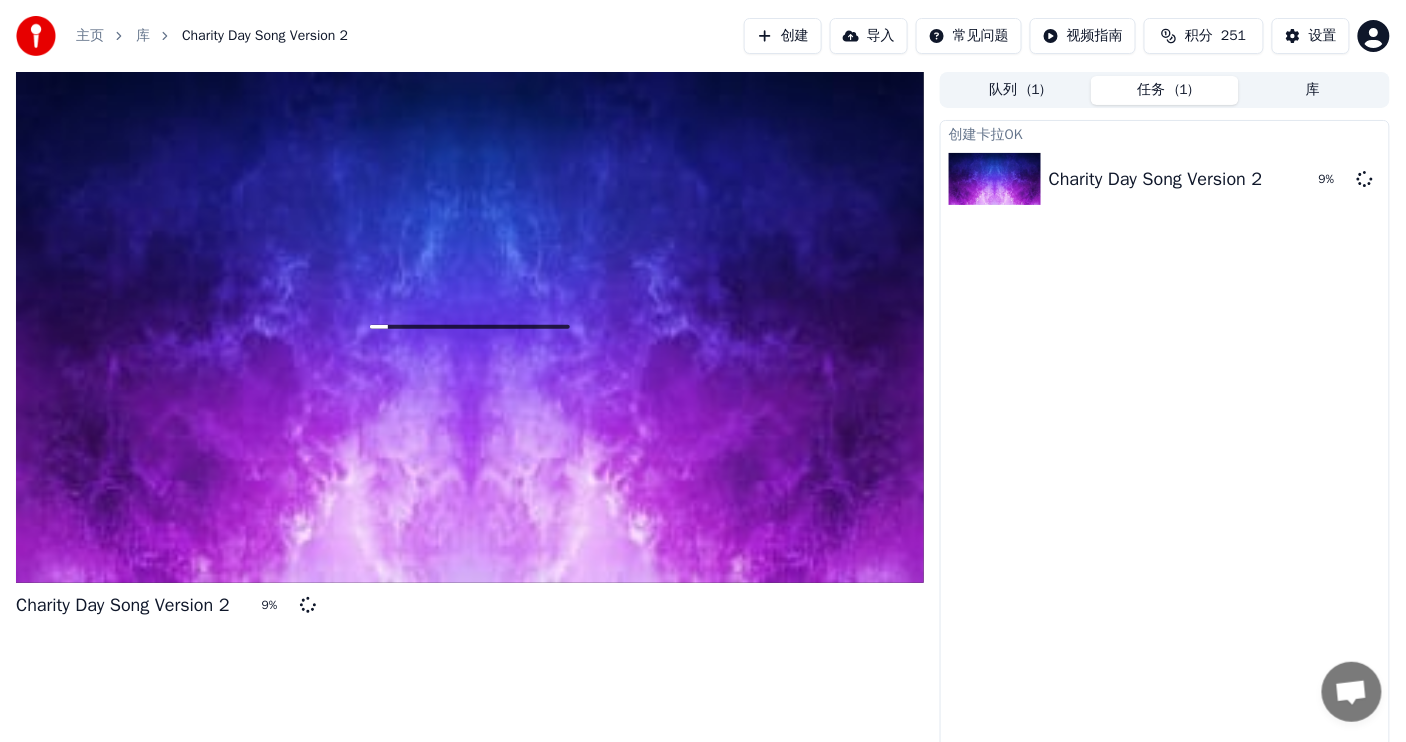 click on "主页" at bounding box center (90, 36) 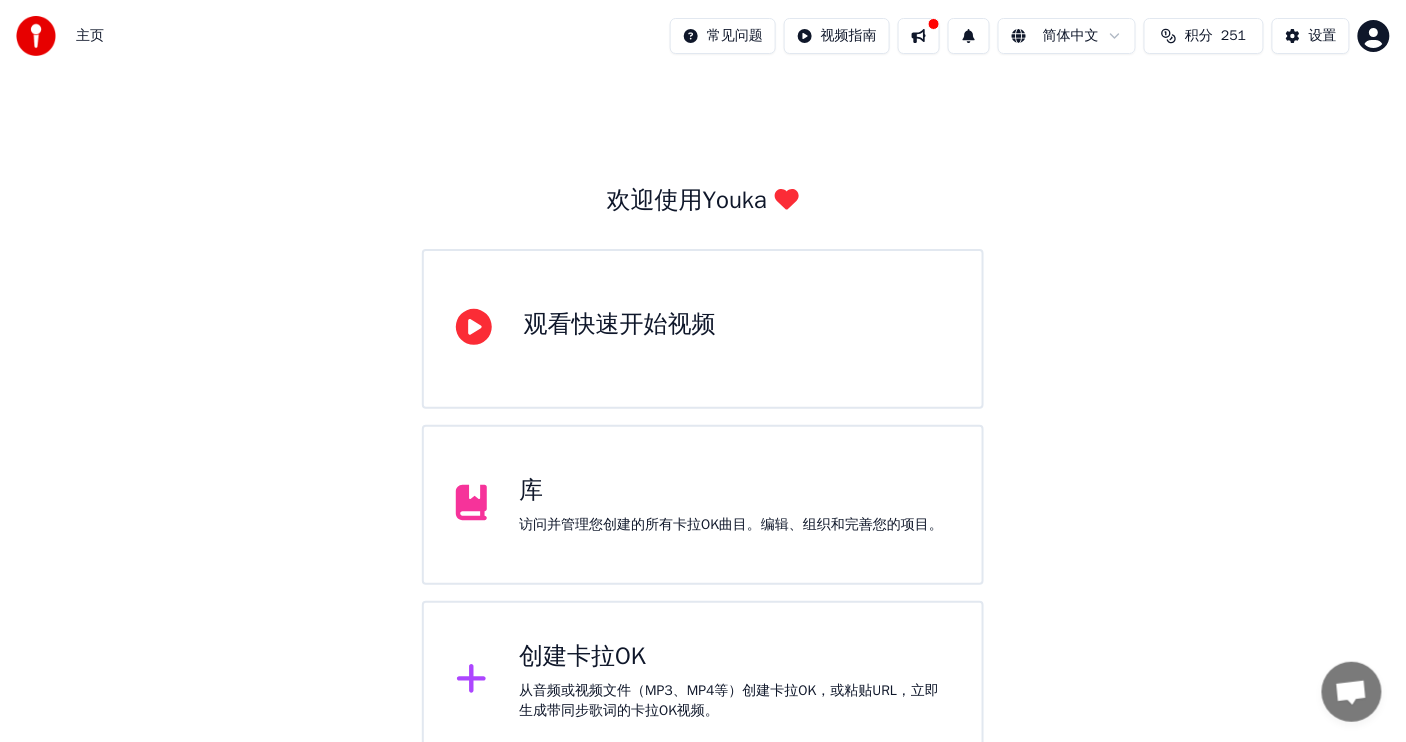 scroll, scrollTop: 25, scrollLeft: 0, axis: vertical 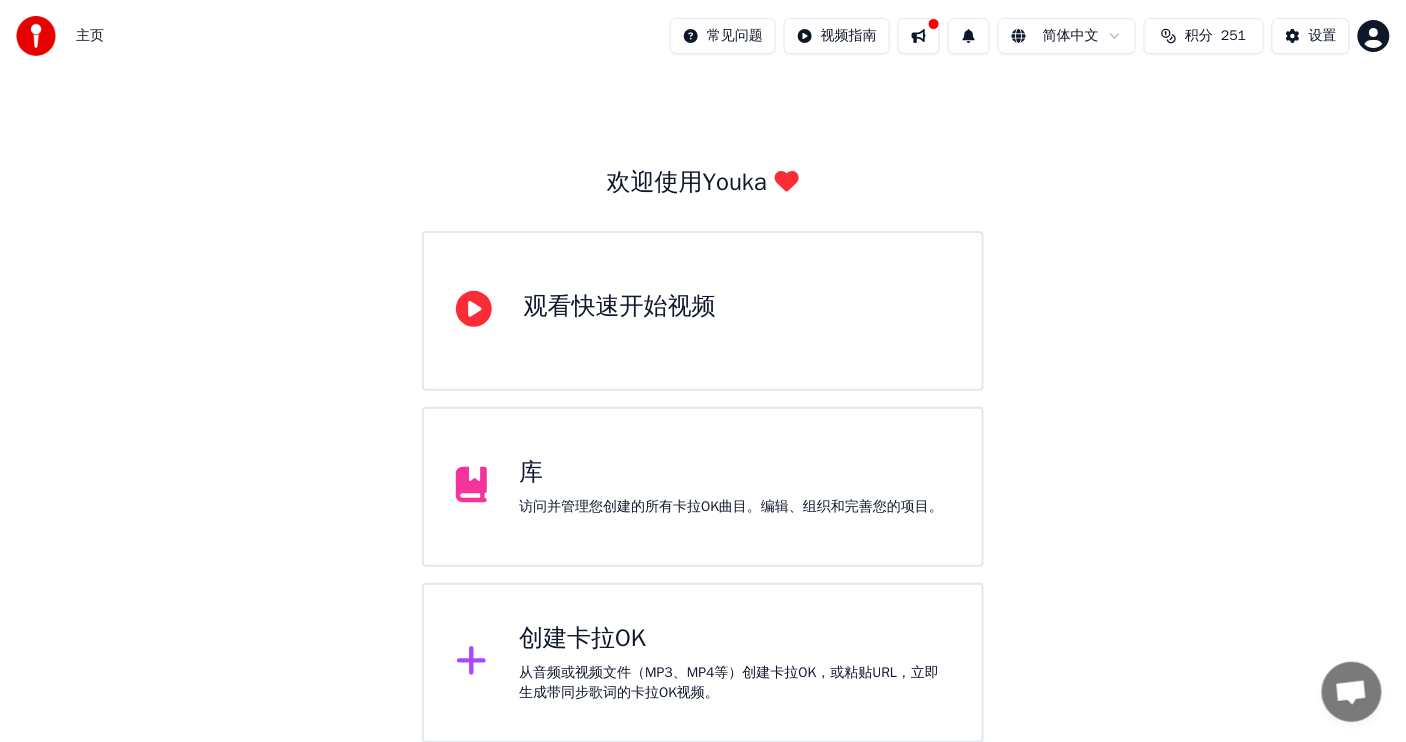 click on "库 访问并管理您创建的所有[PERSON_NAME]OK曲目。编辑、组织和完善您的项目。" at bounding box center [731, 487] 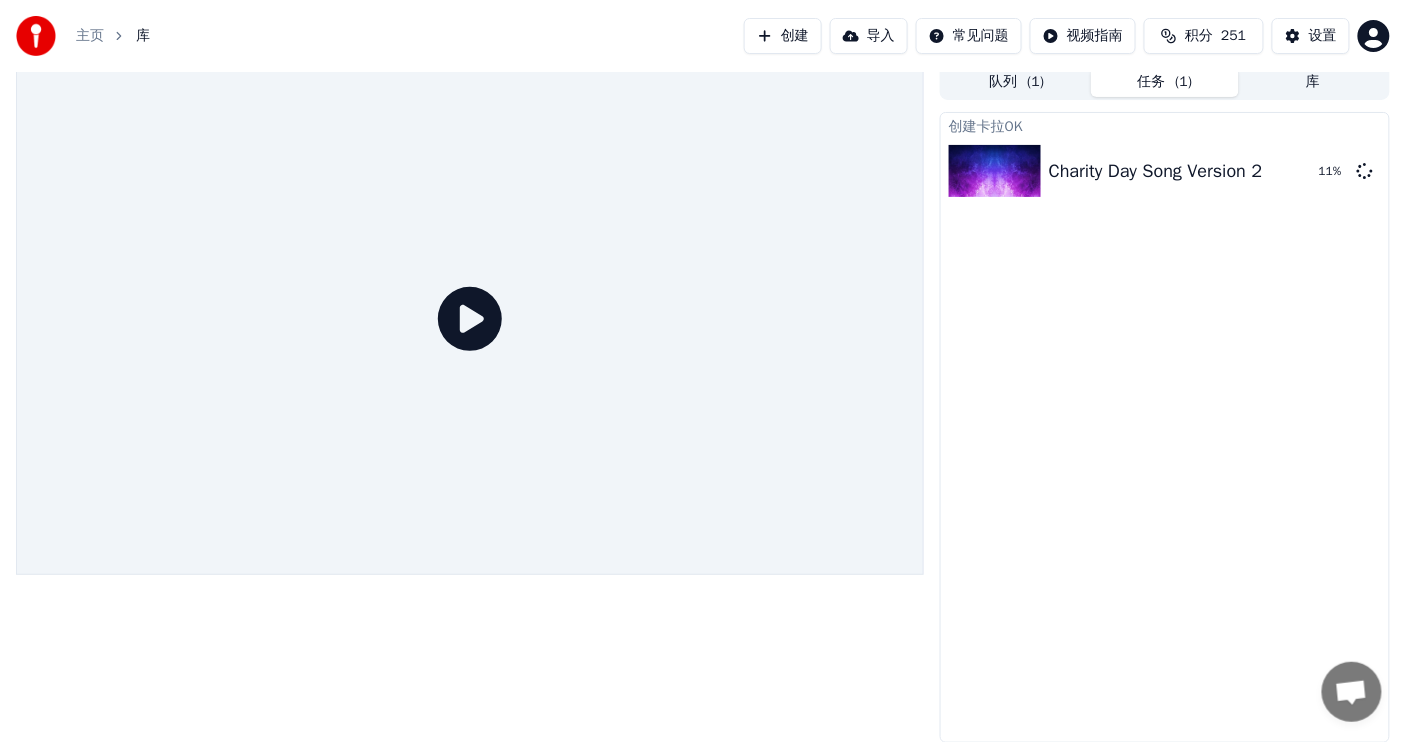 click on "主页" at bounding box center [90, 36] 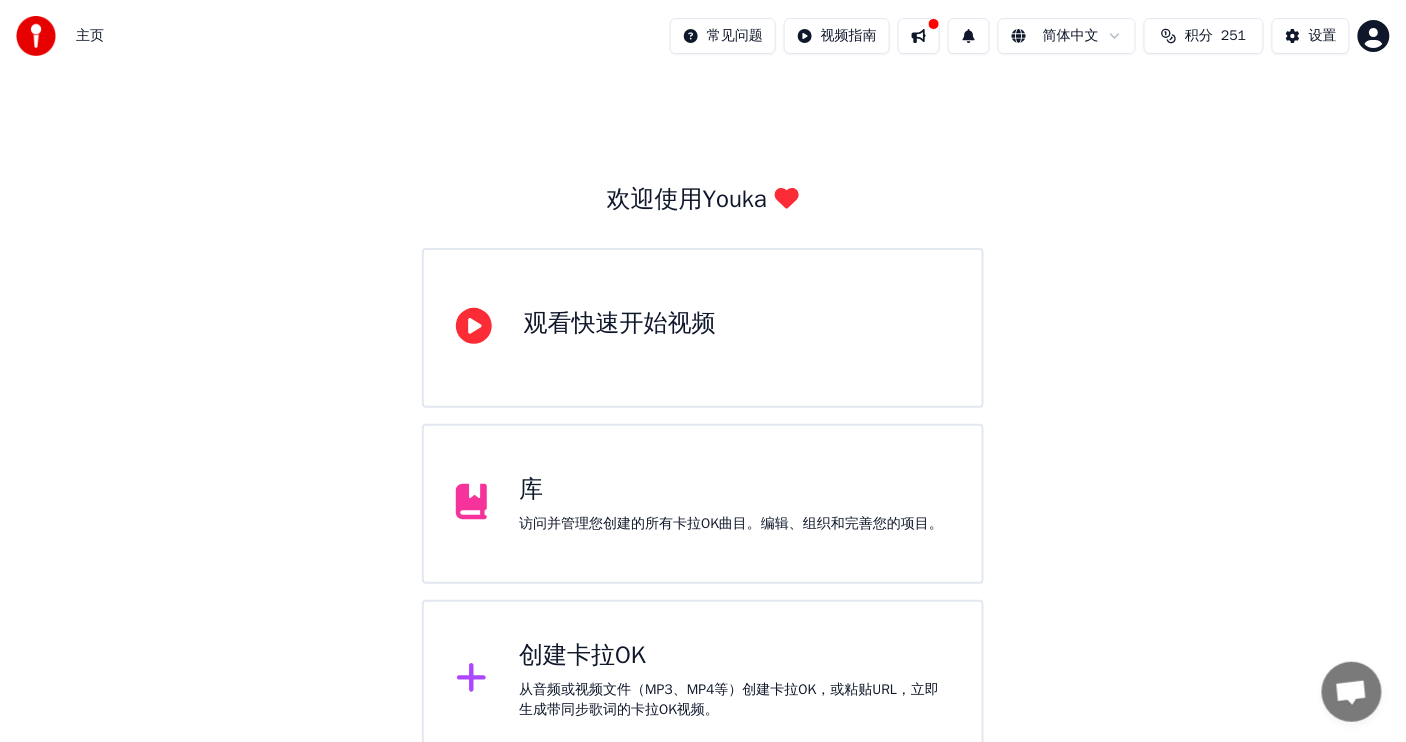 click on "创建卡拉OK" at bounding box center (734, 656) 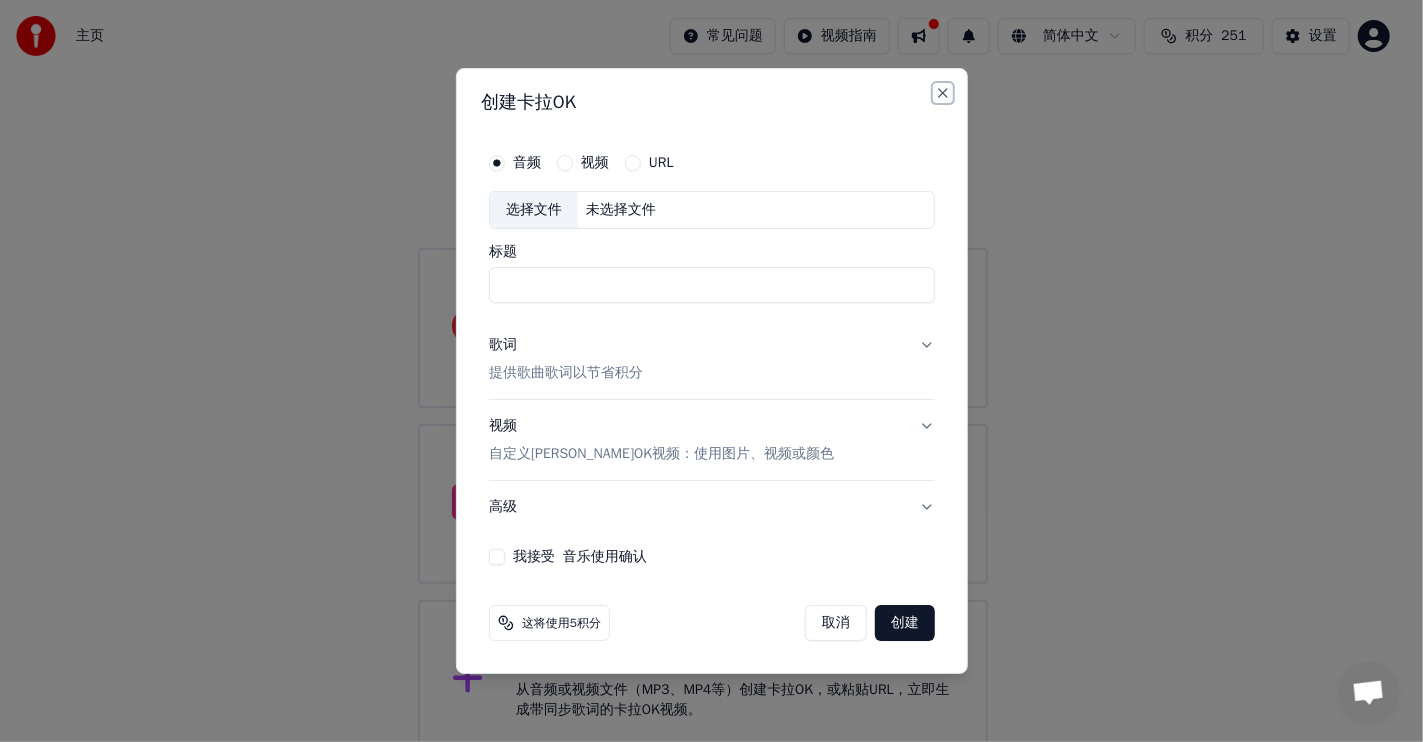 click on "Close" at bounding box center [943, 93] 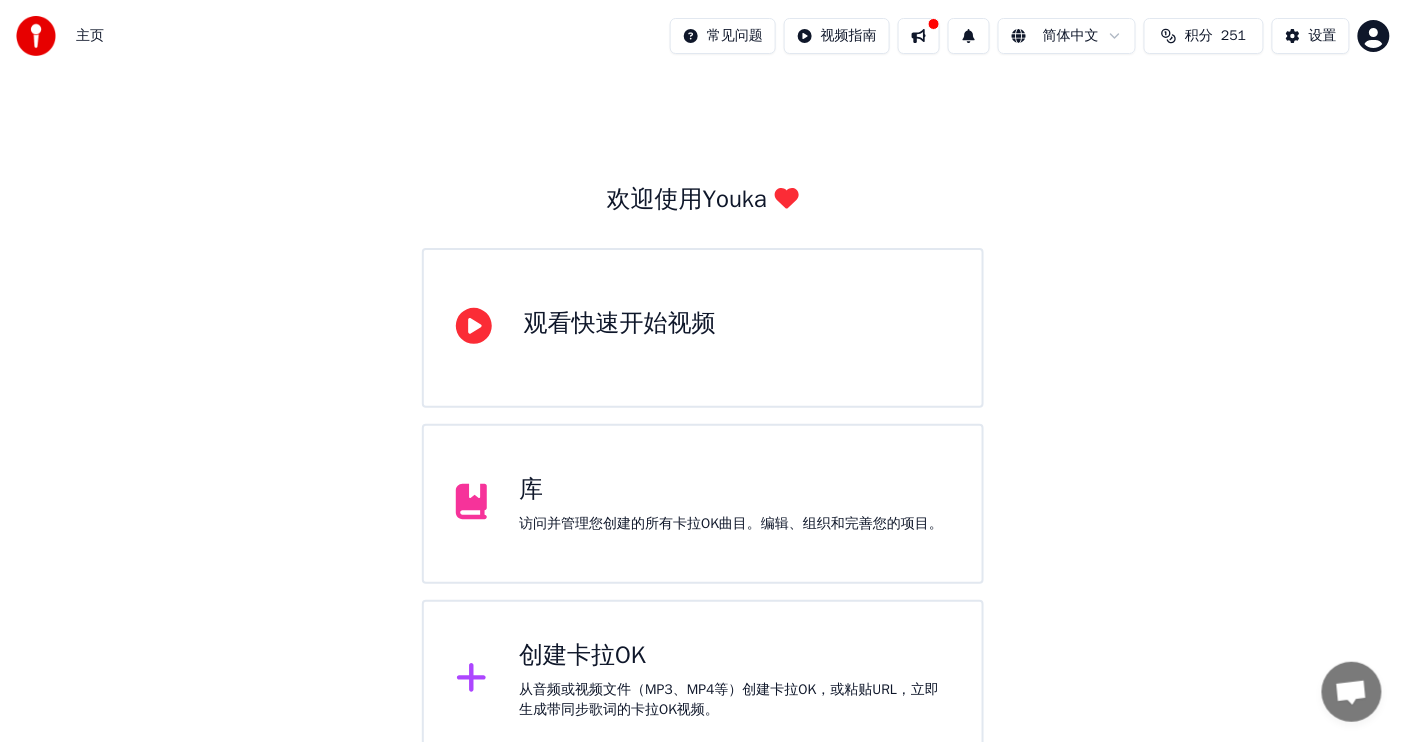 click on "库" at bounding box center [731, 490] 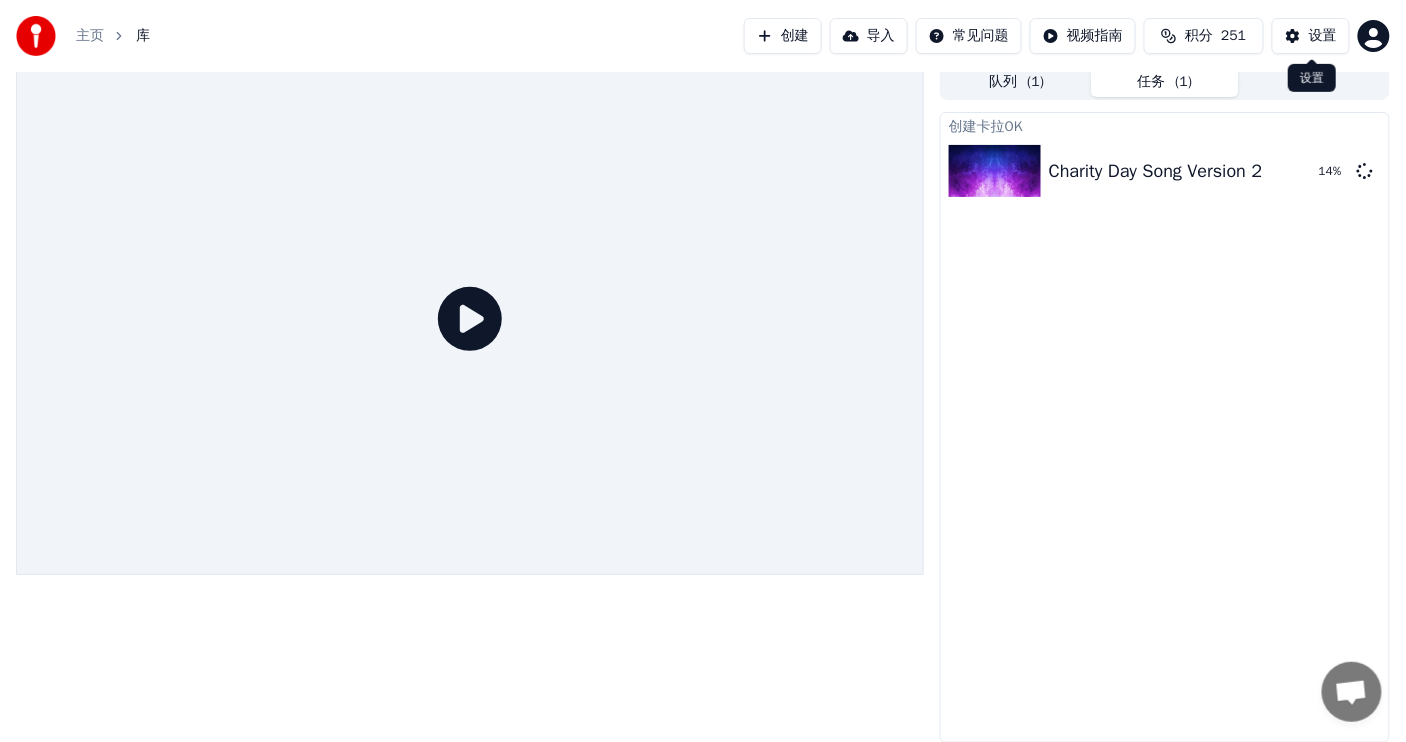 click on "设置" at bounding box center (1311, 36) 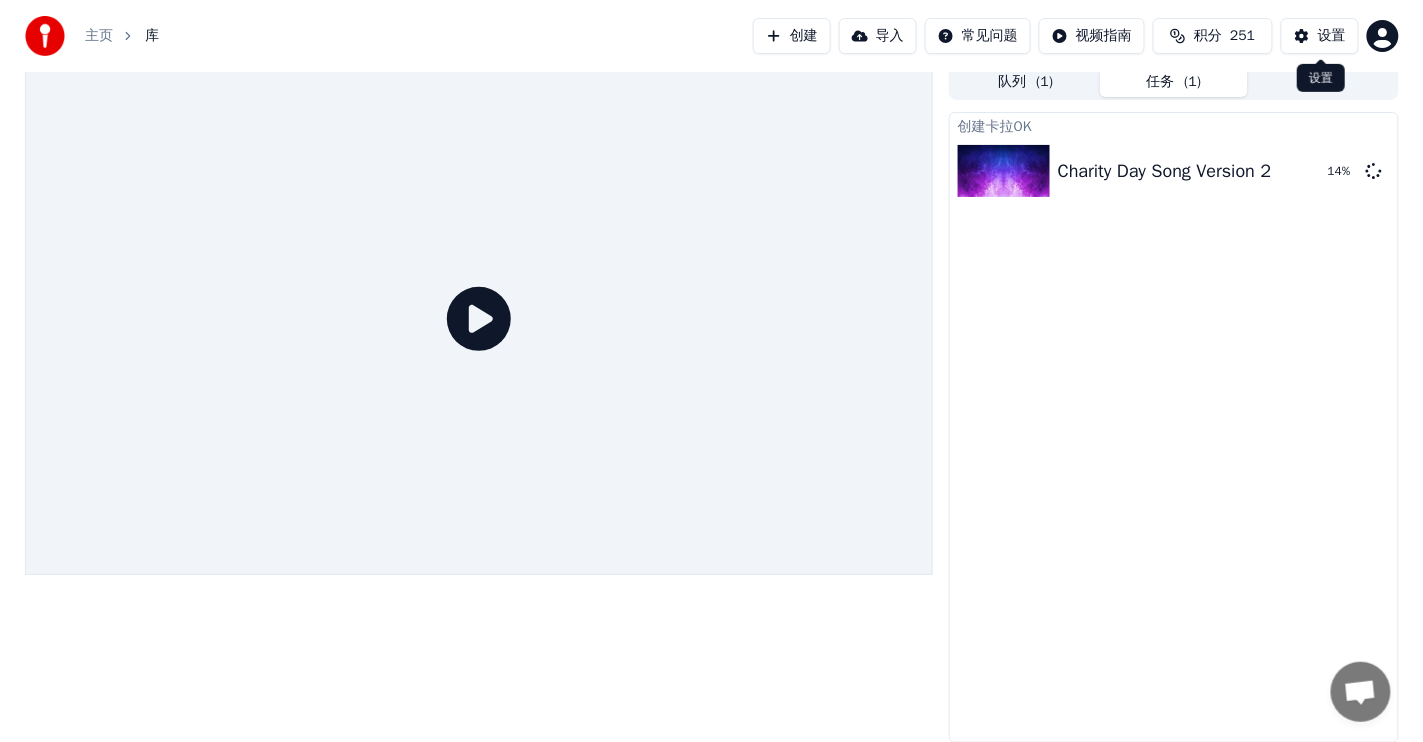 scroll, scrollTop: 0, scrollLeft: 0, axis: both 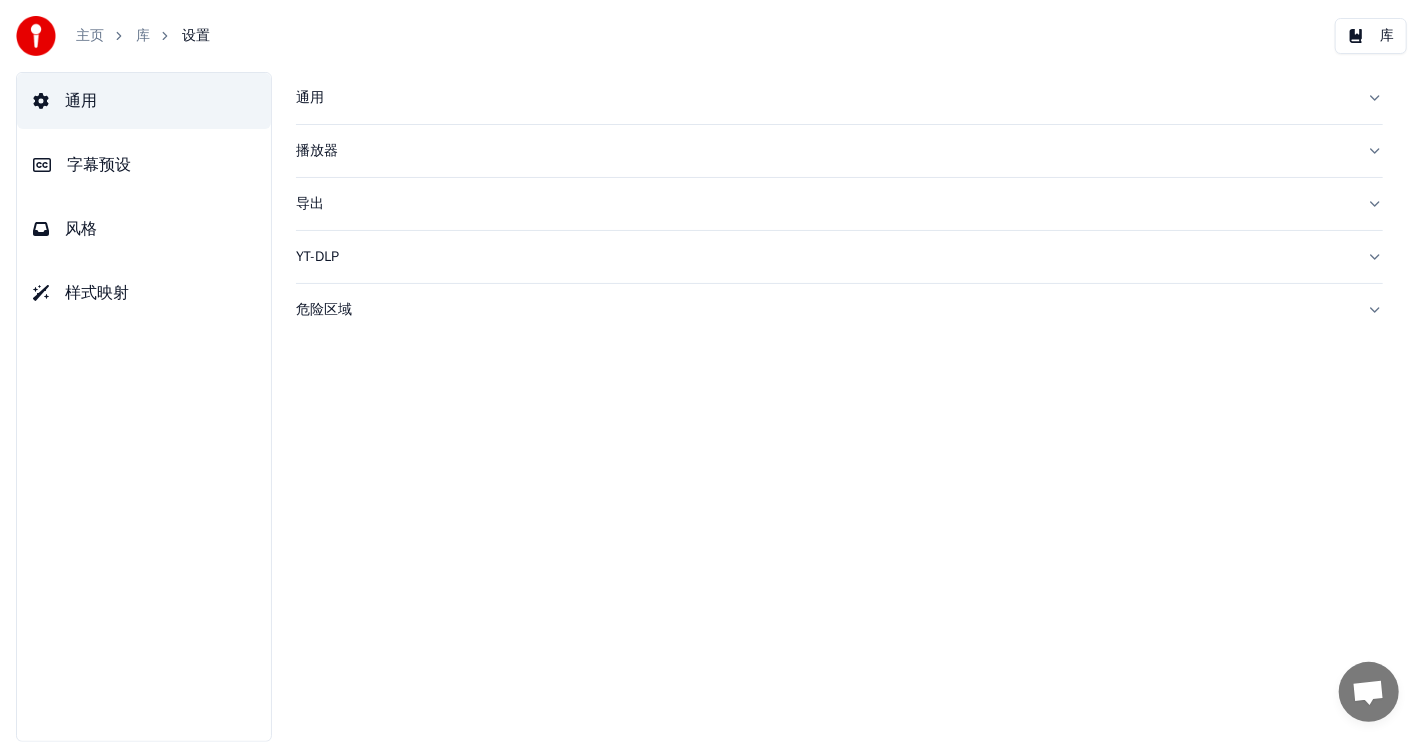 click on "字幕预设" at bounding box center (99, 165) 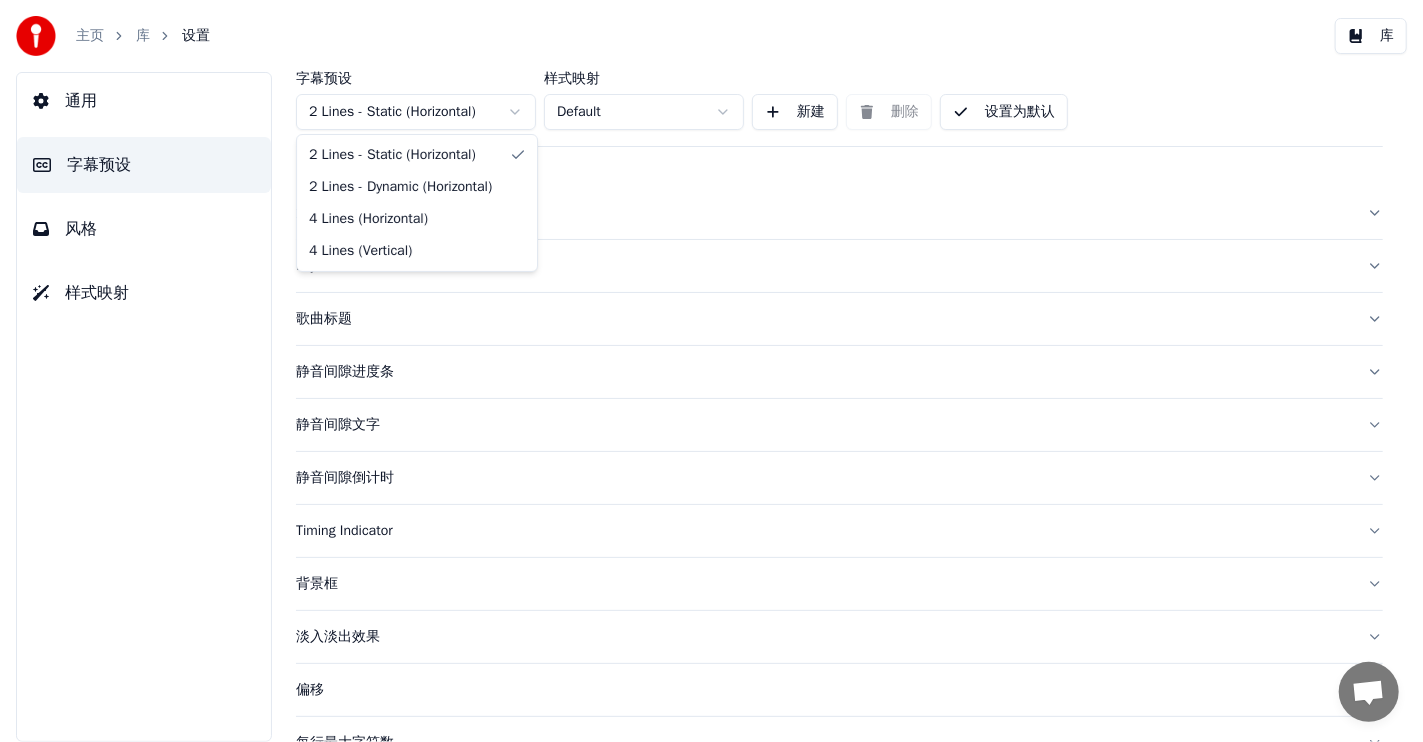 click on "主页 库 设置 库 通用 字幕预设 风格 样式映射 字幕预设 2 Lines - Static (Horizontal) 样式映射 Default 新建 删除 设置为默认 通用 Layout 歌曲标题 静音间隙进度条 静音间隙文字 静音间隙倒计时 Timing Indicator 背景框 淡入淡出效果 偏移 每行最大字符数 自动拆分行 Advanced Settings 2 Lines - Static (Horizontal) 2 Lines - Dynamic (Horizontal) 4 Lines (Horizontal) 4 Lines (Vertical)" at bounding box center (711, 371) 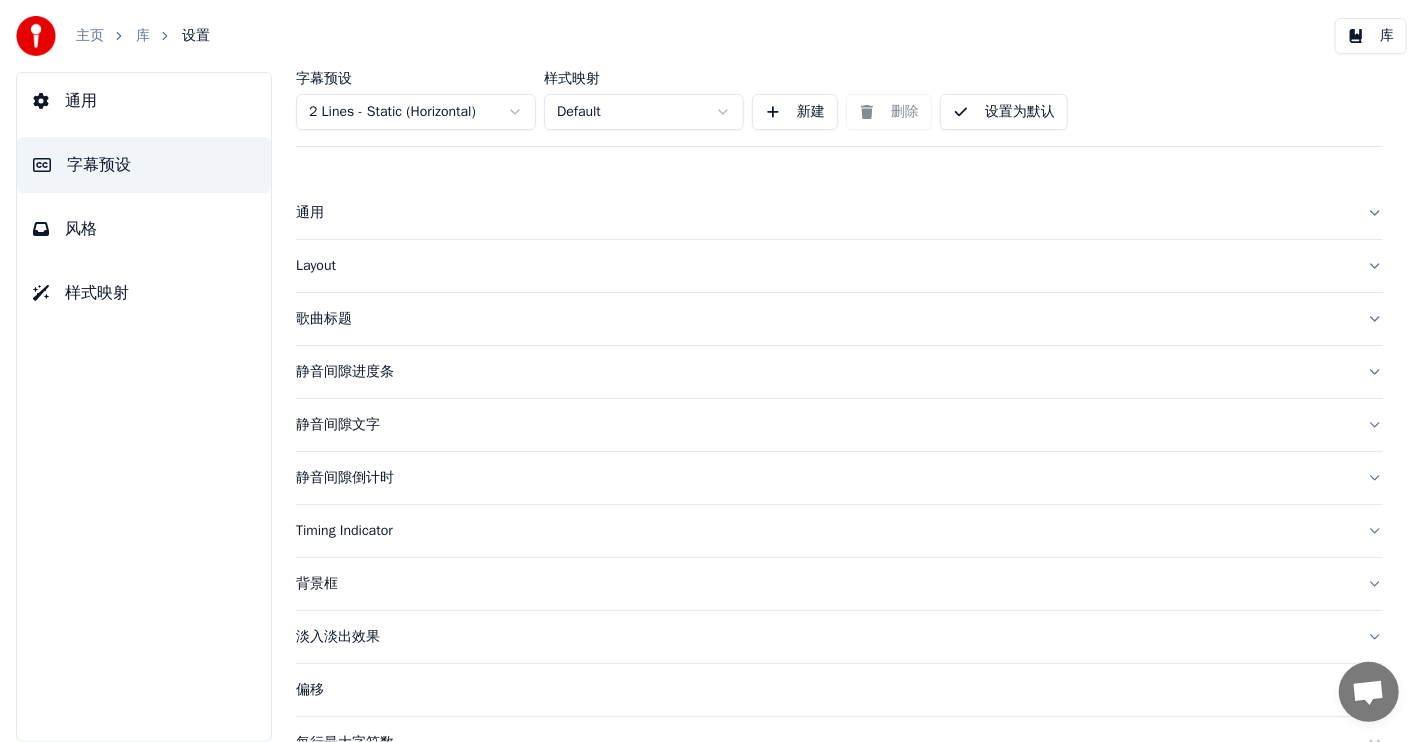 click on "Layout" at bounding box center (823, 266) 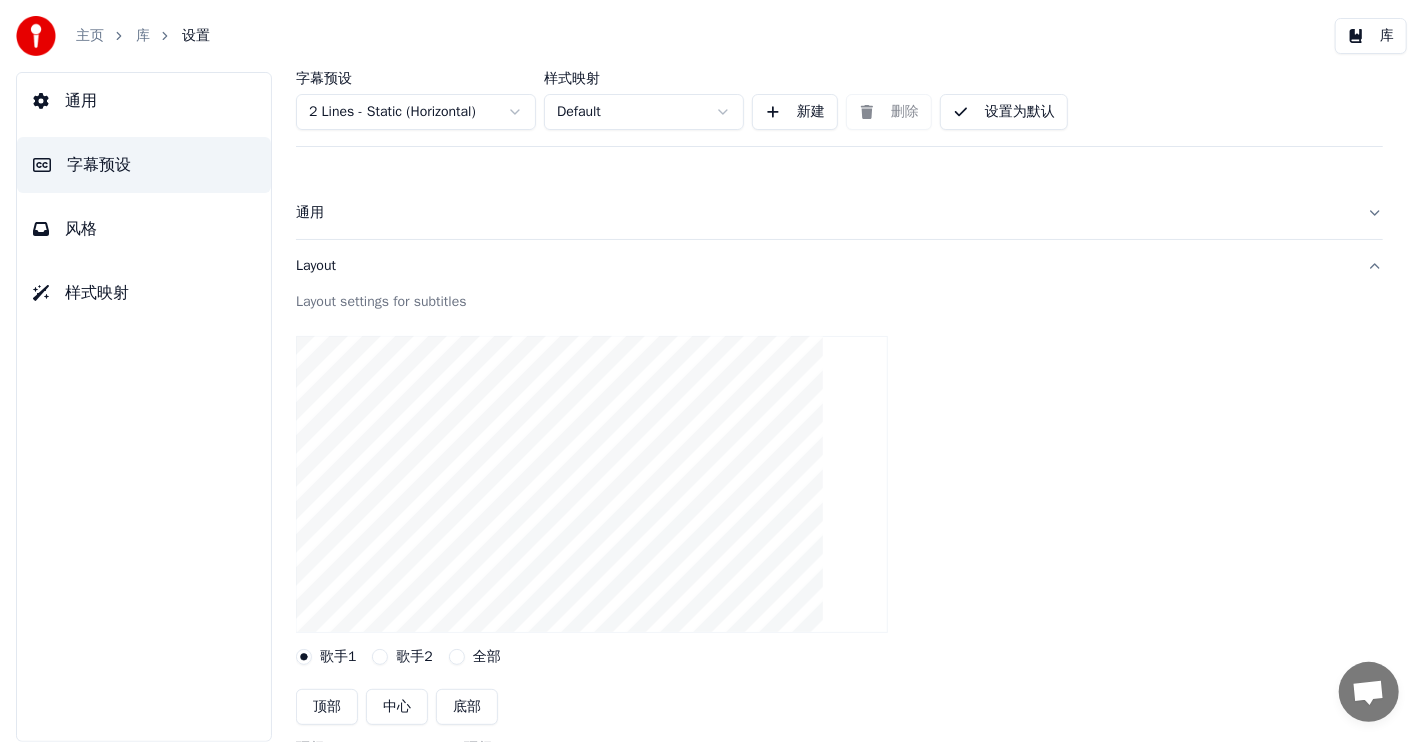 click on "Layout" at bounding box center [823, 266] 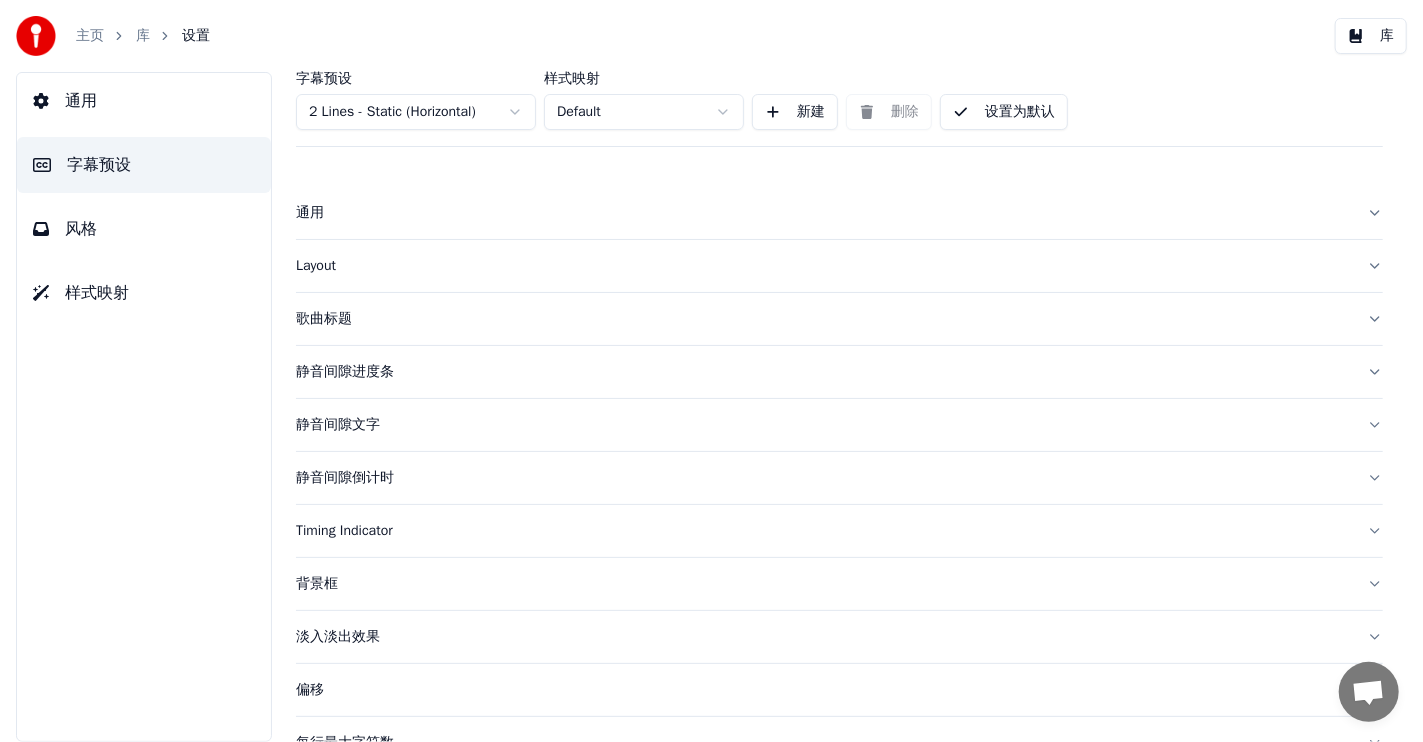 click on "库" at bounding box center (143, 36) 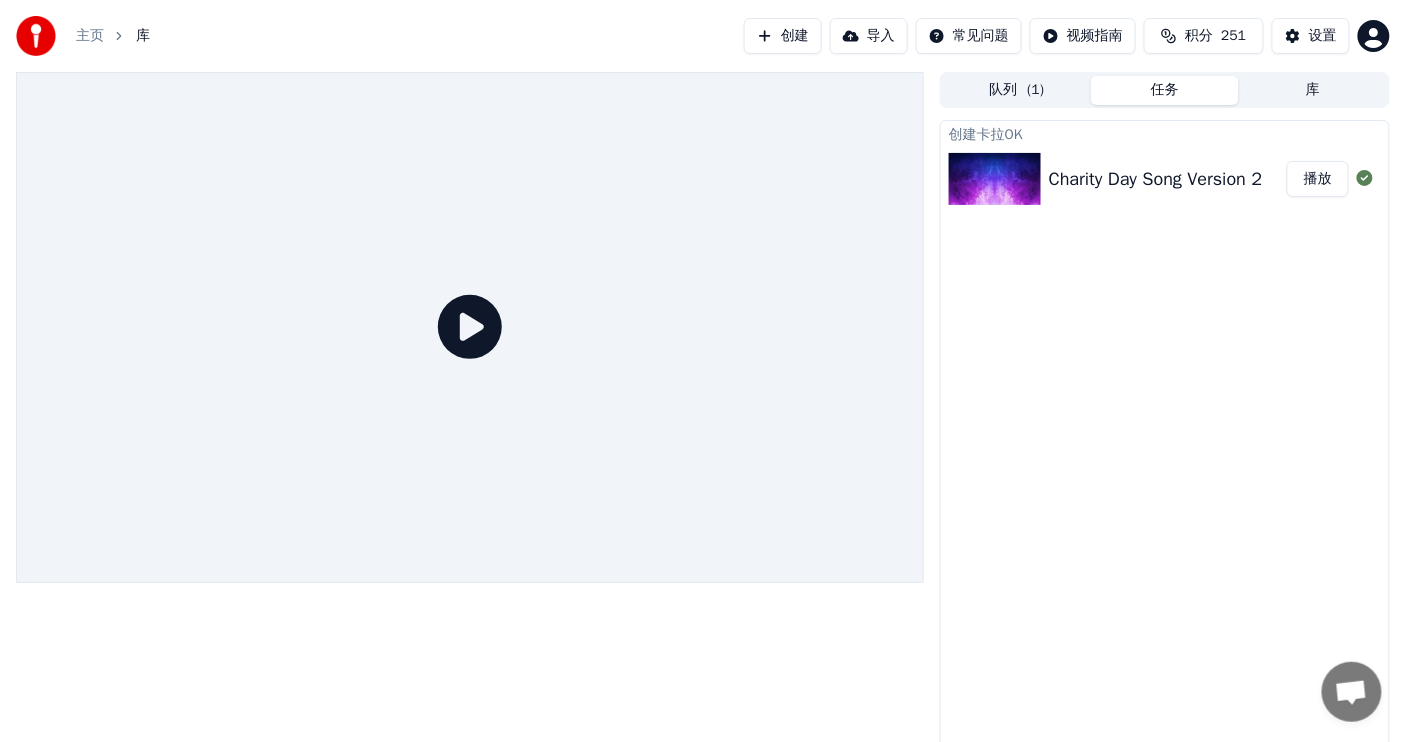 click 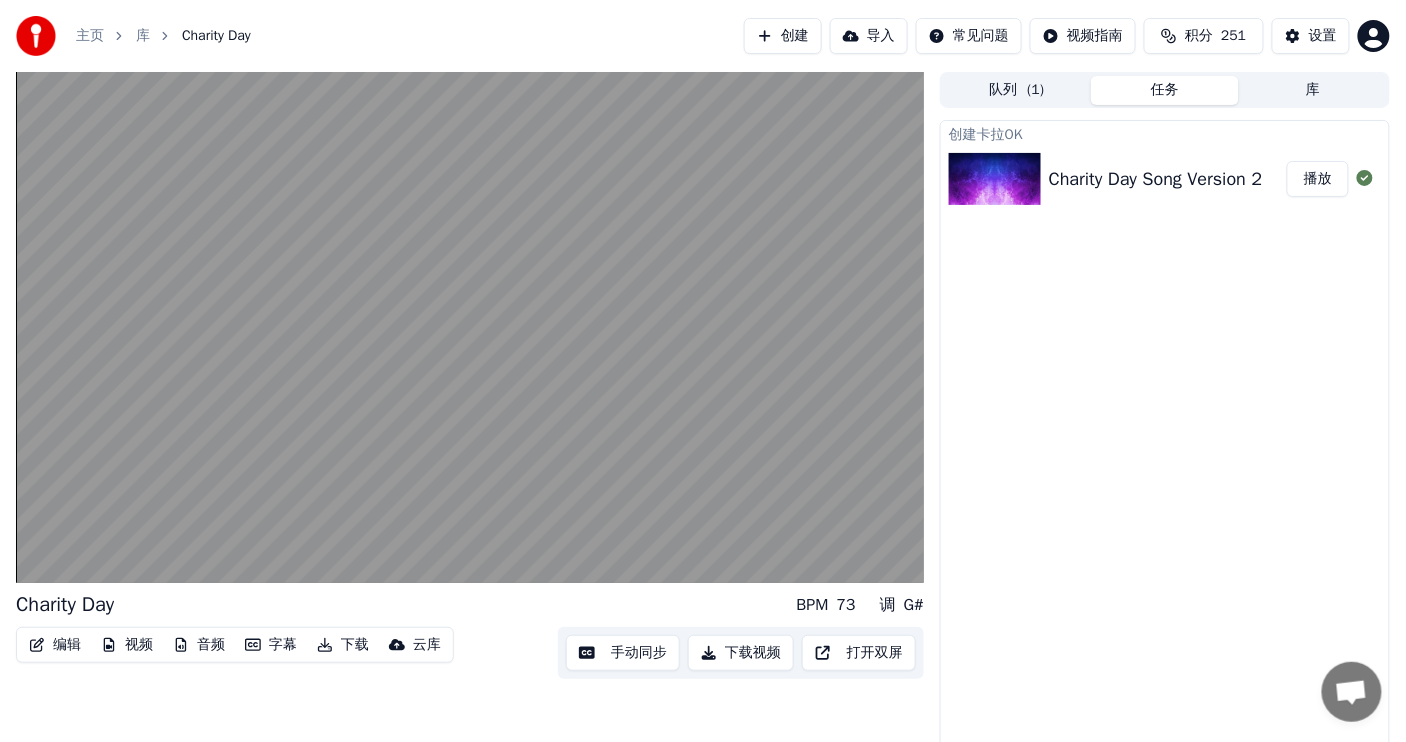 type 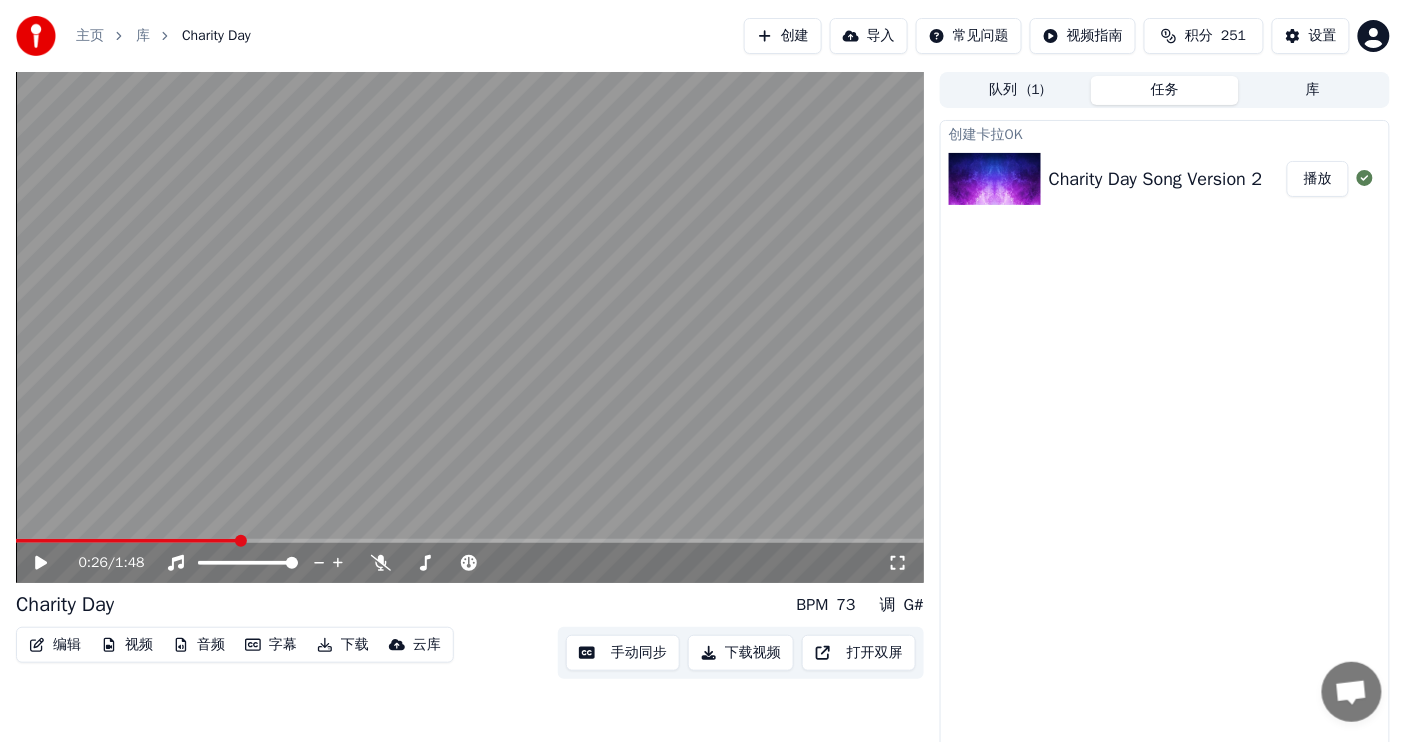 click on "播放" at bounding box center [1318, 179] 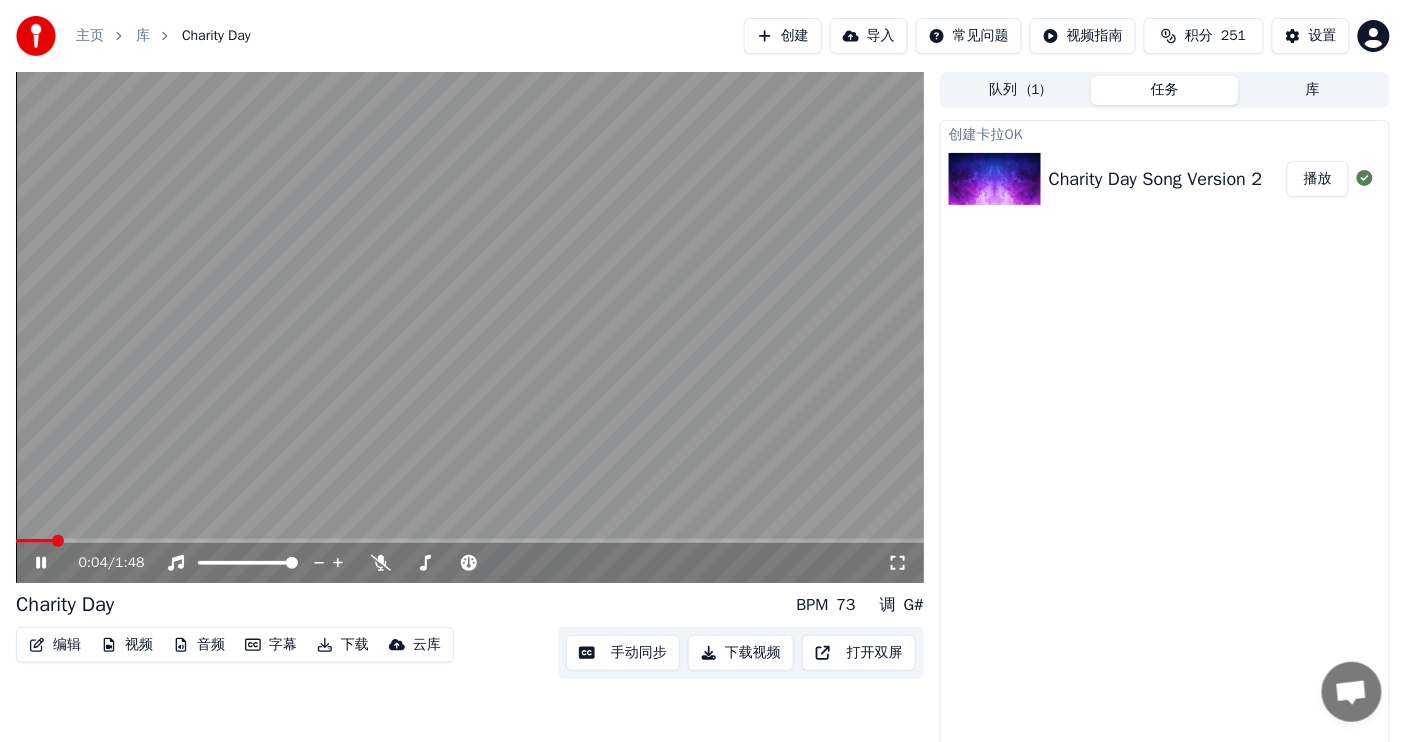 click 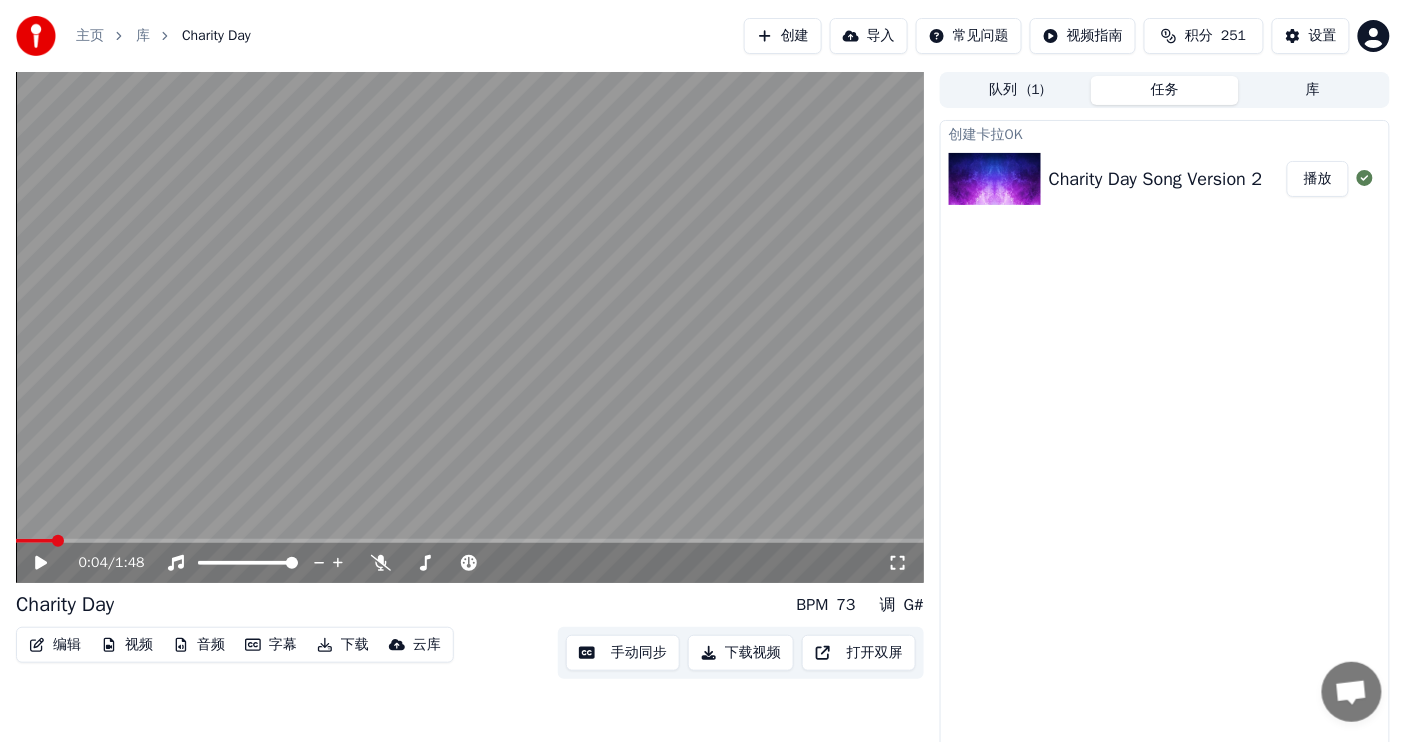 click on "编辑" at bounding box center (55, 645) 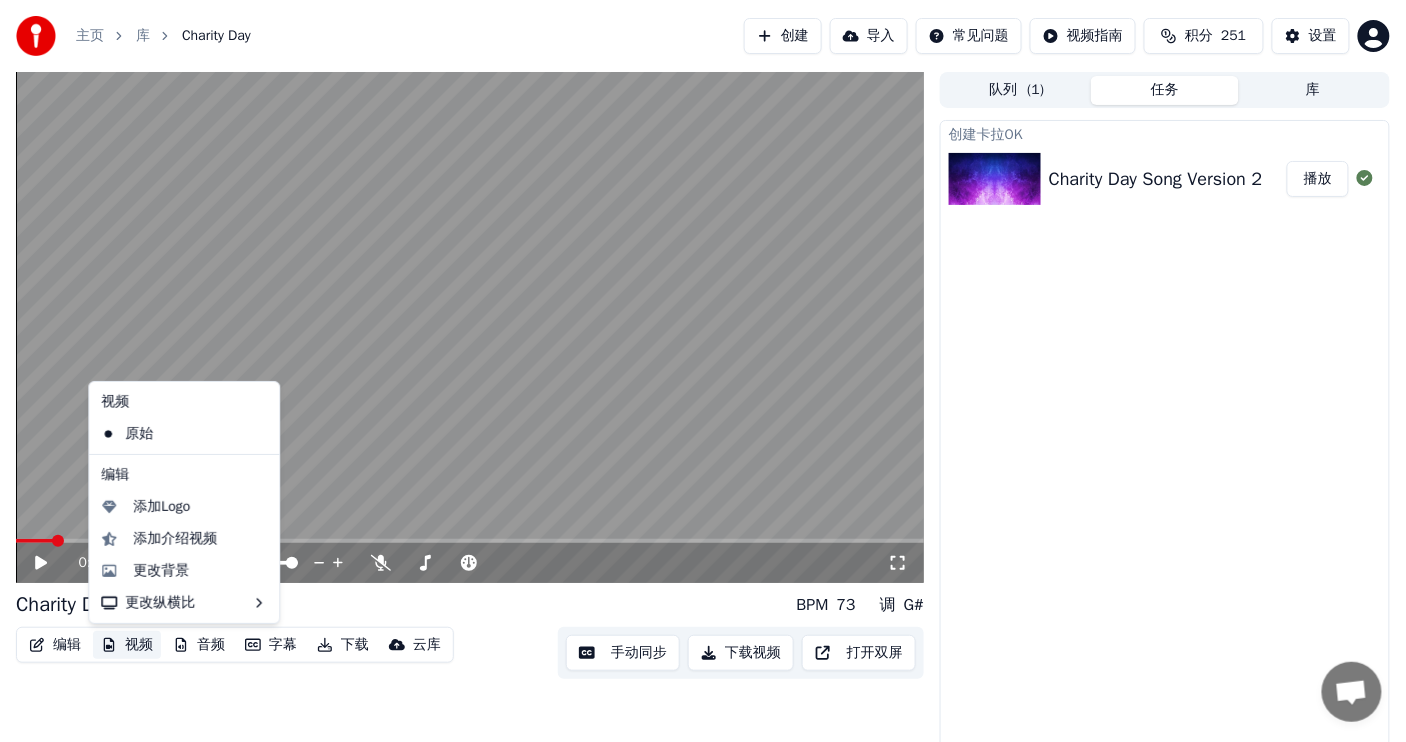 click on "0:04  /  1:48 Charity Day BPM 73 调 G# 编辑 视频 音频 字幕 下载 云库 手动同步 下载视频 打开双屏" at bounding box center (470, 411) 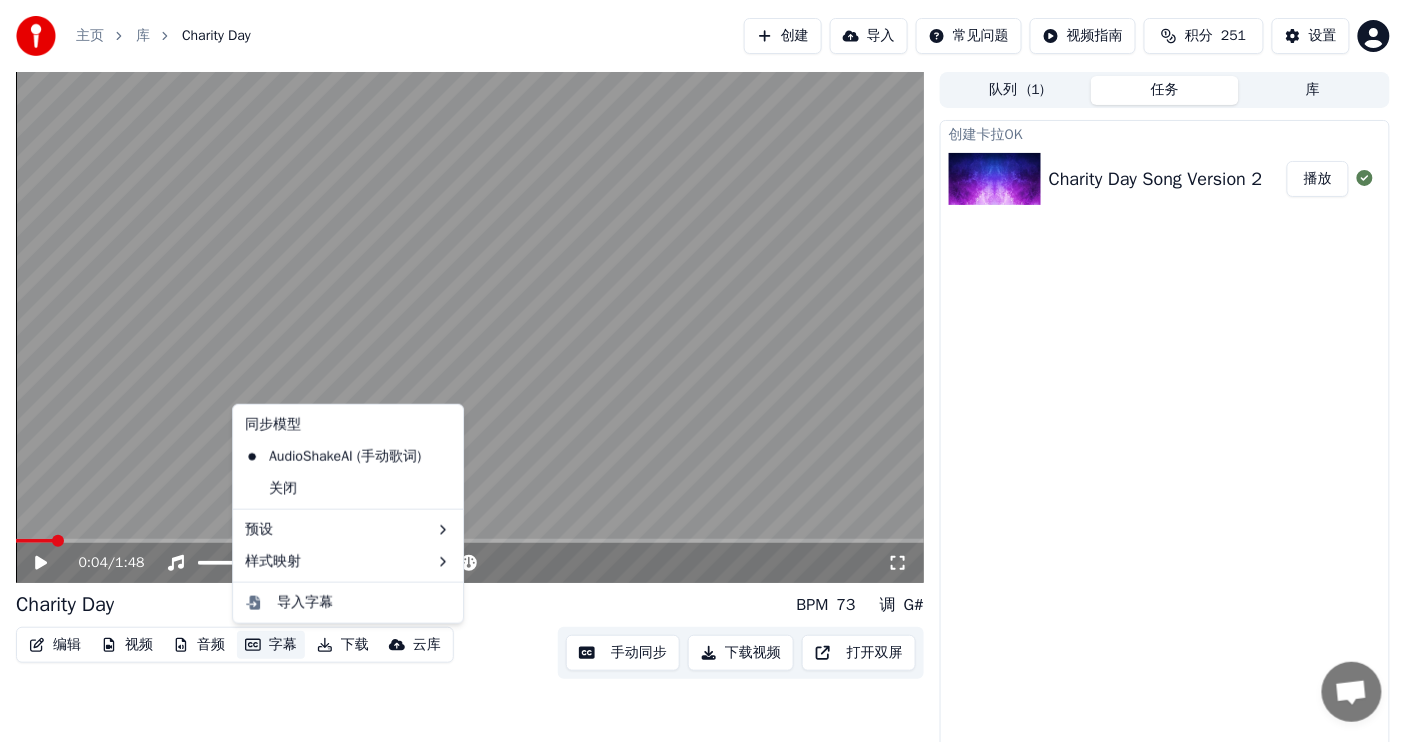 click on "字幕" at bounding box center [271, 645] 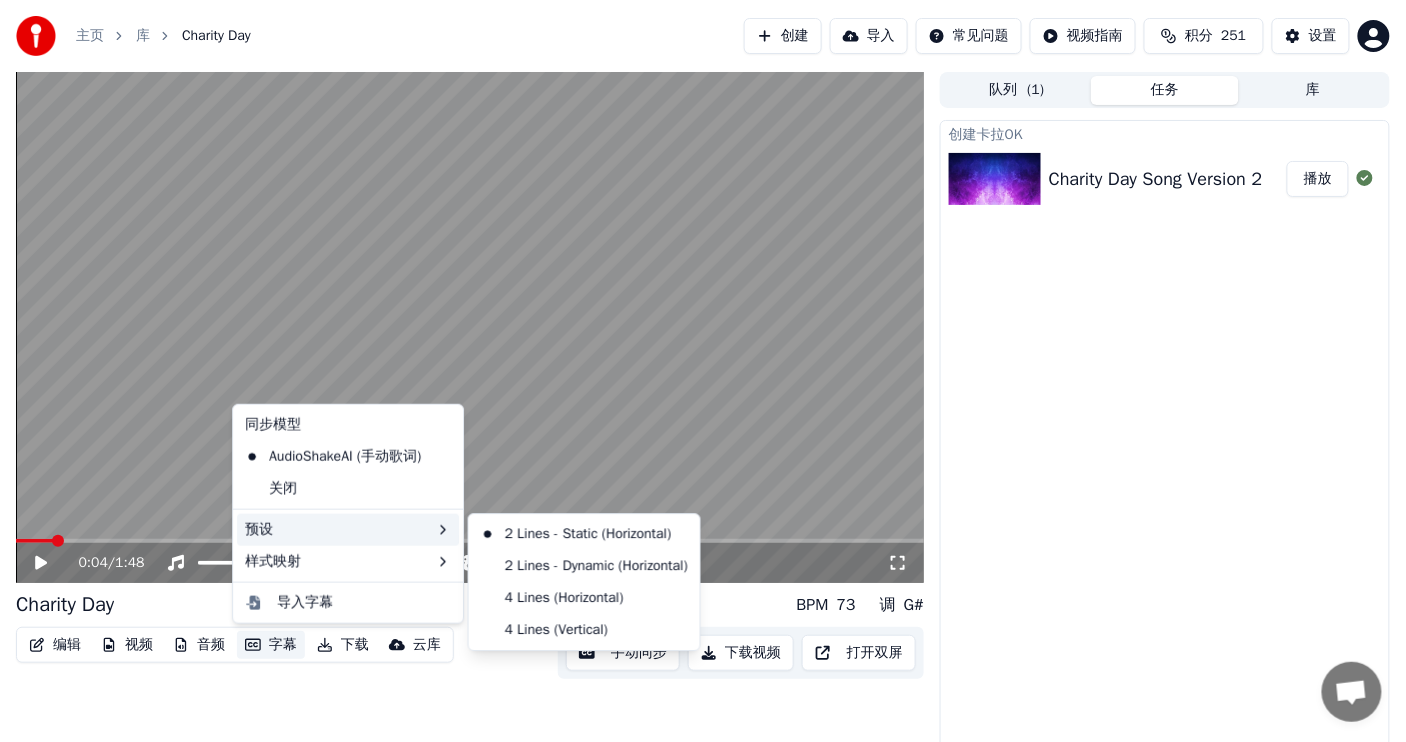 click on "预设" at bounding box center (348, 530) 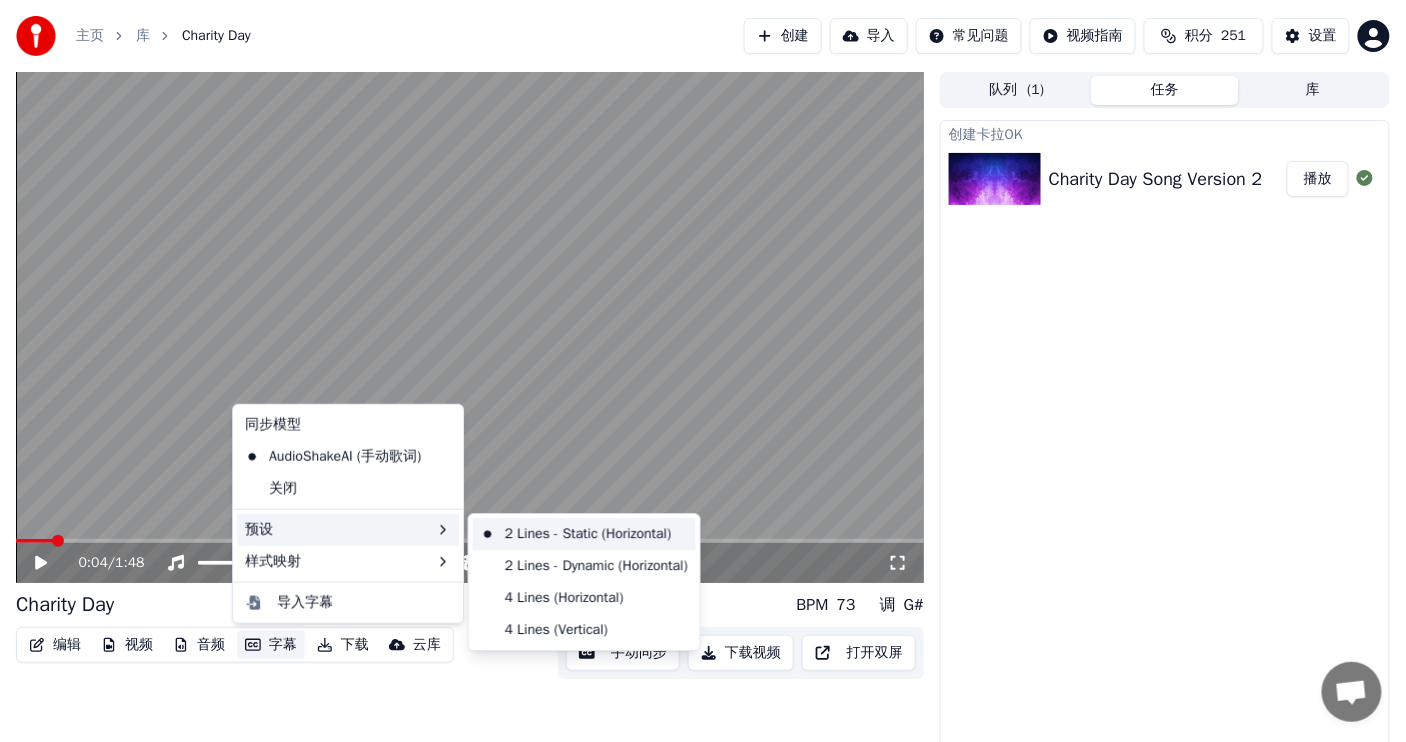 click on "2 Lines - Static (Horizontal)" at bounding box center (584, 534) 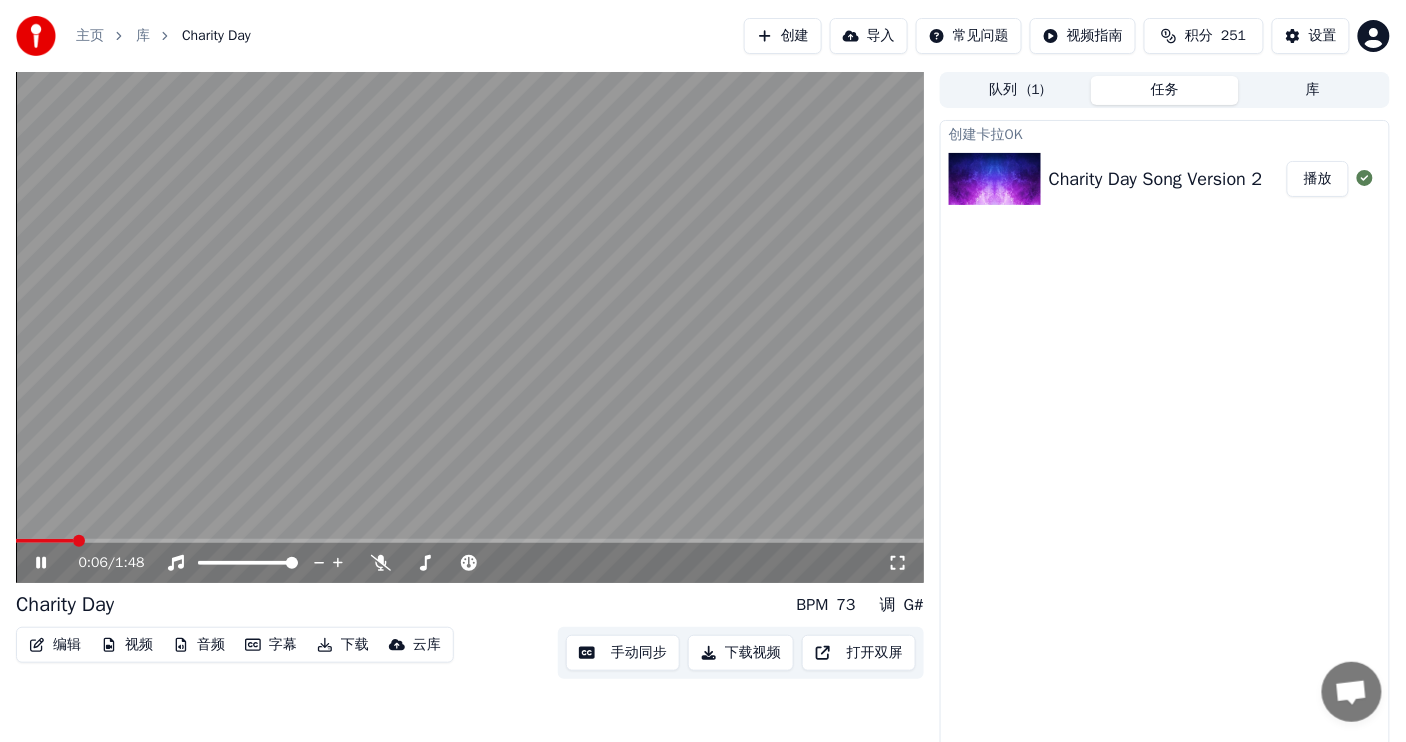click 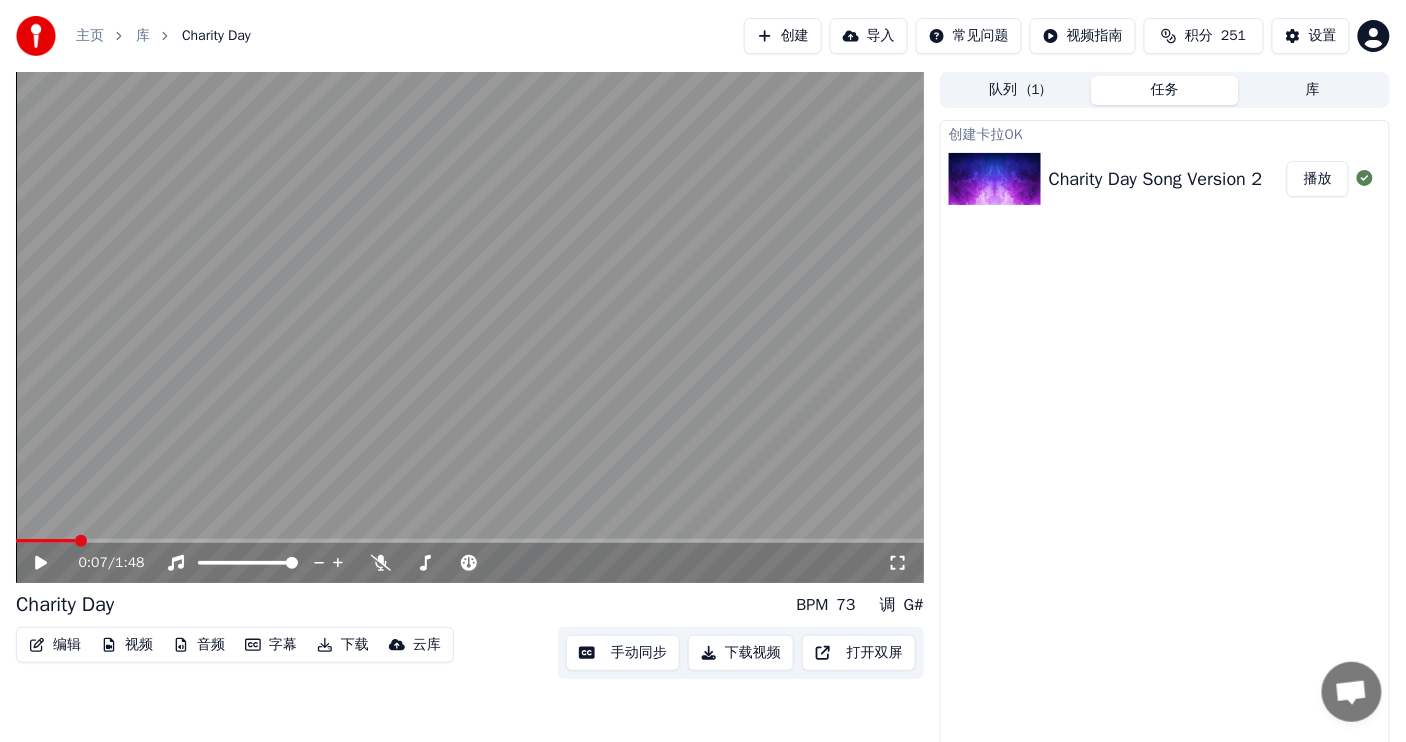 click on "云库" at bounding box center [415, 645] 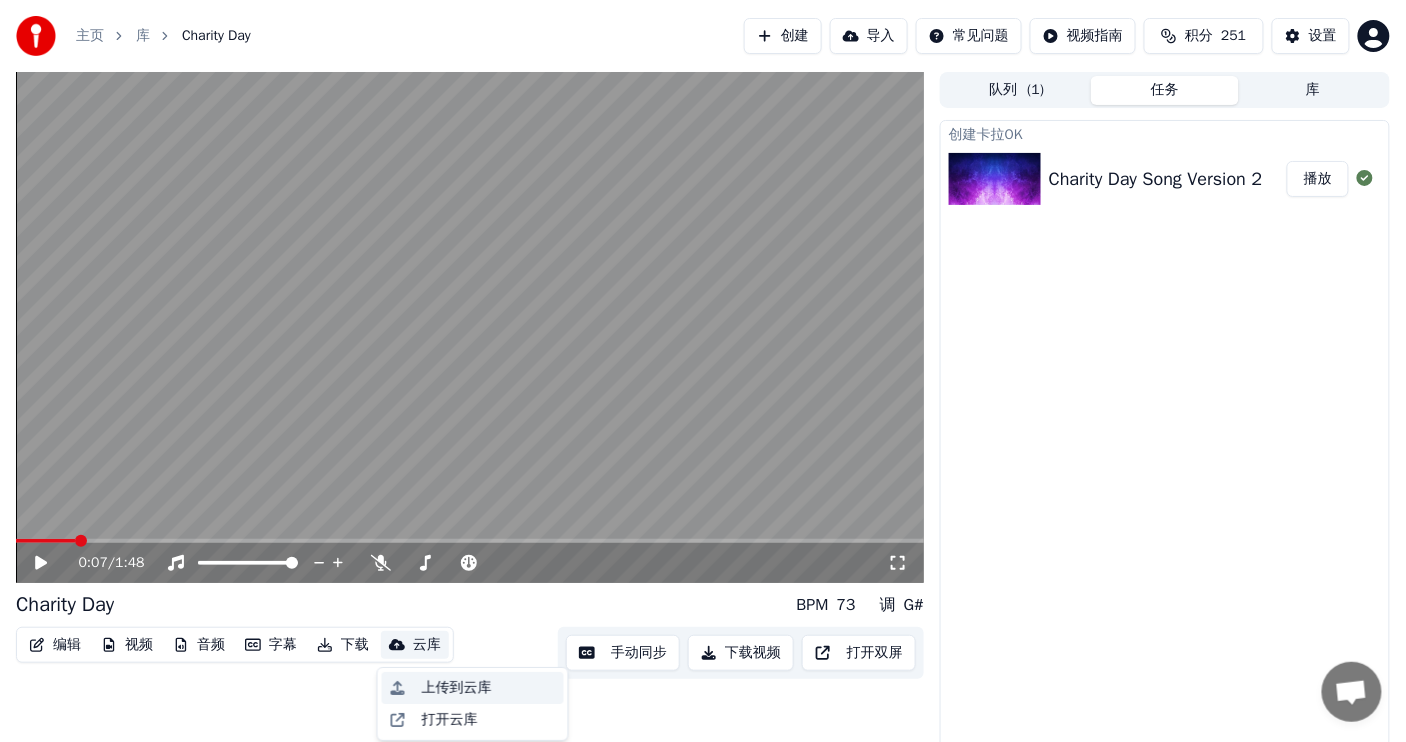 click on "上传到云库" at bounding box center (457, 688) 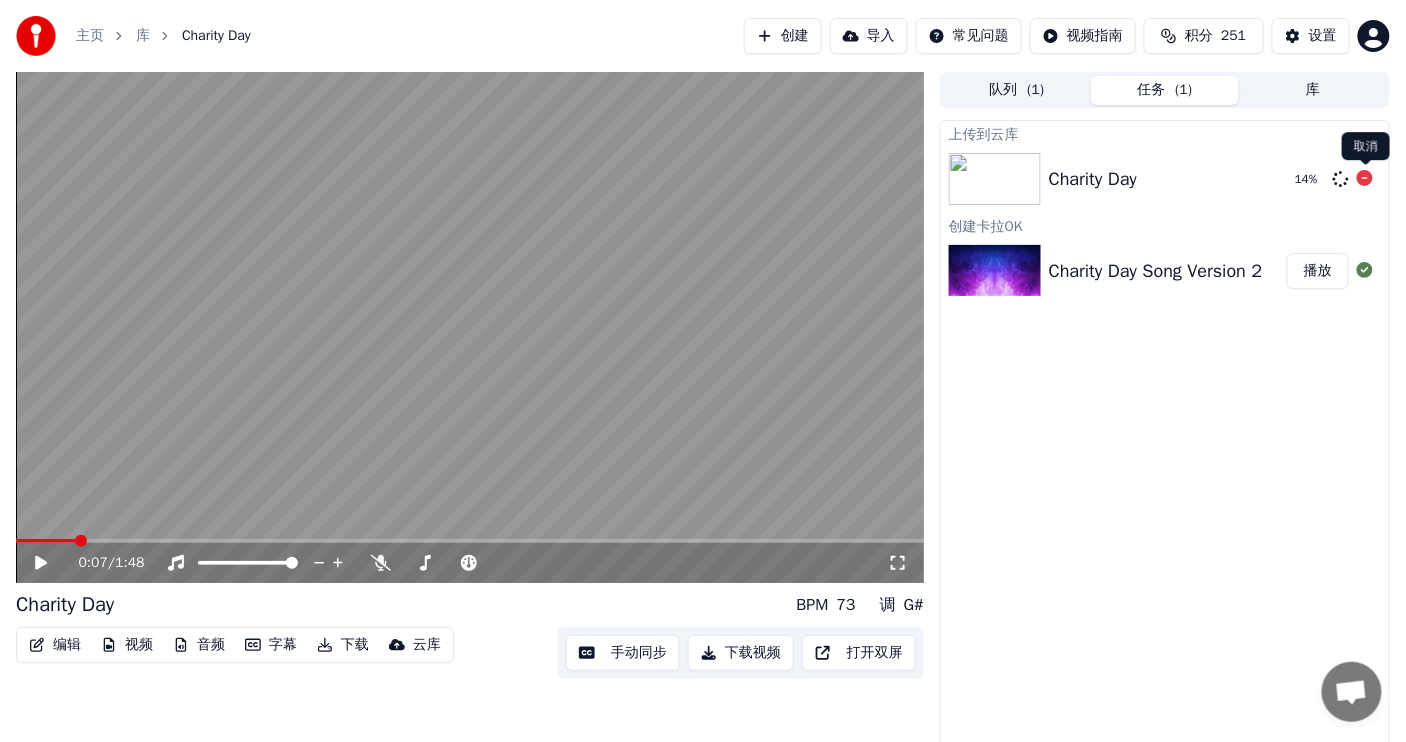 click 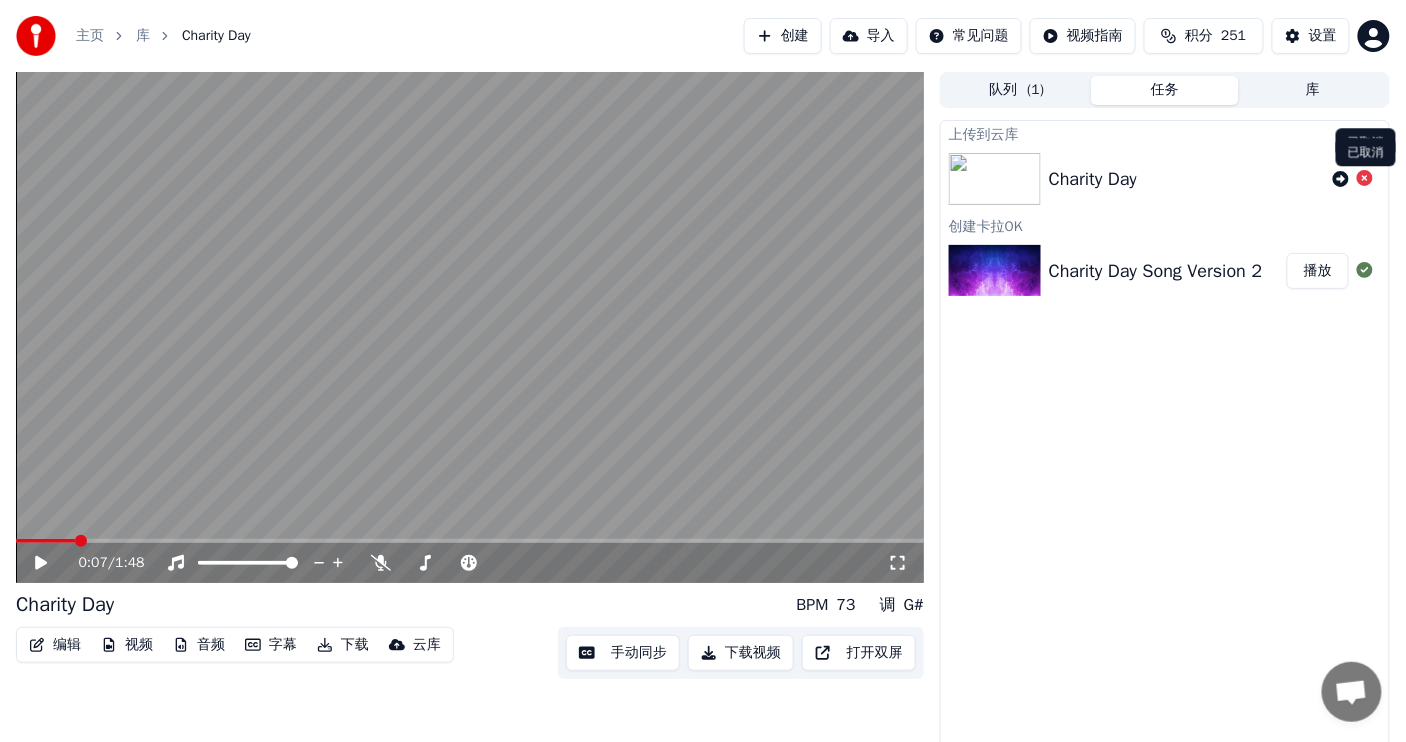 click 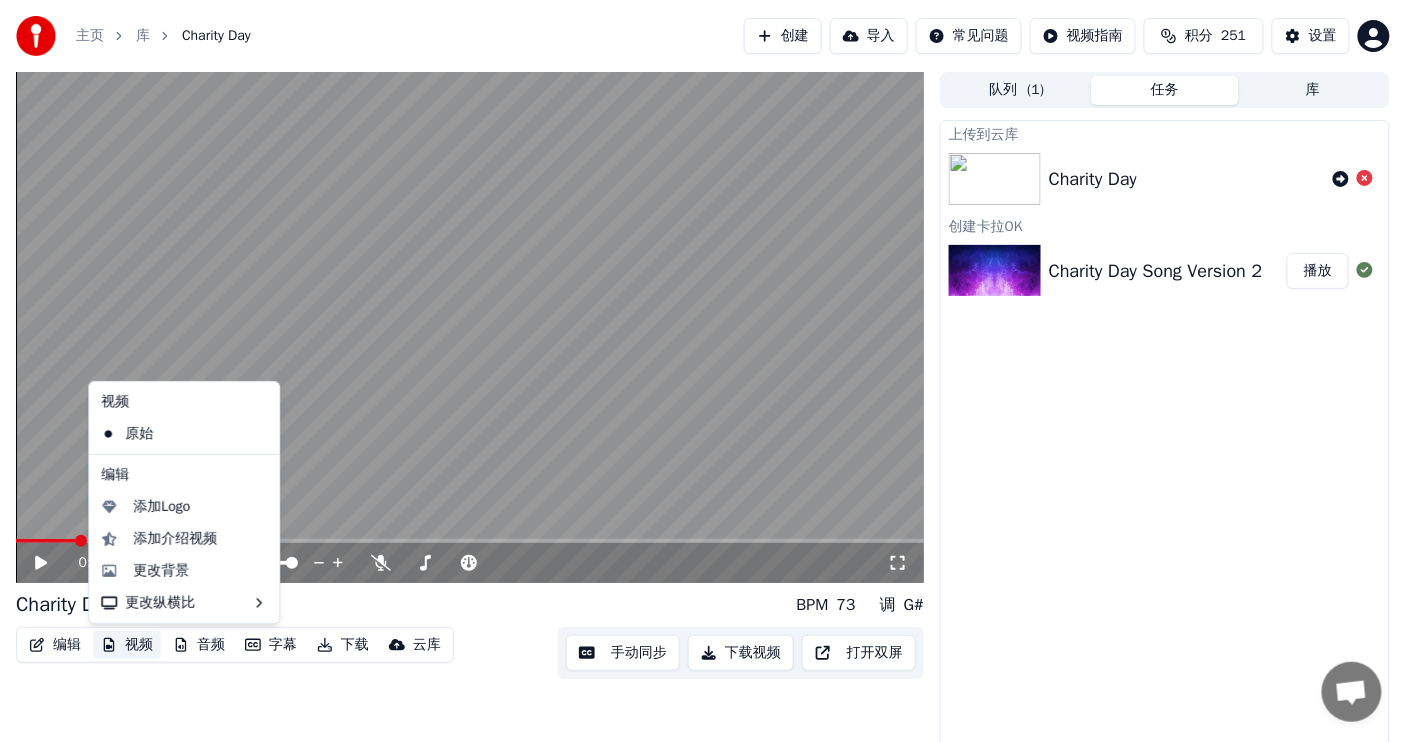 click on "视频" at bounding box center (127, 645) 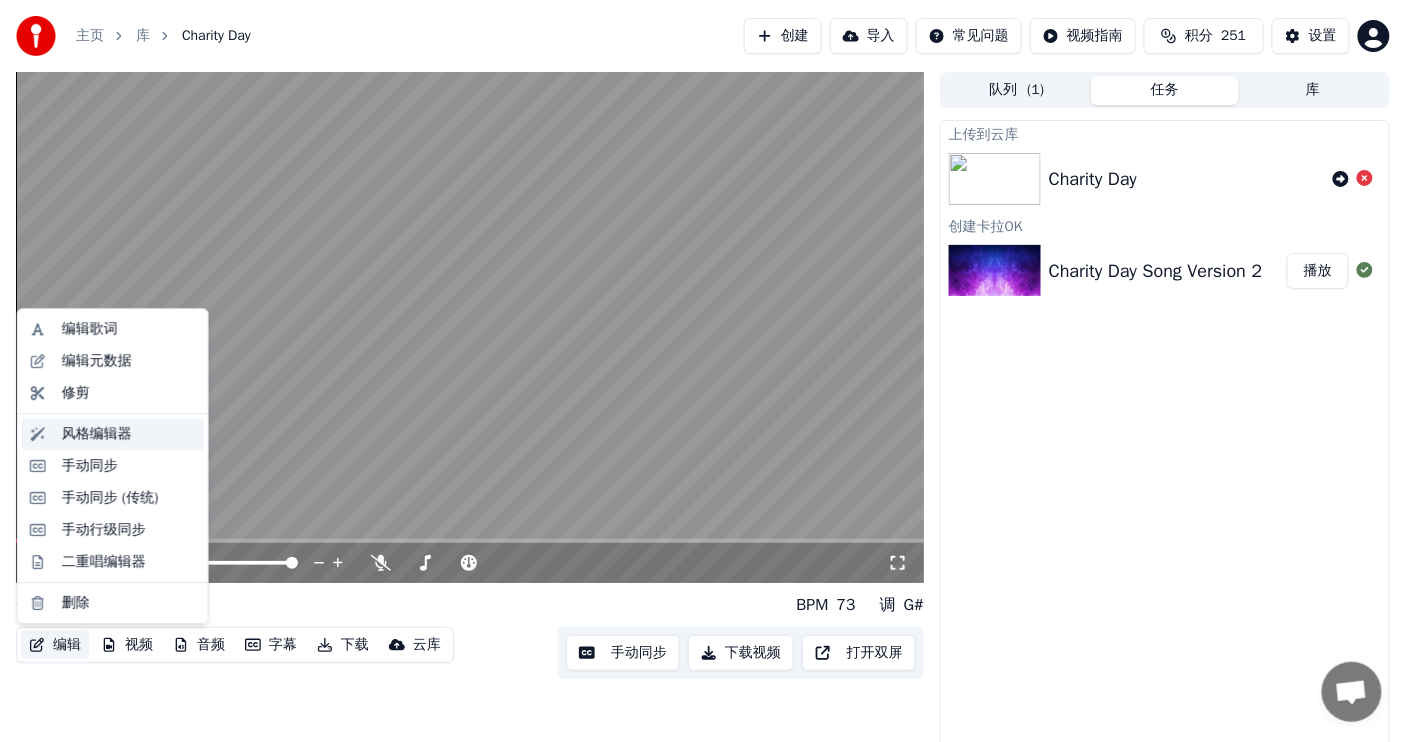 click on "风格编辑器" at bounding box center (97, 434) 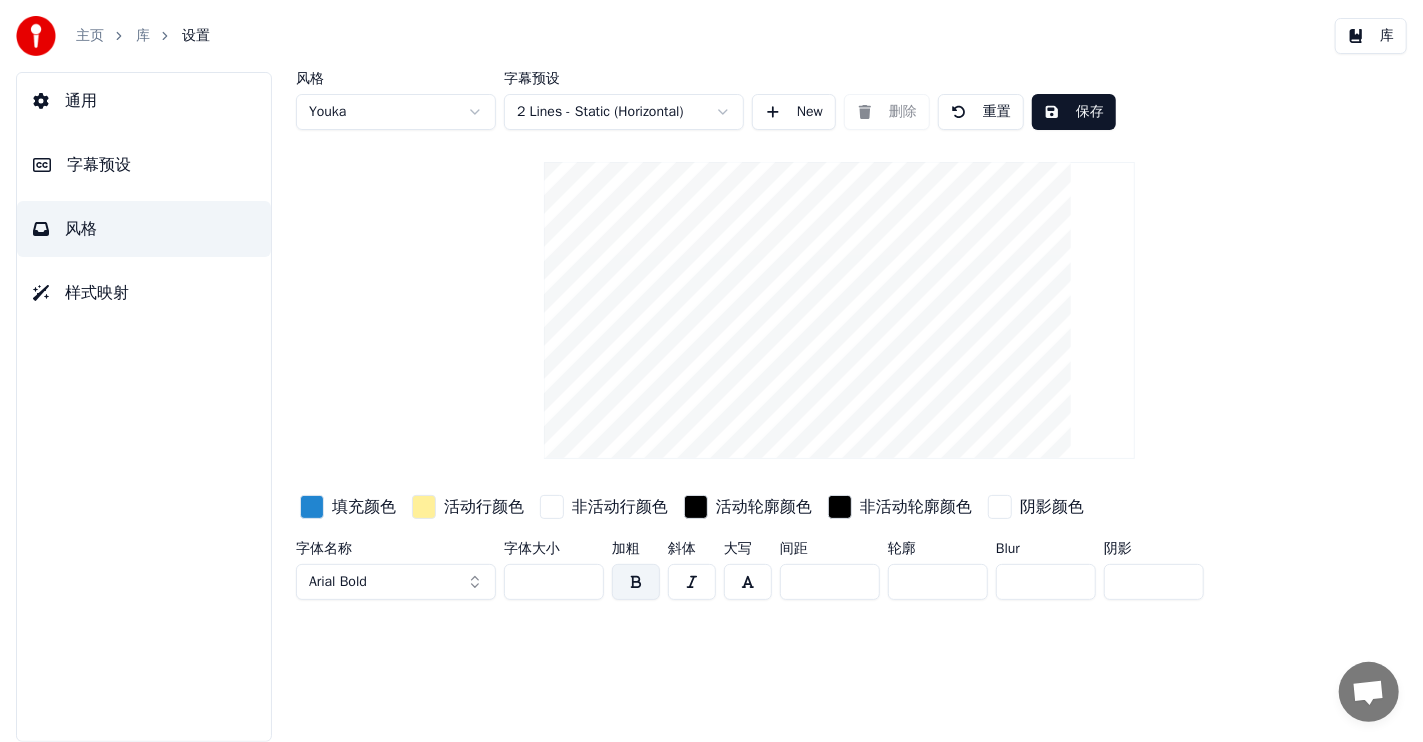 click at bounding box center [312, 507] 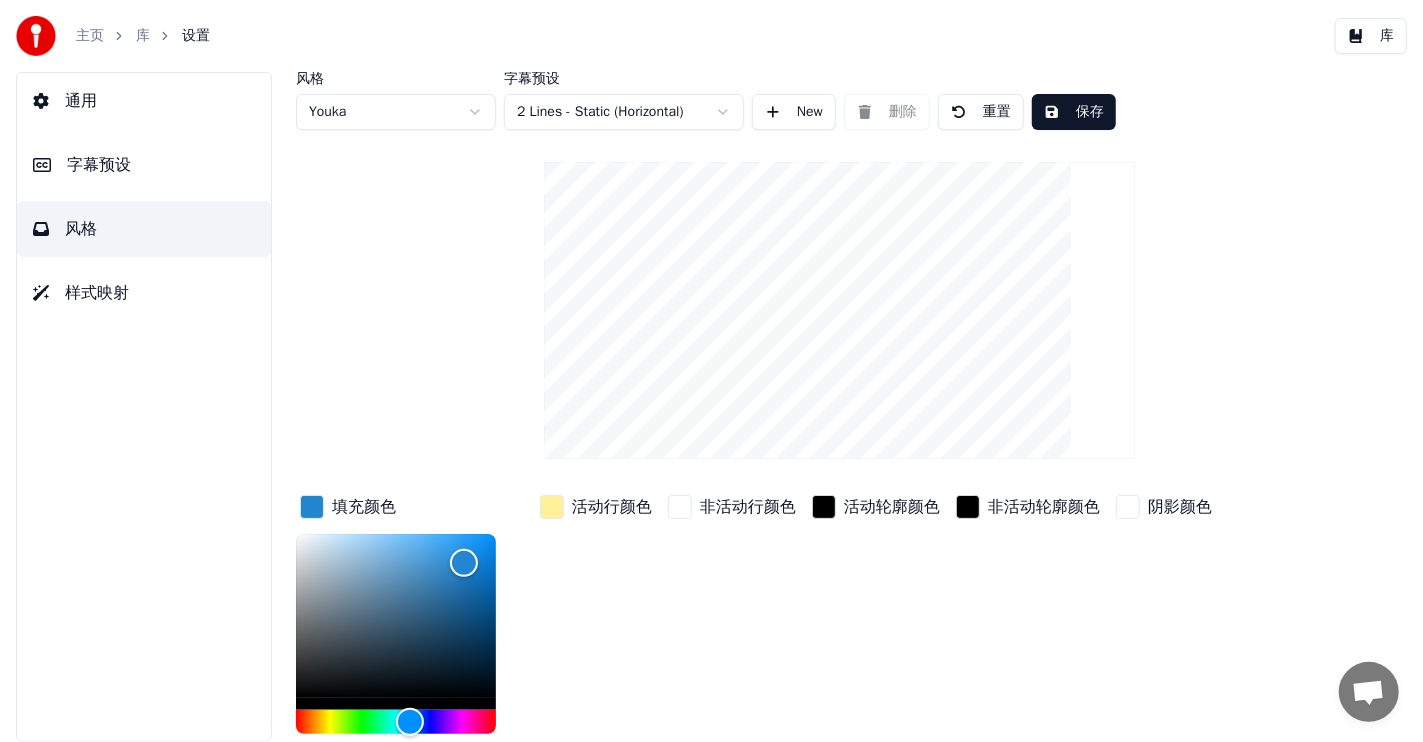 click on "风格 Youka 字幕预设 2 Lines - Static (Horizontal) New 删除 重置 保存 填充颜色 ******* 活动行颜色 非活动行颜色 活动轮廓颜色 非活动轮廓颜色 阴影颜色 字体名称 Arial Bold 字体大小 ** 加粗 斜体 大写 间距 * 轮廓 * Blur * 阴影 *" at bounding box center [839, 474] 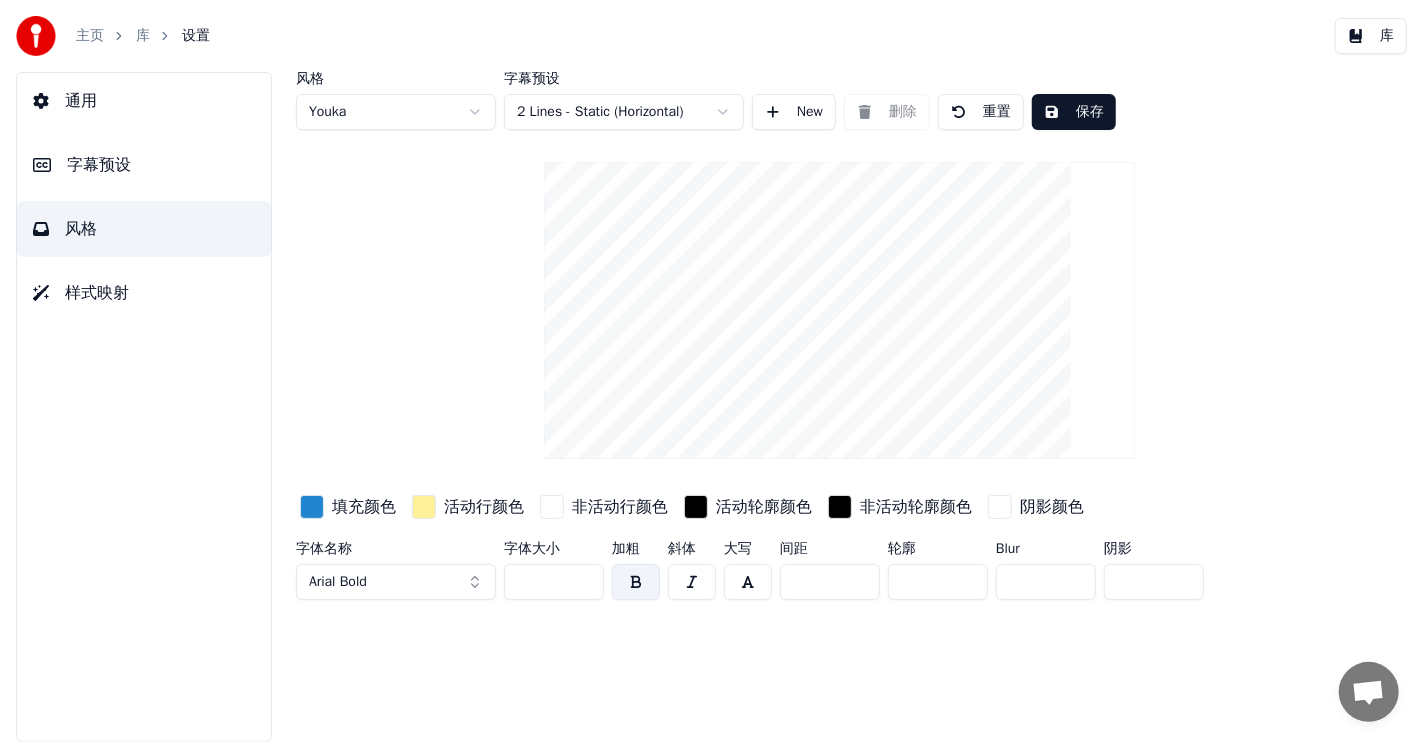 click on "Arial Bold" at bounding box center [396, 582] 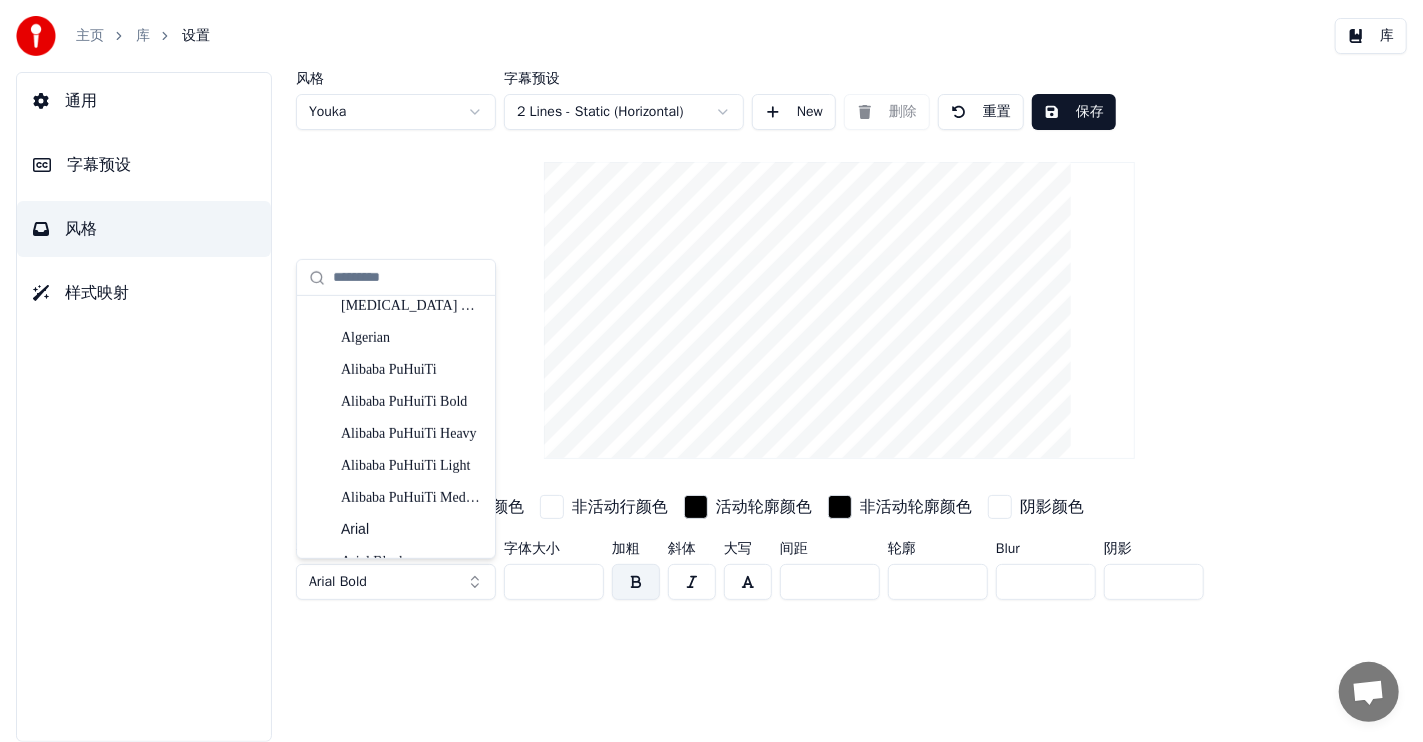 scroll, scrollTop: 627, scrollLeft: 0, axis: vertical 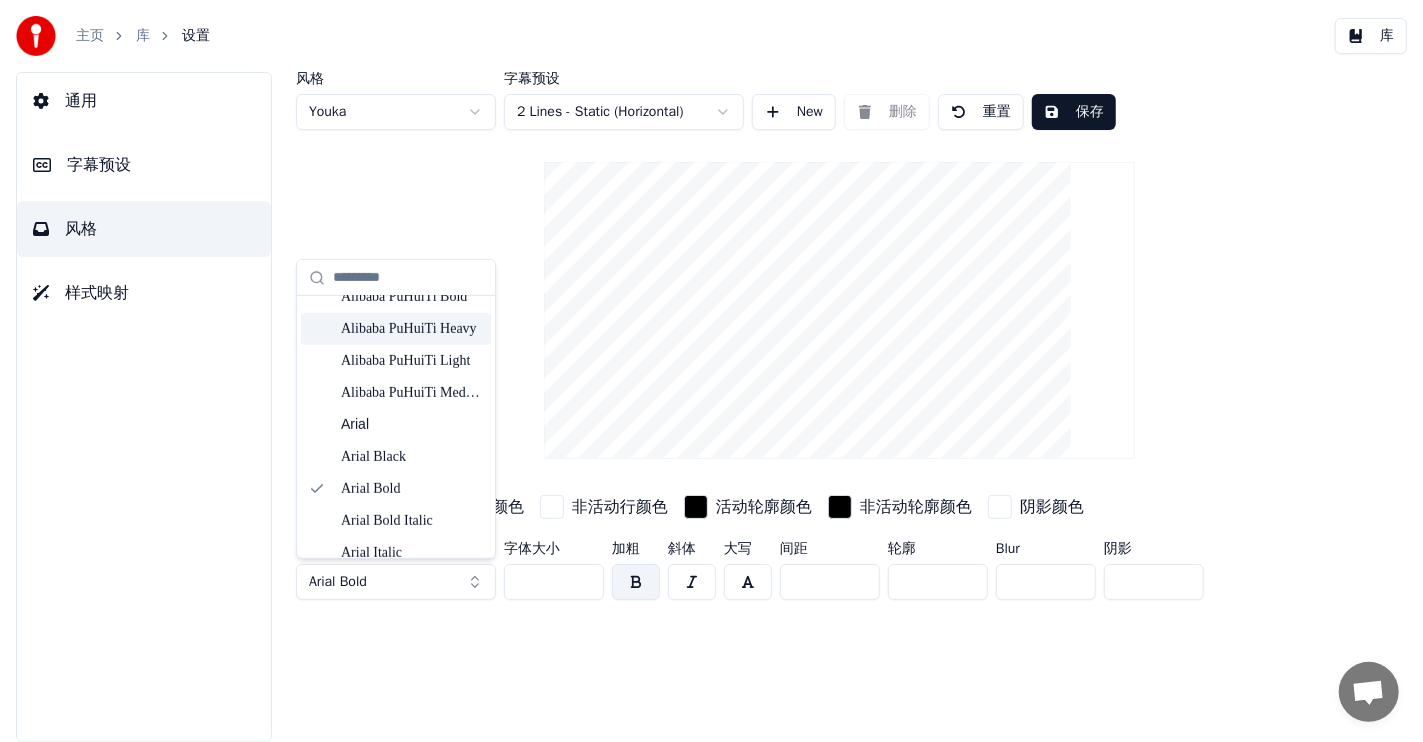 click on "Alibaba PuHuiTi Heavy" at bounding box center (412, 329) 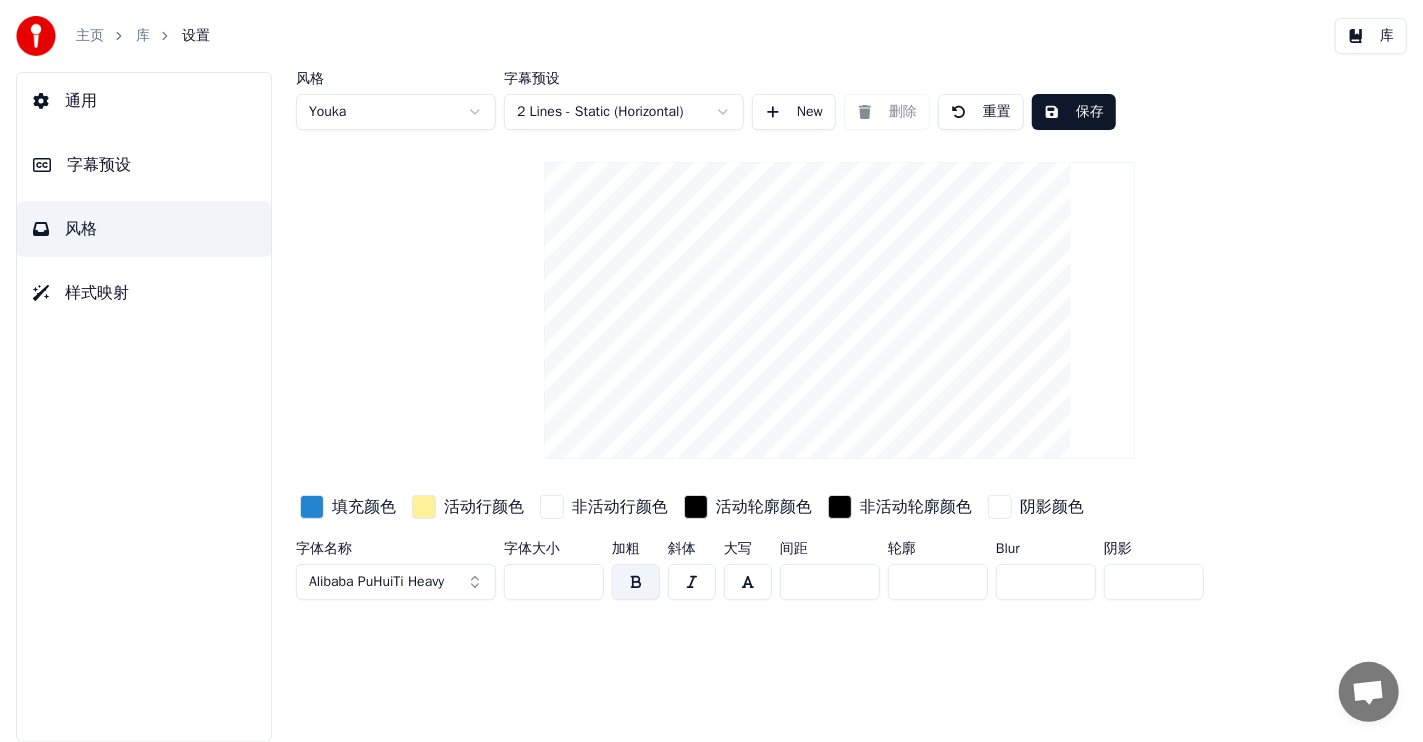 click on "Alibaba PuHuiTi Heavy" at bounding box center (396, 582) 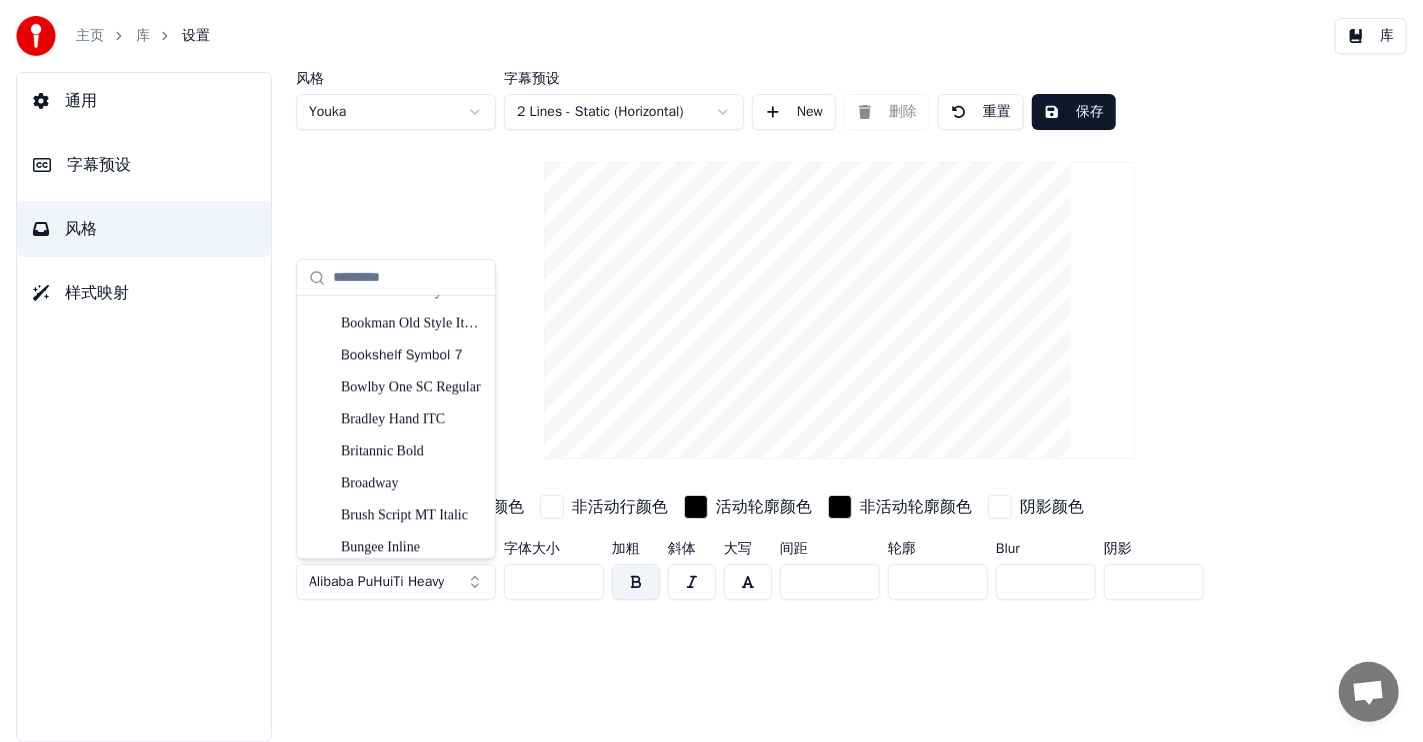 scroll, scrollTop: 2771, scrollLeft: 0, axis: vertical 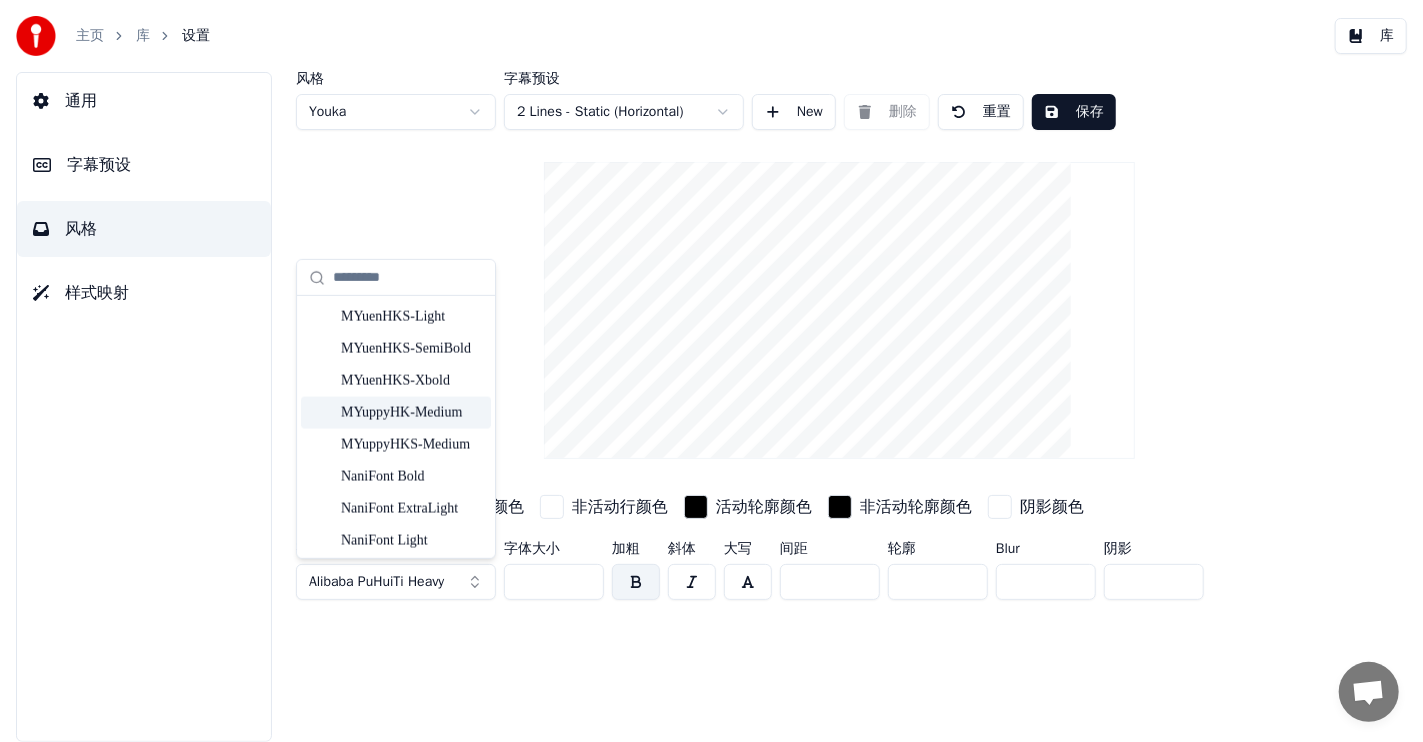 click on "MYuppyHK-Medium" at bounding box center (412, 413) 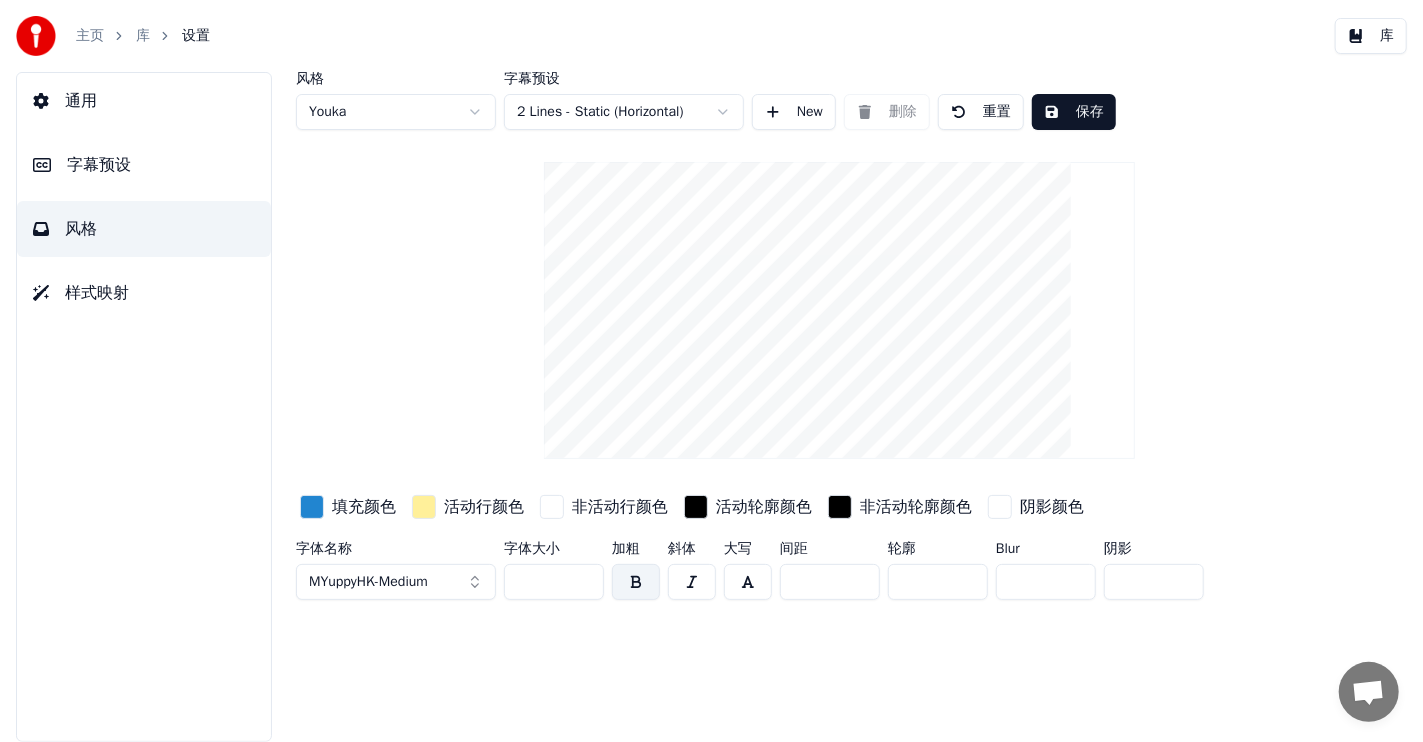 click on "MYuppyHK-Medium" at bounding box center (396, 582) 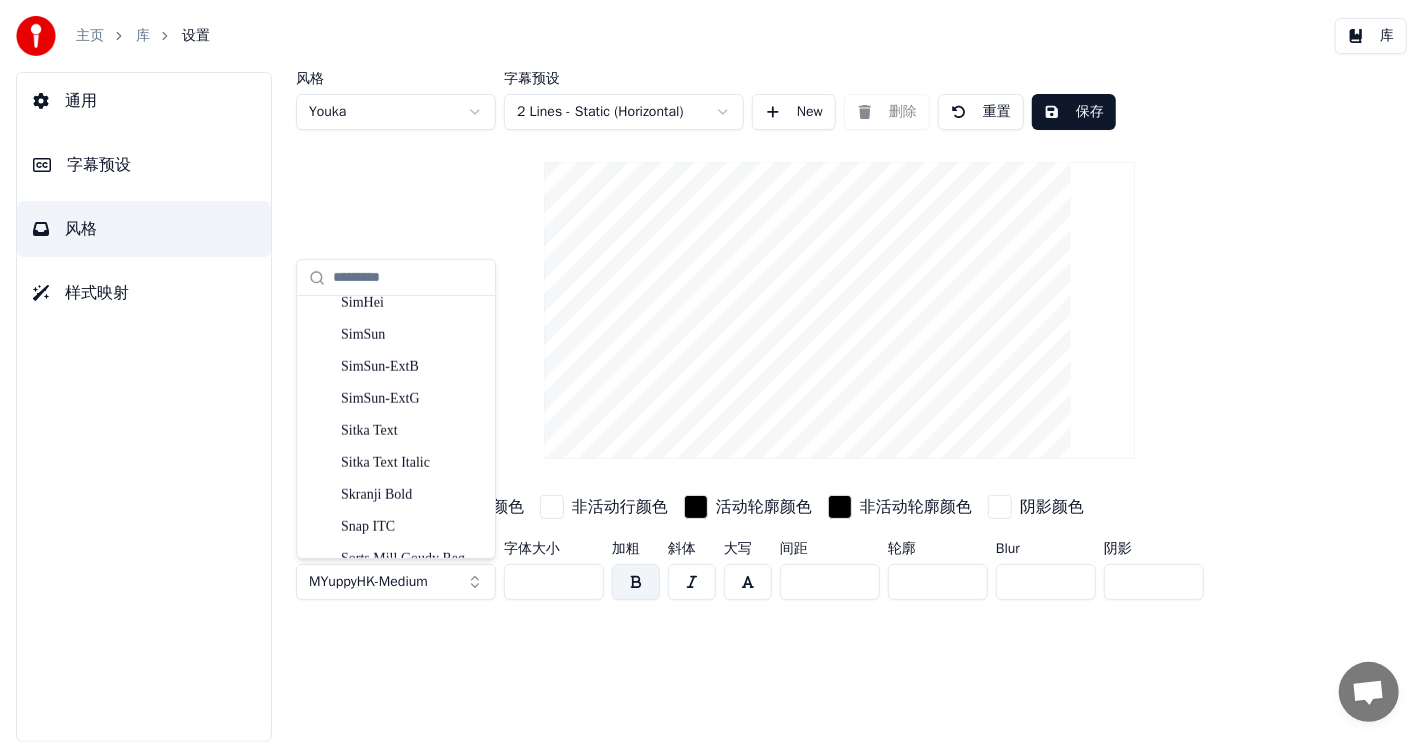 scroll, scrollTop: 18043, scrollLeft: 0, axis: vertical 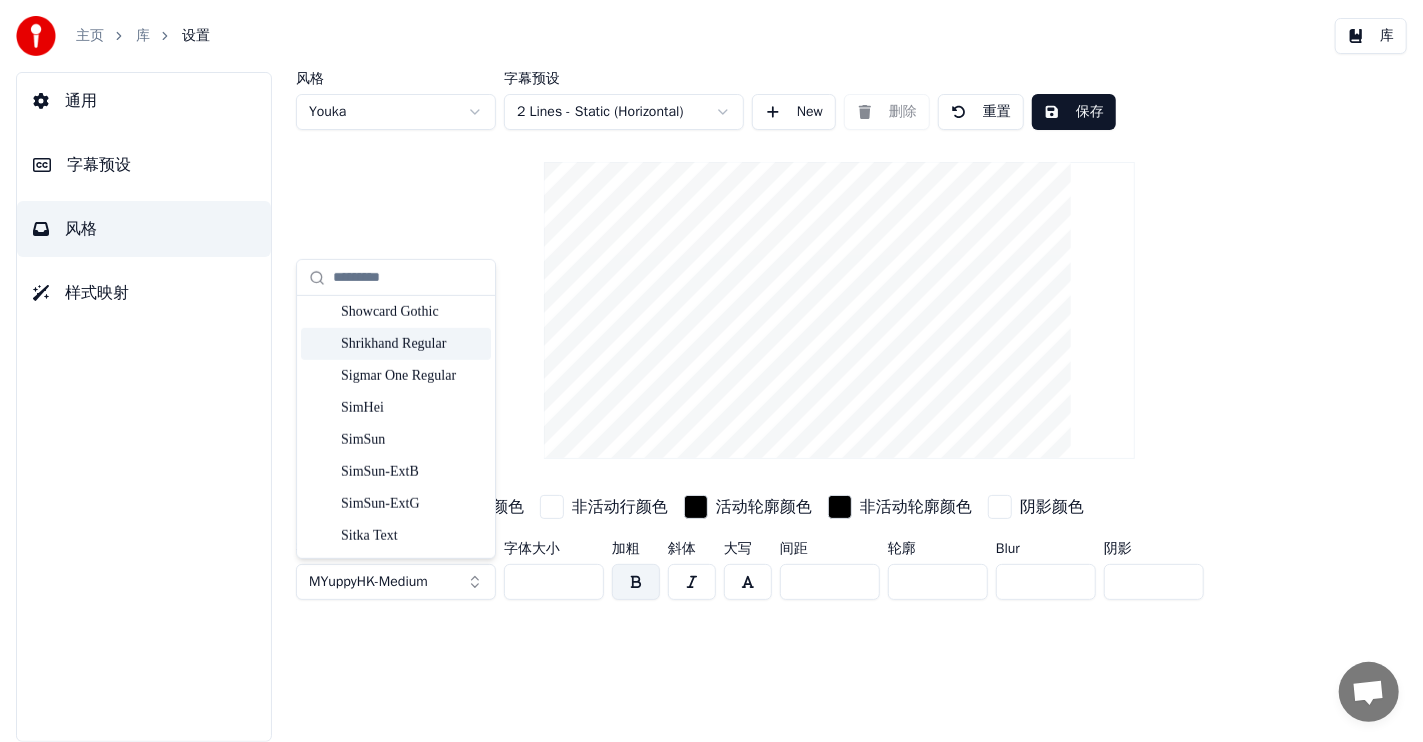 click on "Shrikhand Regular" at bounding box center [412, 344] 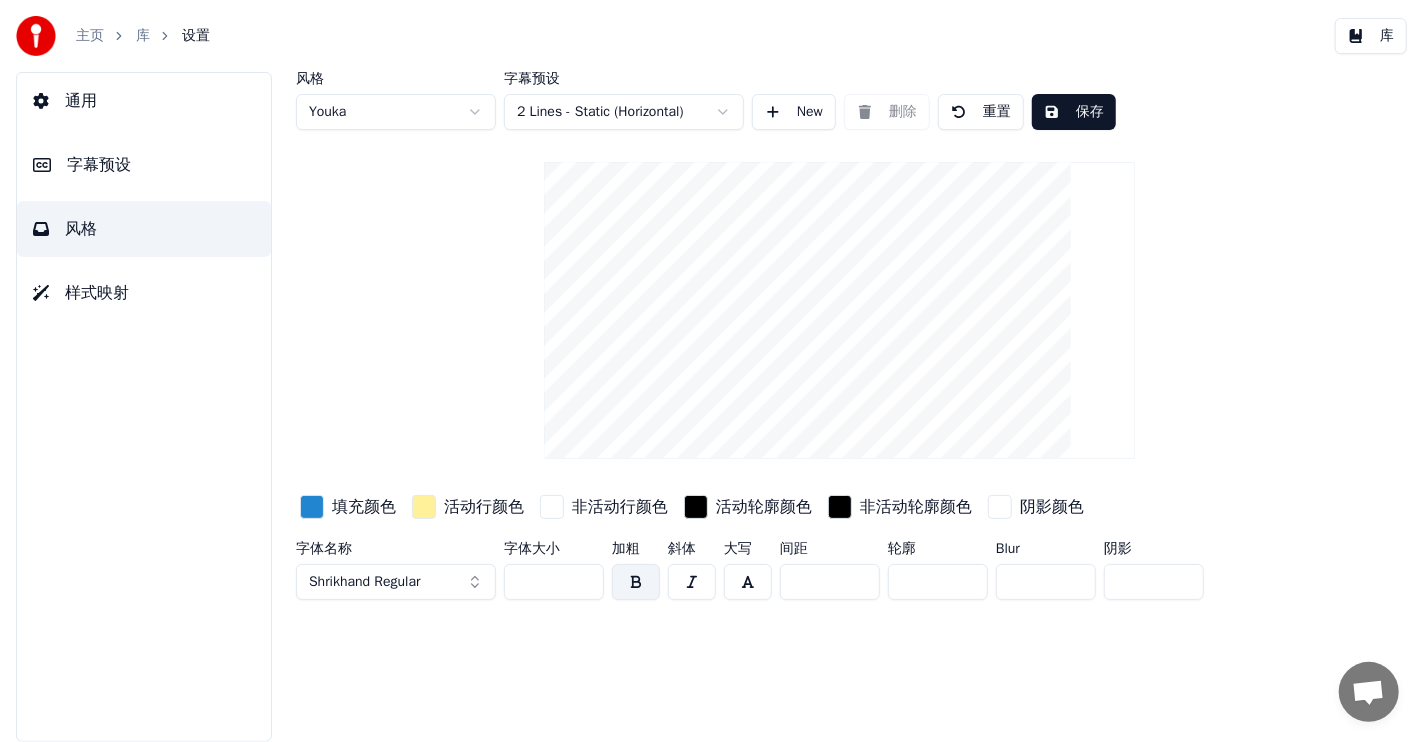 click on "Shrikhand Regular" at bounding box center [396, 582] 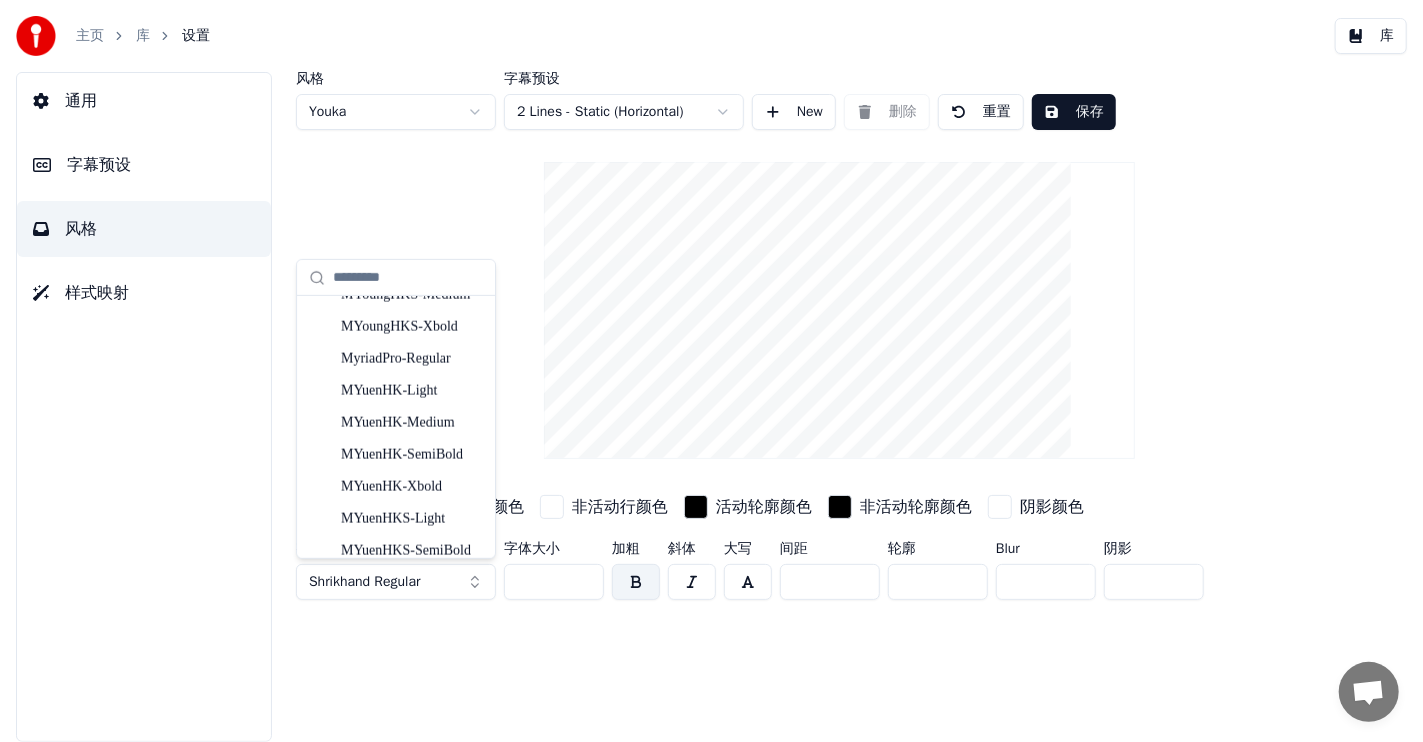 scroll, scrollTop: 14277, scrollLeft: 0, axis: vertical 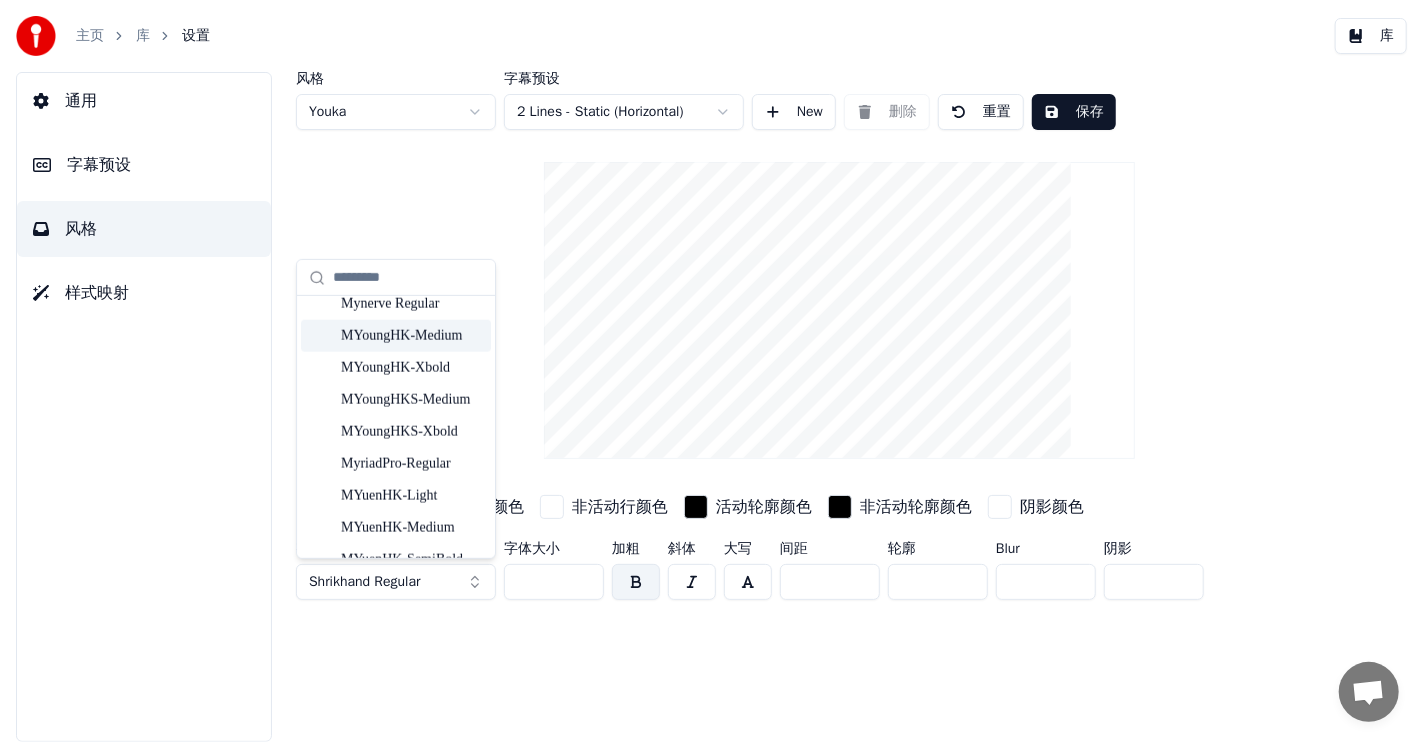 click on "MYoungHK-Medium" at bounding box center (412, 336) 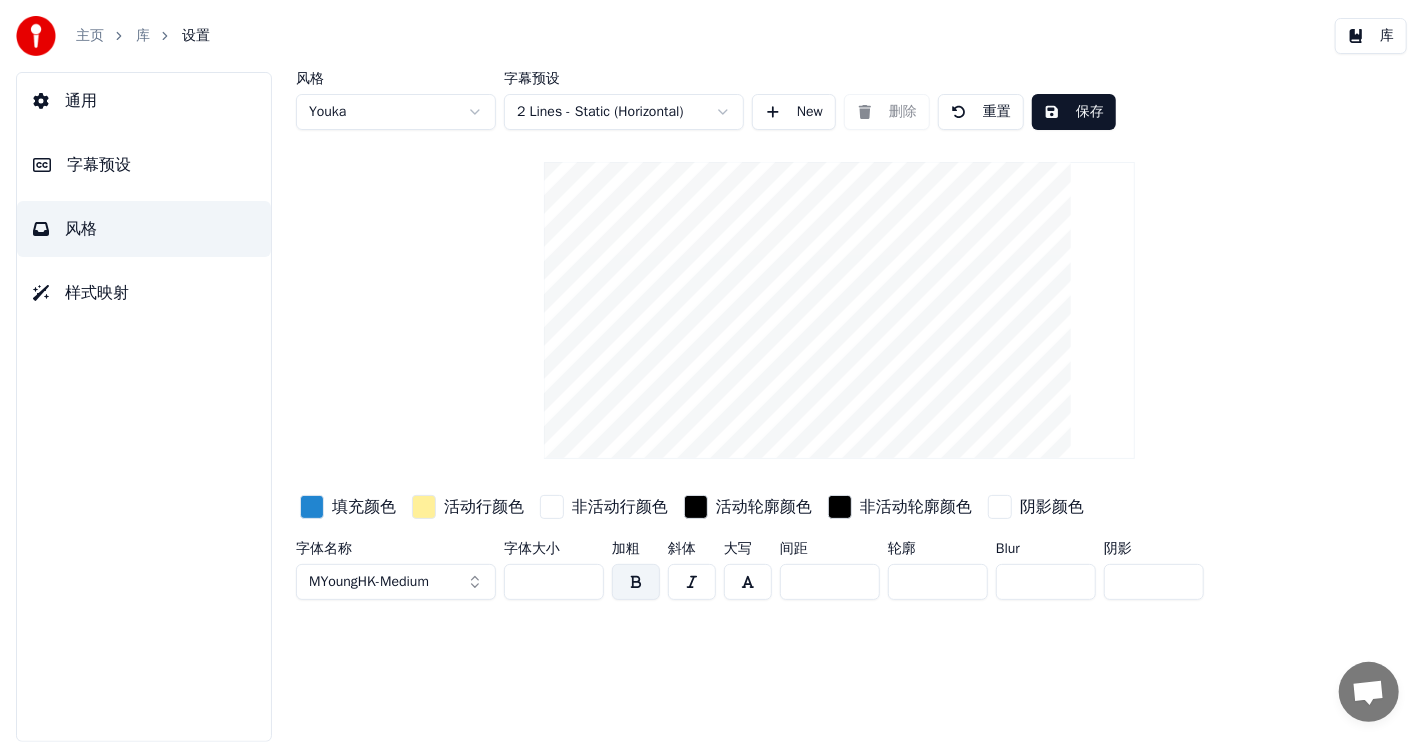 click on "MYoungHK-Medium" at bounding box center (396, 582) 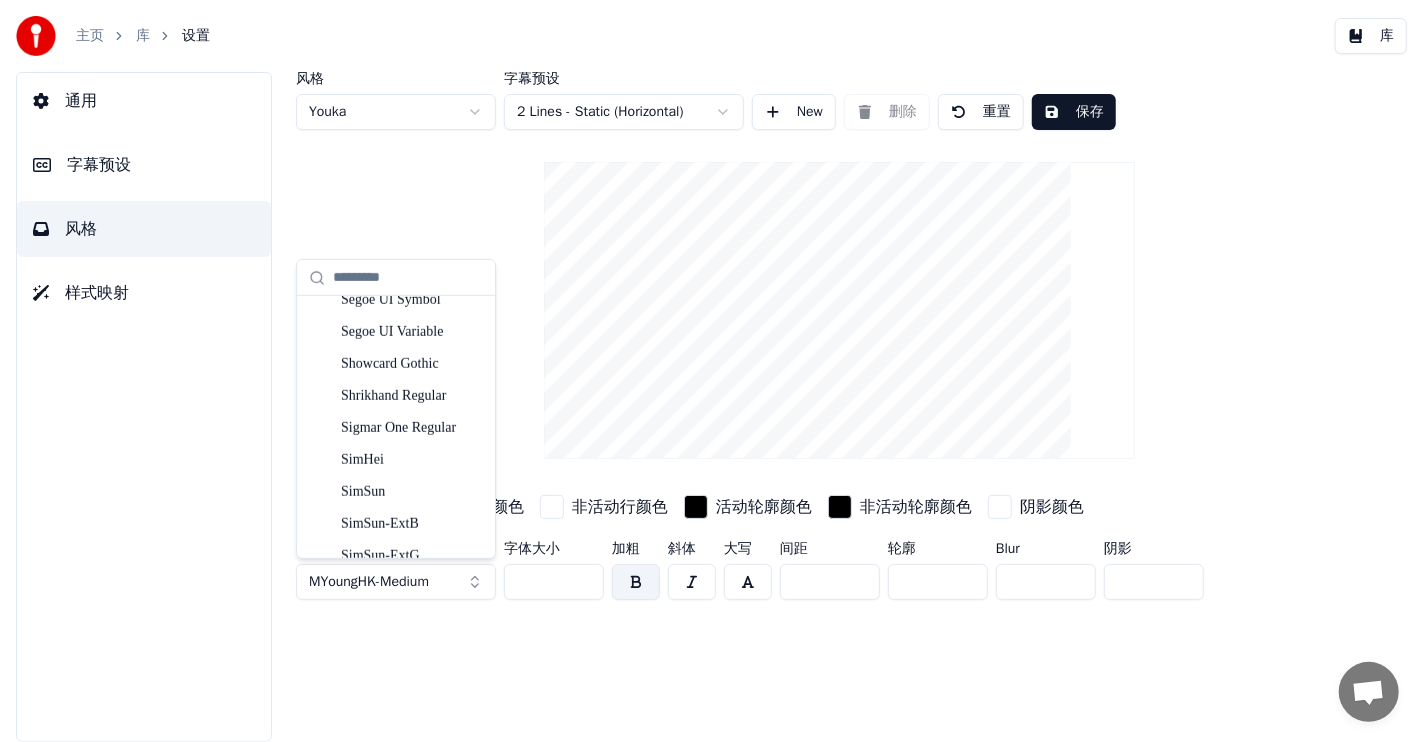 scroll, scrollTop: 17938, scrollLeft: 0, axis: vertical 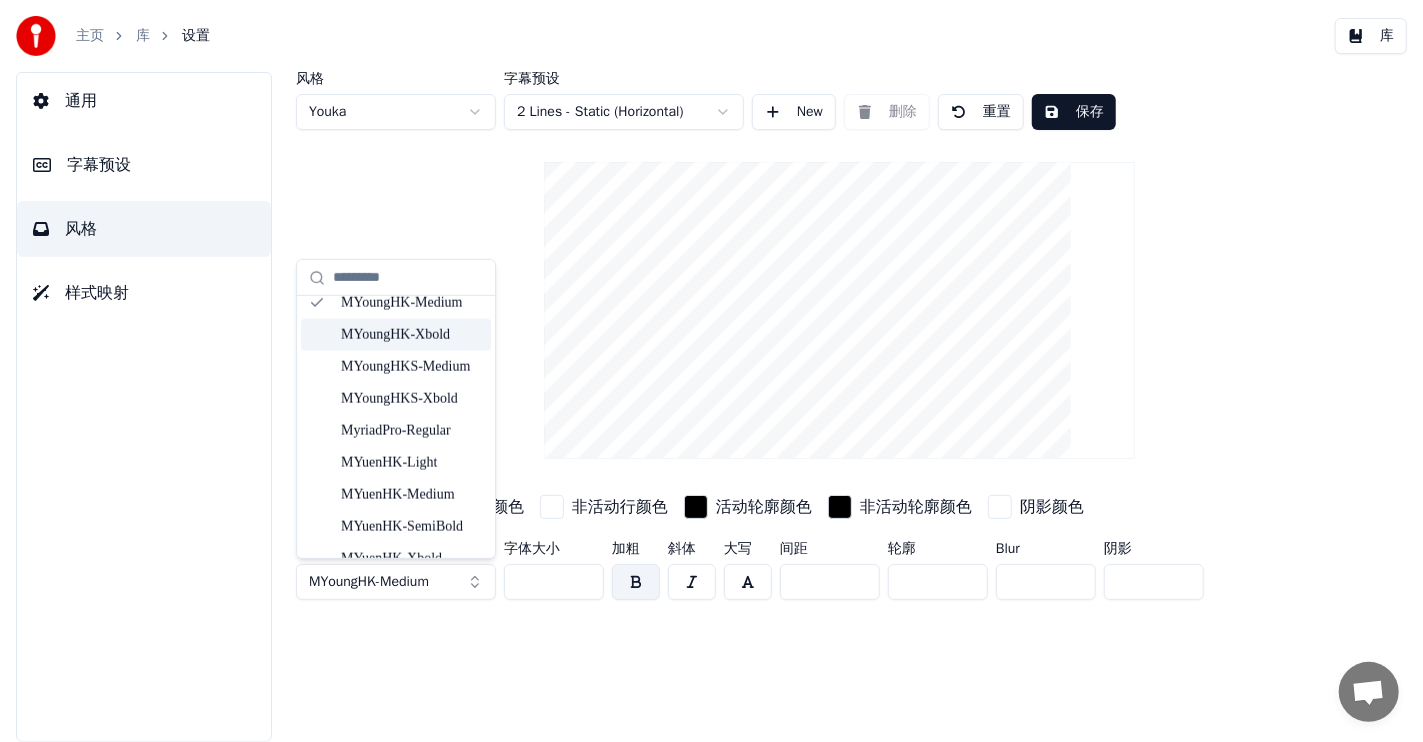 click on "MYoungHK-Xbold" at bounding box center [412, 335] 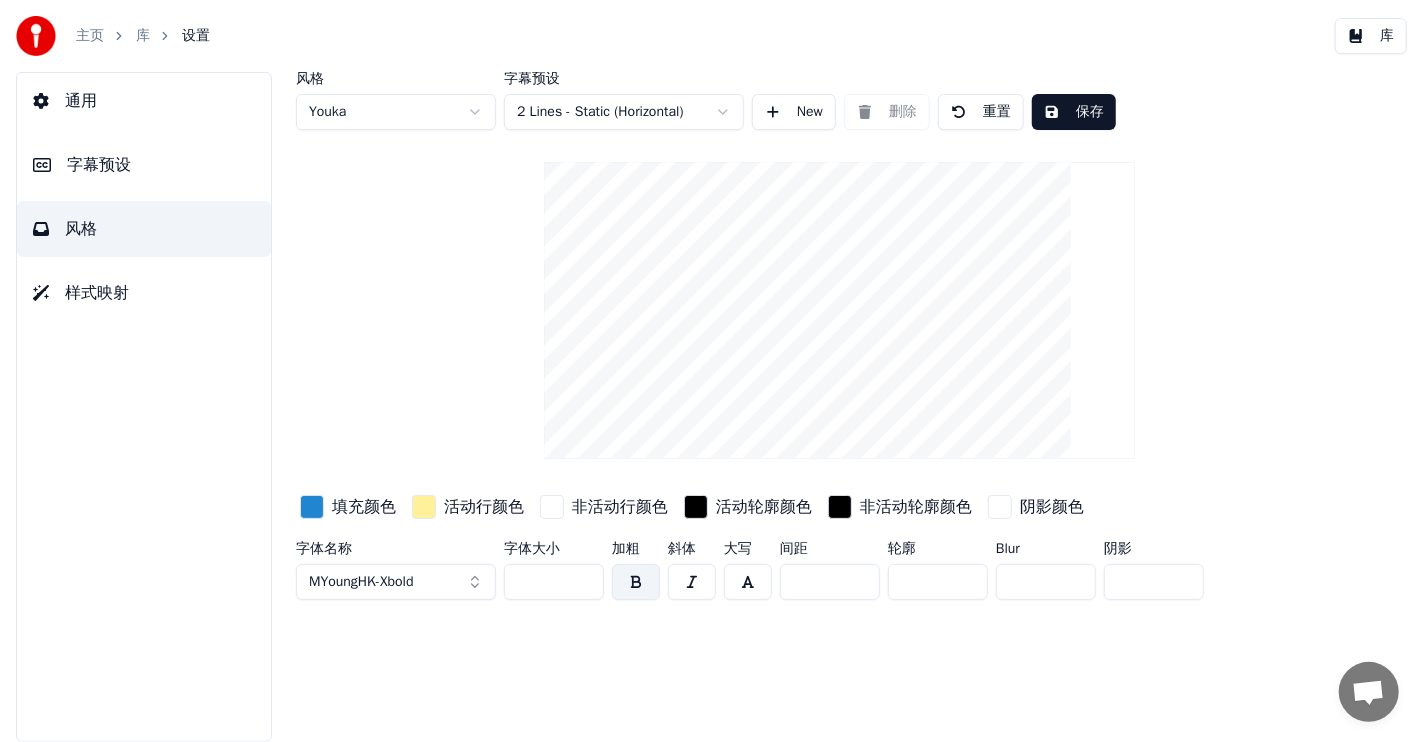 click on "**" at bounding box center (830, 582) 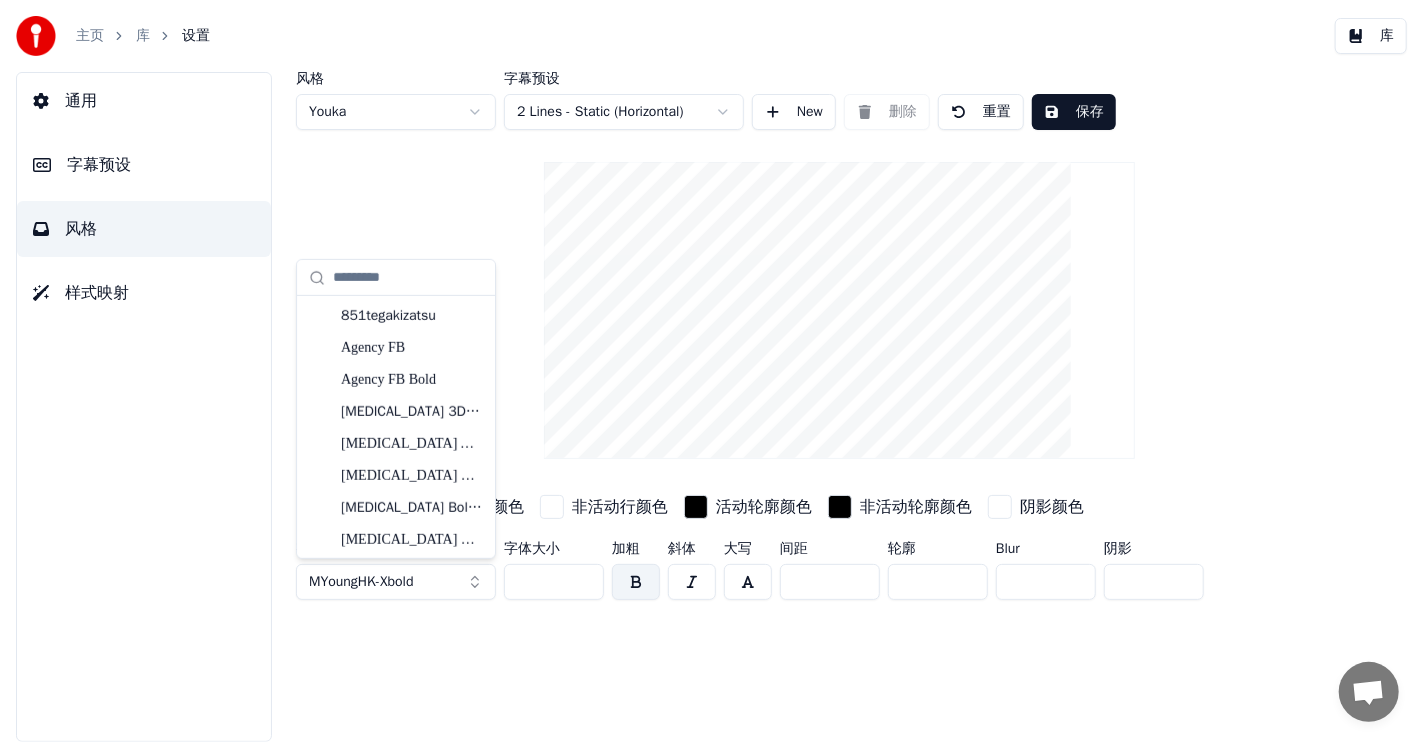 click on "风格 Youka 字幕预设 2 Lines - Static (Horizontal) New 删除 重置 保存 填充颜色 活动行颜色 非活动行颜色 活动轮廓颜色 非活动轮廓颜色 阴影颜色 字体名称 MYoungHK-Xbold 字体大小 ** 加粗 斜体 大写 间距 *** 轮廓 * Blur * 阴影 *" at bounding box center (839, 407) 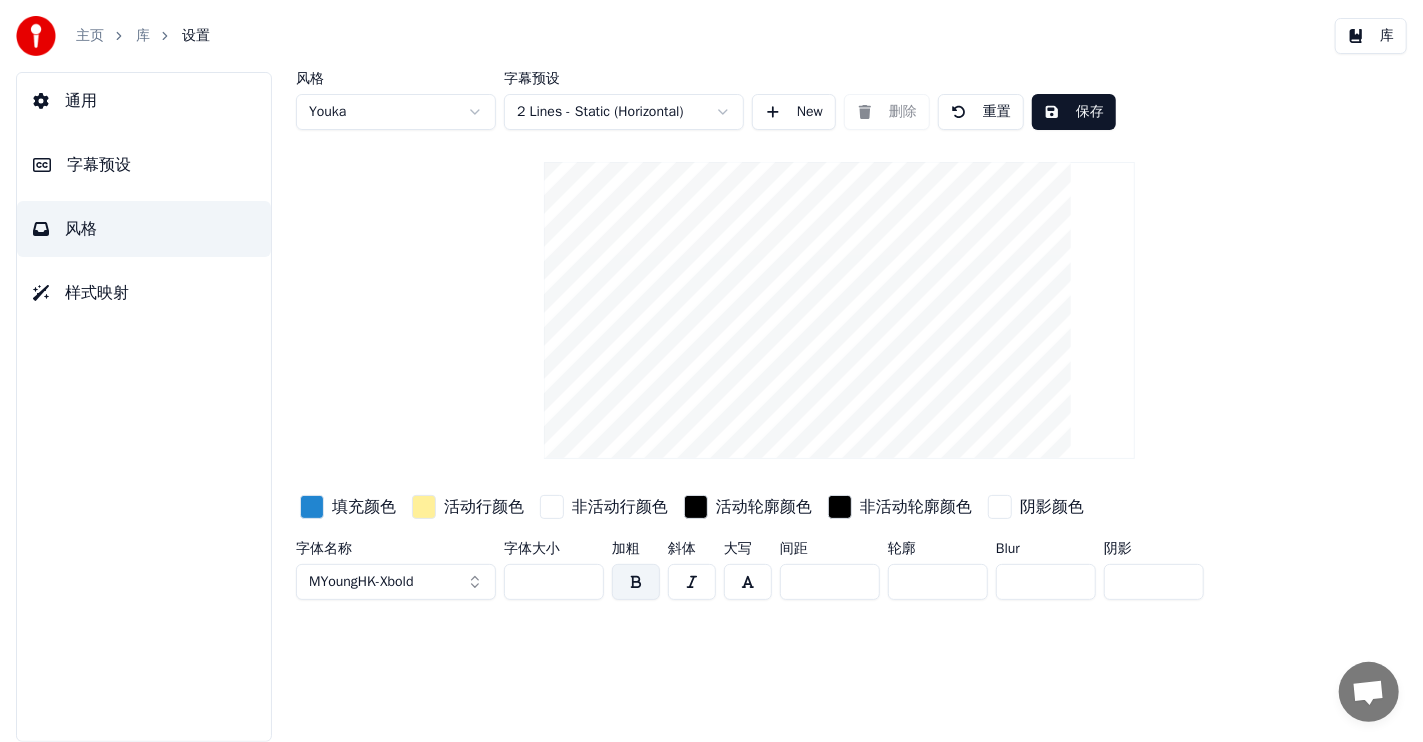 click at bounding box center [636, 582] 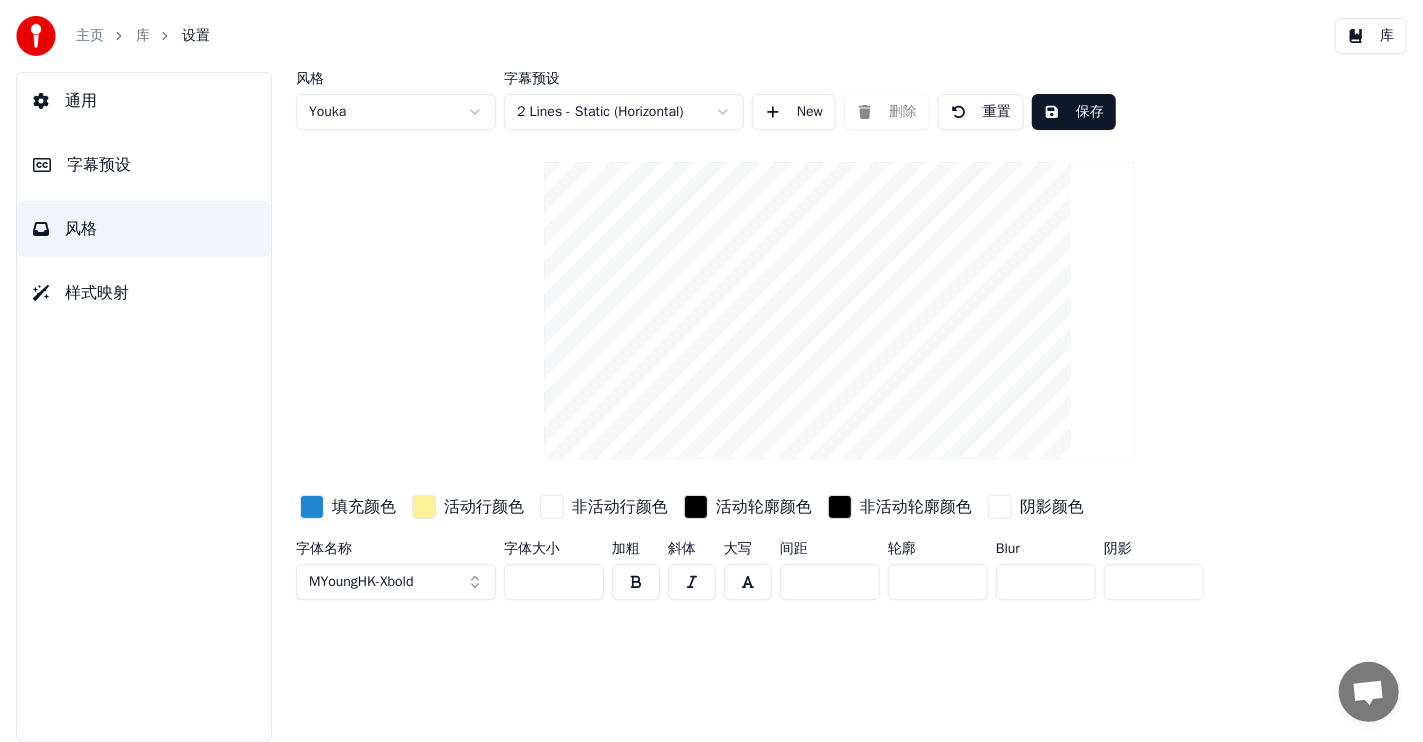 click at bounding box center (636, 582) 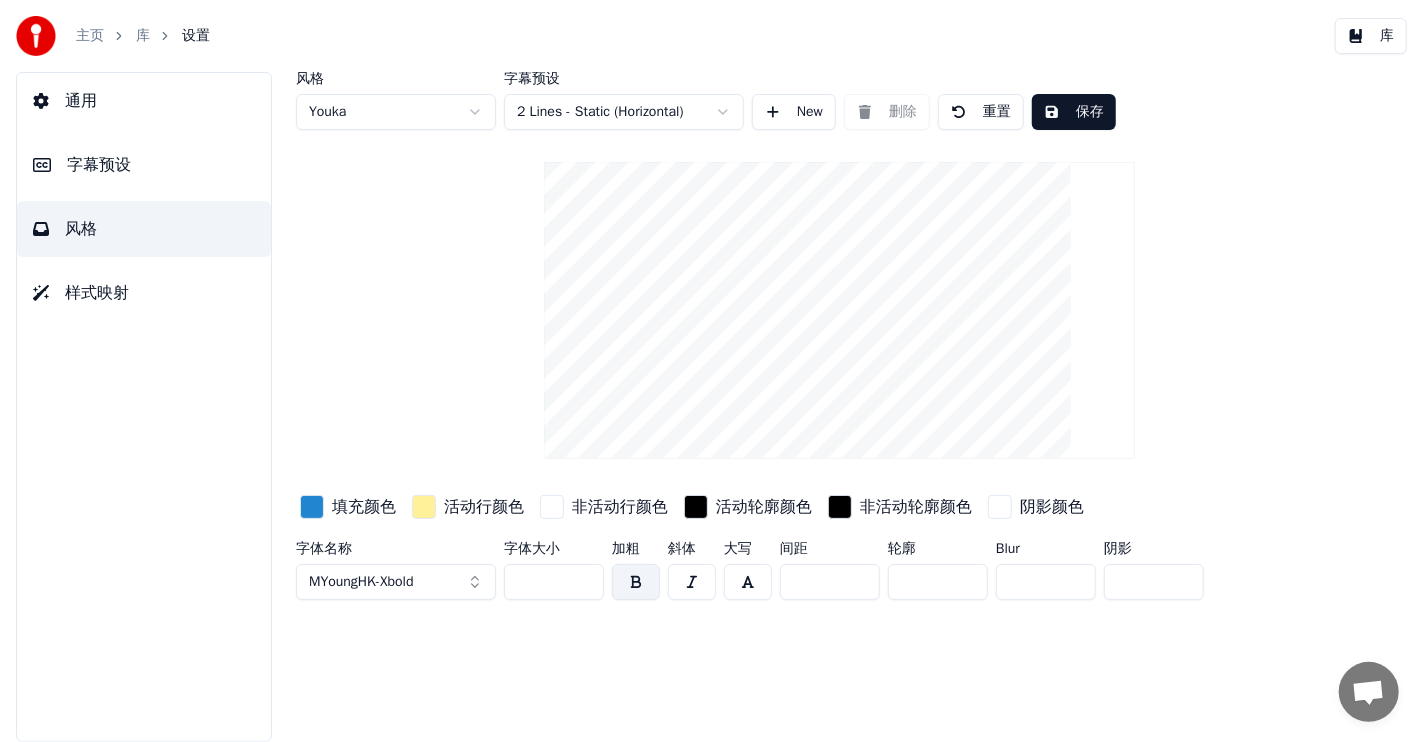 click at bounding box center [424, 507] 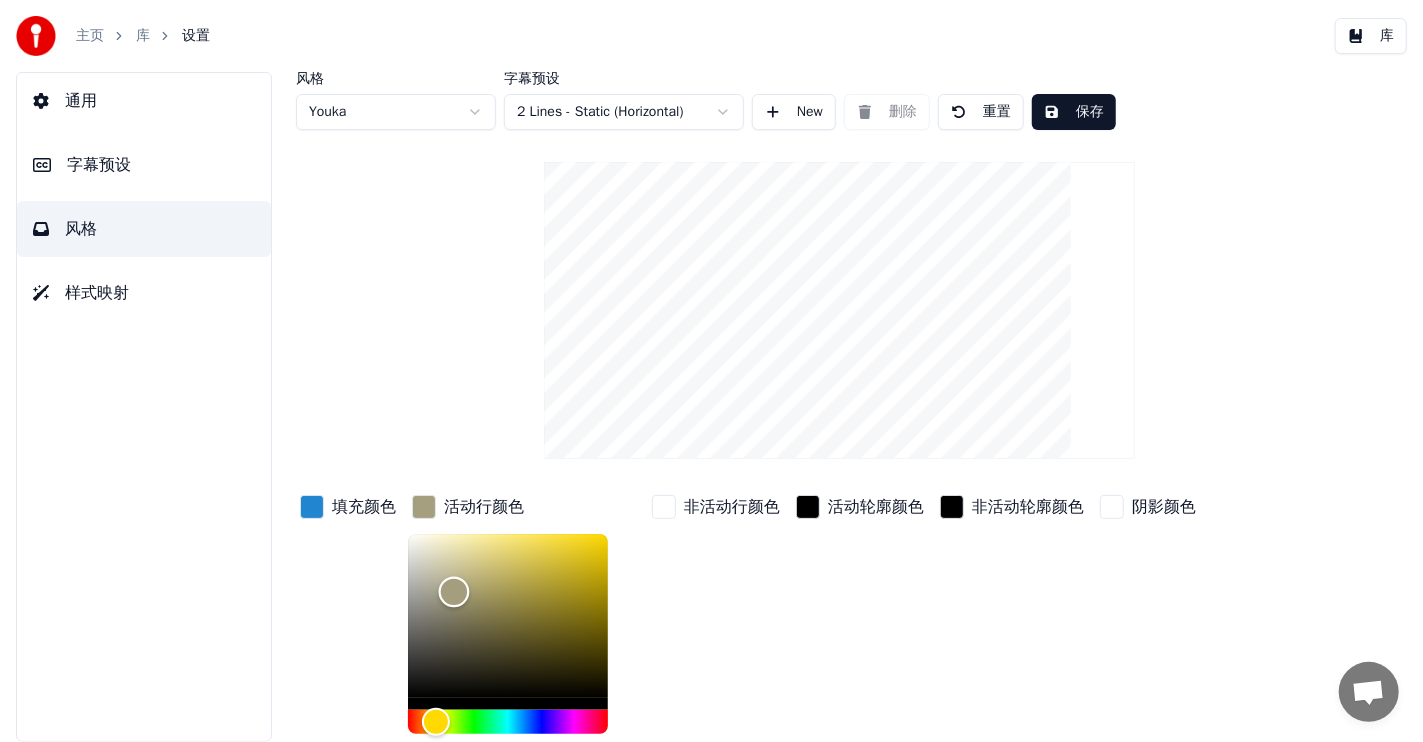type on "*******" 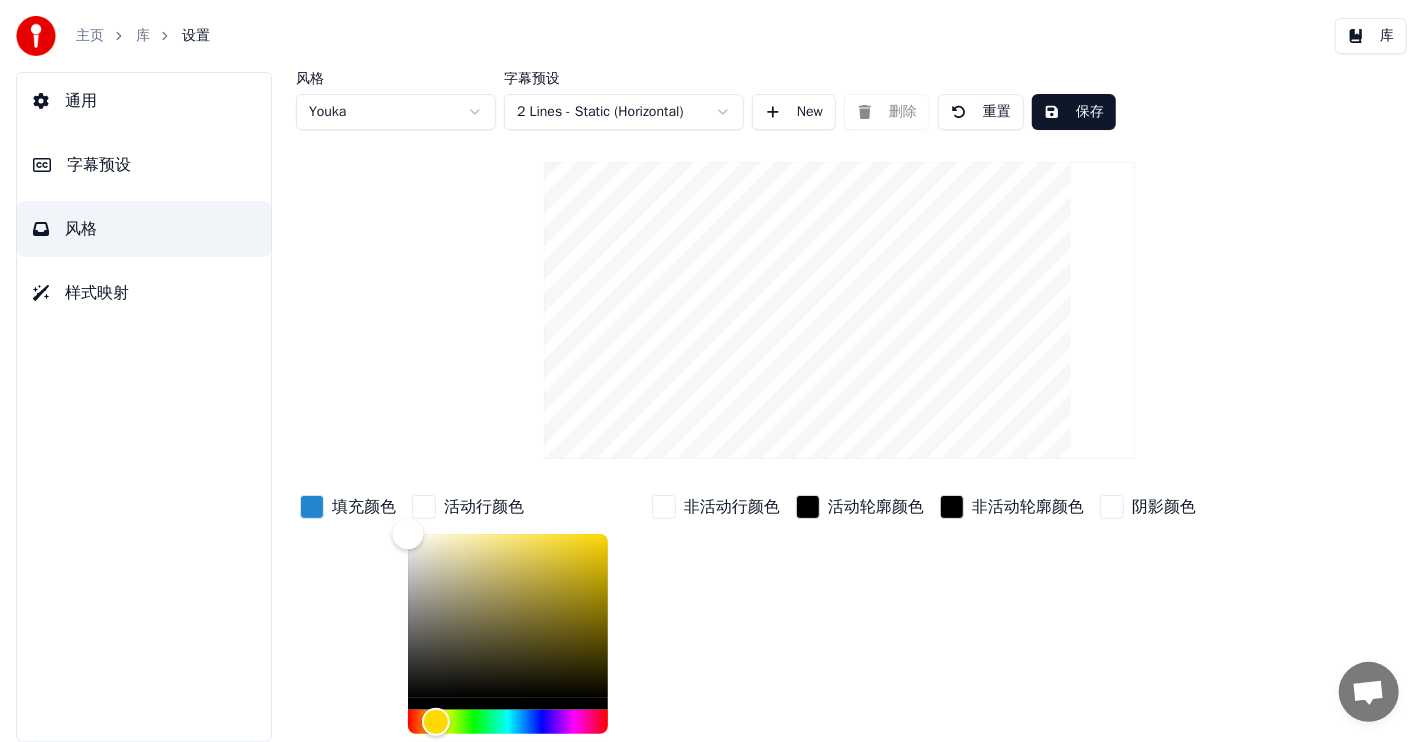drag, startPoint x: 452, startPoint y: 588, endPoint x: 381, endPoint y: 521, distance: 97.62172 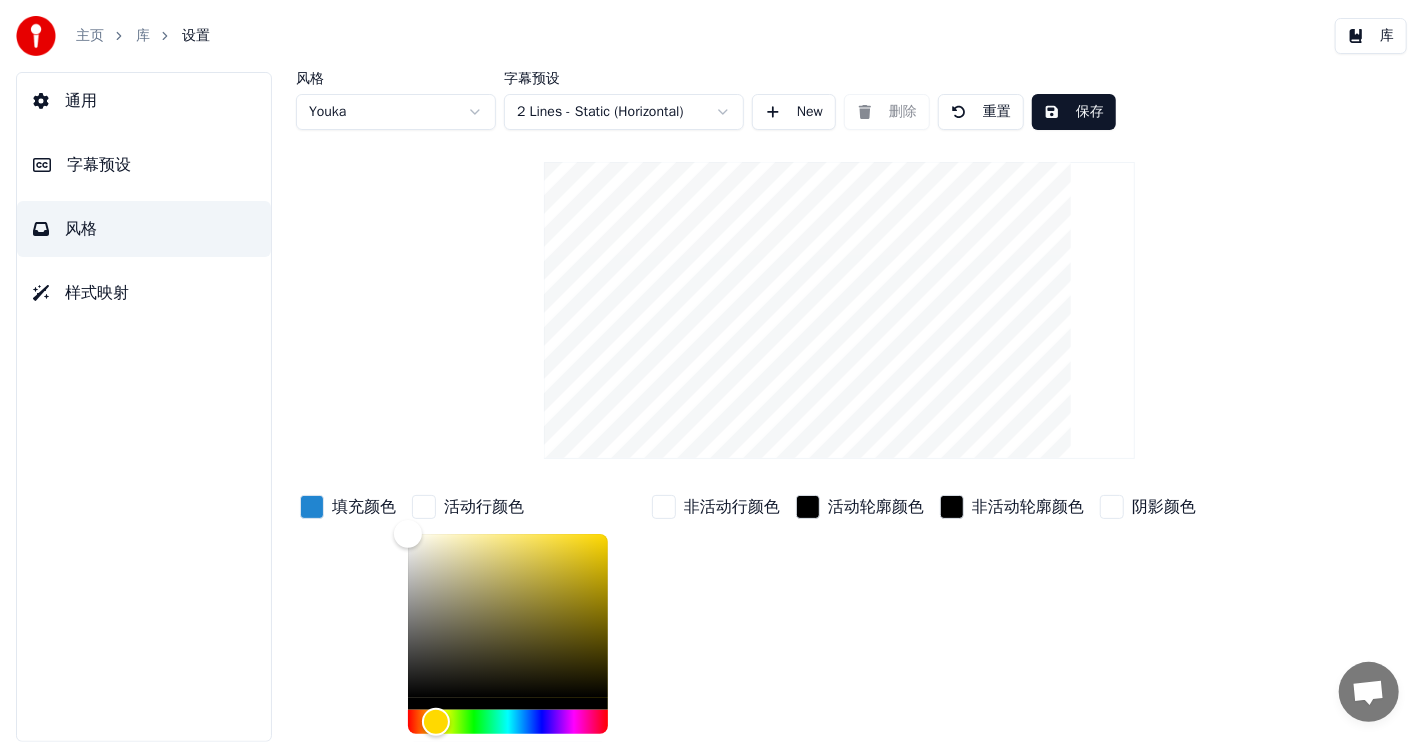 click on "非活动行颜色" at bounding box center [716, 642] 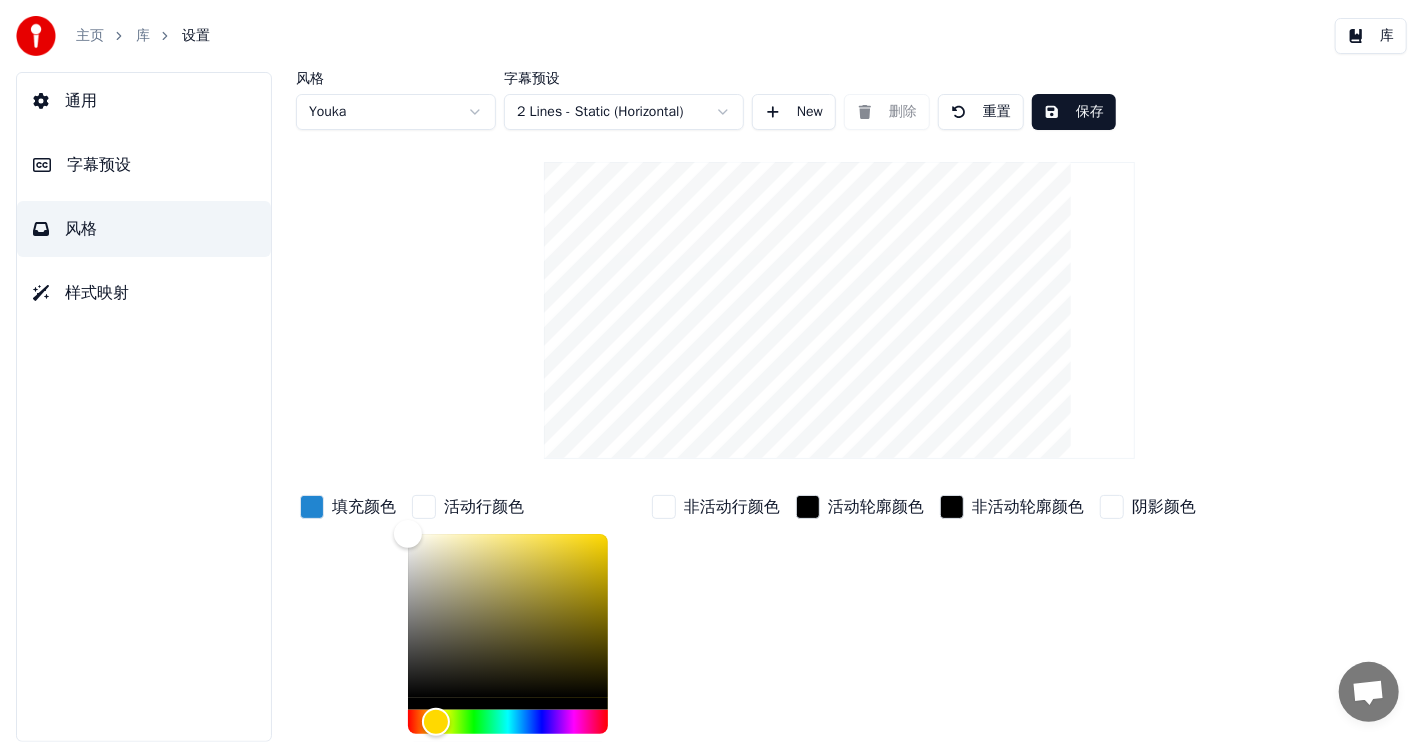 click on "风格 Youka 字幕预设 2 Lines - Static (Horizontal) New 删除 重置 保存 填充颜色 活动行颜色 ******* 非活动行颜色 活动轮廓颜色 非活动轮廓颜色 阴影颜色 字体名称 MYoungHK-Xbold 字体大小 ** 加粗 斜体 大写 间距 *** 轮廓 * Blur * 阴影 *" at bounding box center (839, 474) 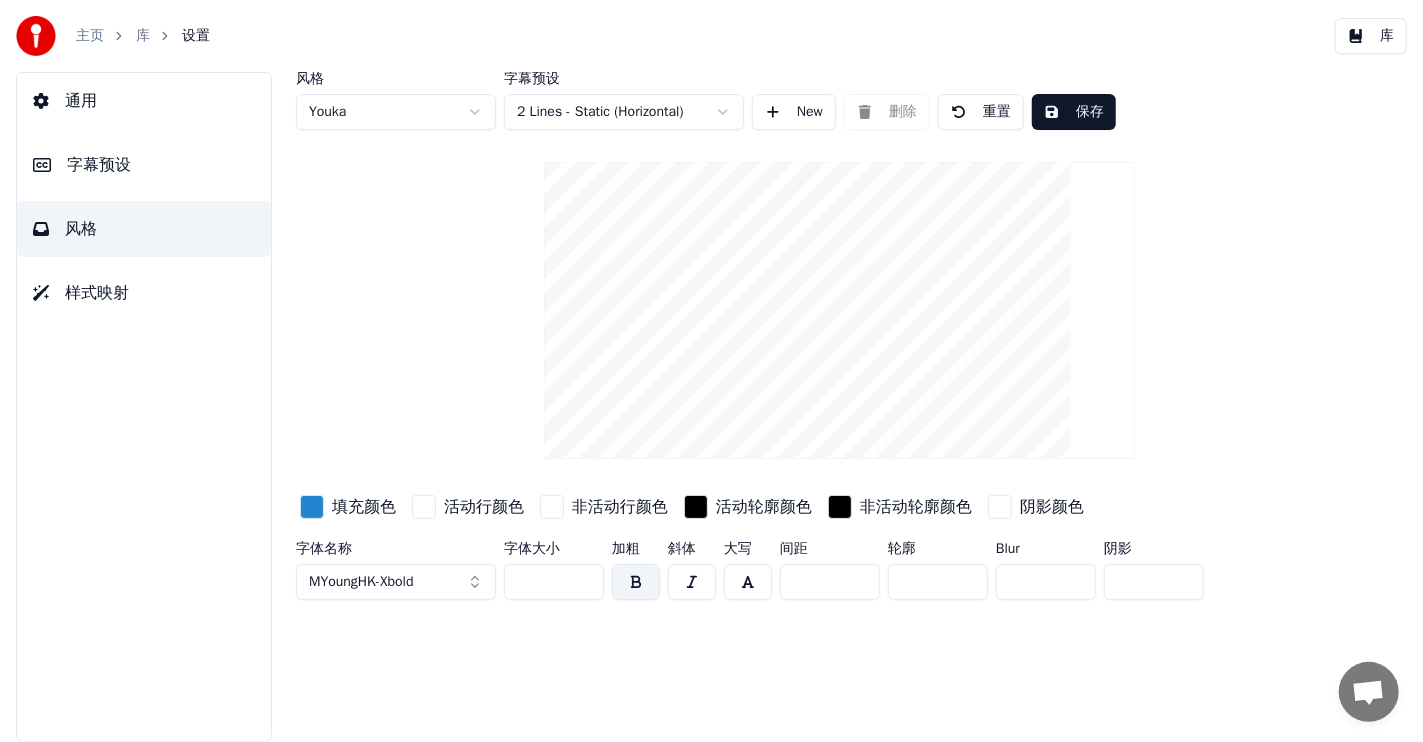 click on "***" at bounding box center (830, 582) 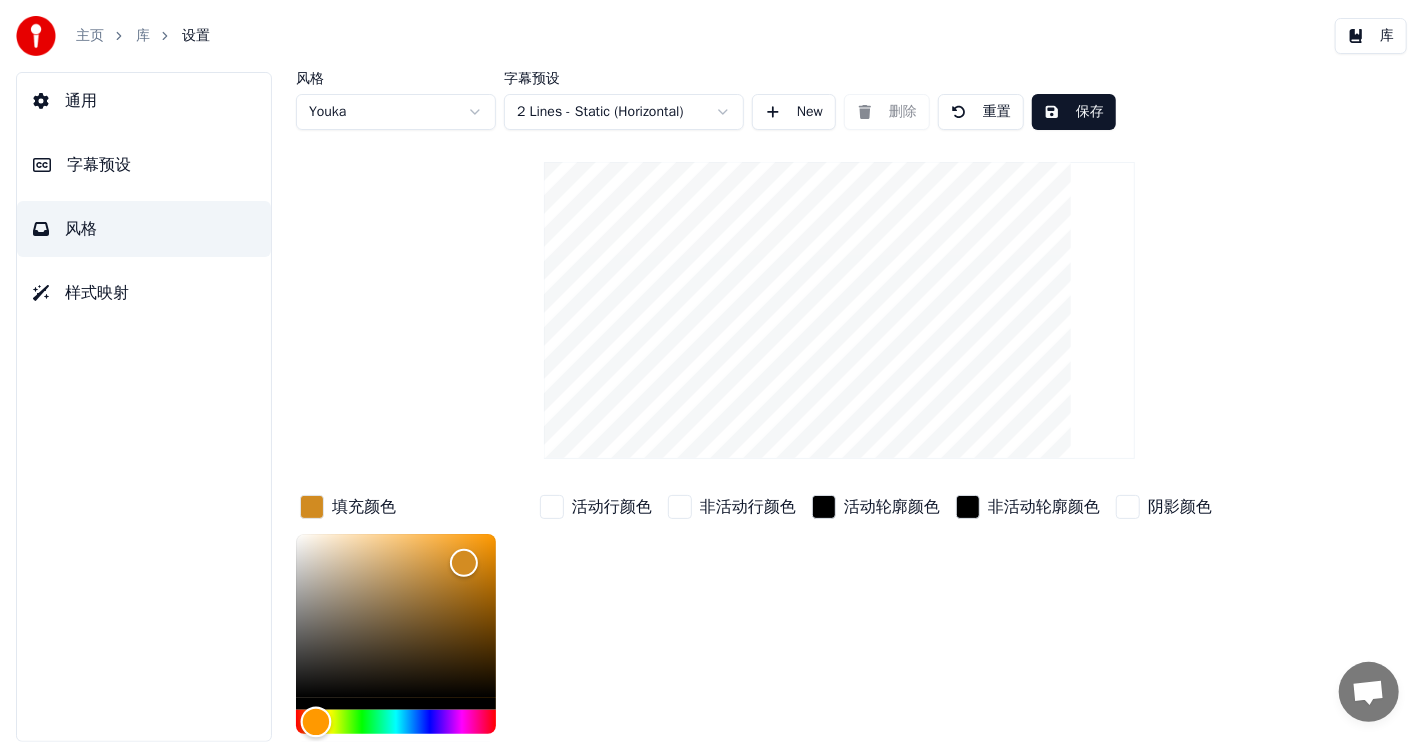 drag, startPoint x: 341, startPoint y: 718, endPoint x: 316, endPoint y: 716, distance: 25.079872 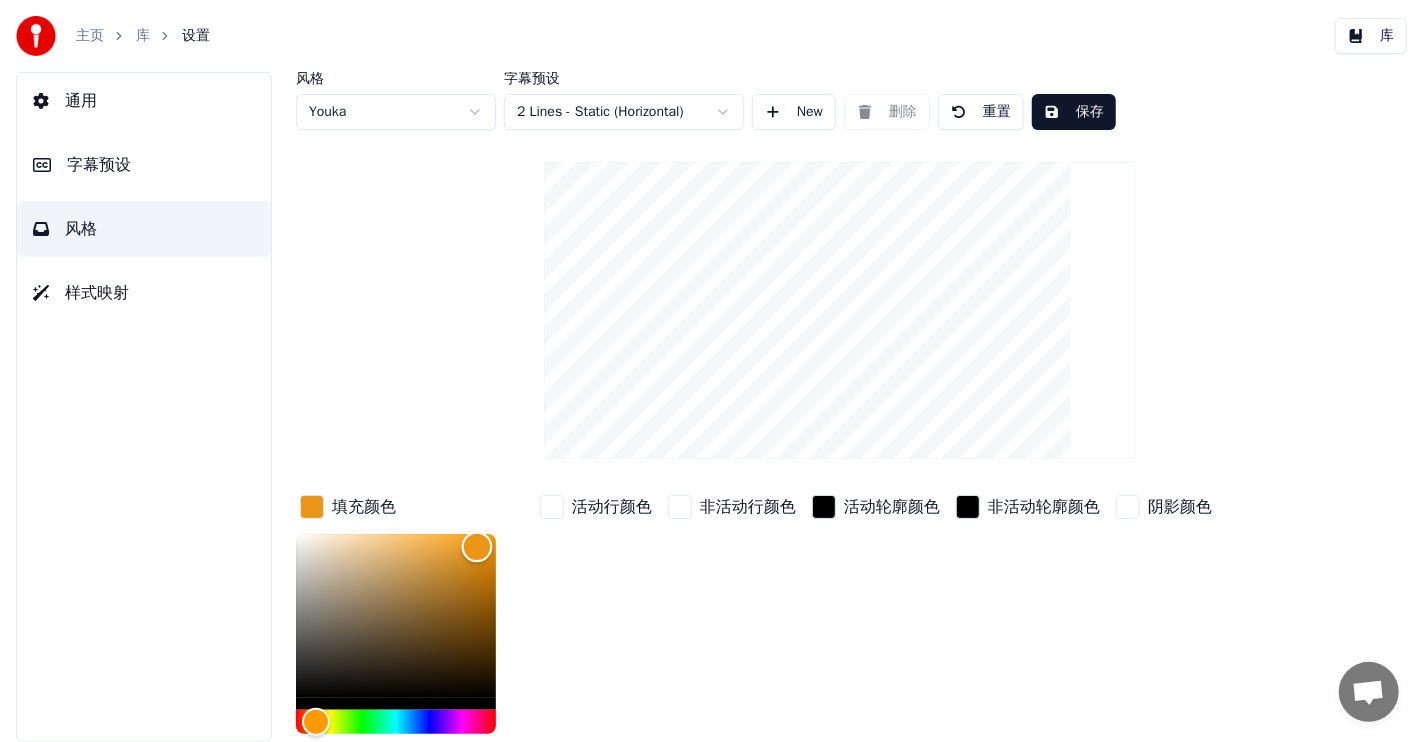 type on "*******" 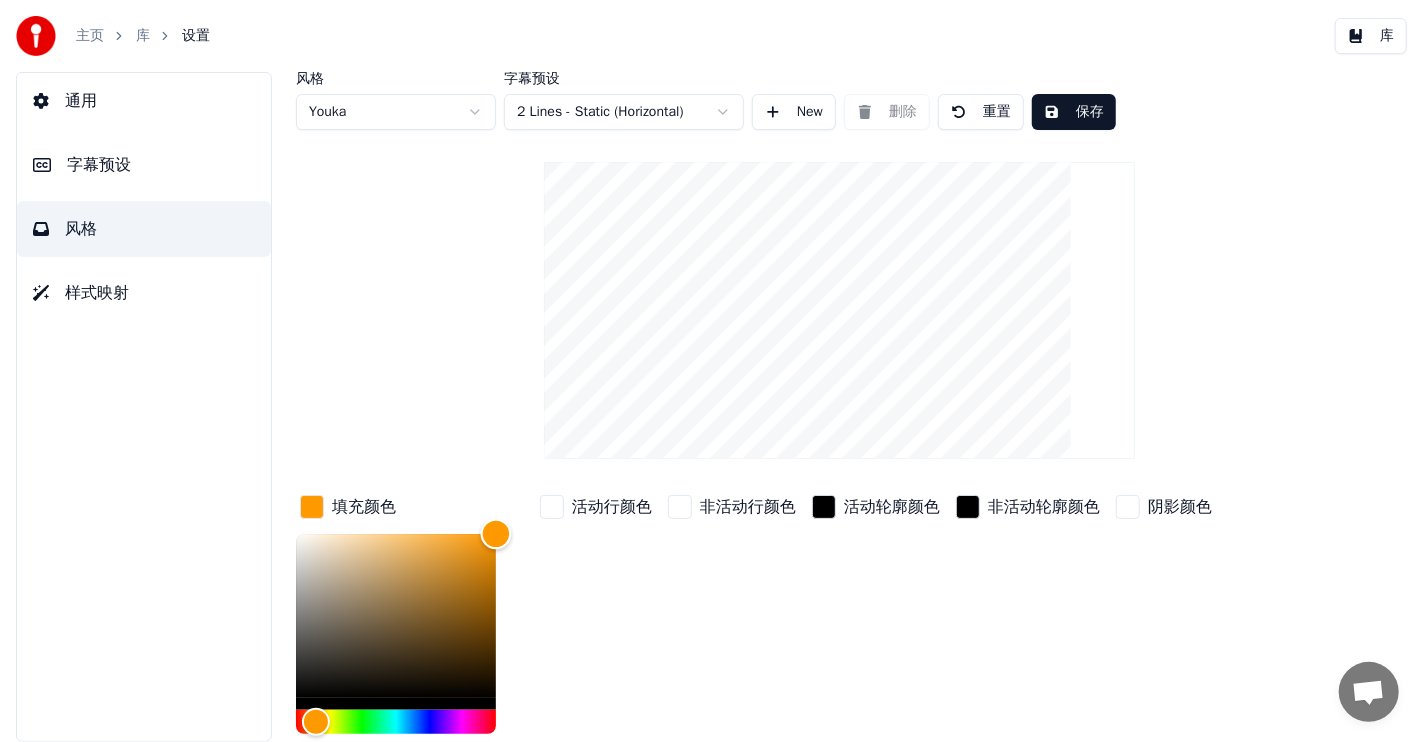 drag, startPoint x: 466, startPoint y: 555, endPoint x: 505, endPoint y: 518, distance: 53.75872 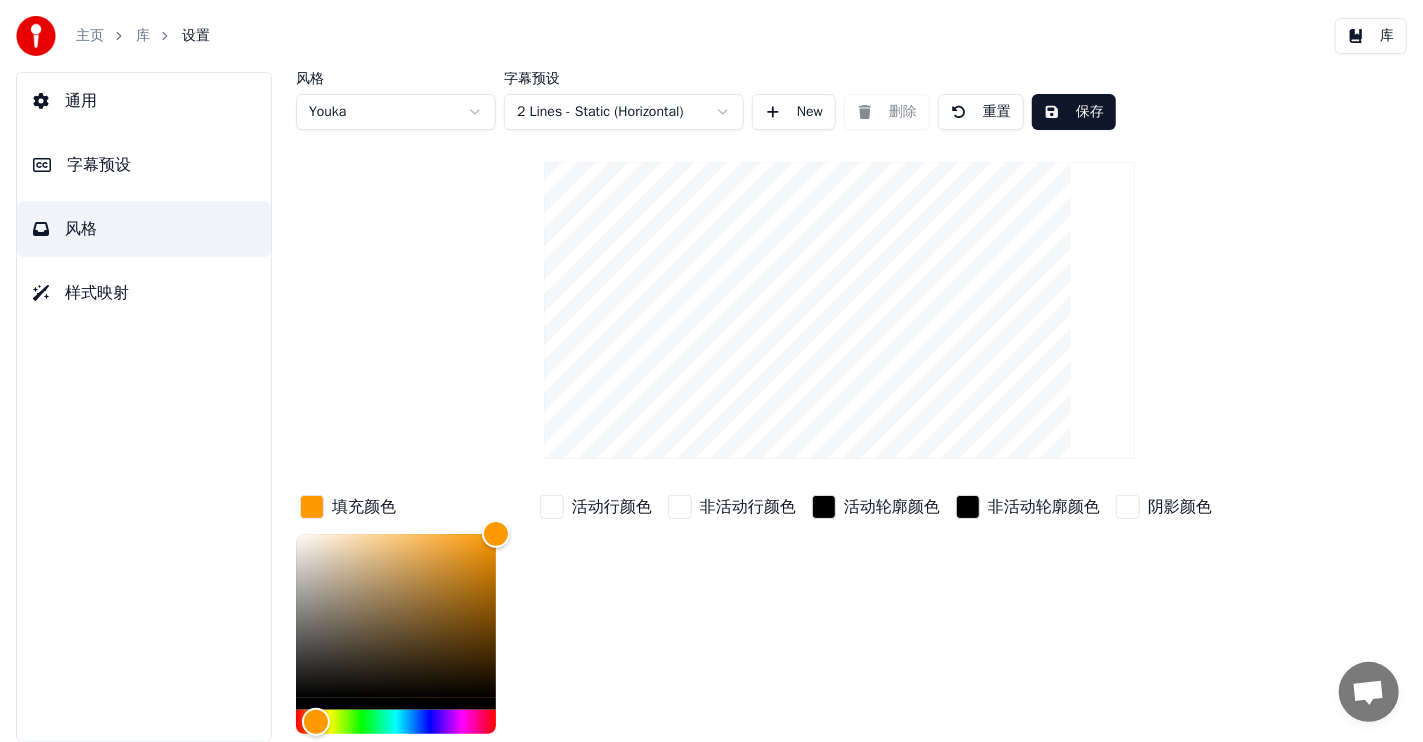 click on "活动行颜色" at bounding box center [596, 642] 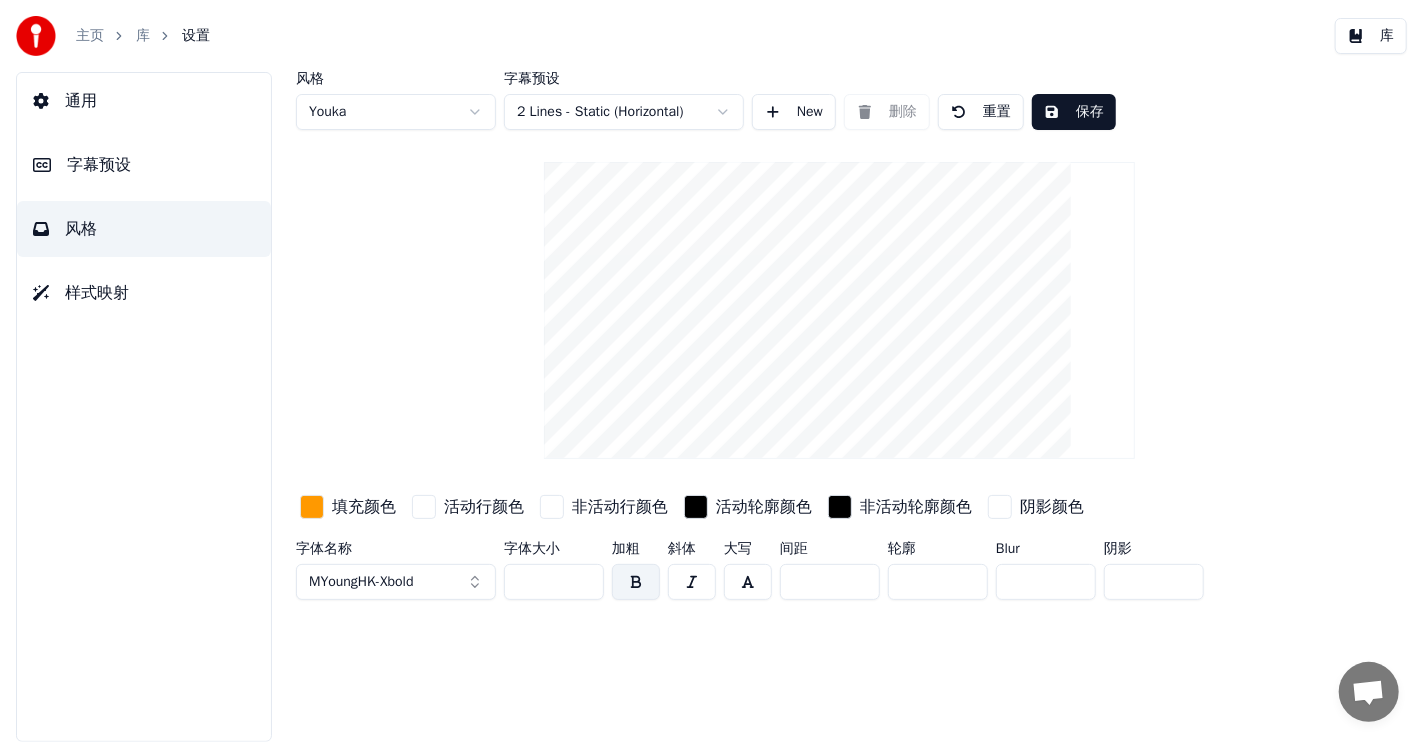 click on "主页 库 设置 库 通用 字幕预设 风格 样式映射 风格 Youka 字幕预设 2 Lines - Static (Horizontal) New 删除 重置 保存 填充颜色 活动行颜色 非活动行颜色 活动轮廓颜色 非活动轮廓颜色 阴影颜色 字体名称 MYoungHK-Xbold 字体大小 ** 加粗 斜体 大写 间距 * 轮廓 * Blur * 阴影 *" at bounding box center [711, 371] 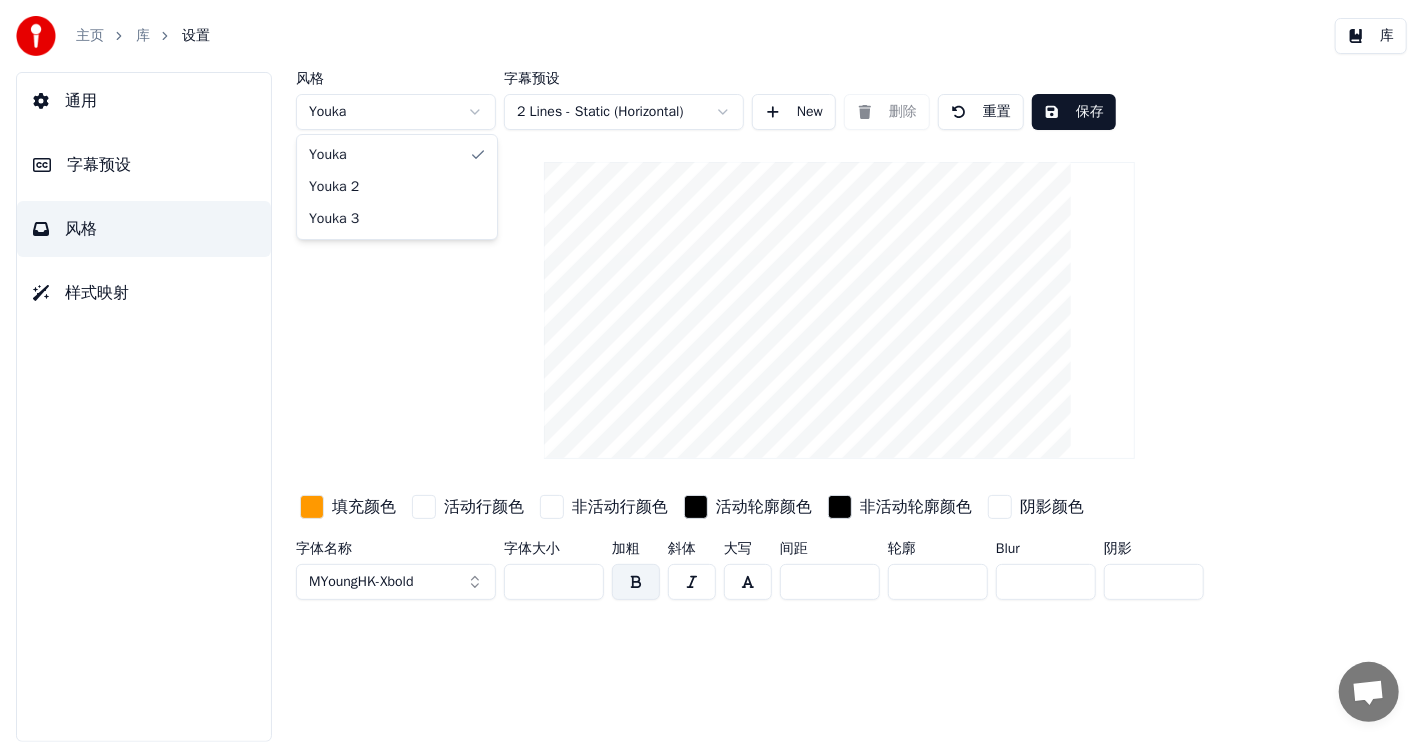 click on "主页 库 设置 库 通用 字幕预设 风格 样式映射 风格 Youka 字幕预设 2 Lines - Static (Horizontal) New 删除 重置 保存 填充颜色 活动行颜色 非活动行颜色 活动轮廓颜色 非活动轮廓颜色 阴影颜色 字体名称 MYoungHK-Xbold 字体大小 ** 加粗 斜体 大写 间距 * 轮廓 * Blur * 阴影 * Youka Youka 2 Youka 3" at bounding box center (711, 371) 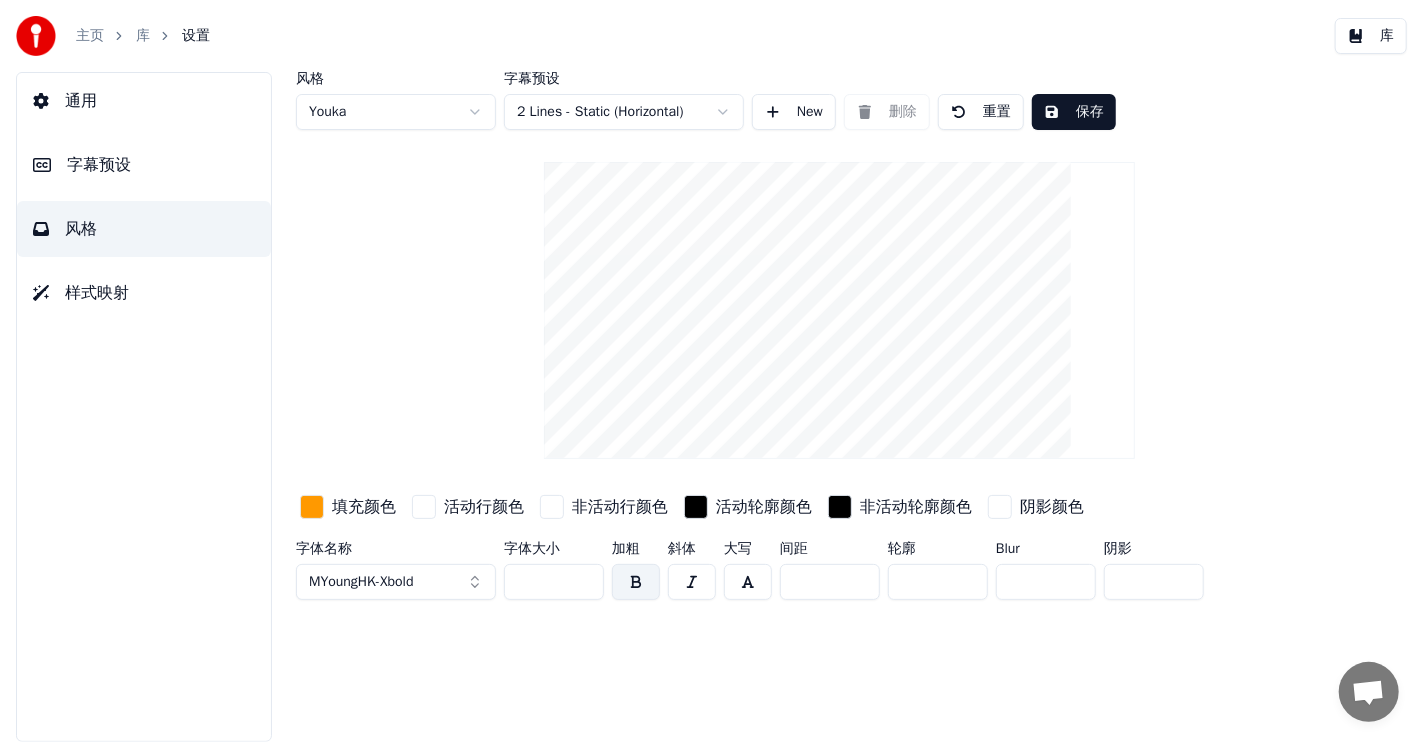 click on "保存" at bounding box center [1074, 112] 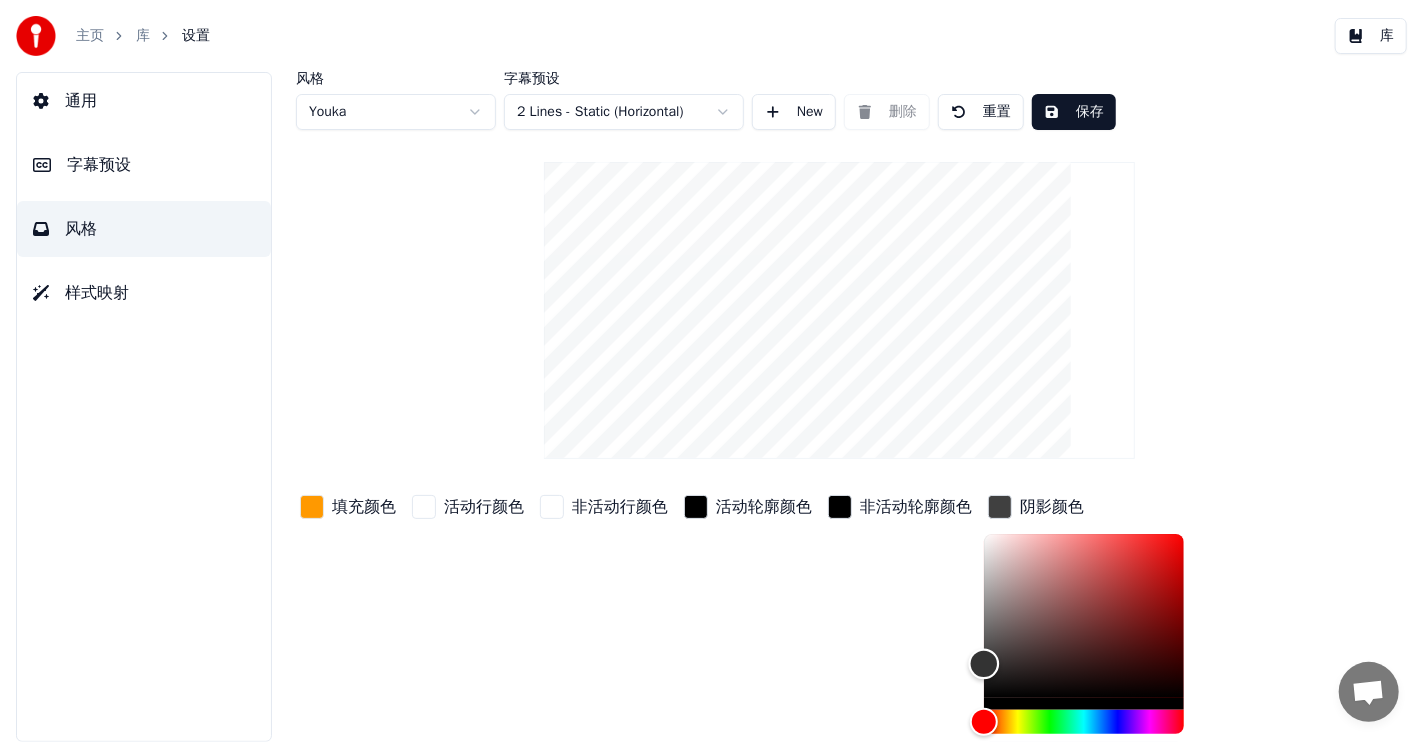 type on "*******" 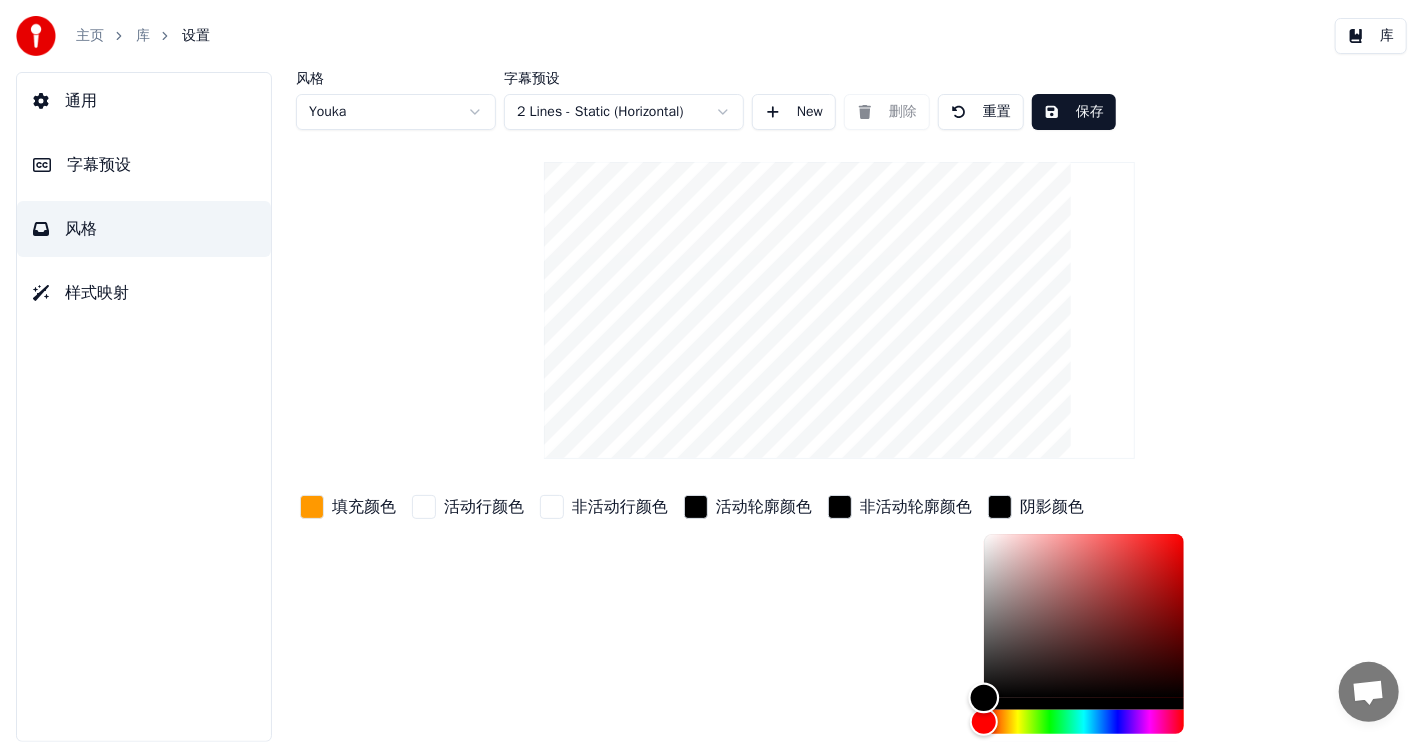 drag, startPoint x: 993, startPoint y: 619, endPoint x: 924, endPoint y: 714, distance: 117.413795 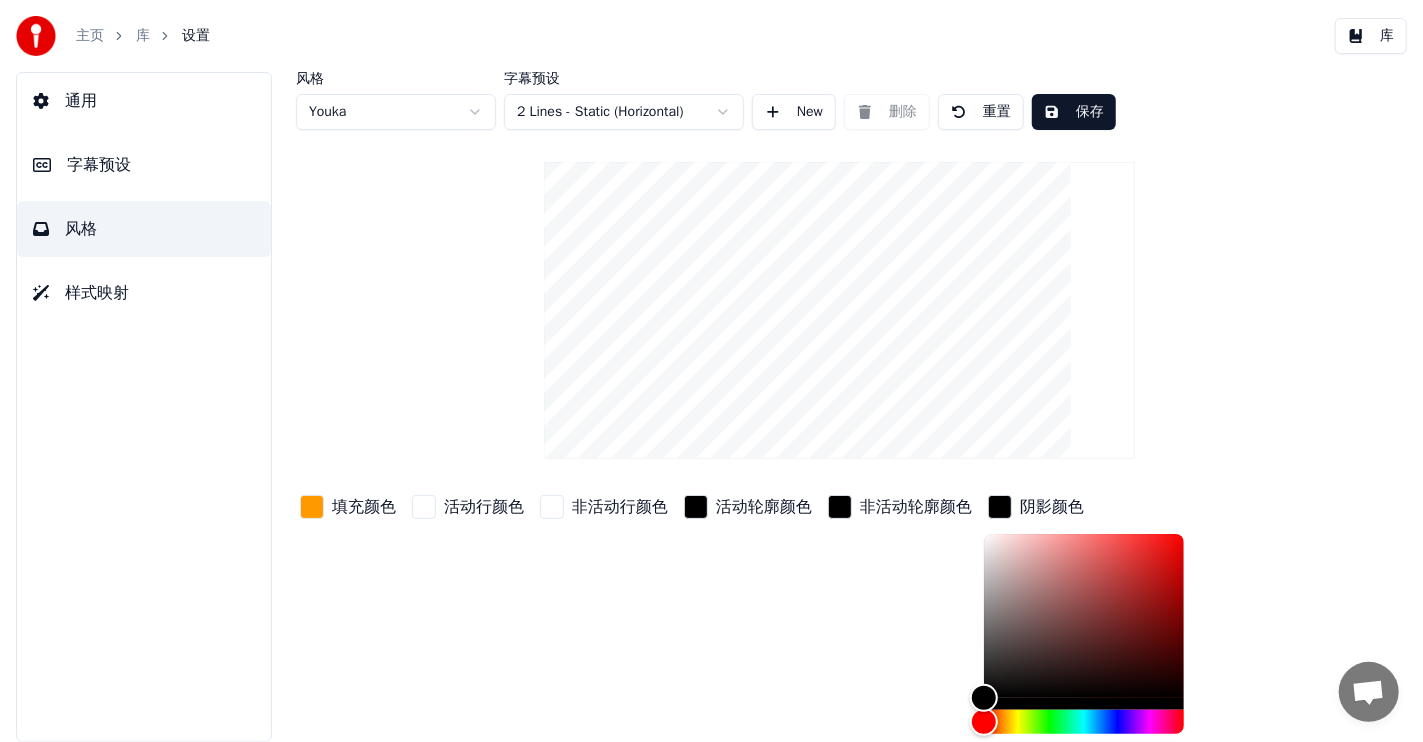 click on "风格 Youka 字幕预设 2 Lines - Static (Horizontal) New 删除 重置 保存 填充颜色 活动行颜色 非活动行颜色 活动轮廓颜色 非活动轮廓颜色 阴影颜色 ******* 字体名称 MYoungHK-Xbold 字体大小 ** 加粗 斜体 大写 间距 * 轮廓 * Blur * 阴影 *" at bounding box center [839, 474] 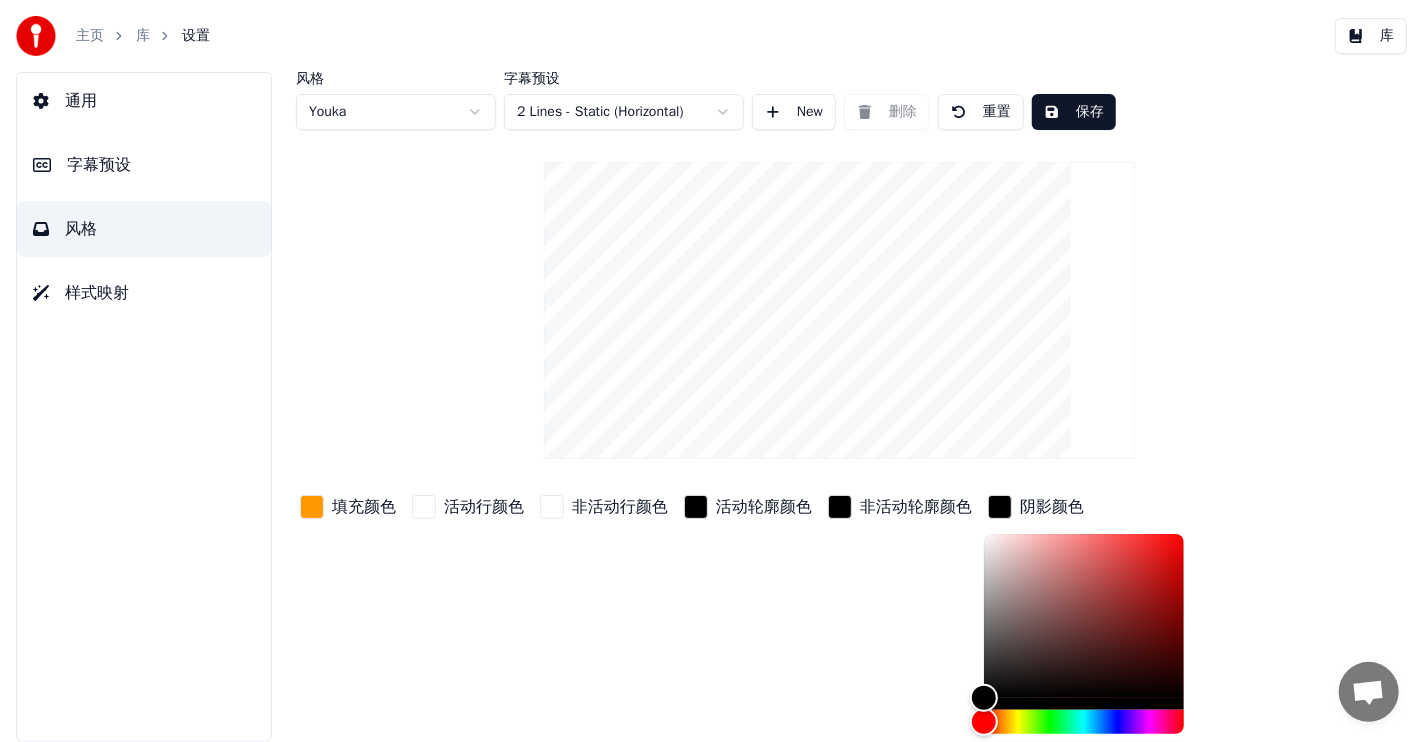 click on "阴影颜色" at bounding box center (1052, 507) 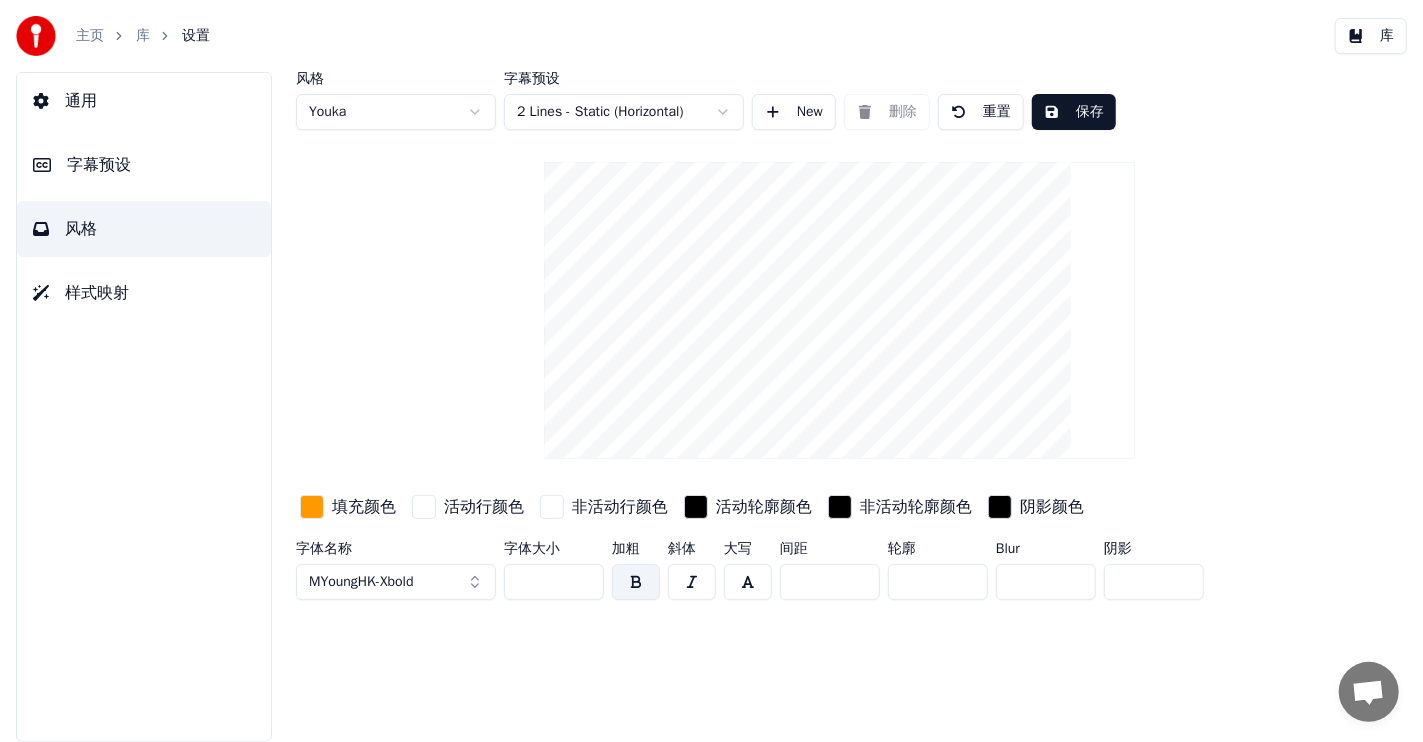 click on "保存" at bounding box center [1074, 112] 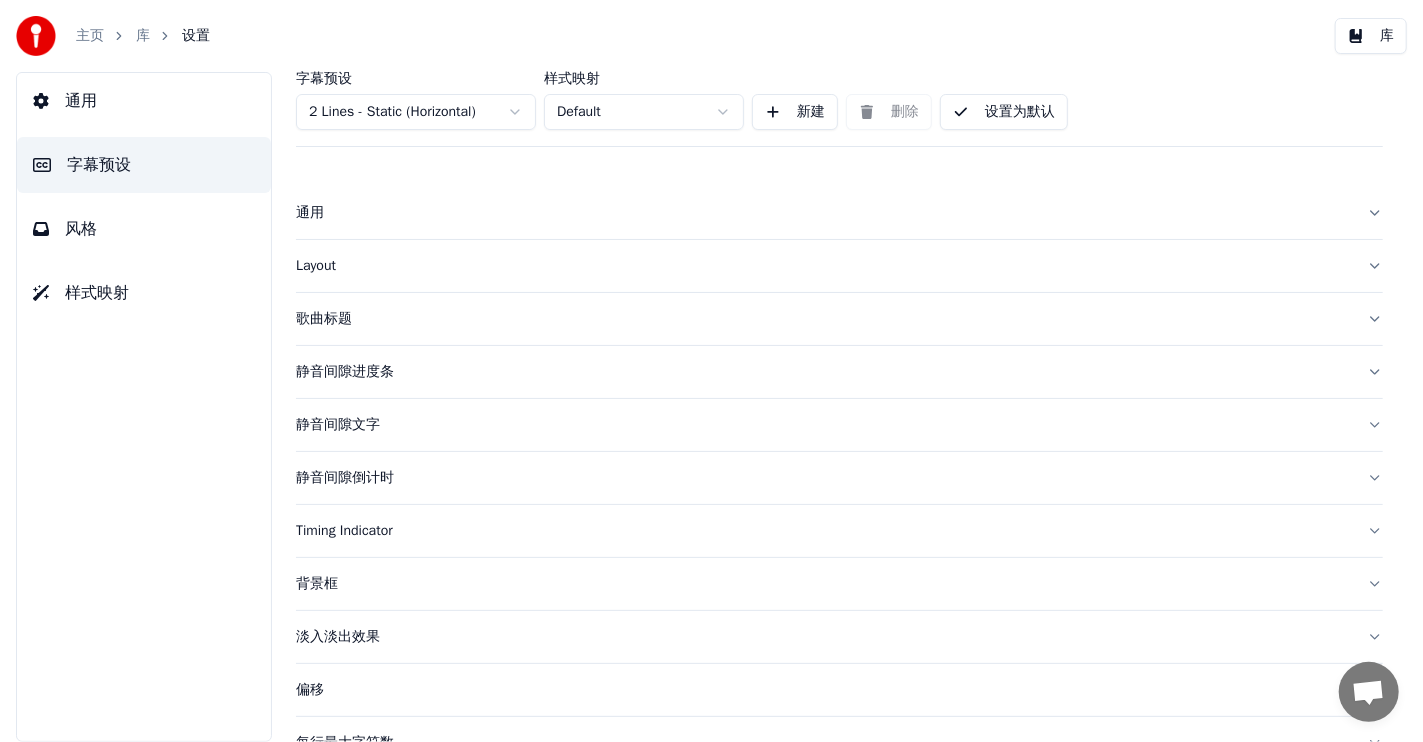 click on "通用" at bounding box center [823, 213] 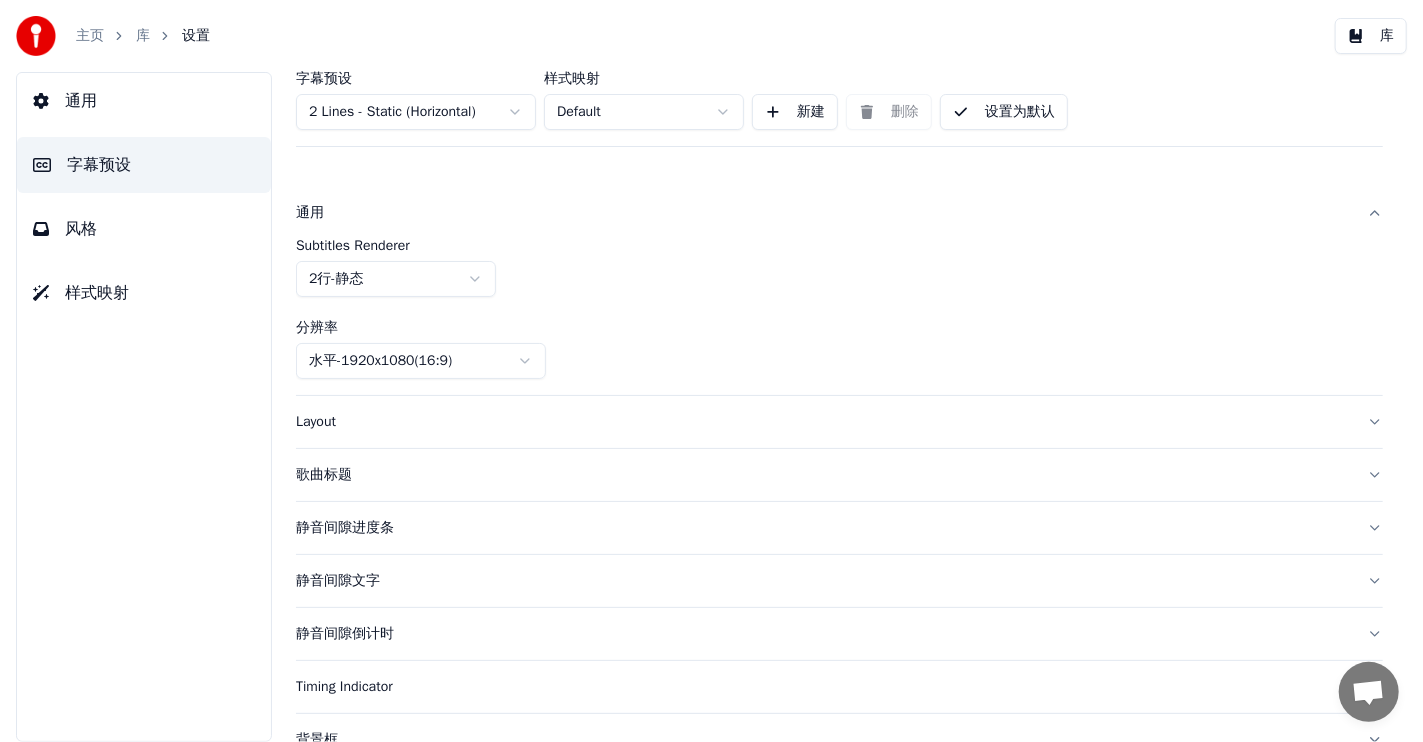 click on "通用" at bounding box center (823, 213) 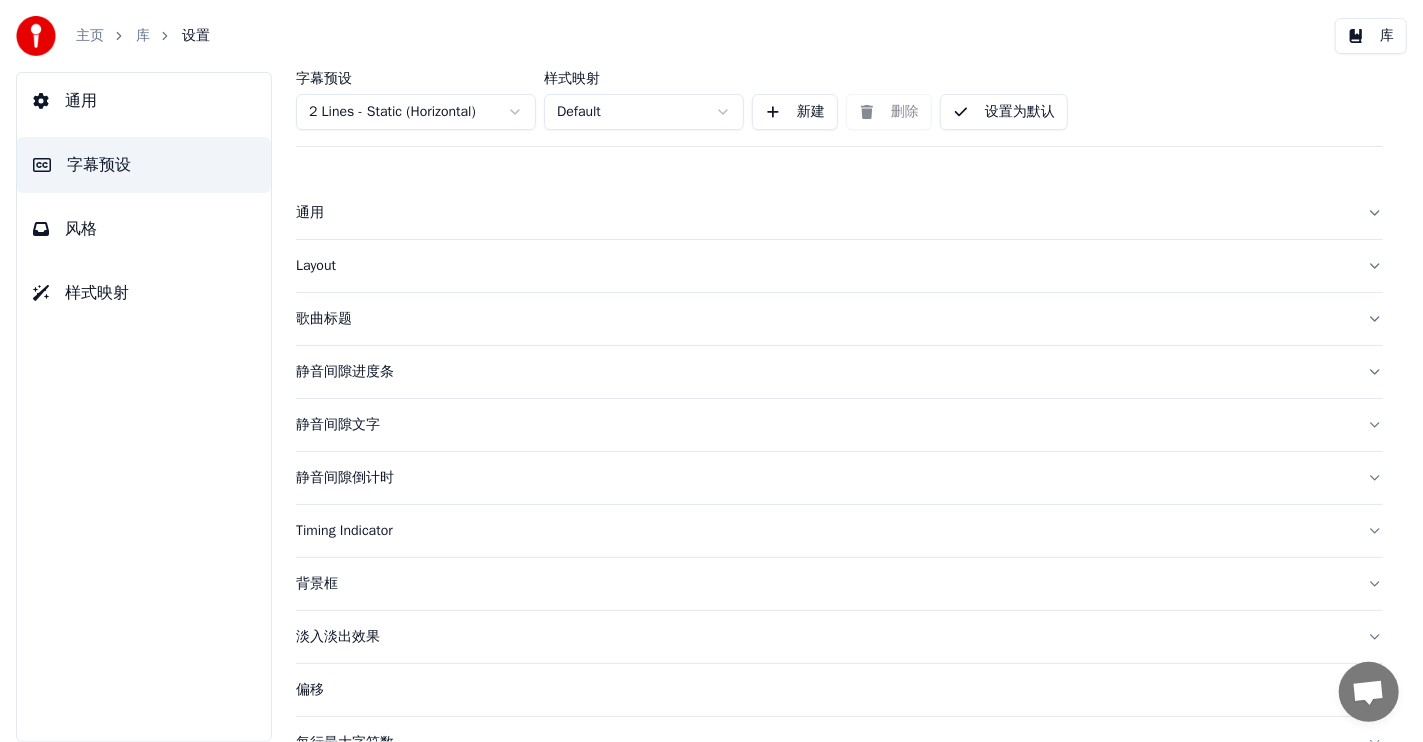 click on "Layout" at bounding box center (823, 266) 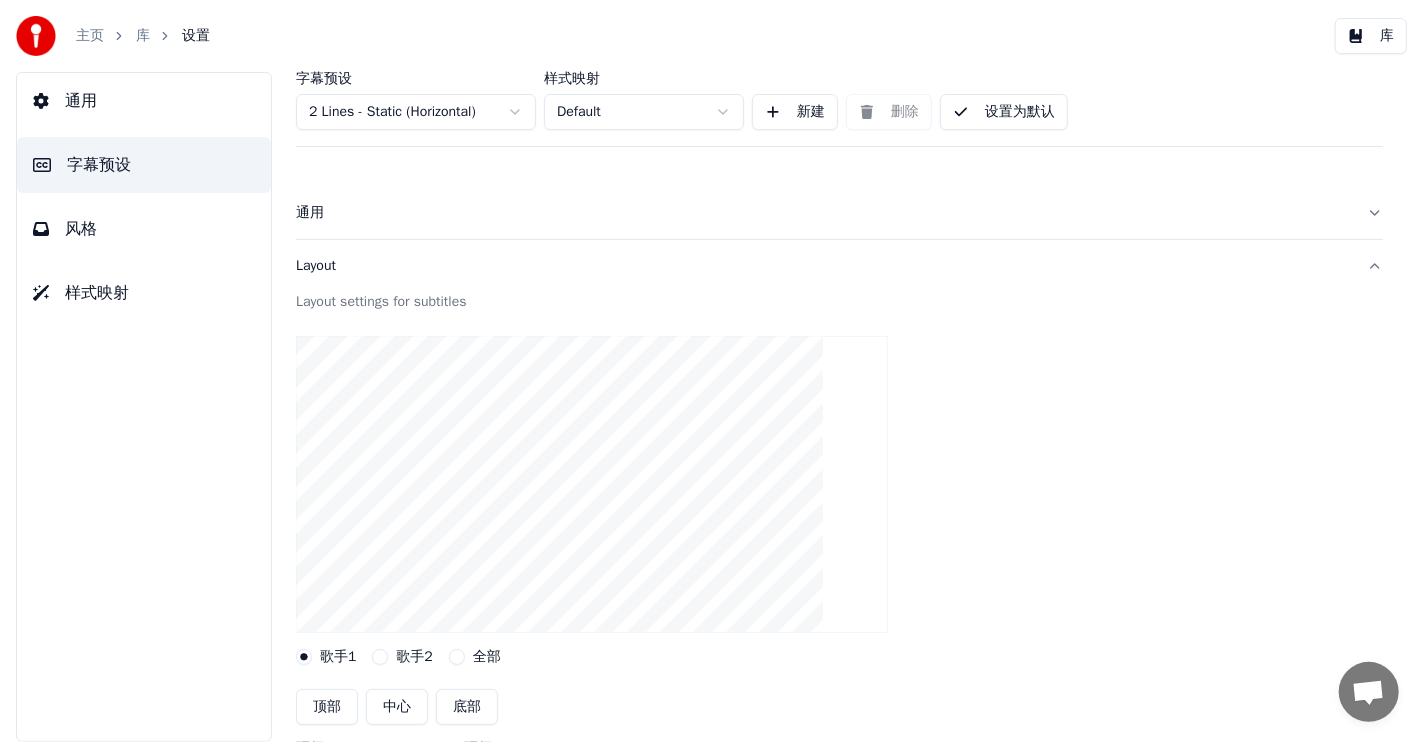 click on "Layout" at bounding box center (823, 266) 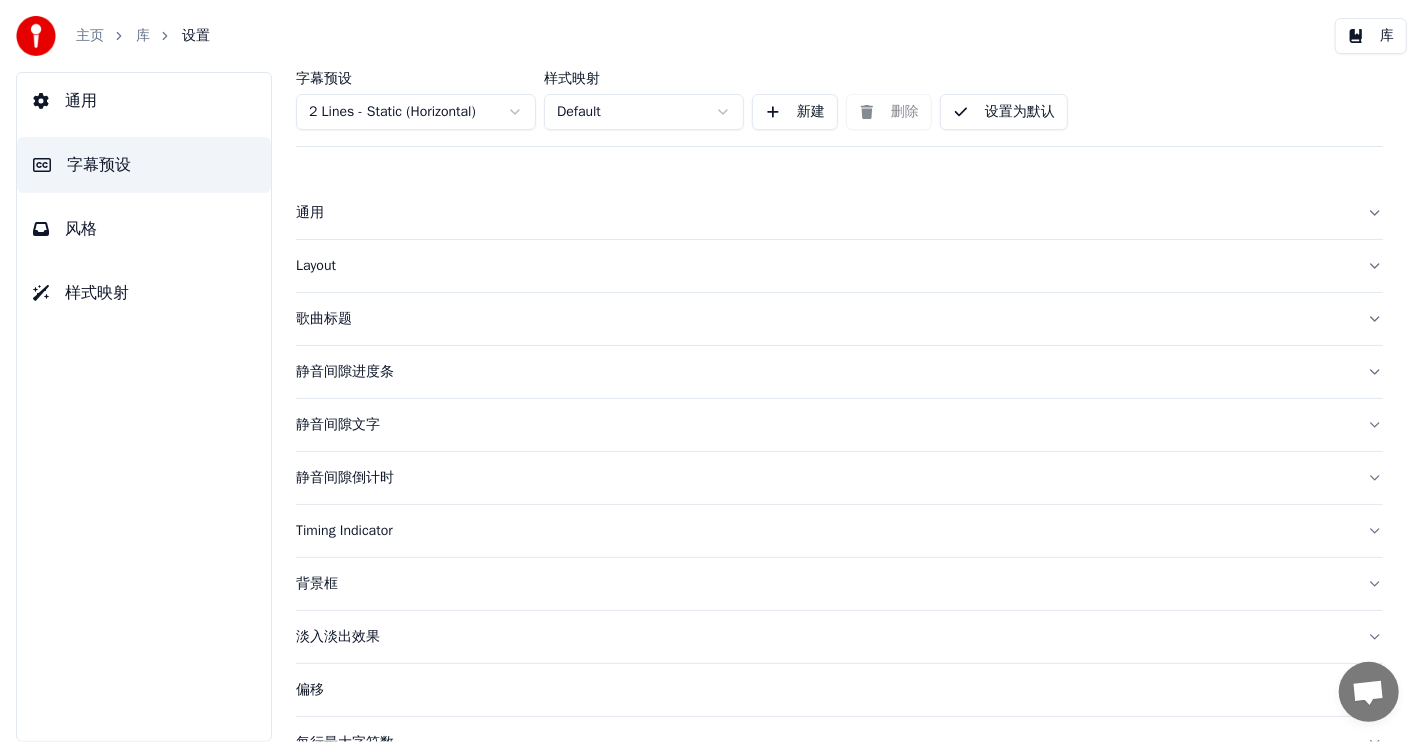 click on "歌曲标题" at bounding box center (823, 319) 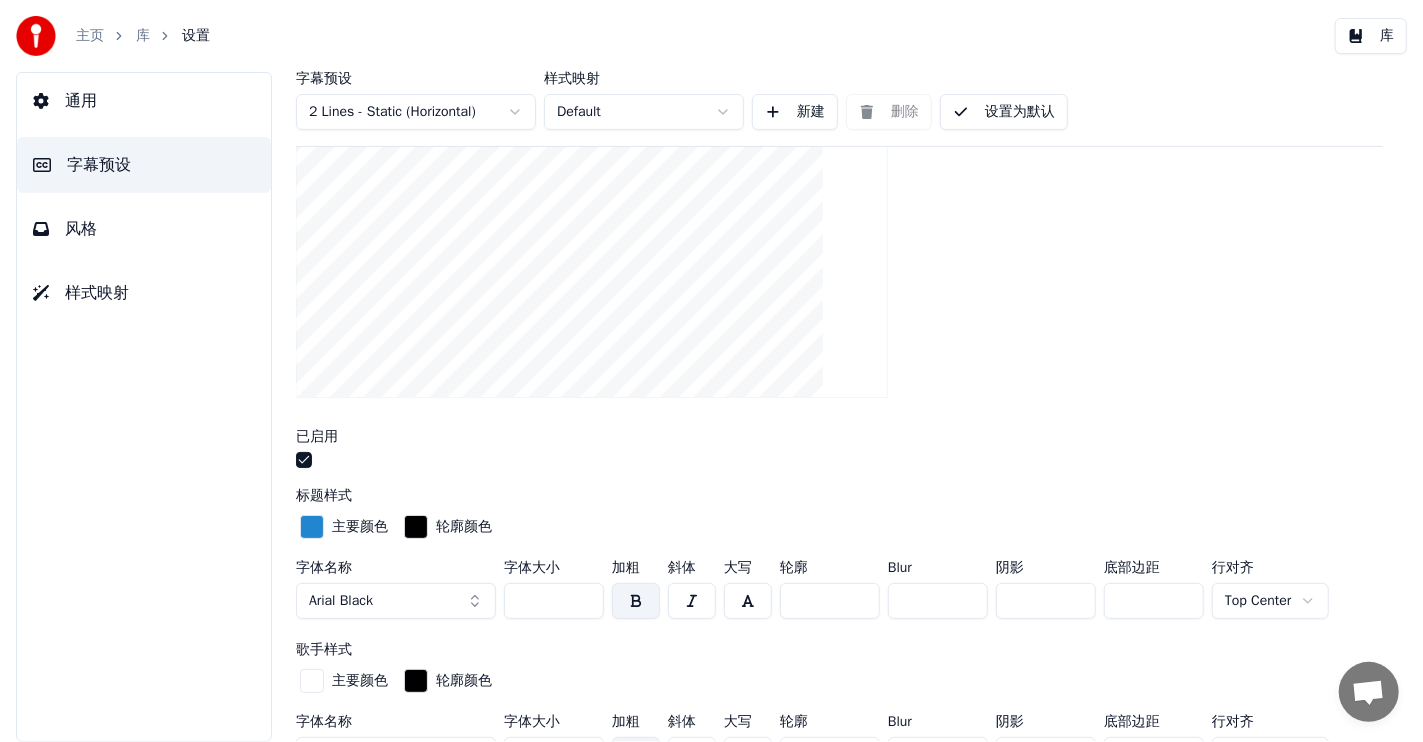 scroll, scrollTop: 300, scrollLeft: 0, axis: vertical 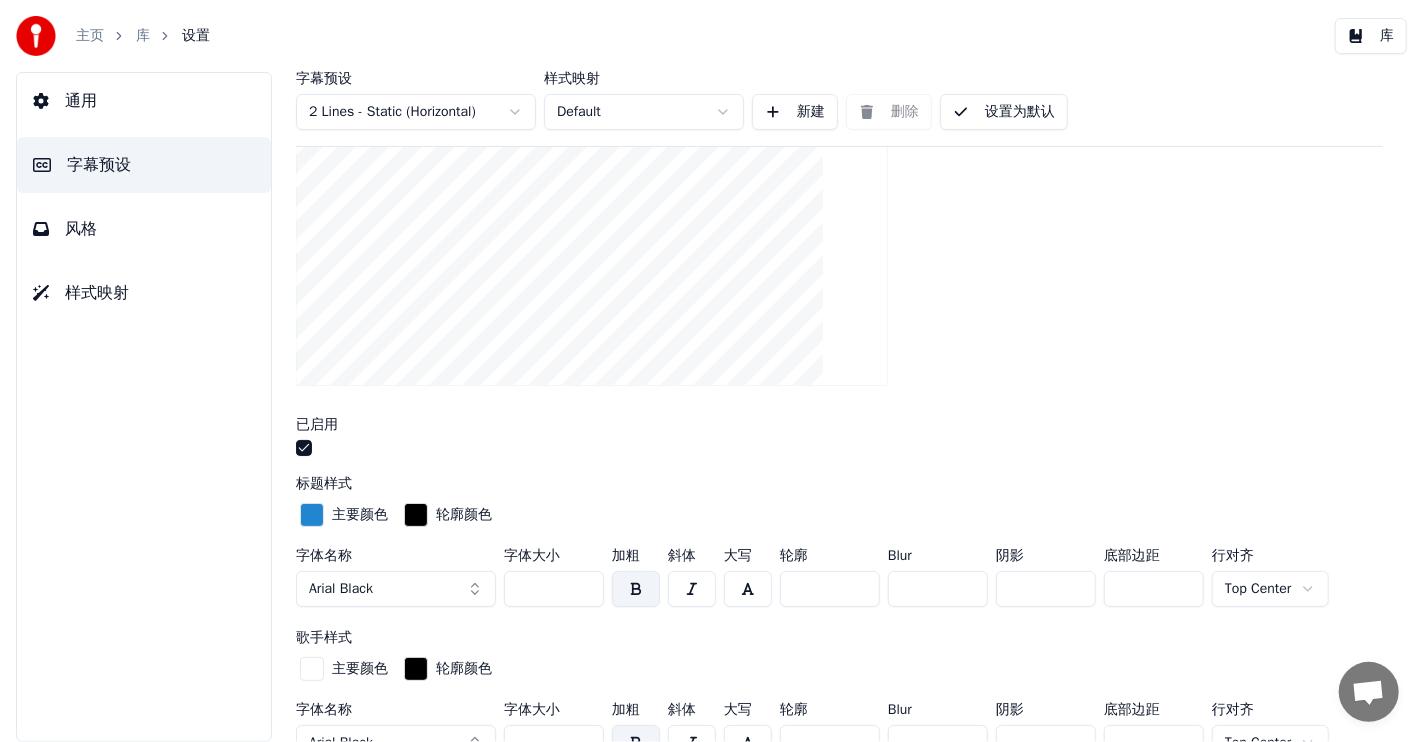 click at bounding box center [312, 515] 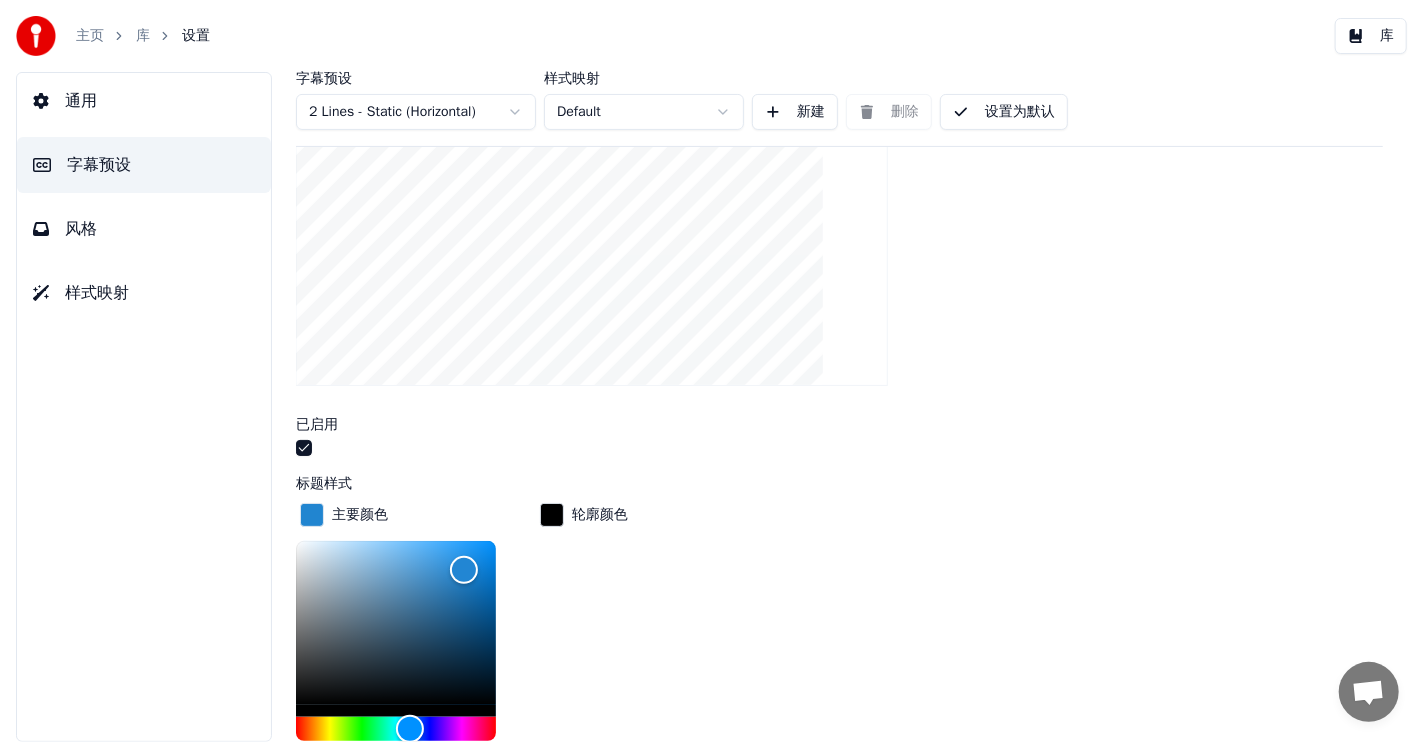 drag, startPoint x: 311, startPoint y: 711, endPoint x: 274, endPoint y: 731, distance: 42.059483 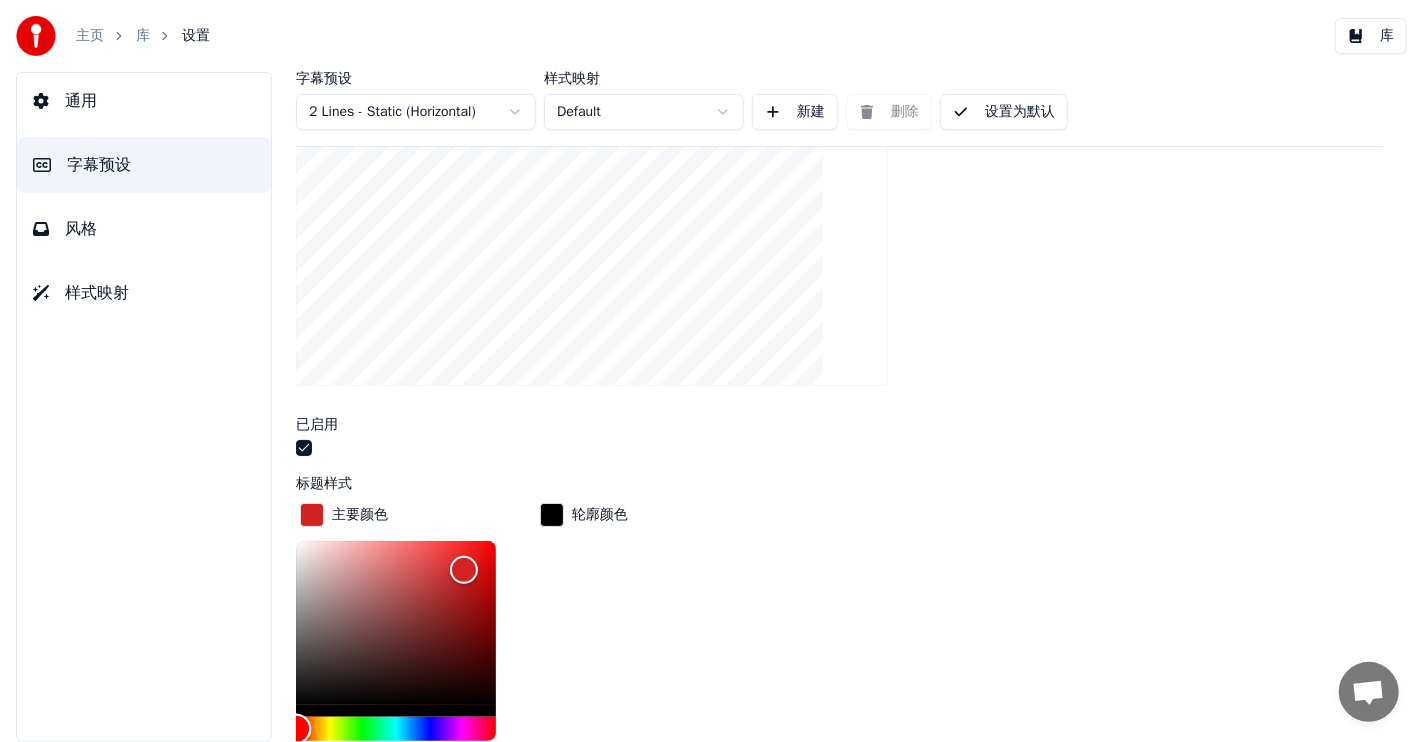 drag, startPoint x: 406, startPoint y: 726, endPoint x: 204, endPoint y: 726, distance: 202 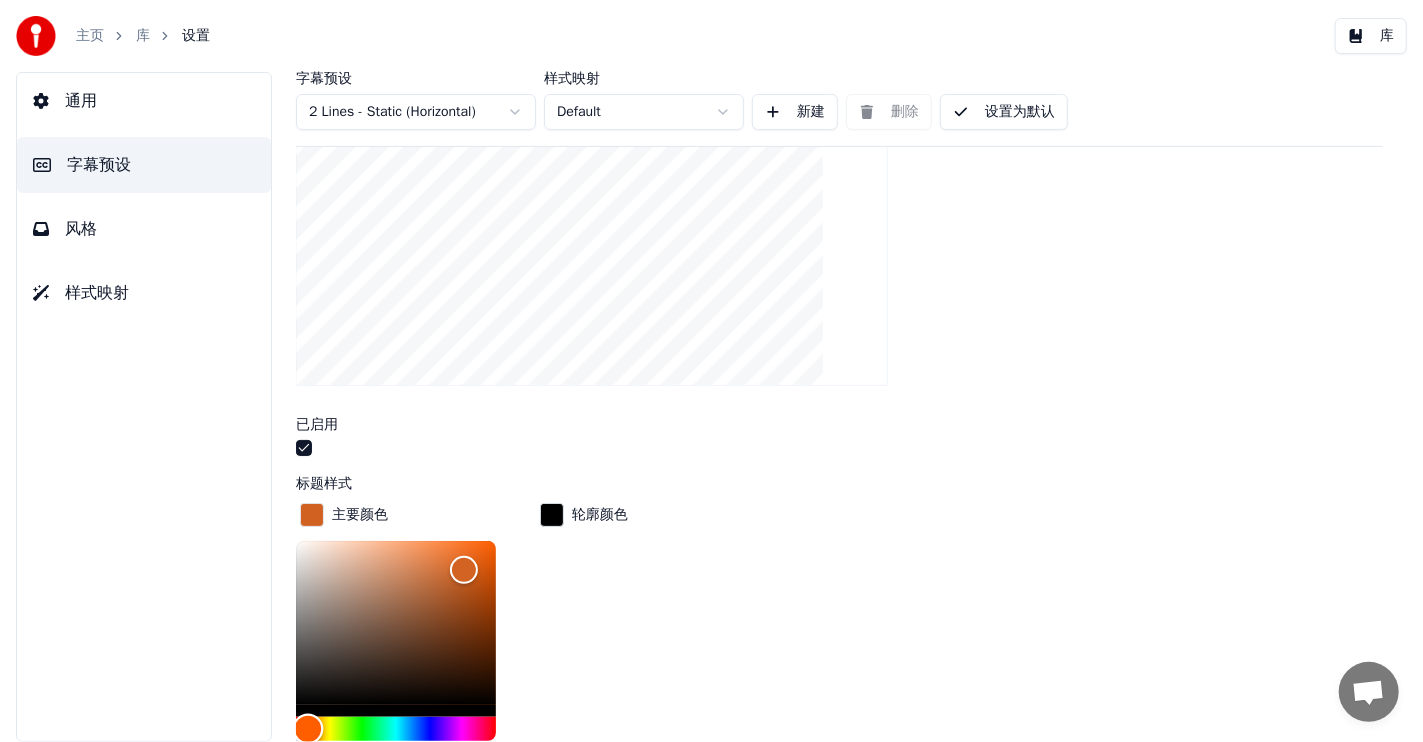 click at bounding box center [308, 728] 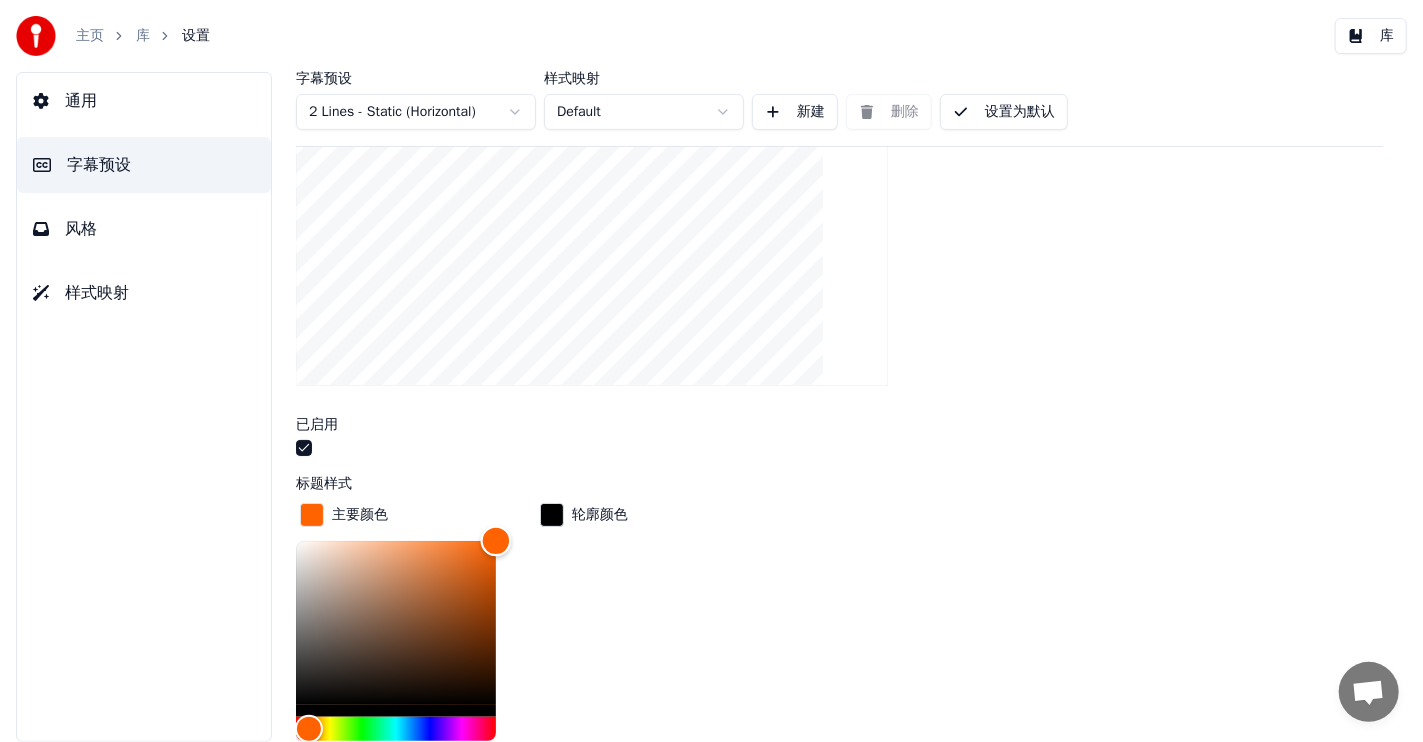 drag, startPoint x: 490, startPoint y: 538, endPoint x: 532, endPoint y: 517, distance: 46.957428 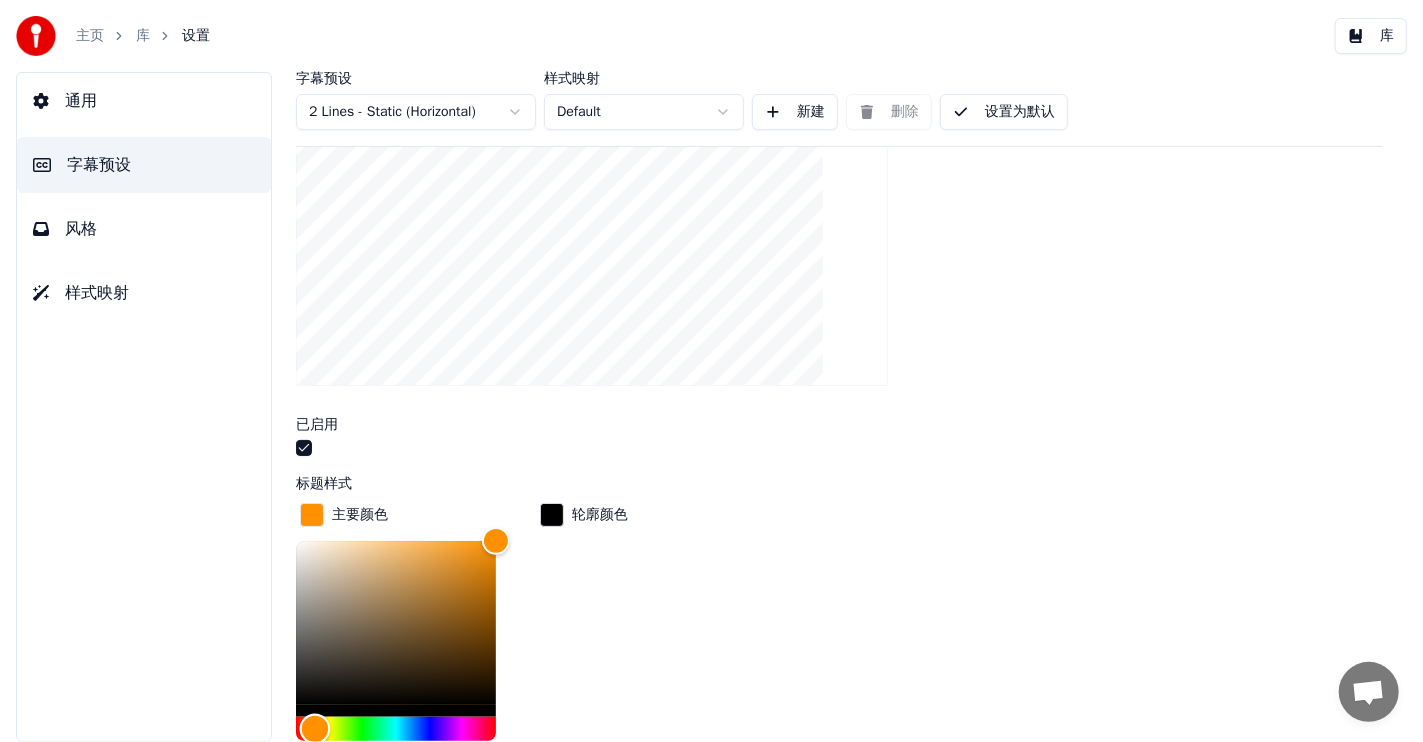 click at bounding box center [315, 728] 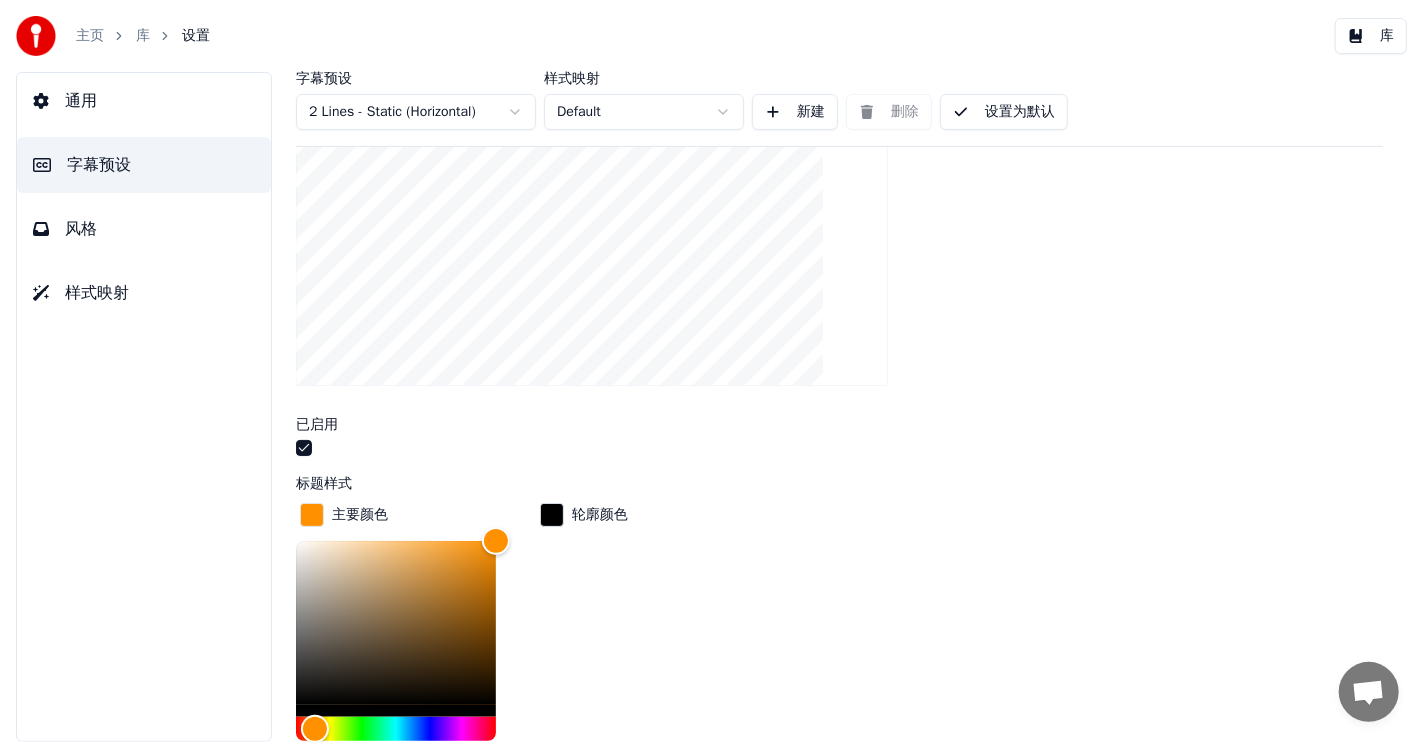 click at bounding box center (839, 450) 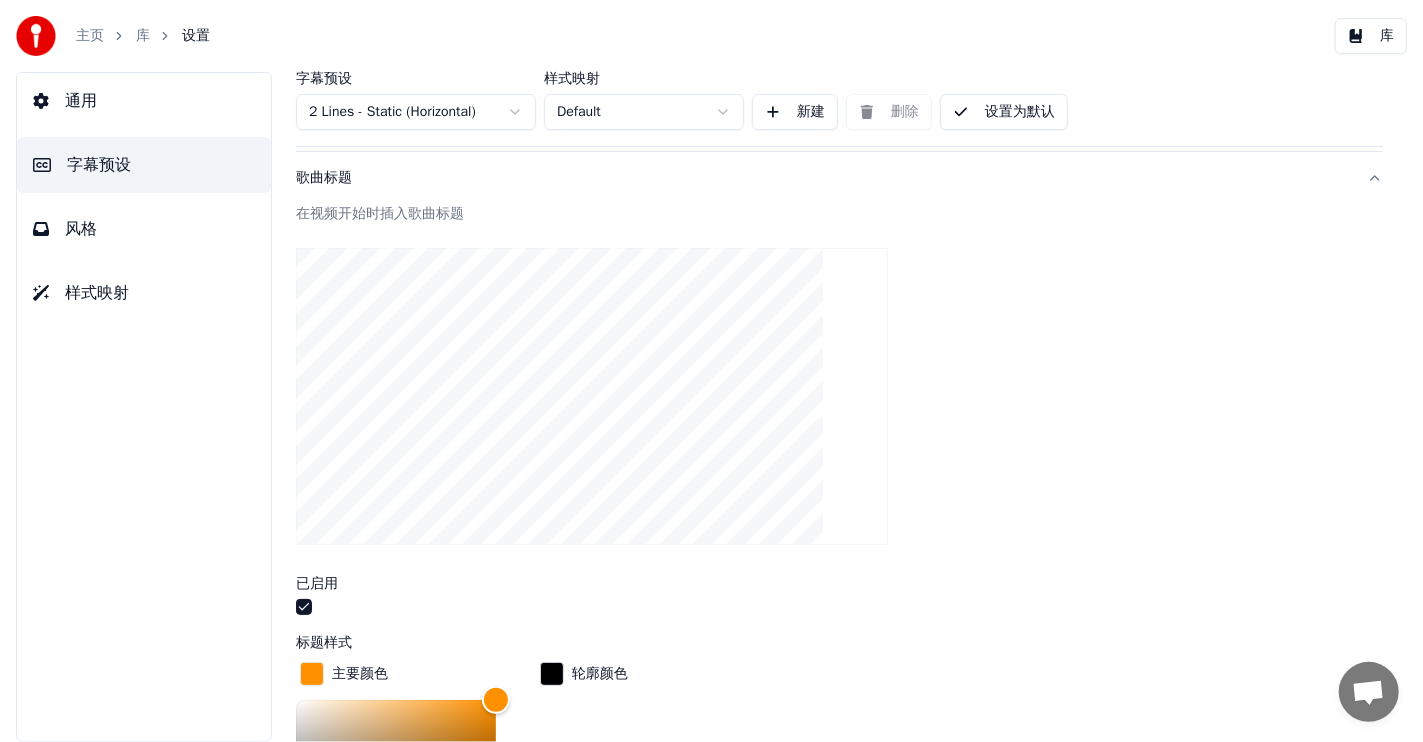 scroll, scrollTop: 300, scrollLeft: 0, axis: vertical 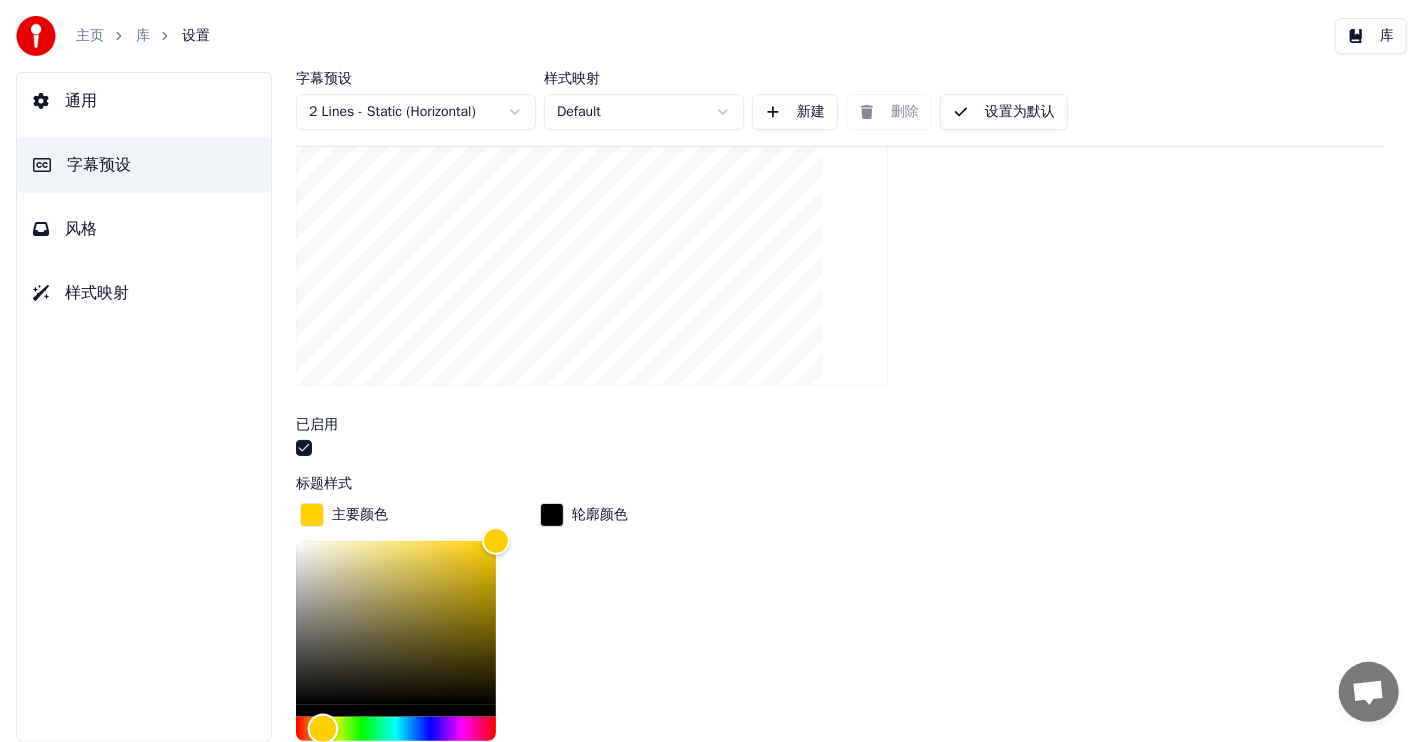 type on "*******" 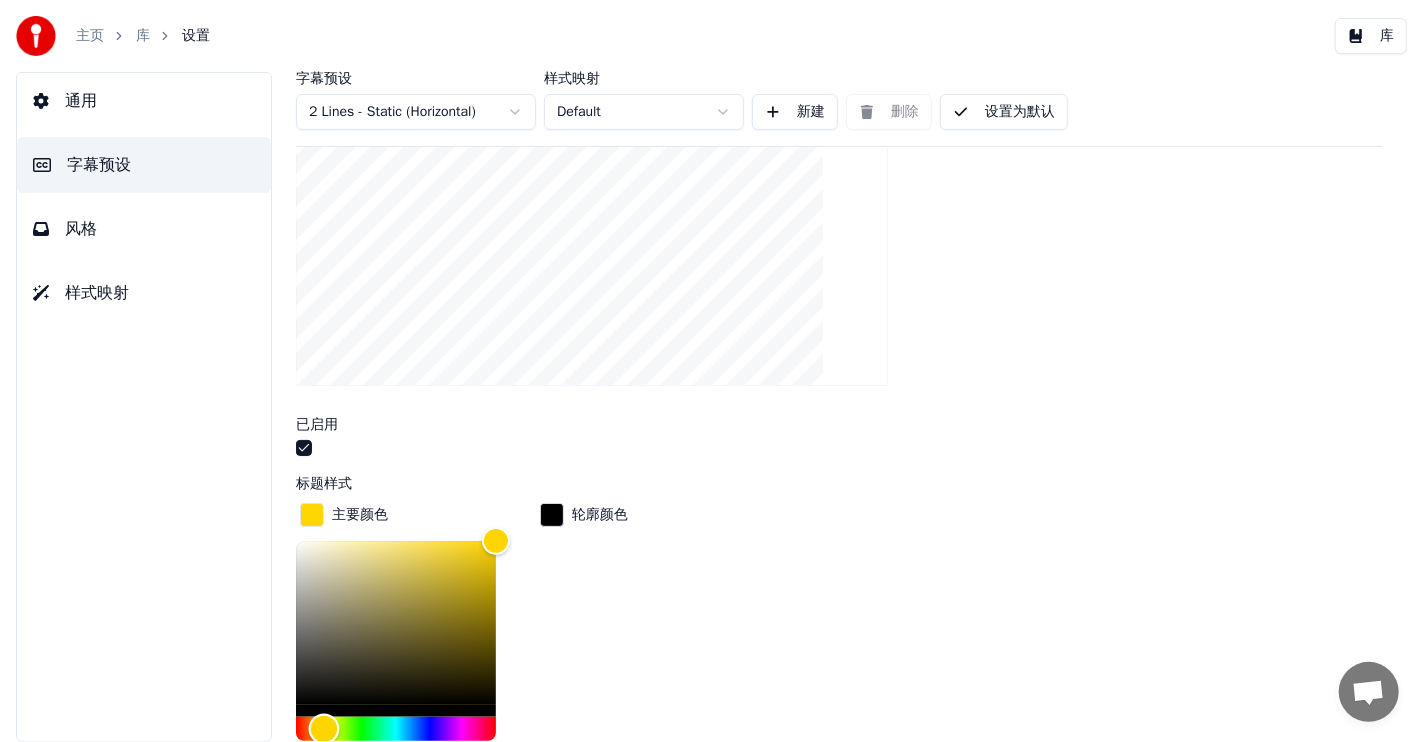 drag, startPoint x: 313, startPoint y: 726, endPoint x: 324, endPoint y: 726, distance: 11 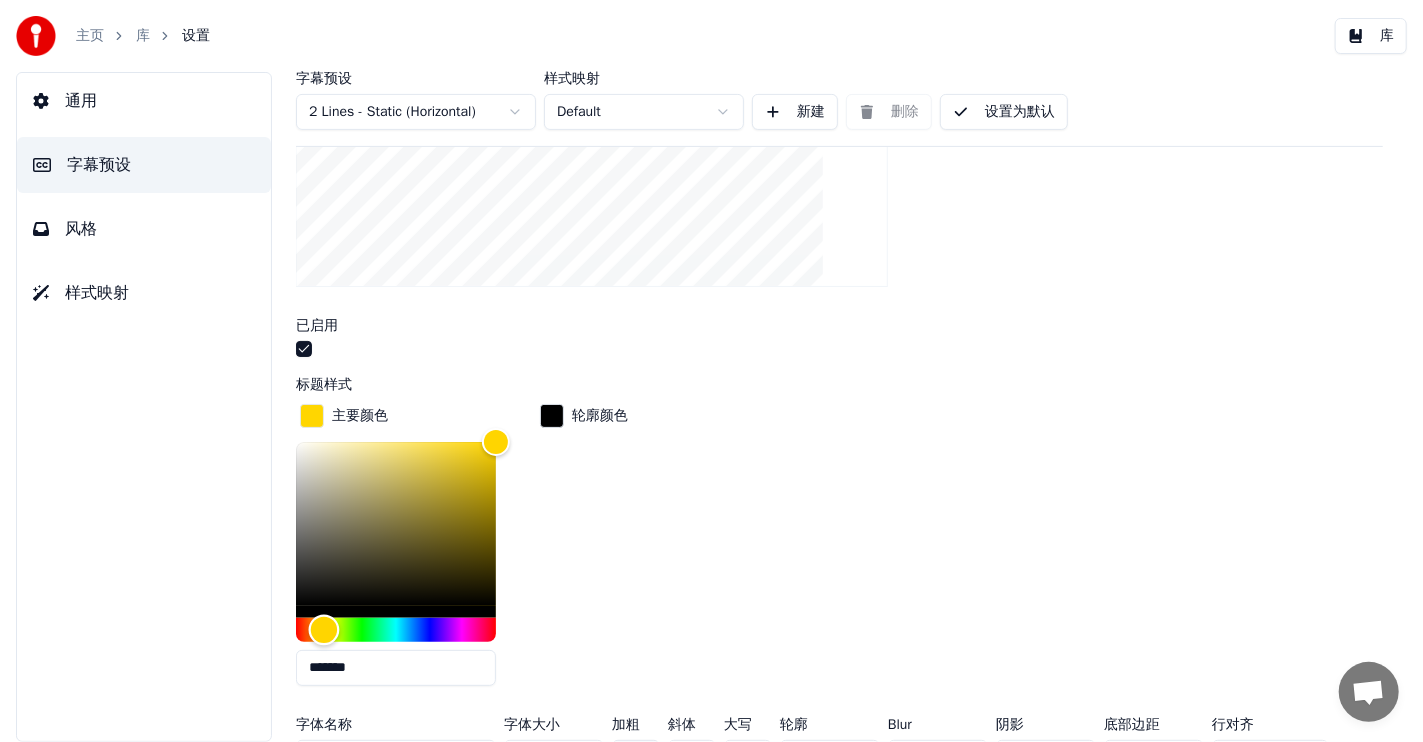 scroll, scrollTop: 600, scrollLeft: 0, axis: vertical 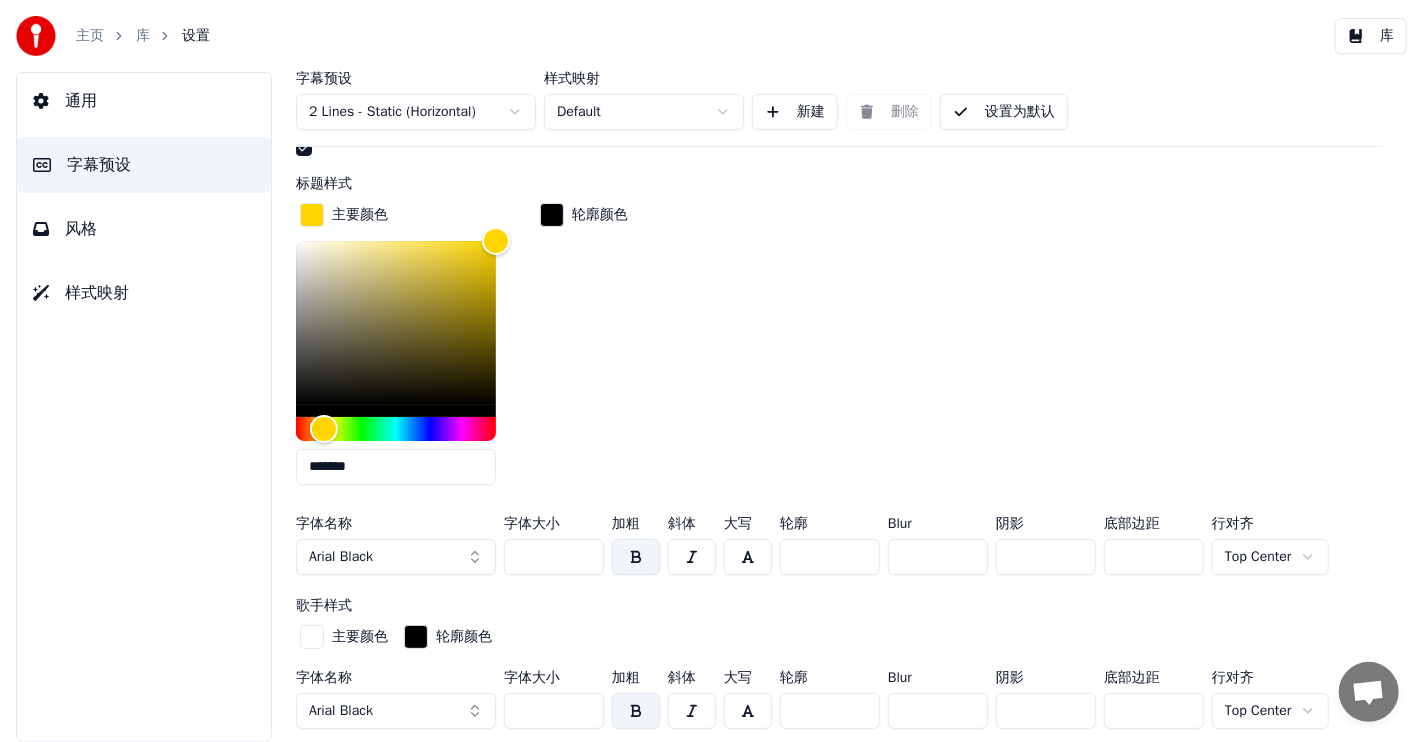 click on "Arial Black" at bounding box center (396, 557) 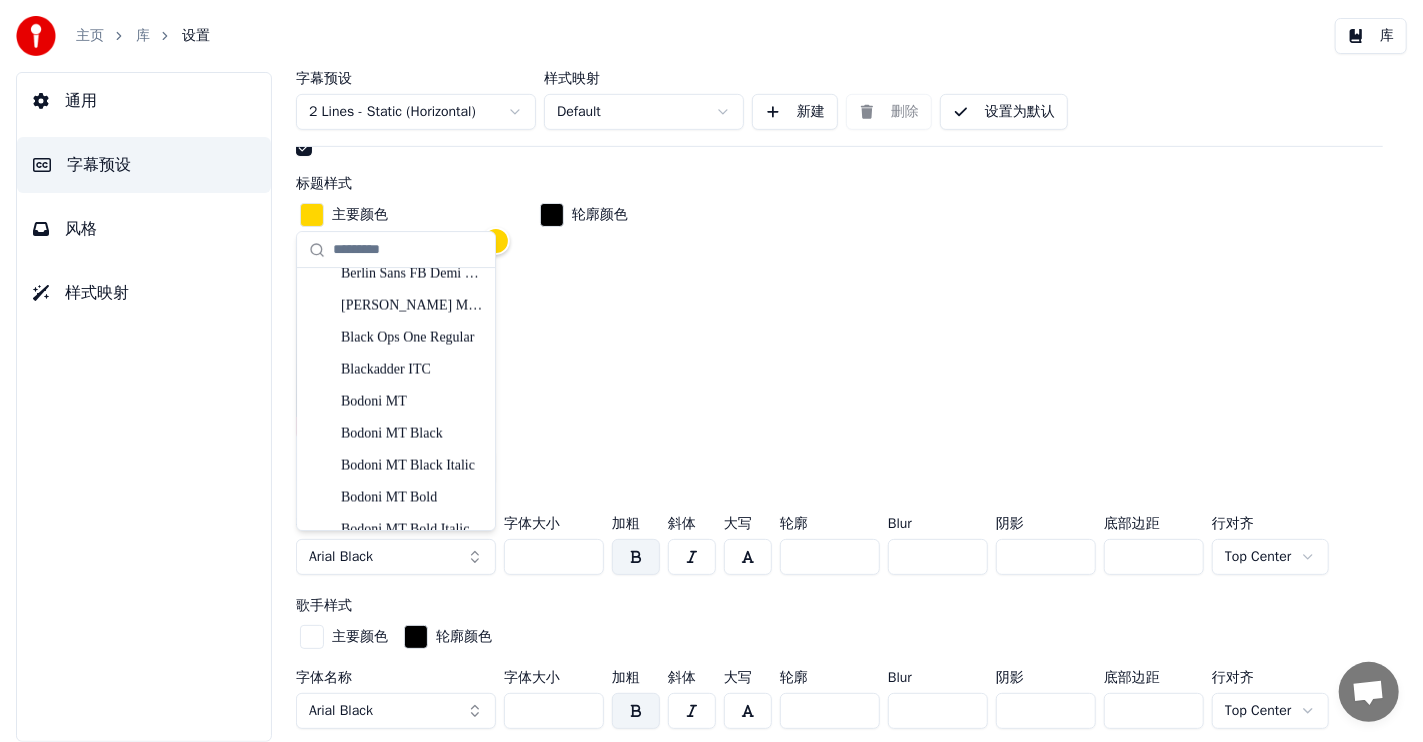 scroll, scrollTop: 1882, scrollLeft: 0, axis: vertical 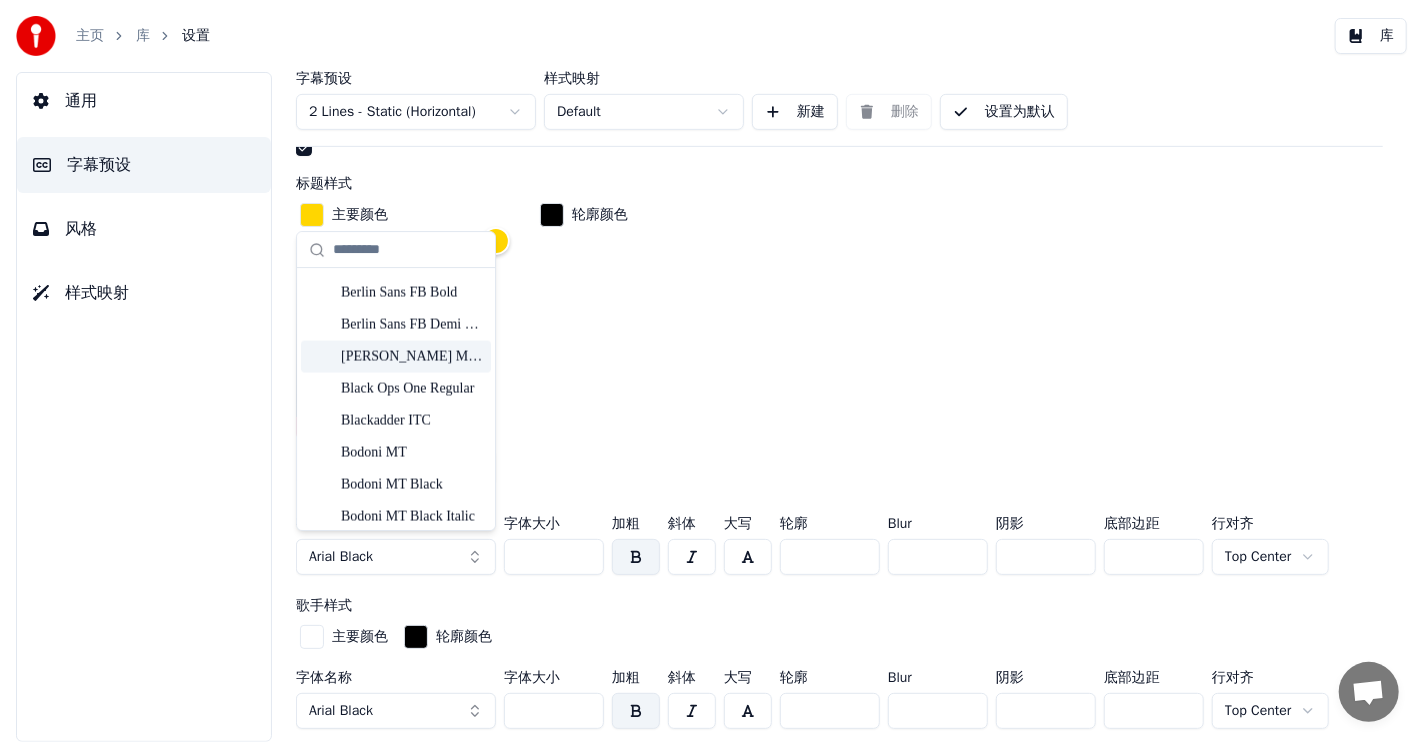 click on "[PERSON_NAME] MT Condensed" at bounding box center (412, 357) 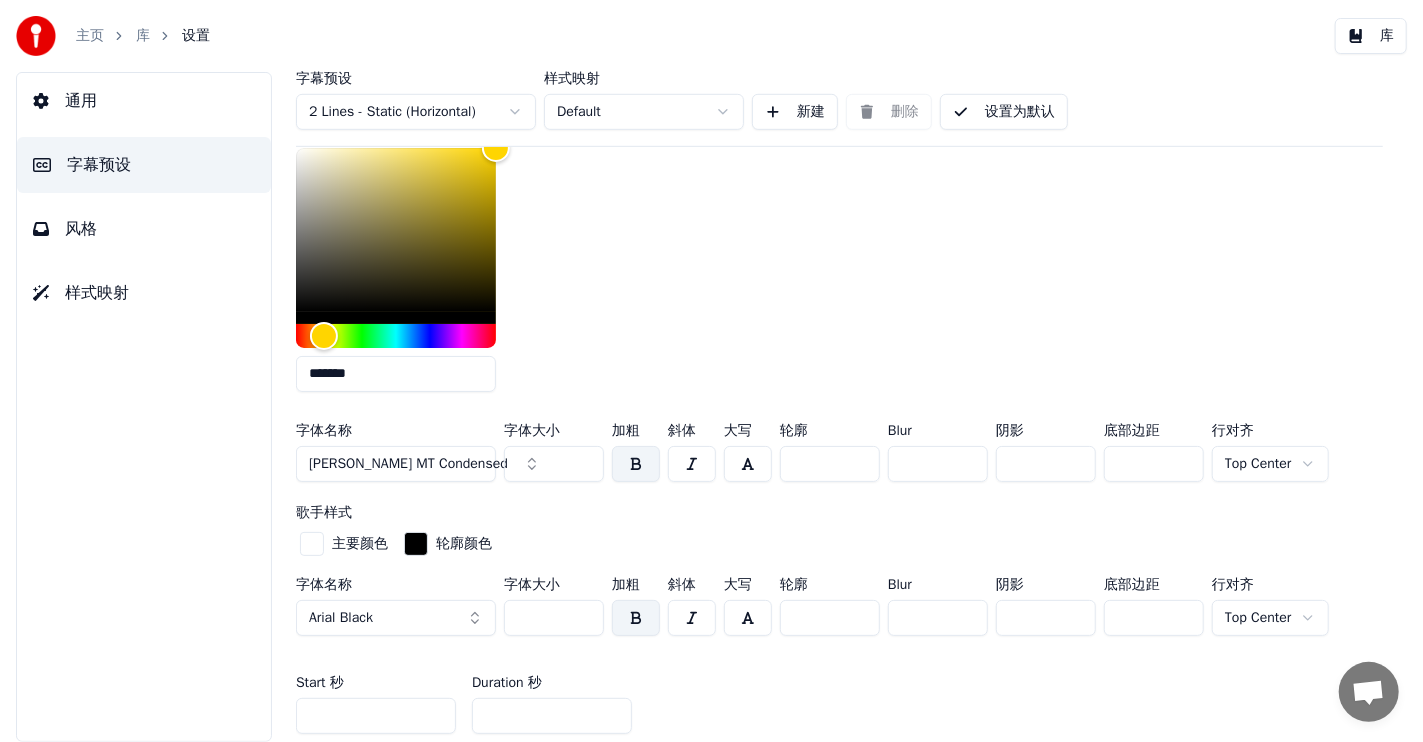 scroll, scrollTop: 700, scrollLeft: 0, axis: vertical 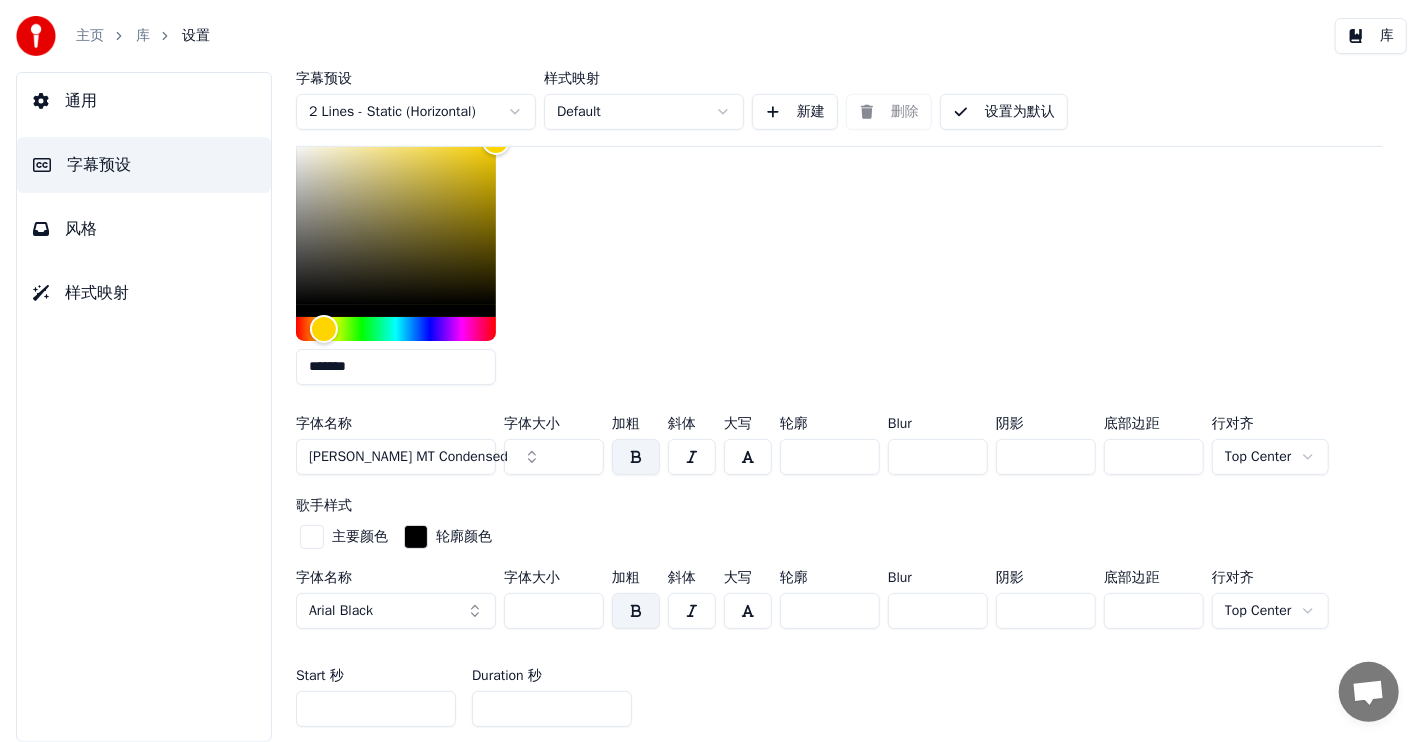 click on "[PERSON_NAME] MT Condensed" at bounding box center [396, 457] 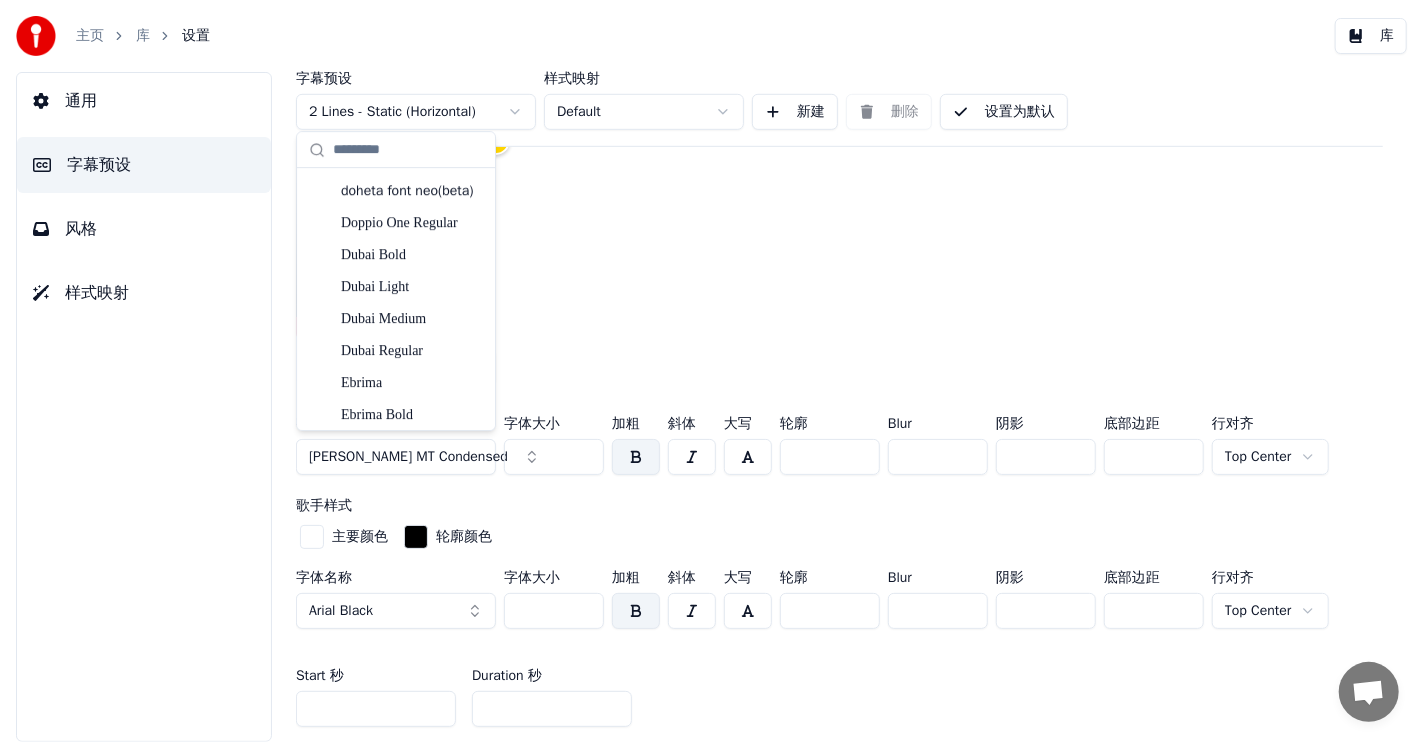 scroll, scrollTop: 8211, scrollLeft: 0, axis: vertical 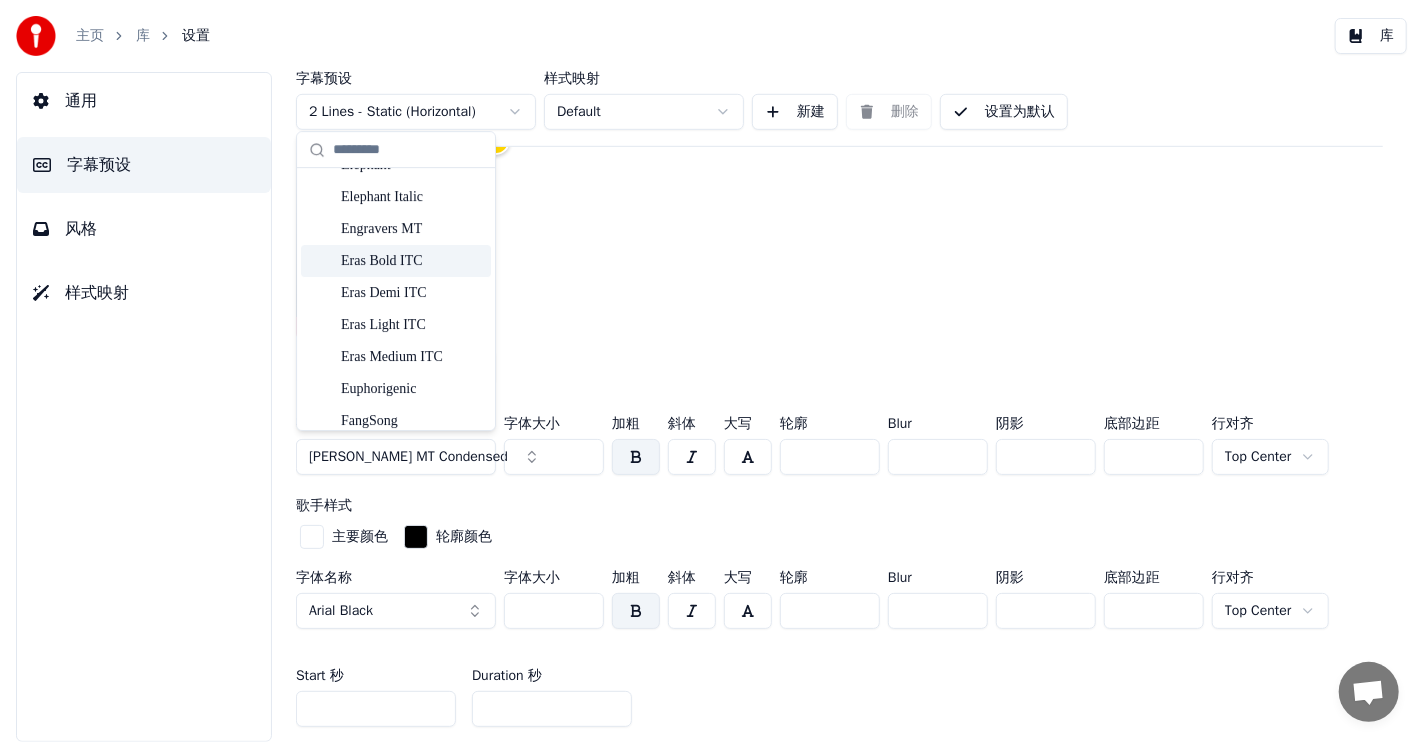 click on "Eras Bold ITC" at bounding box center (412, 261) 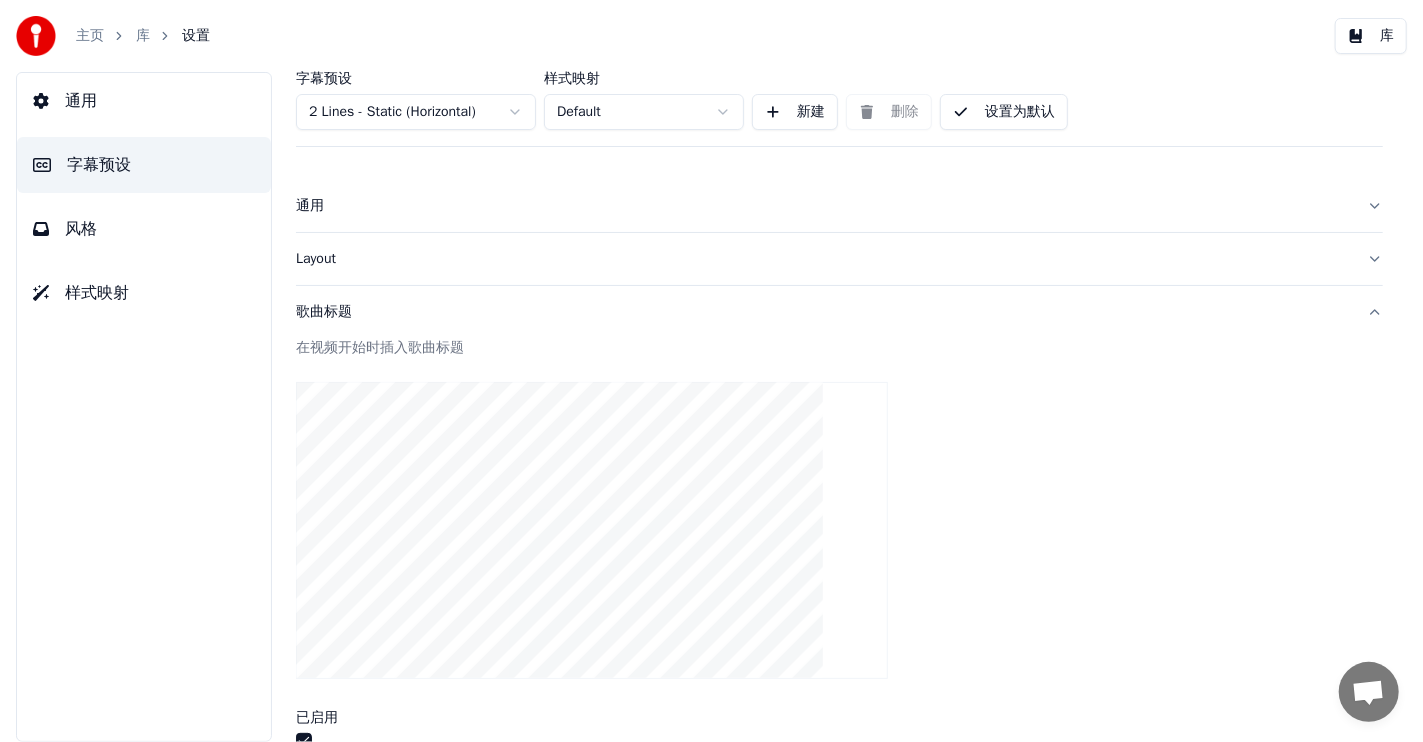 scroll, scrollTop: 0, scrollLeft: 0, axis: both 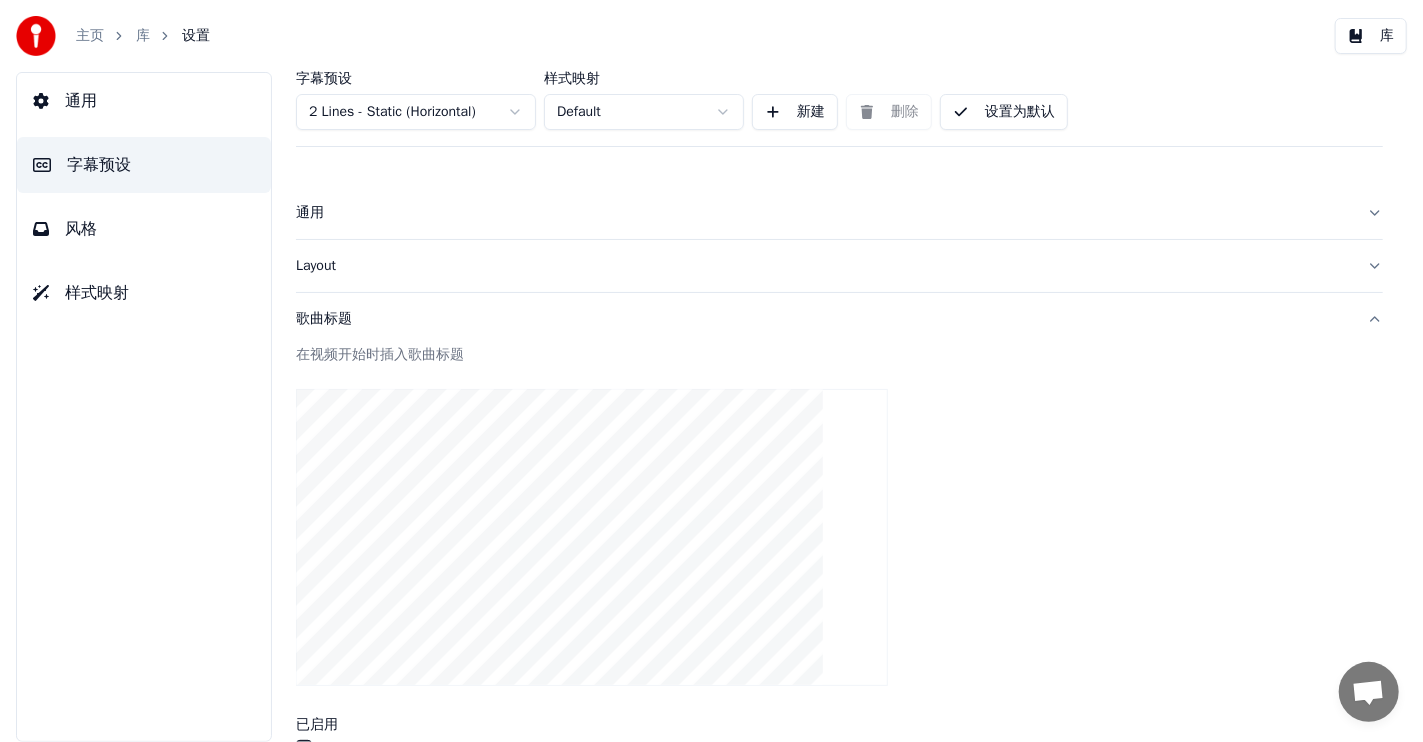 click on "歌曲标题" at bounding box center (823, 319) 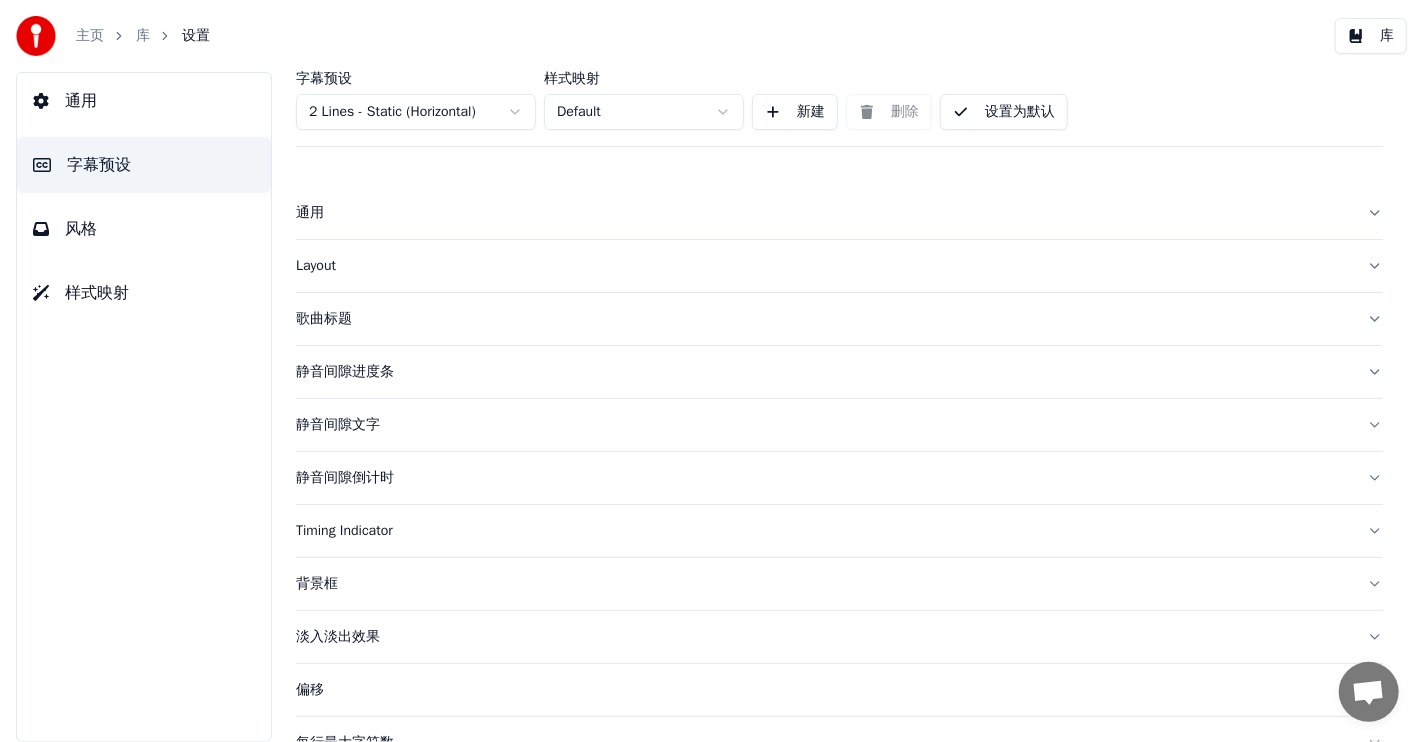 click on "静音间隙倒计时" at bounding box center (823, 478) 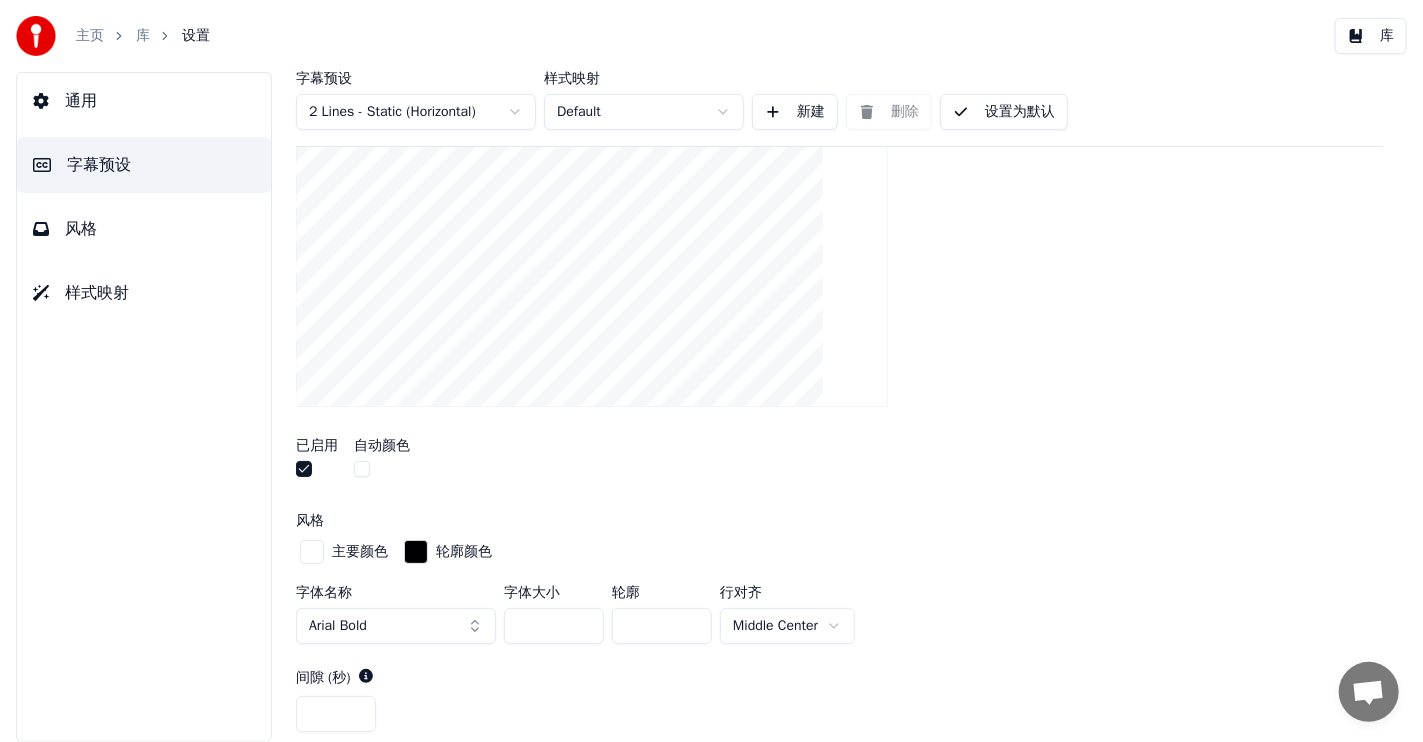 scroll, scrollTop: 499, scrollLeft: 0, axis: vertical 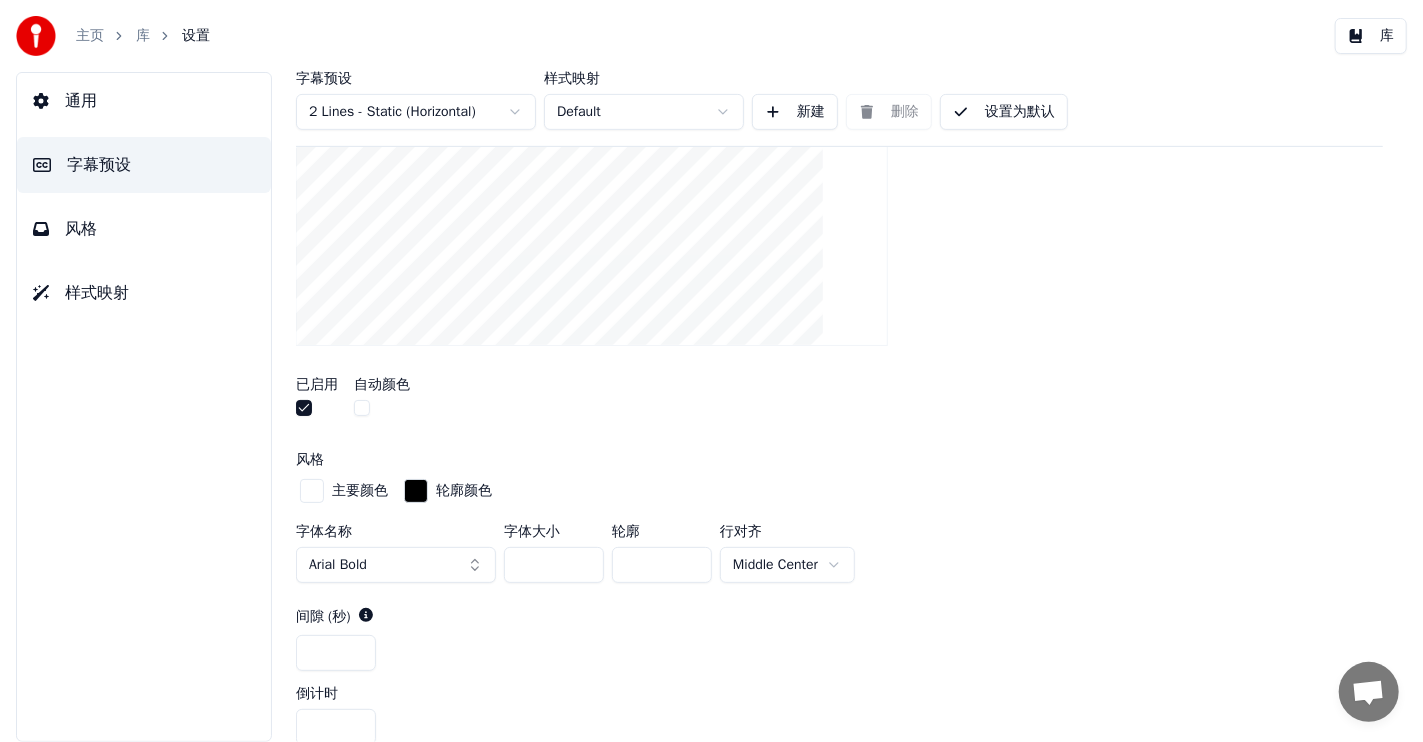click on "Arial Bold" at bounding box center (396, 565) 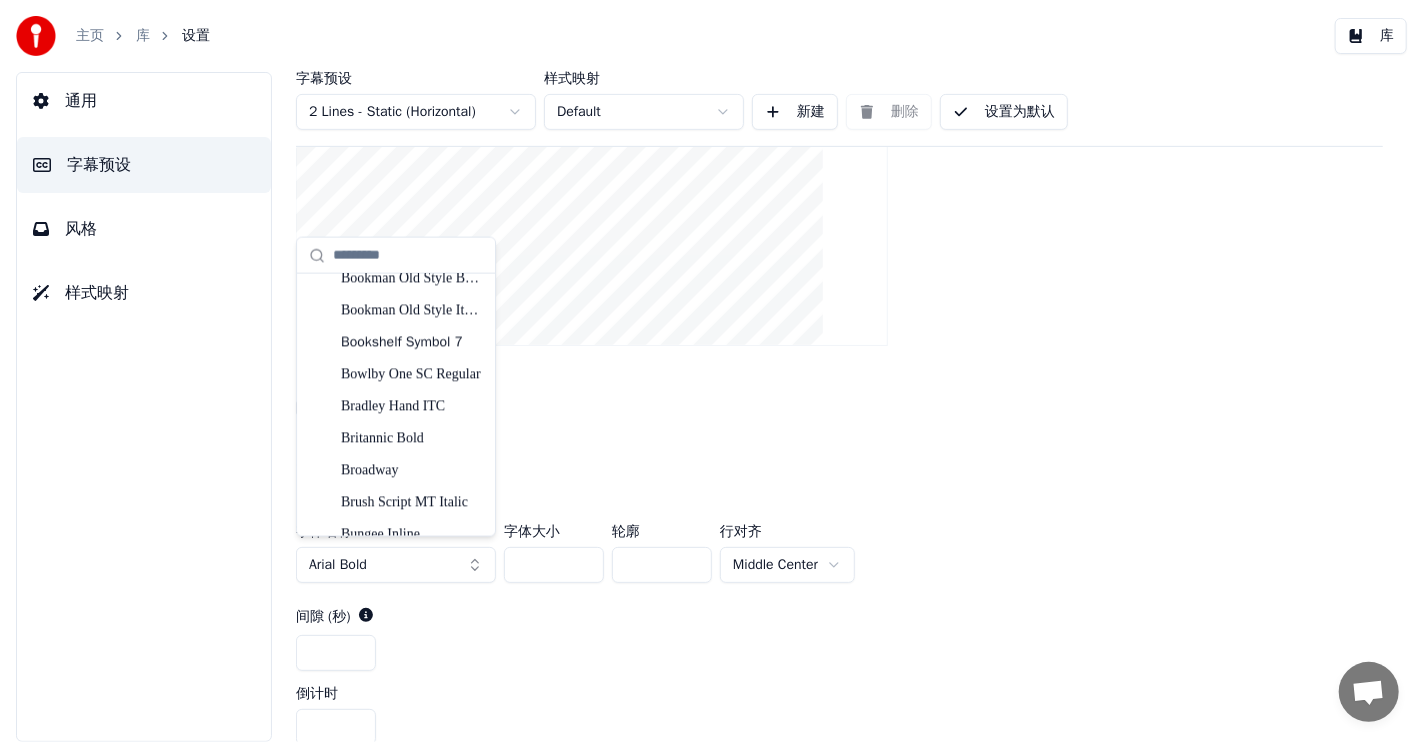 scroll, scrollTop: 2600, scrollLeft: 0, axis: vertical 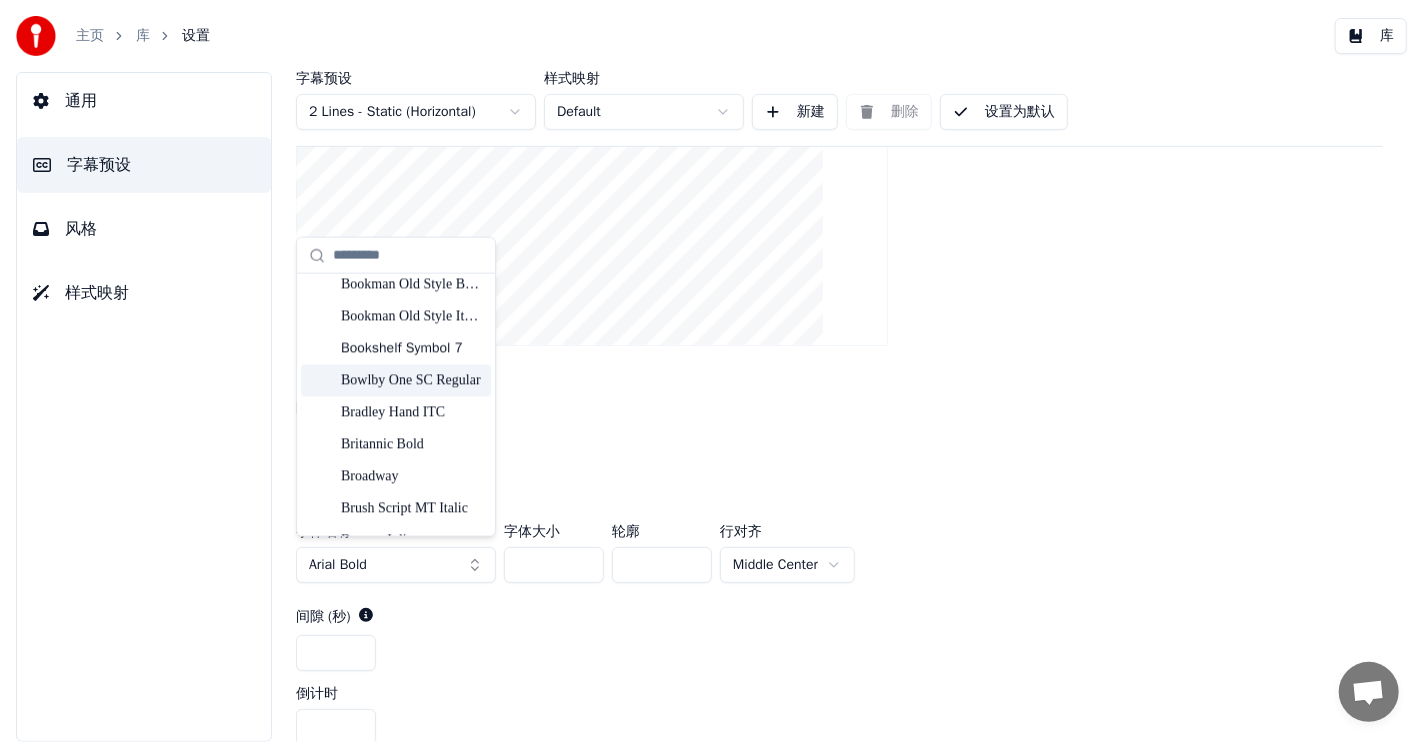 click on "Bowlby One SC Regular" at bounding box center [412, 380] 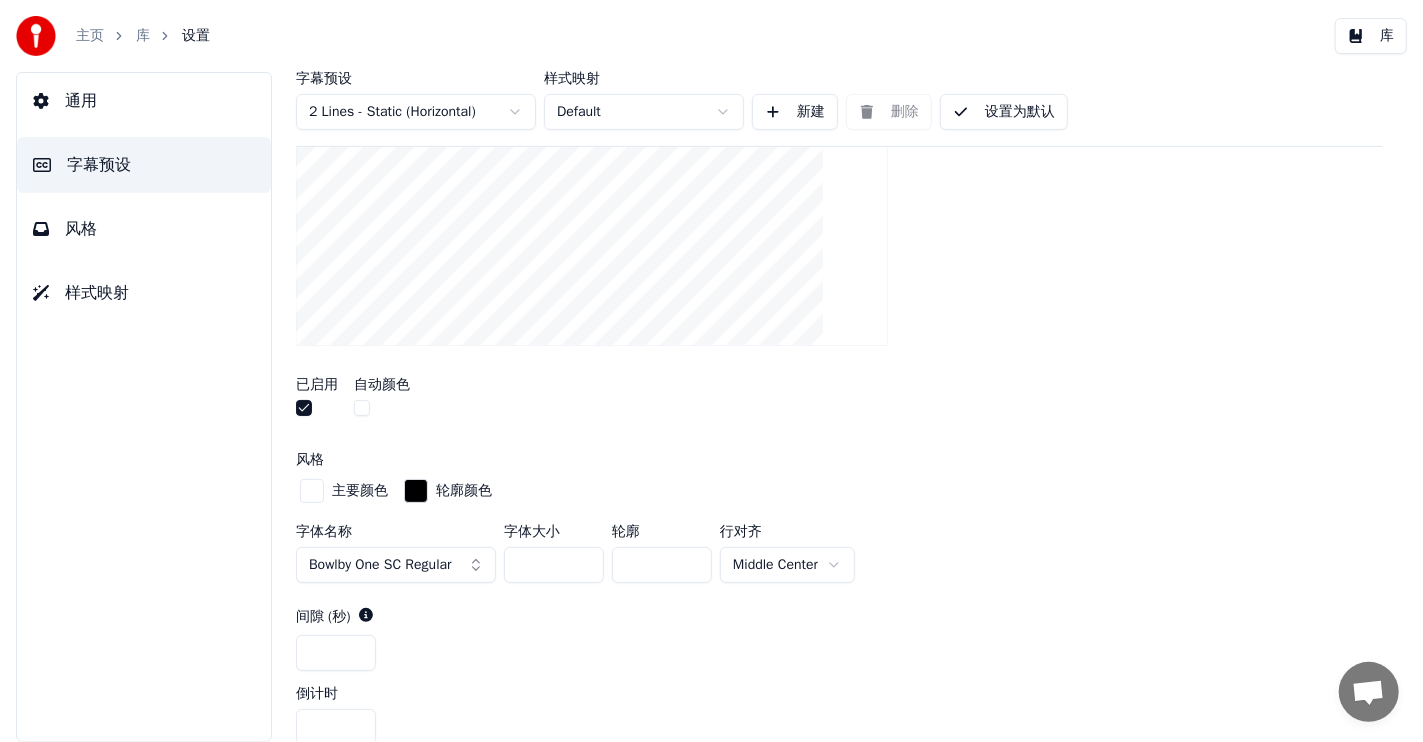 drag, startPoint x: 537, startPoint y: 559, endPoint x: 506, endPoint y: 553, distance: 31.575306 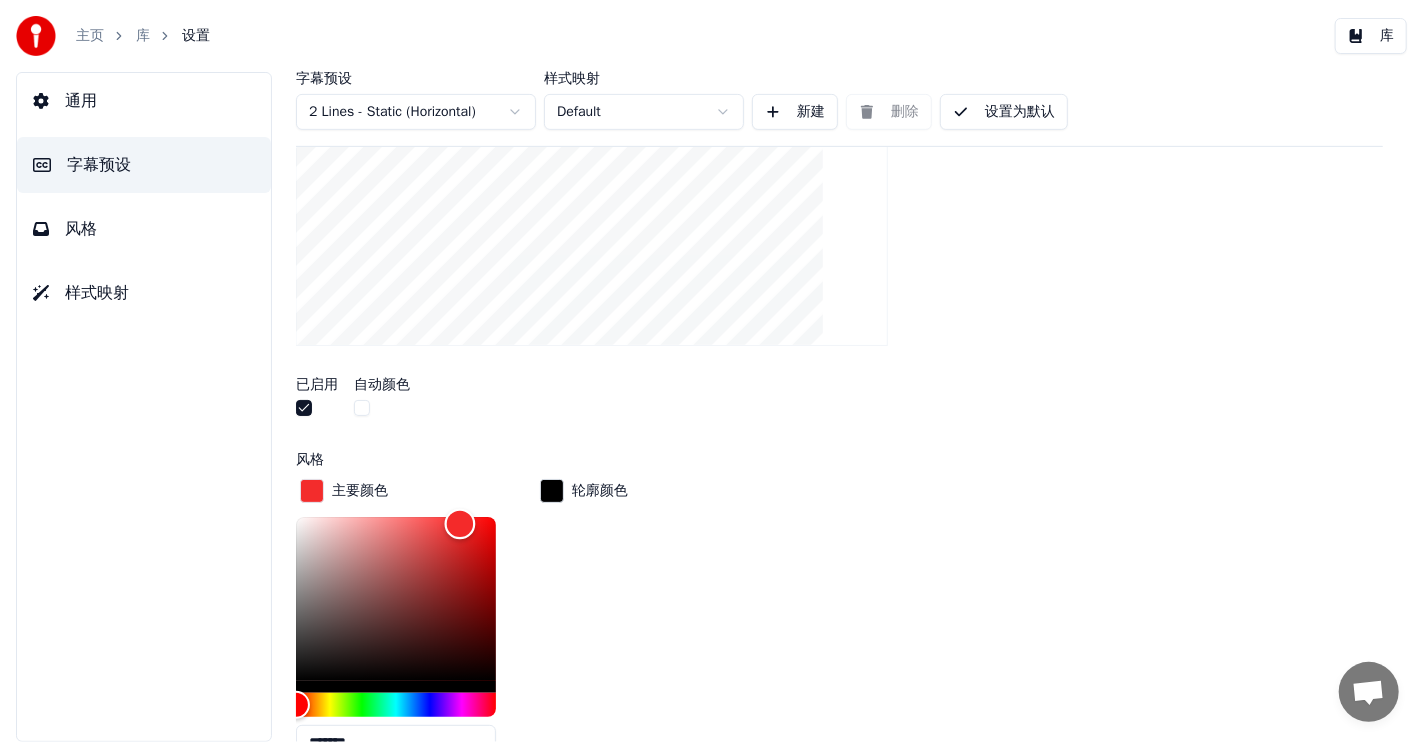 type on "*******" 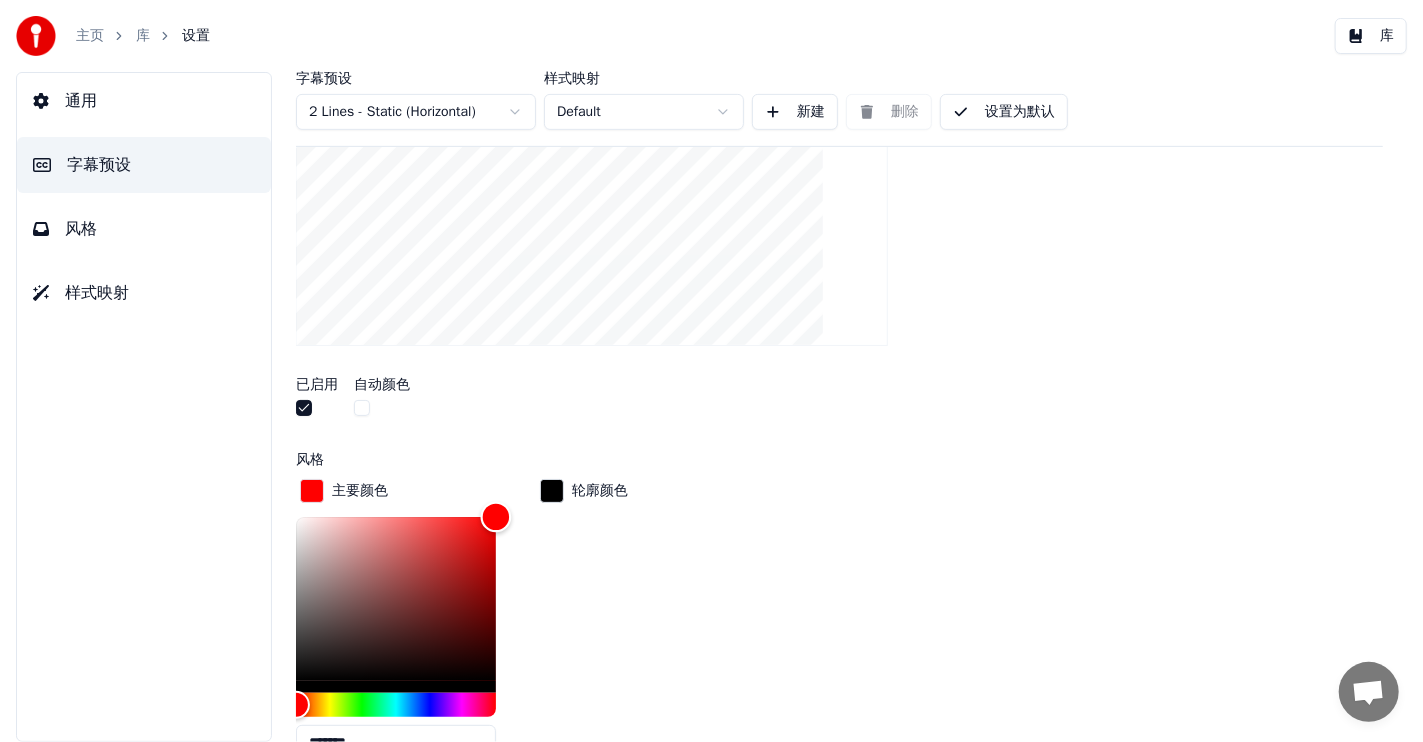 drag, startPoint x: 460, startPoint y: 518, endPoint x: 575, endPoint y: 486, distance: 119.36918 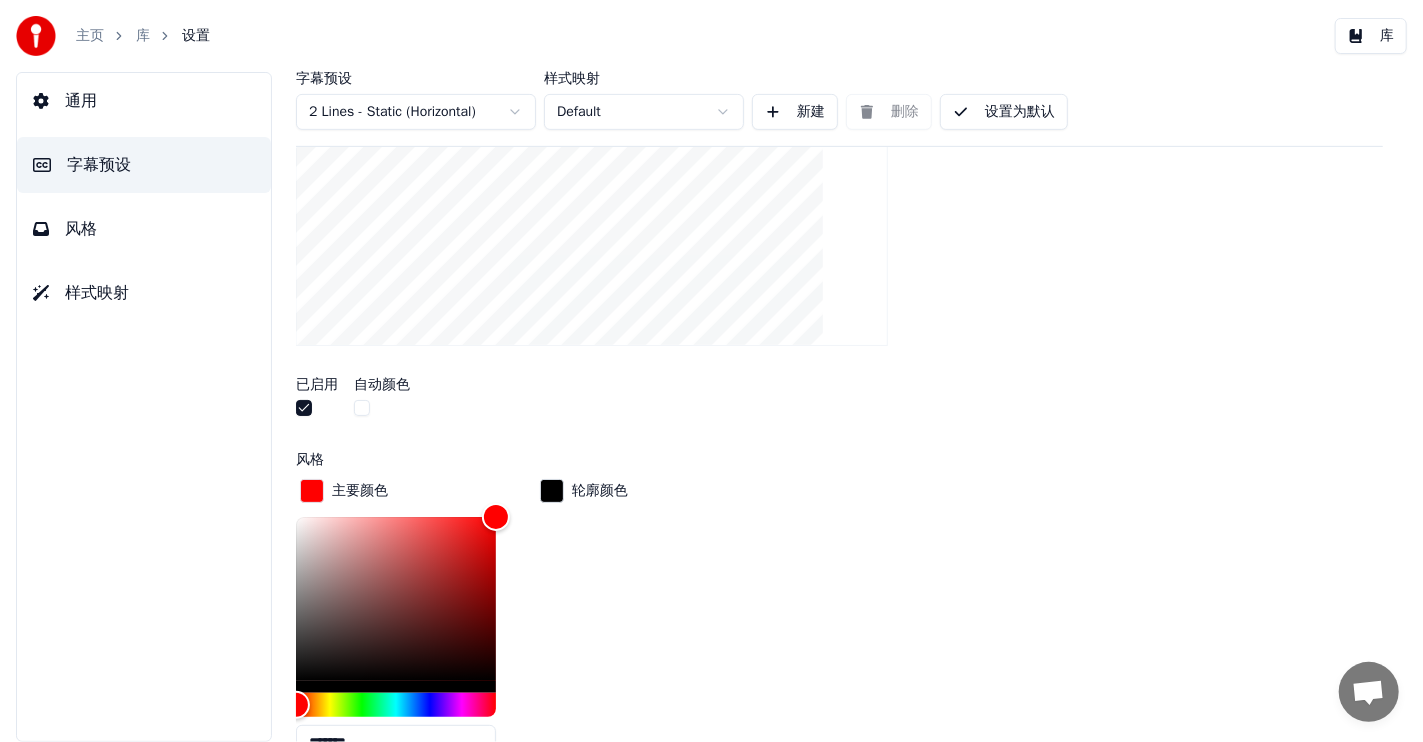 click on "已启用 自动颜色" at bounding box center (839, 399) 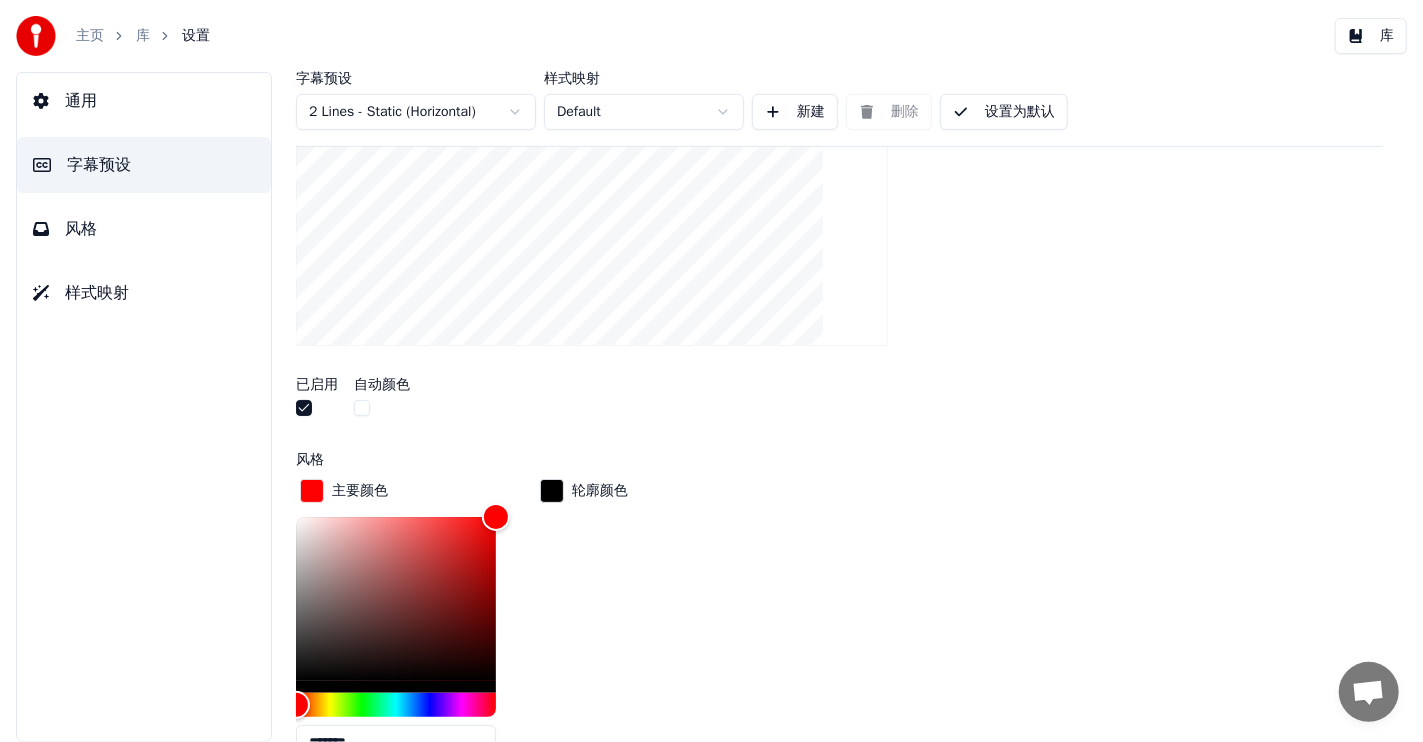 click on "风格" at bounding box center (310, 460) 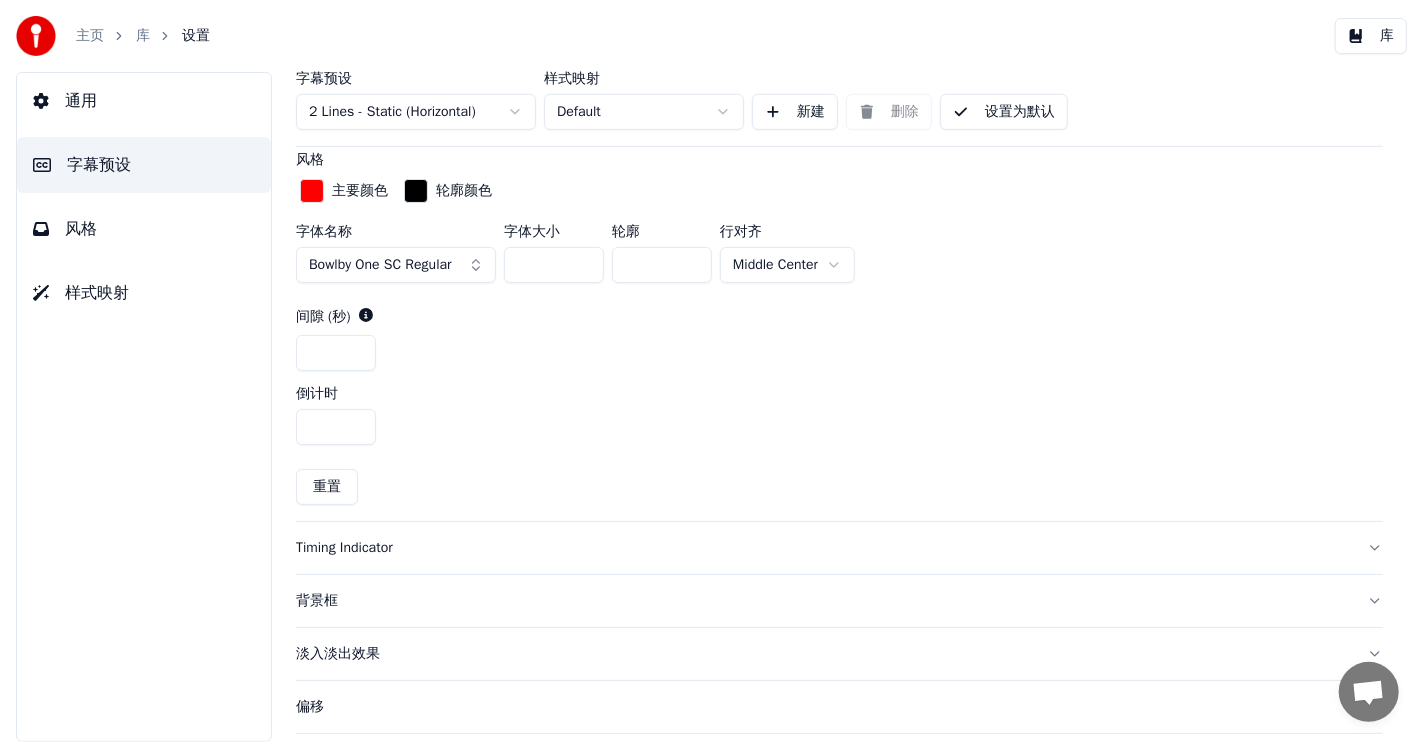 scroll, scrollTop: 899, scrollLeft: 0, axis: vertical 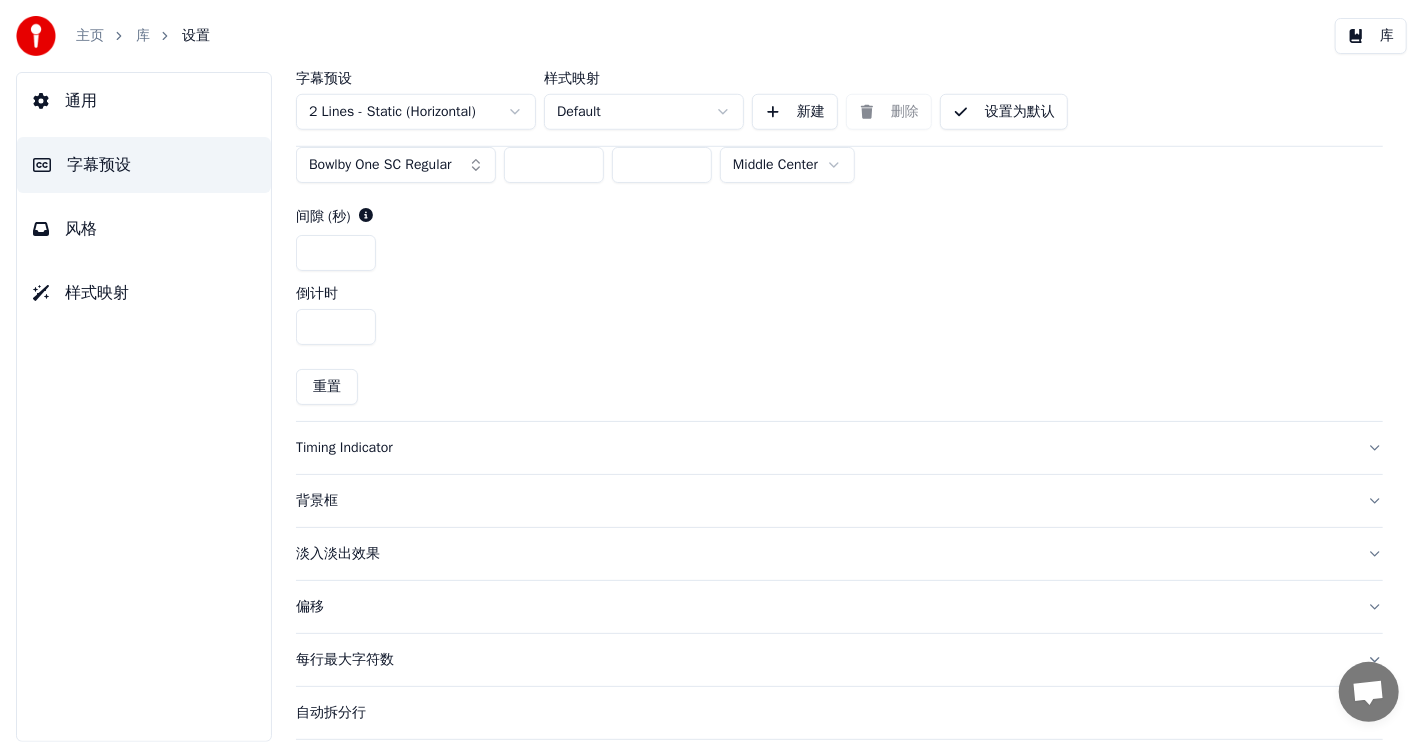 click on "Timing Indicator" at bounding box center [823, 448] 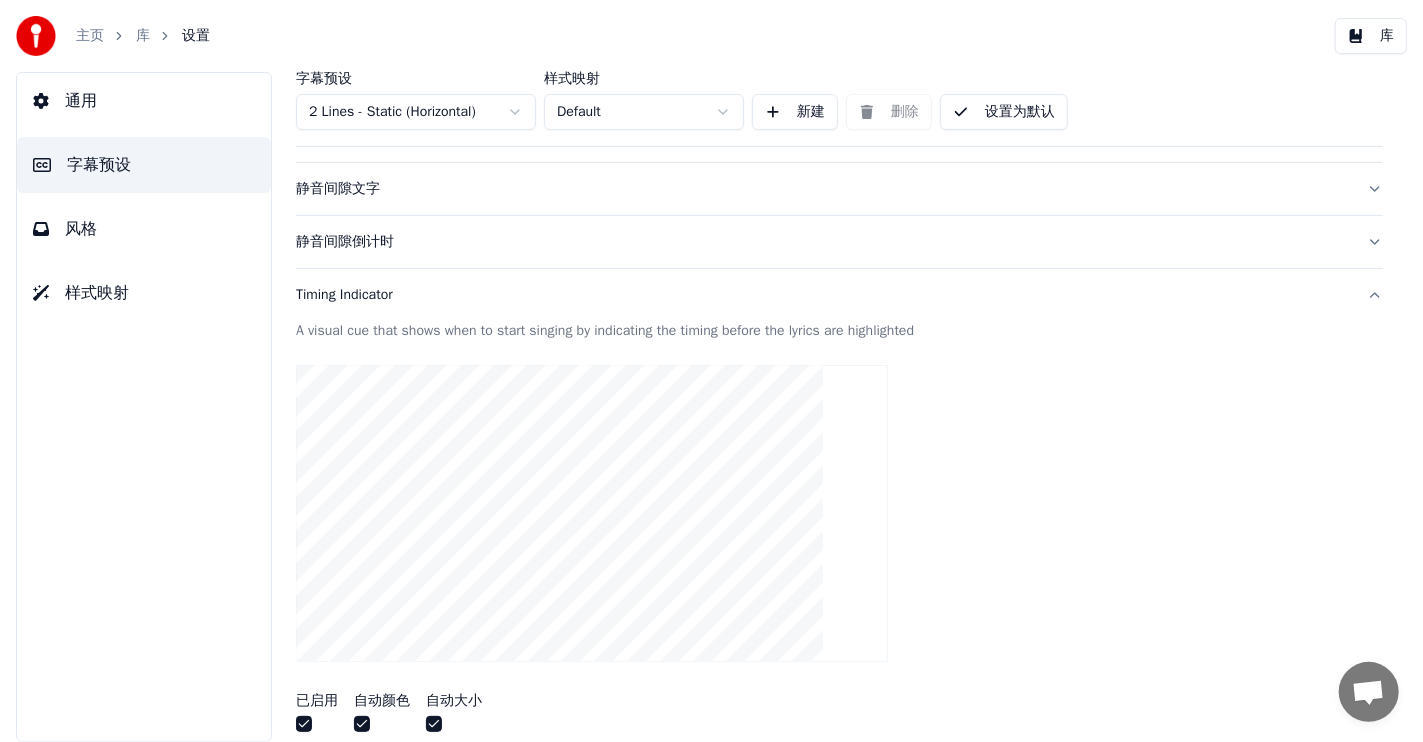 scroll, scrollTop: 300, scrollLeft: 0, axis: vertical 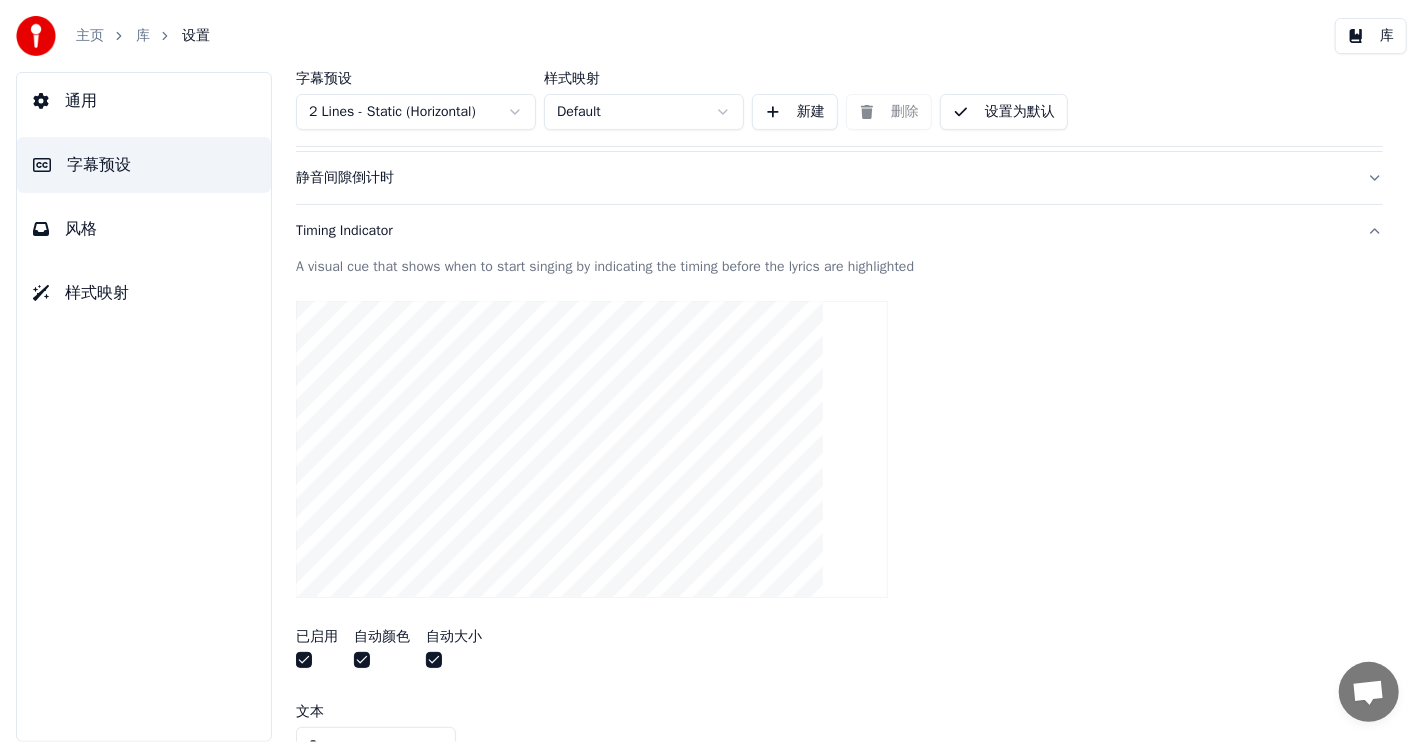 click at bounding box center [304, 660] 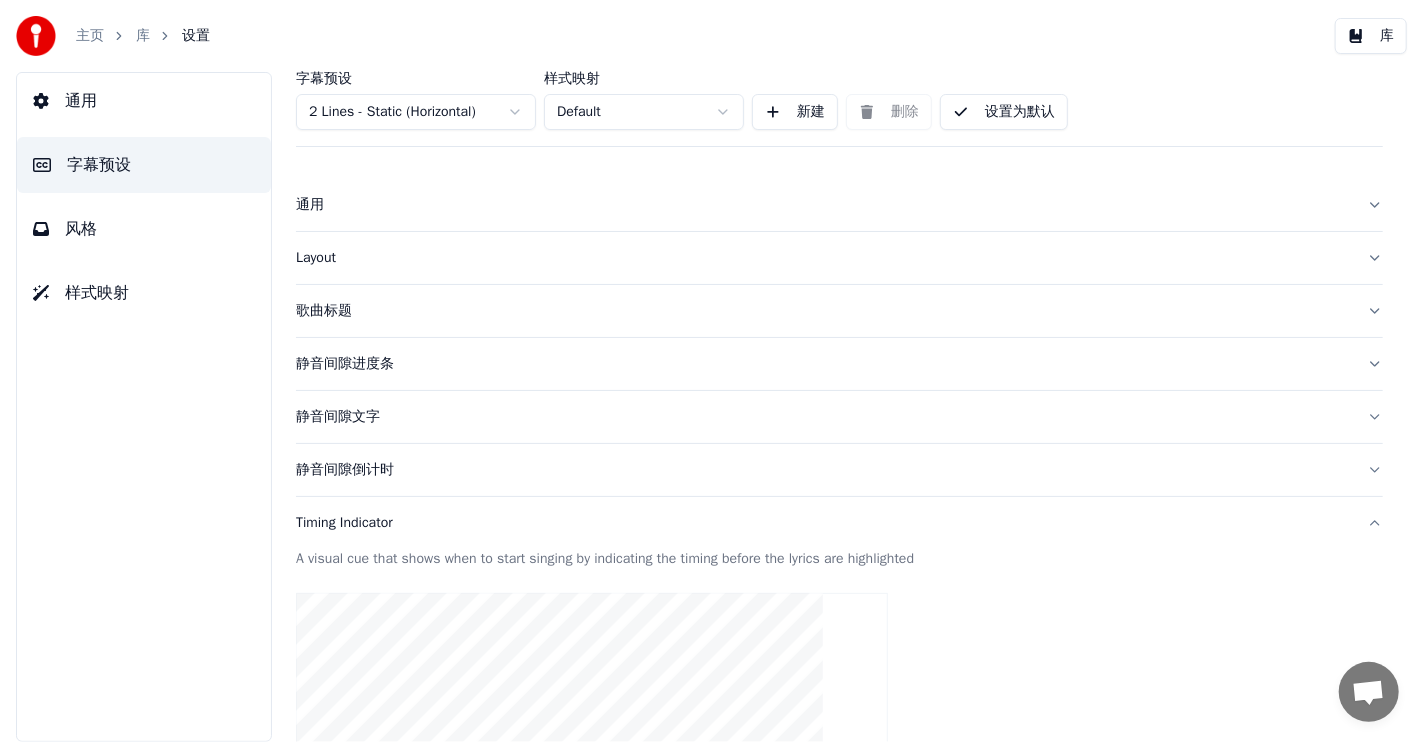 scroll, scrollTop: 0, scrollLeft: 0, axis: both 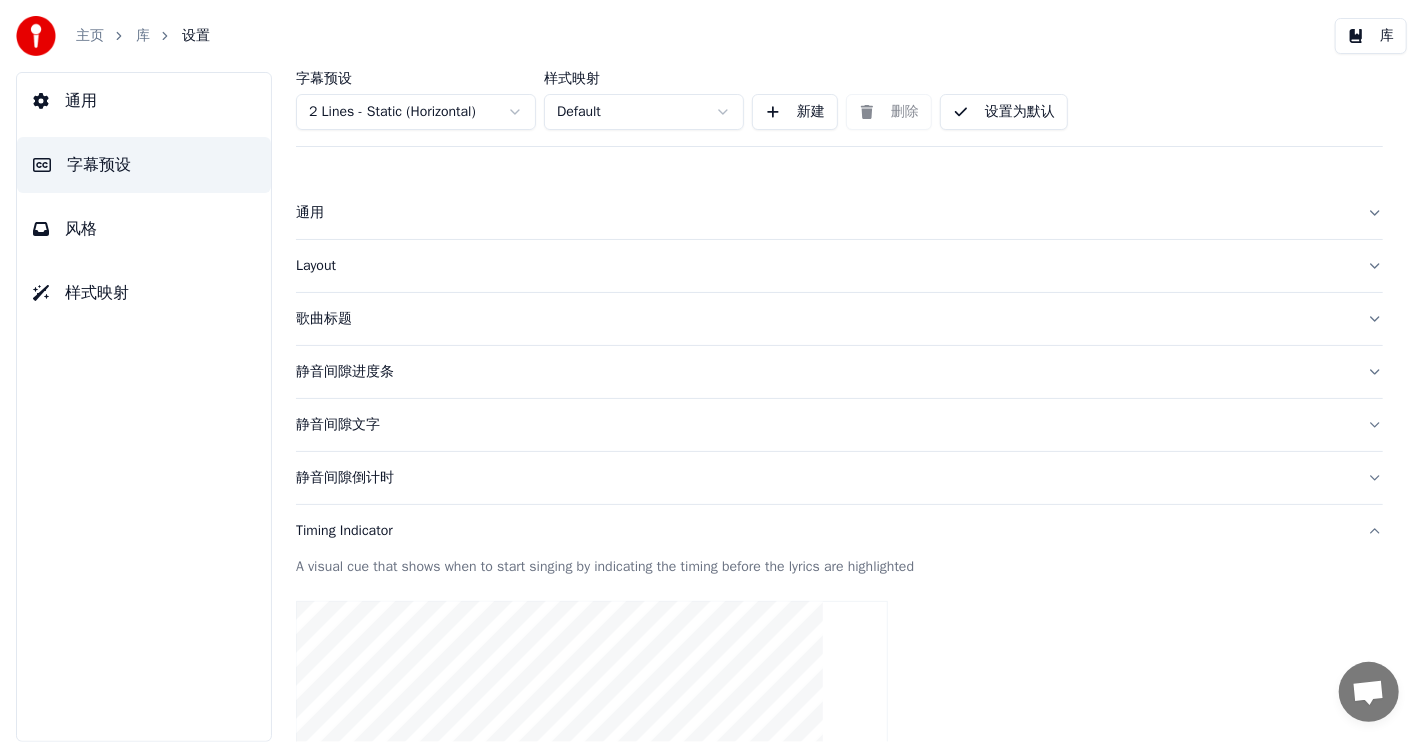 click on "Timing Indicator" at bounding box center [823, 531] 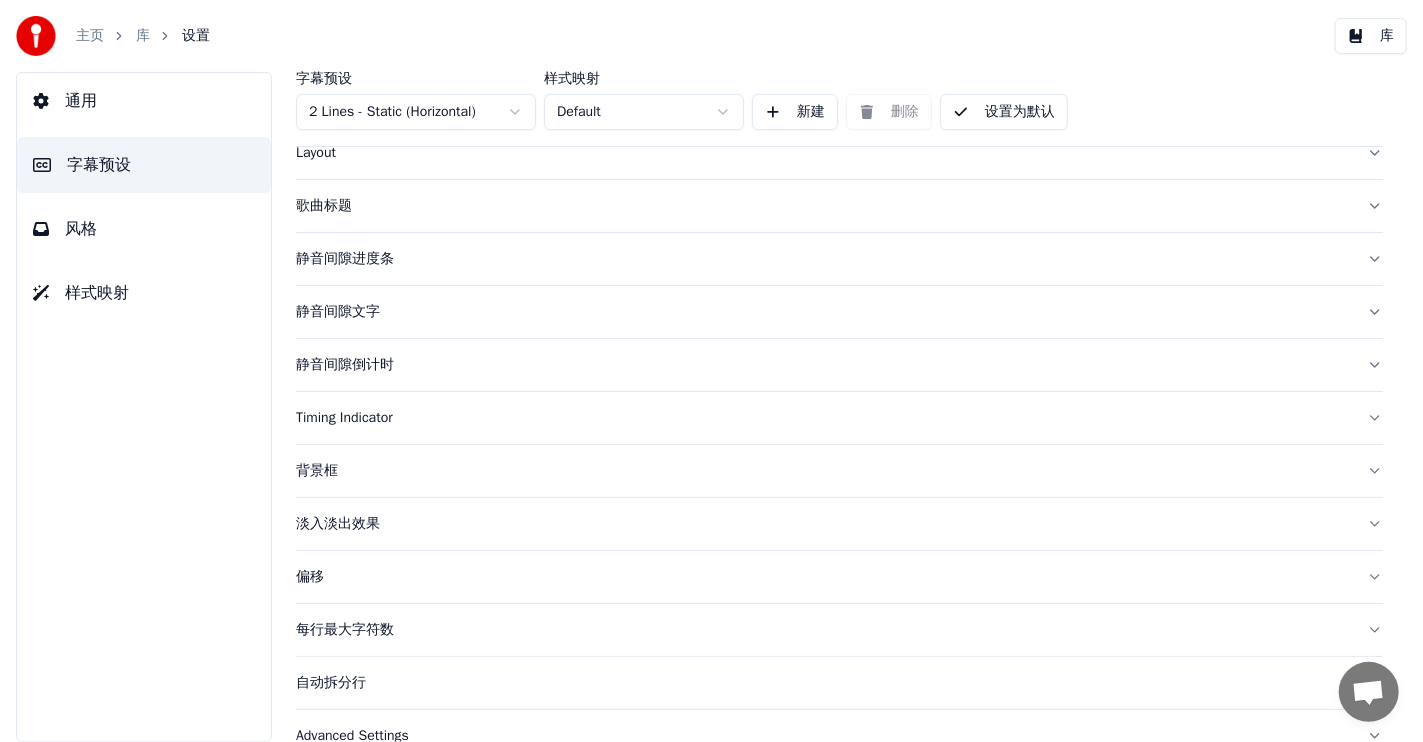 scroll, scrollTop: 142, scrollLeft: 0, axis: vertical 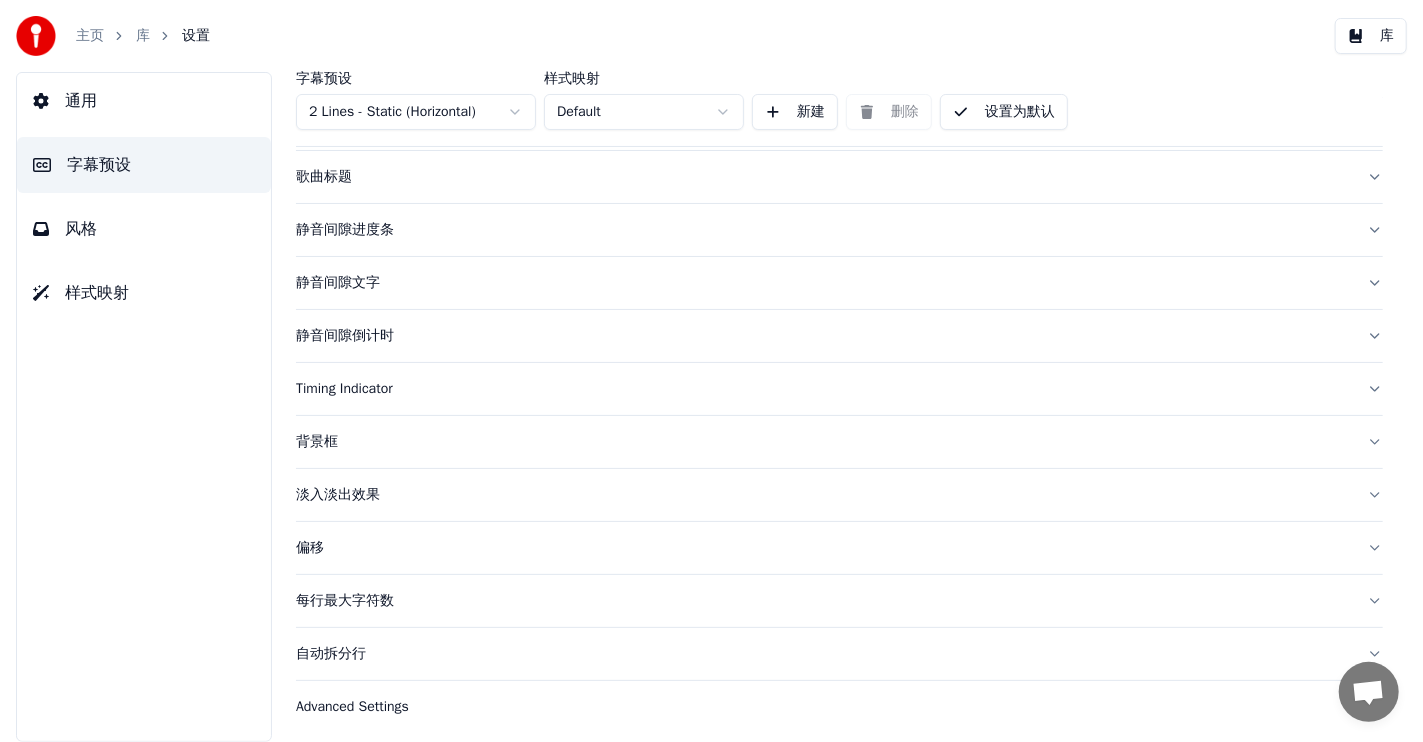 click on "淡入淡出效果" at bounding box center (823, 495) 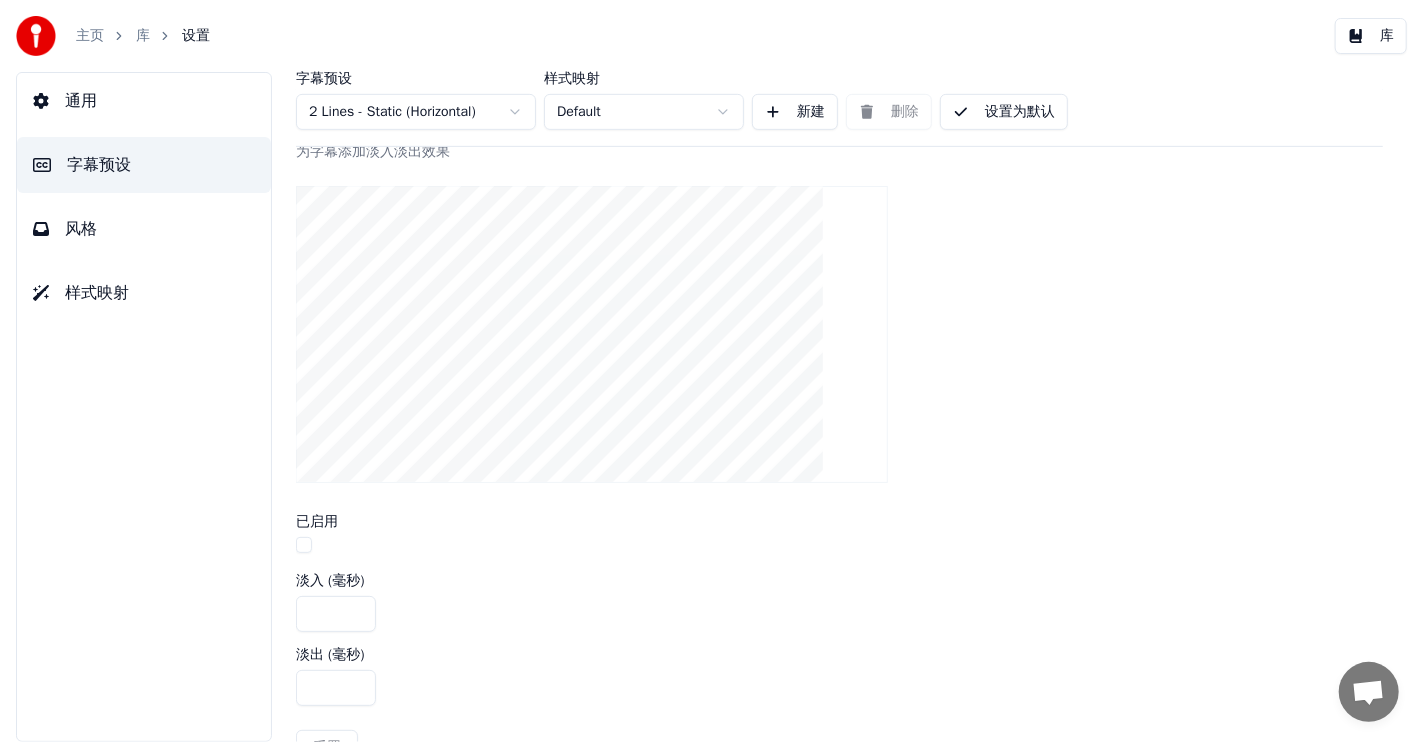 scroll, scrollTop: 542, scrollLeft: 0, axis: vertical 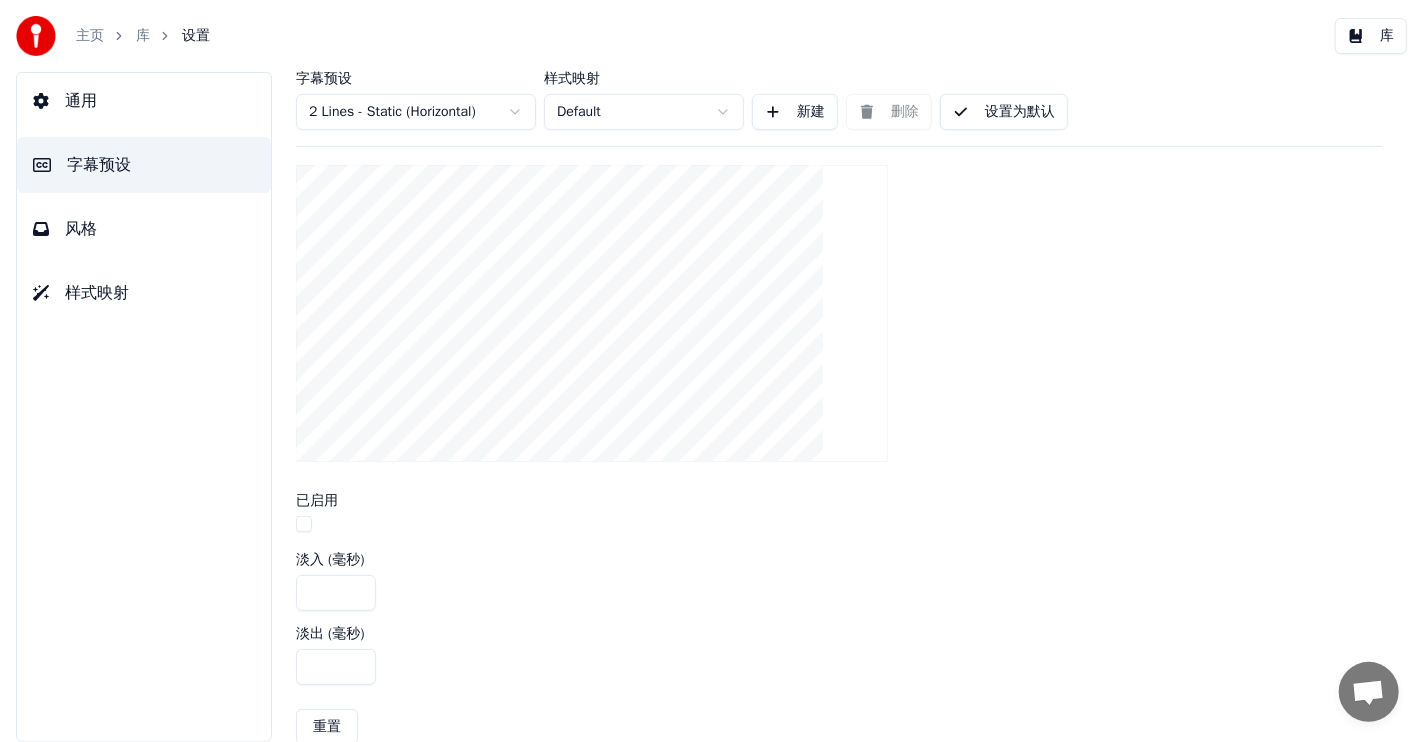 click at bounding box center (304, 524) 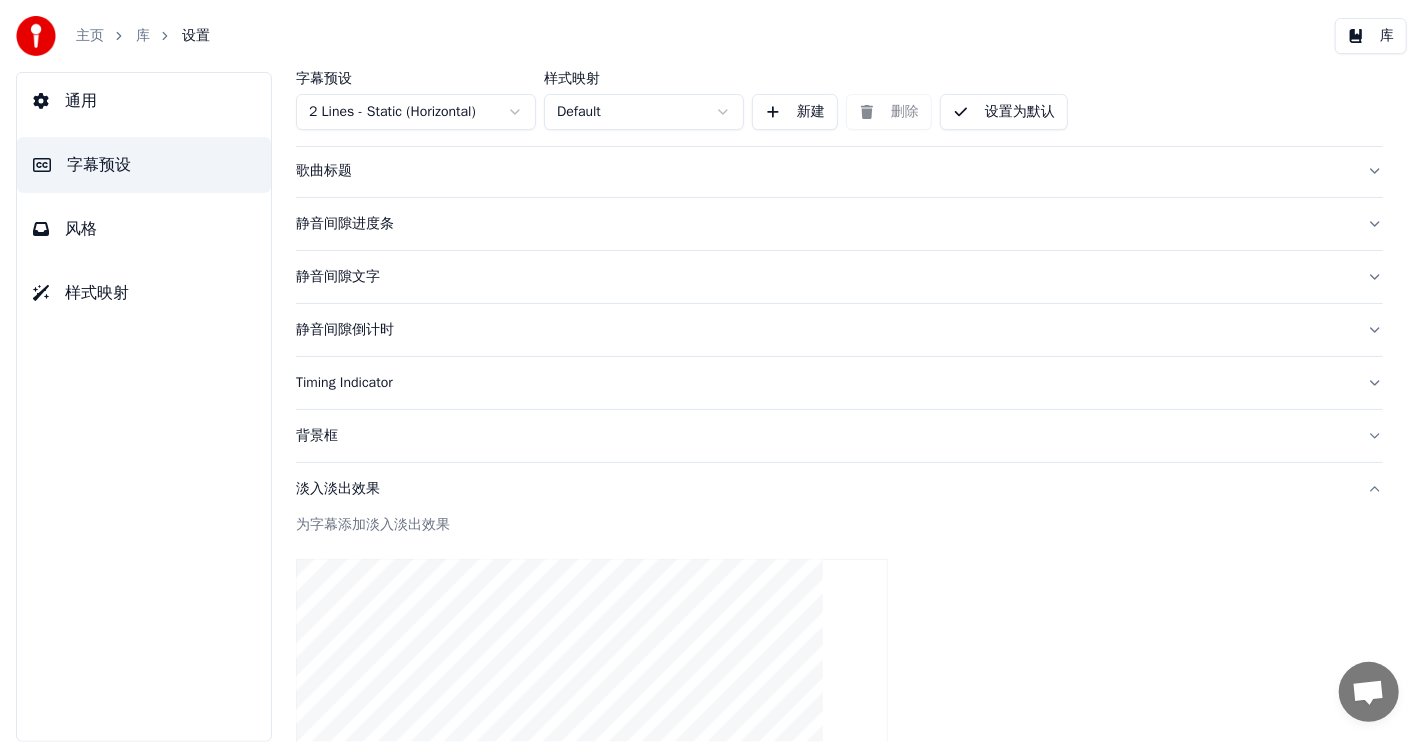 scroll, scrollTop: 142, scrollLeft: 0, axis: vertical 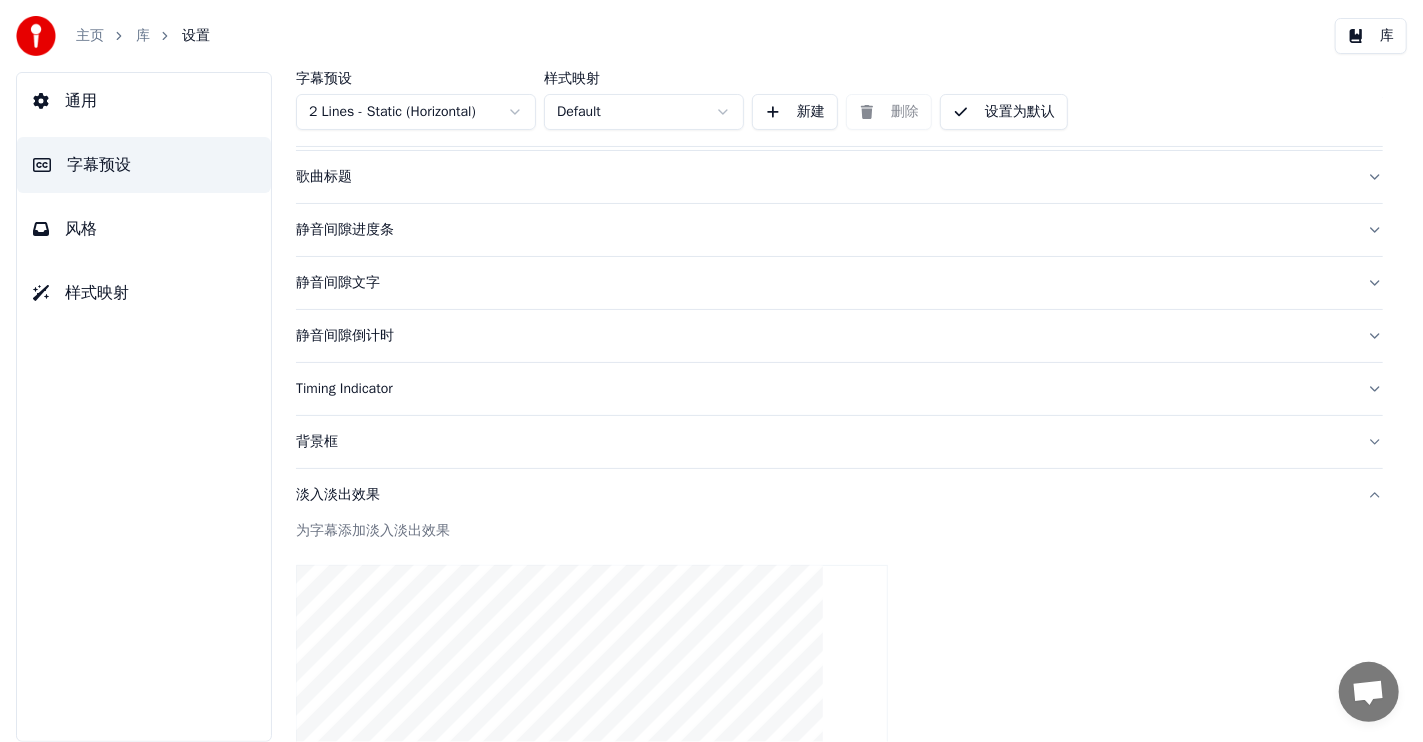 click on "淡入淡出效果" at bounding box center [823, 495] 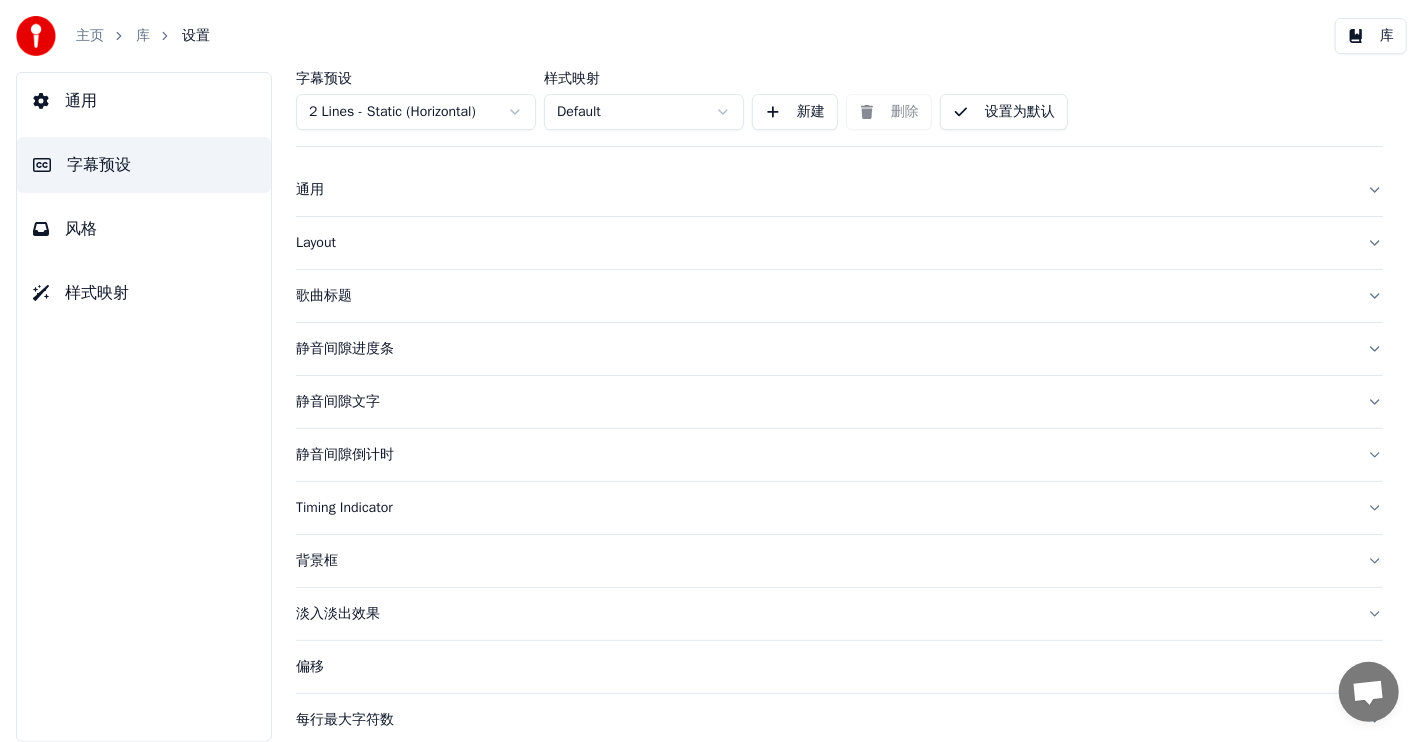 scroll, scrollTop: 0, scrollLeft: 0, axis: both 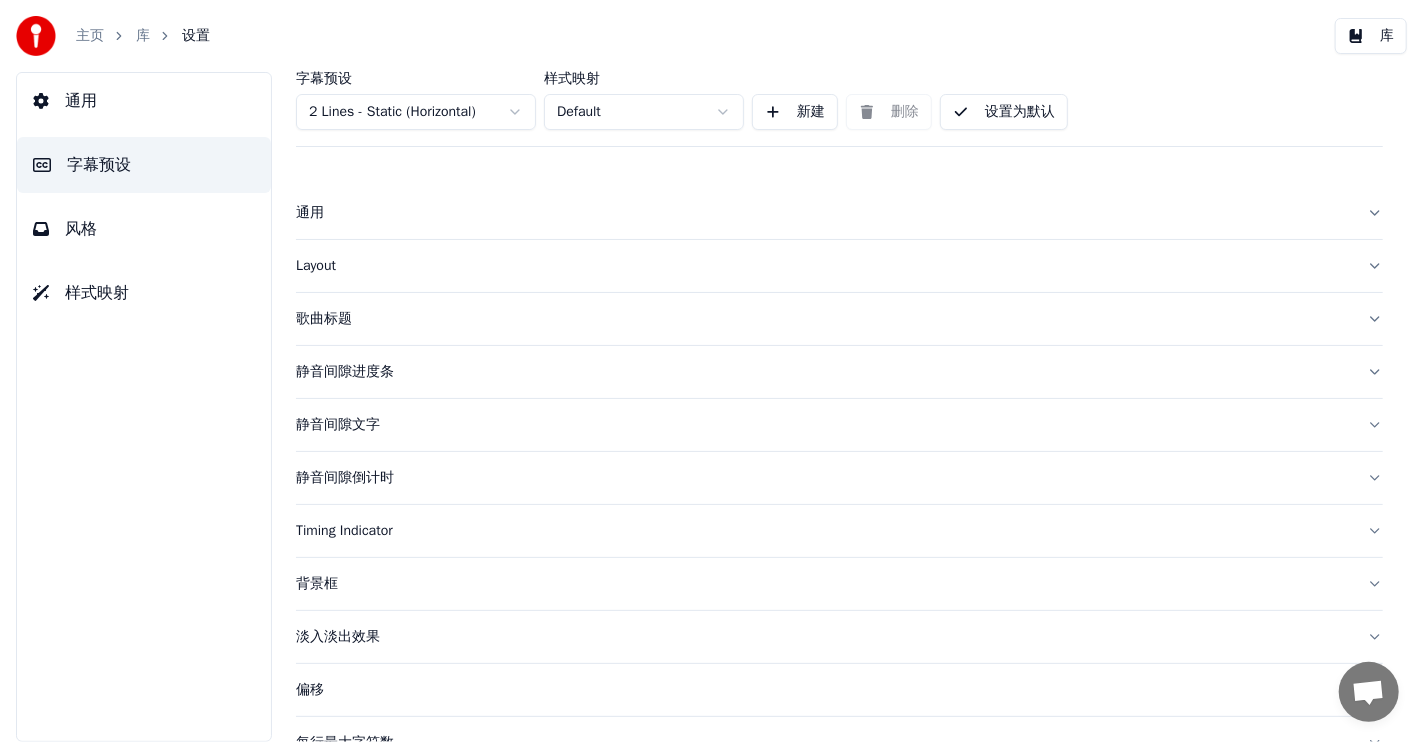 click on "库" at bounding box center [143, 36] 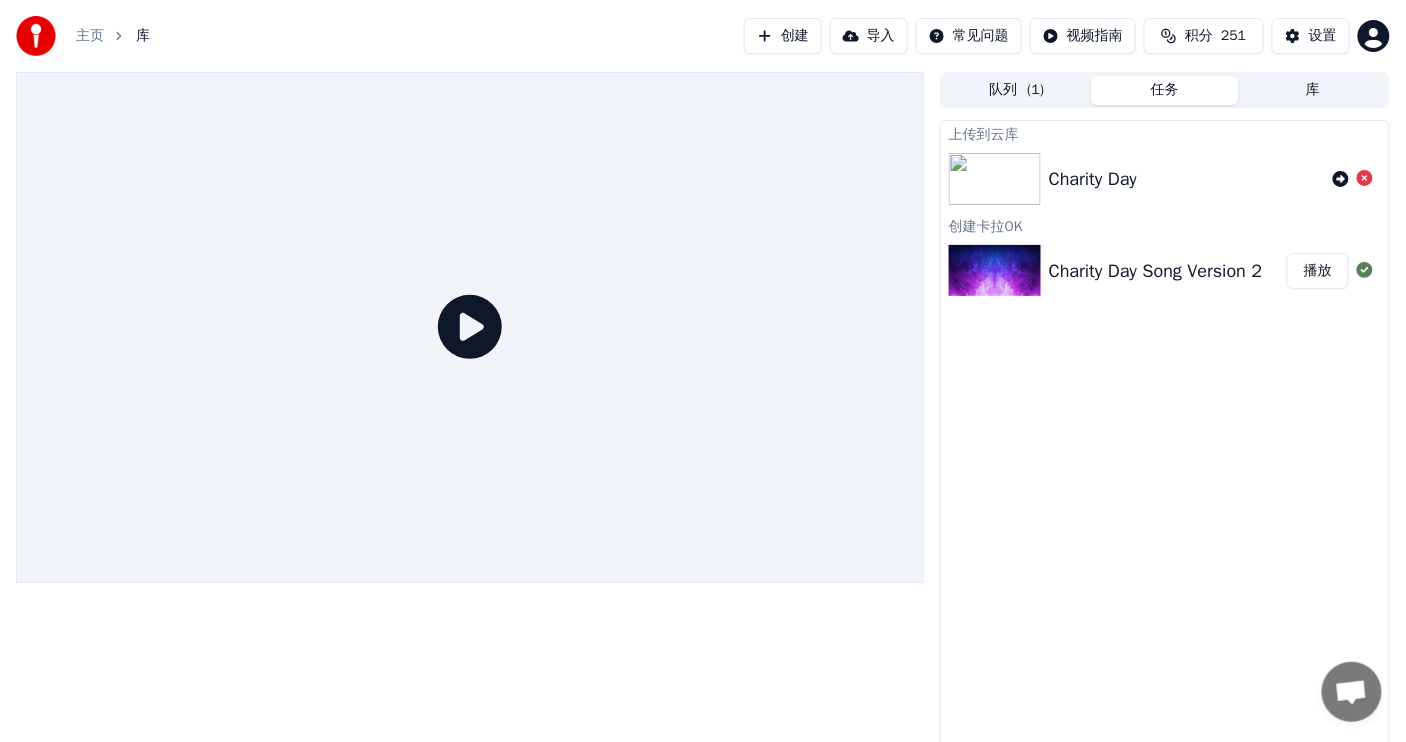 click at bounding box center [999, 271] 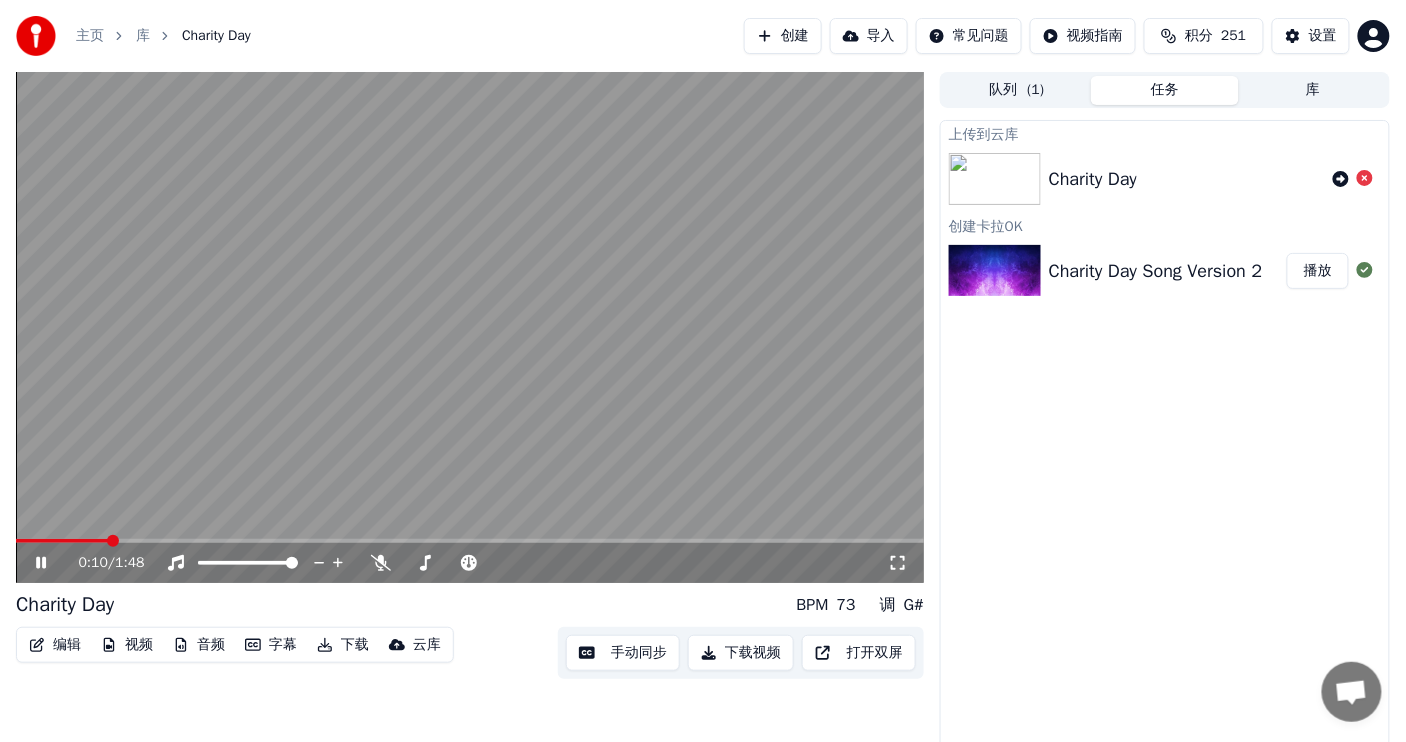 click on "库" at bounding box center [143, 36] 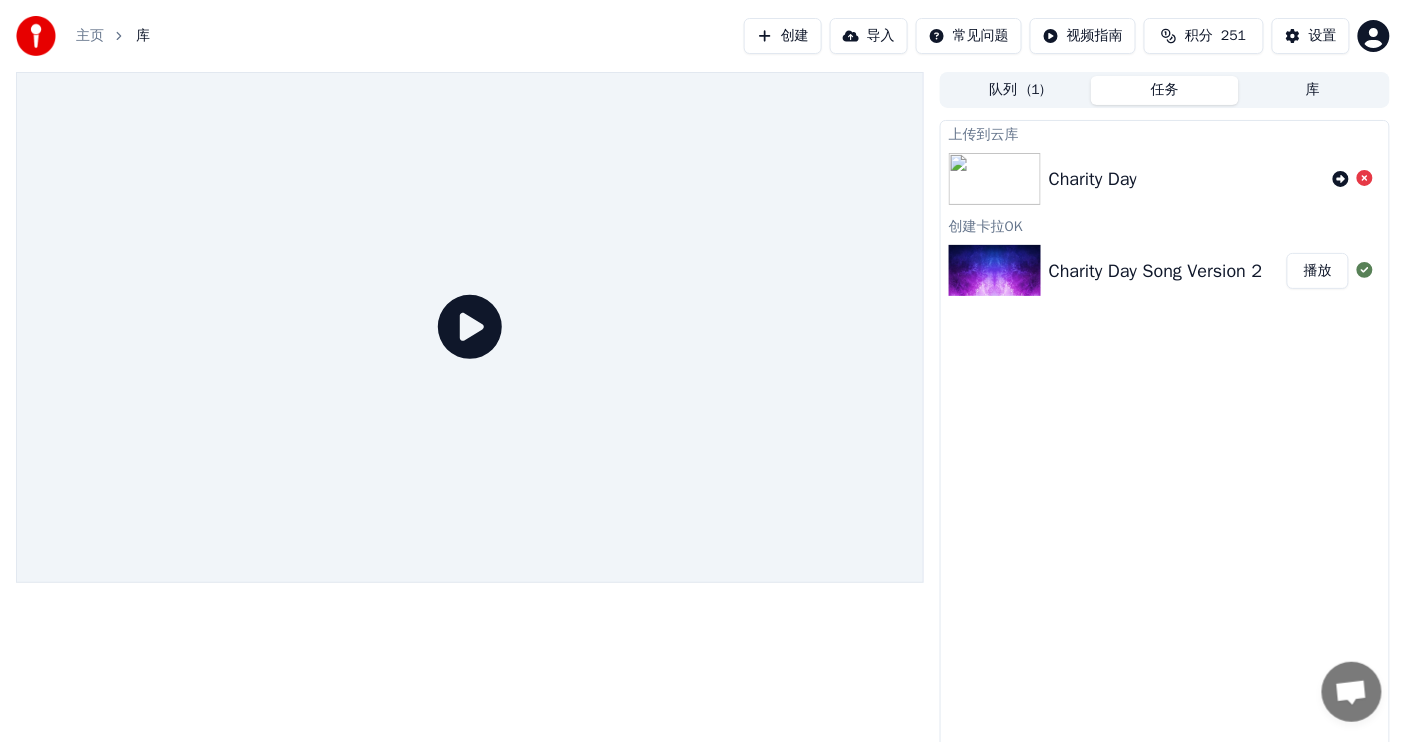 click on "主页" at bounding box center [90, 36] 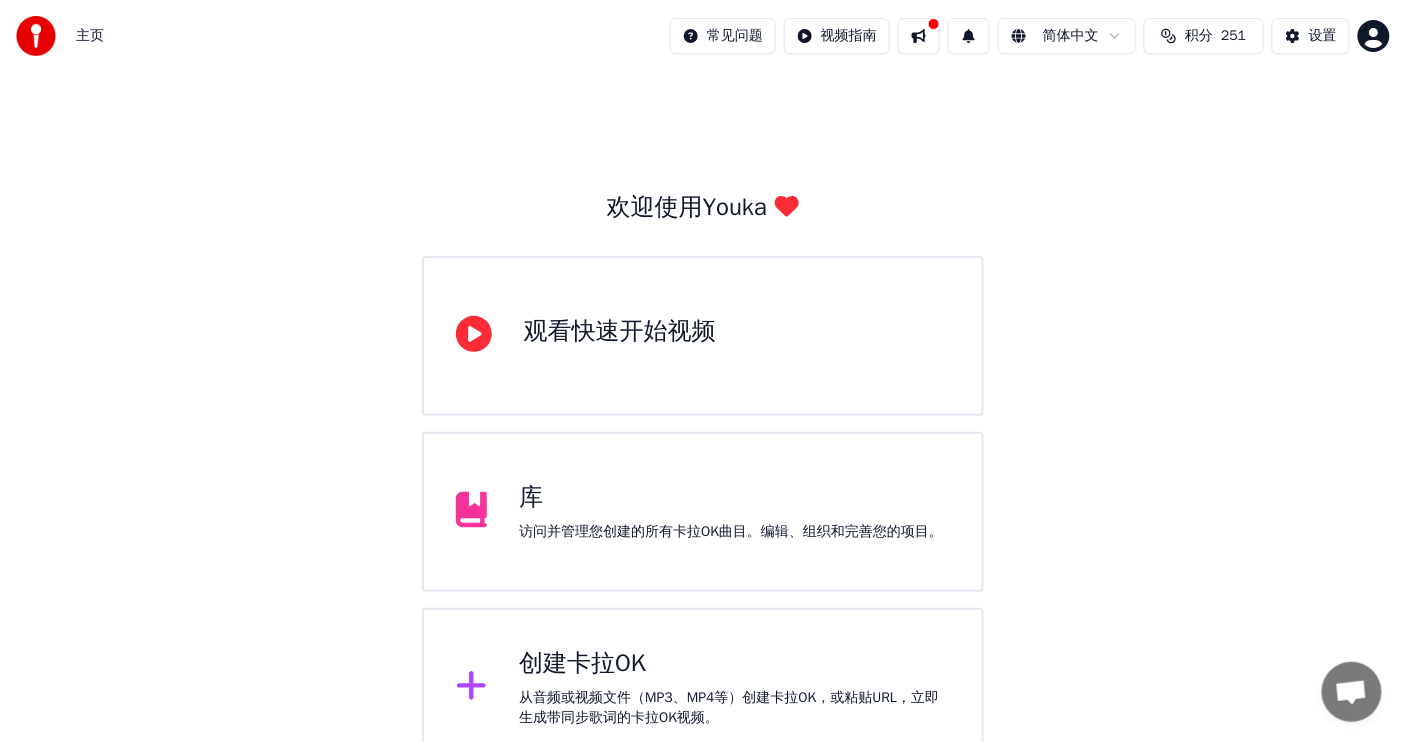 click on "库" at bounding box center [731, 498] 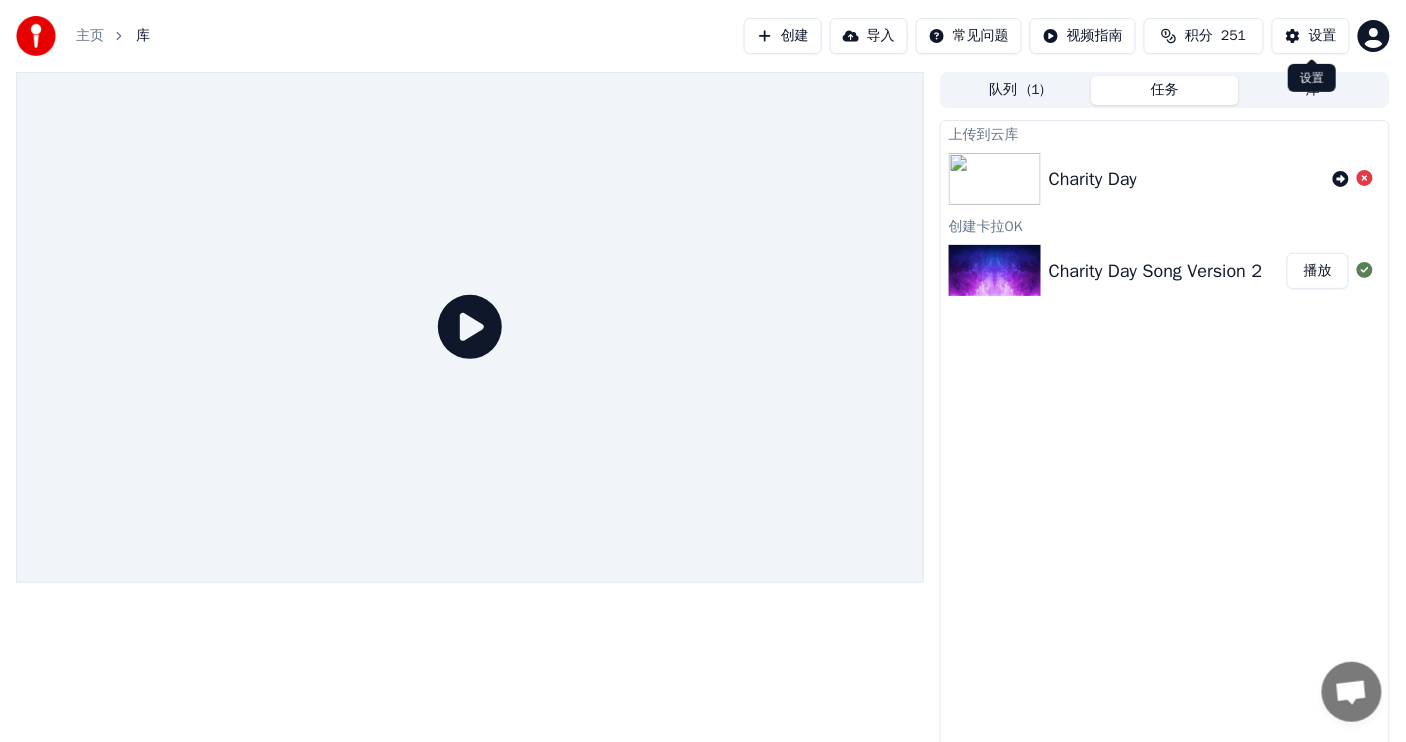 click on "设置" at bounding box center (1311, 36) 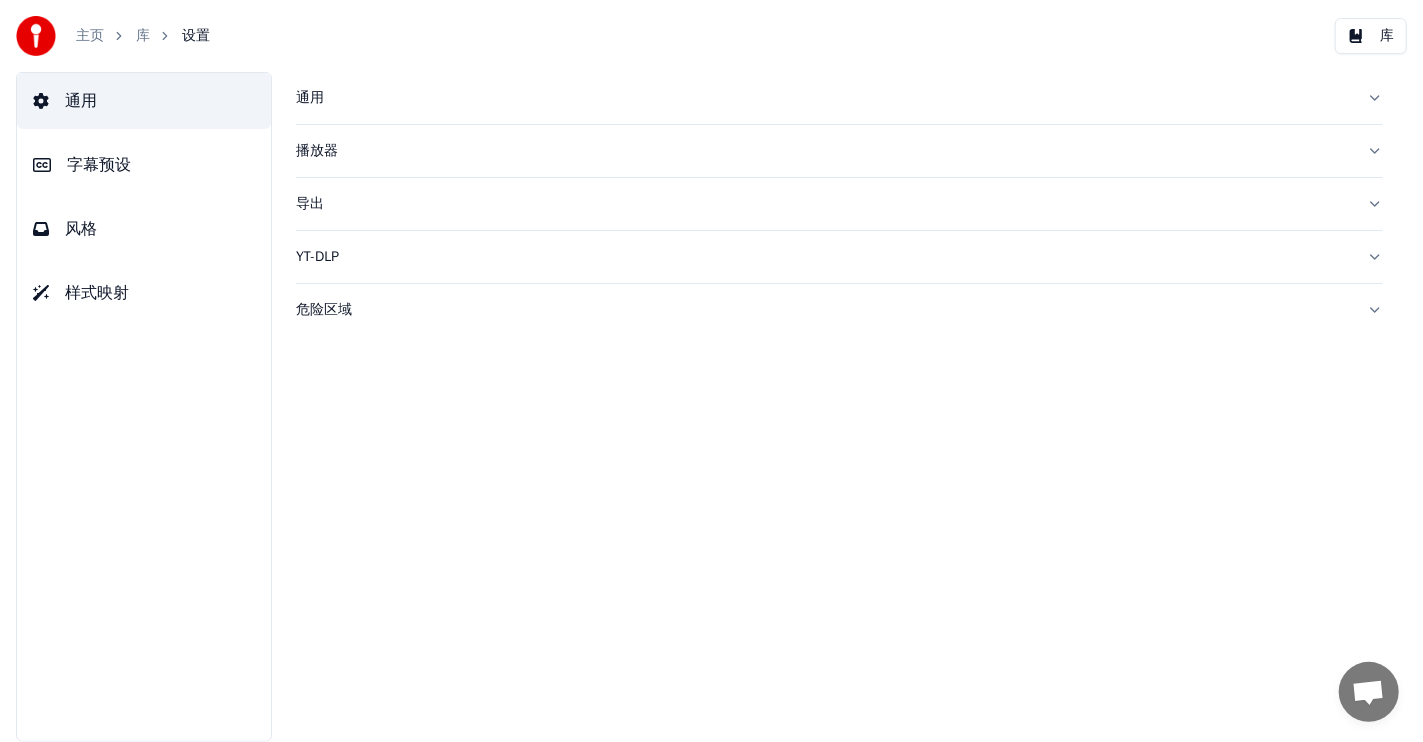 click on "风格" at bounding box center [81, 229] 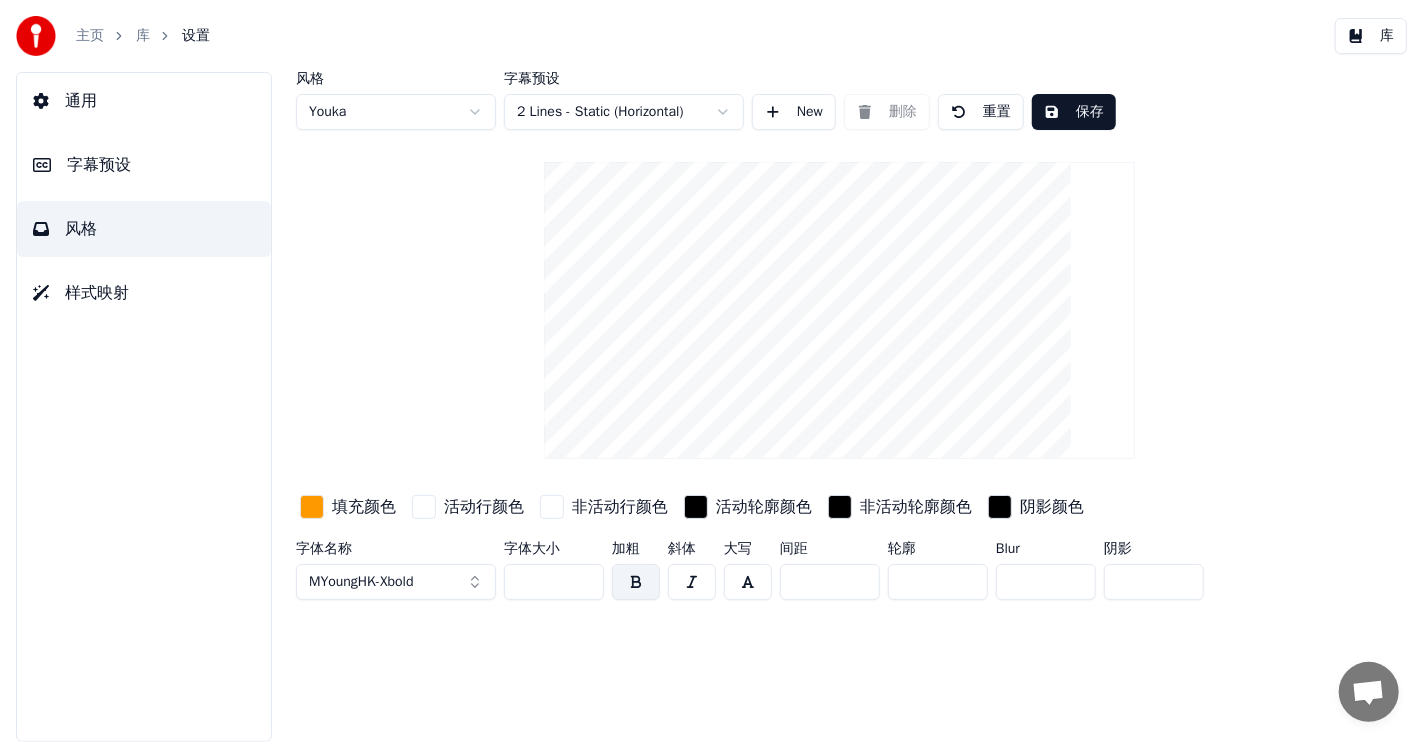 click on "通用" at bounding box center (144, 101) 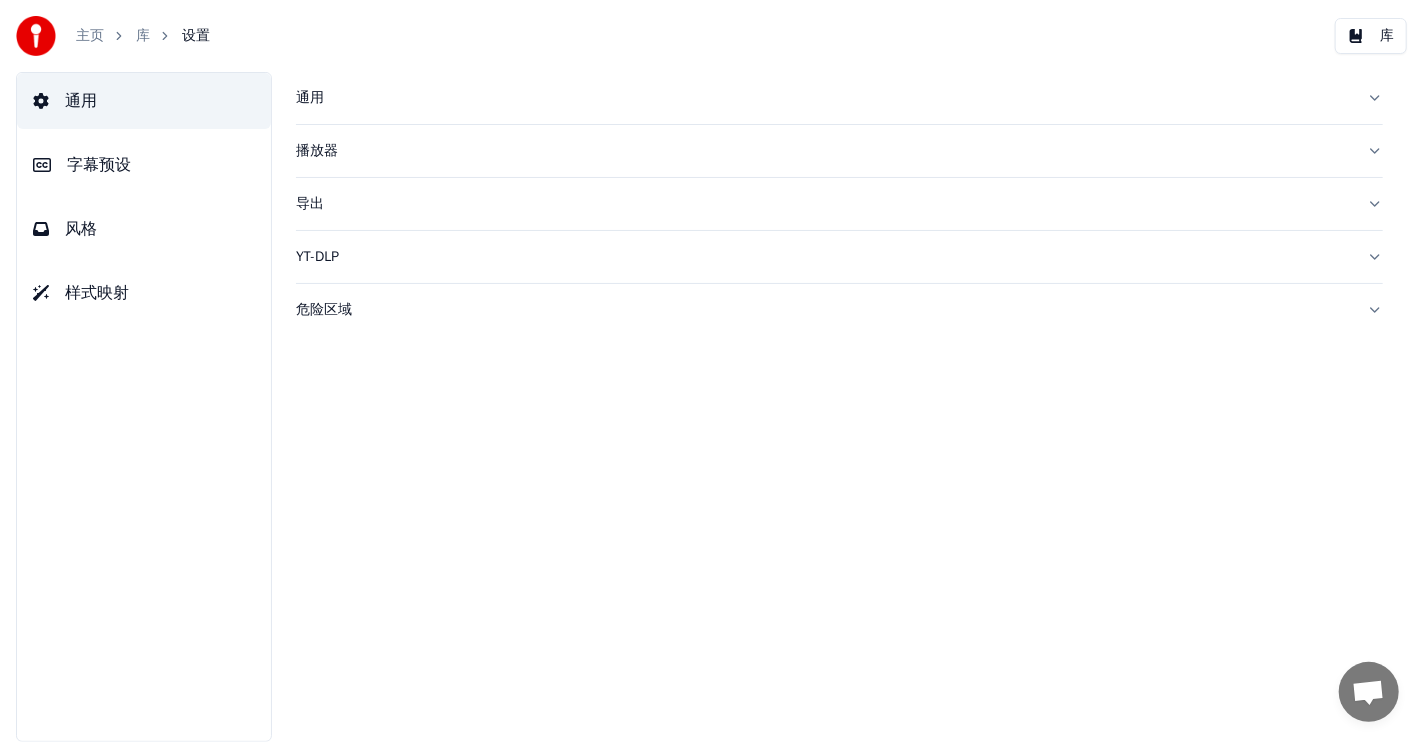 click on "风格" at bounding box center [81, 229] 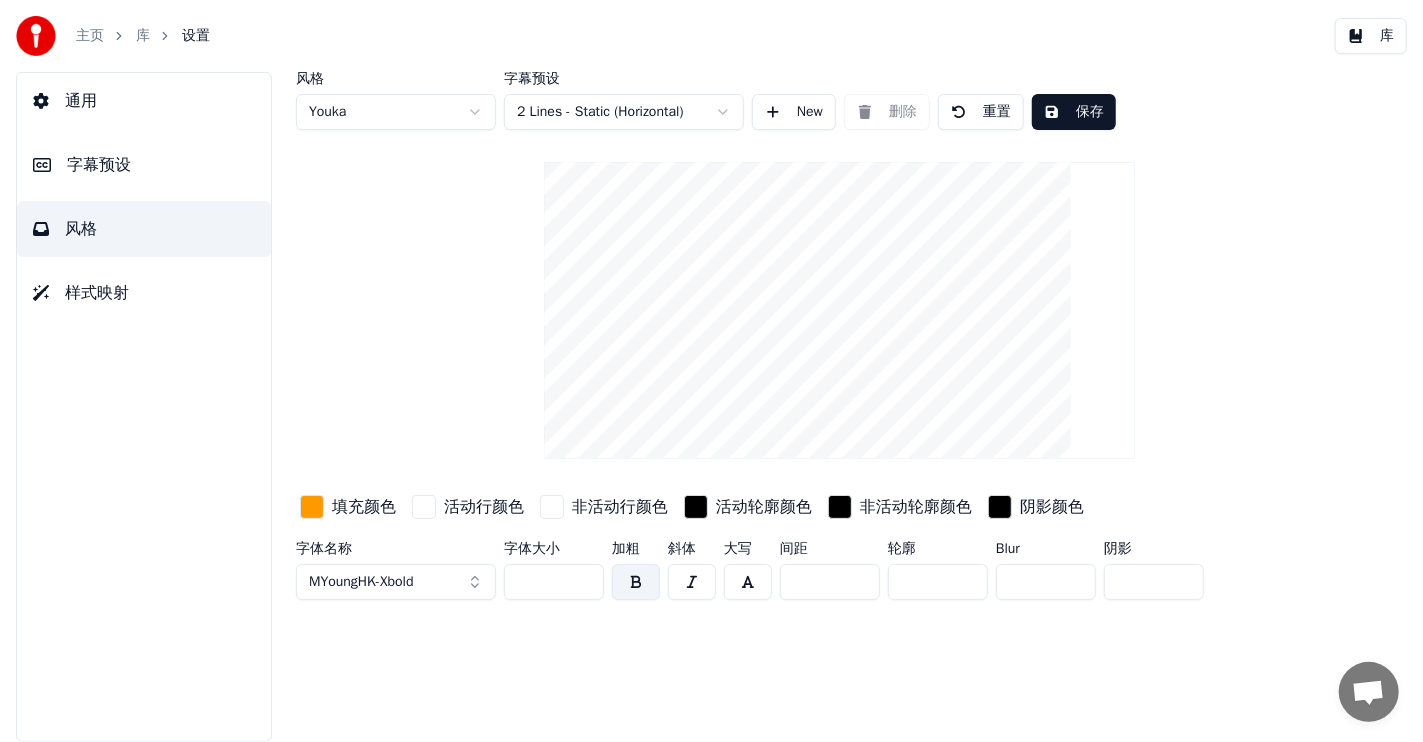 click on "字幕预设" at bounding box center (99, 165) 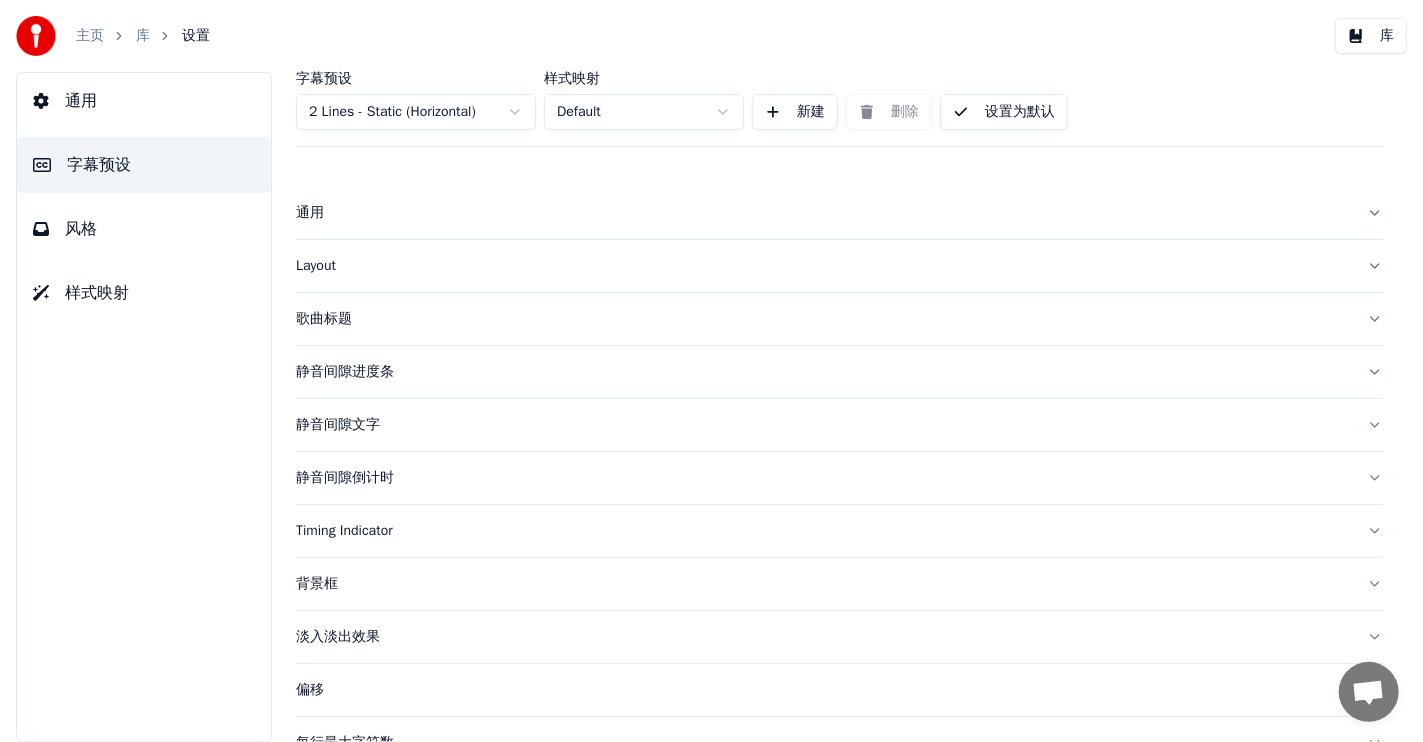 click on "淡入淡出效果" at bounding box center (823, 637) 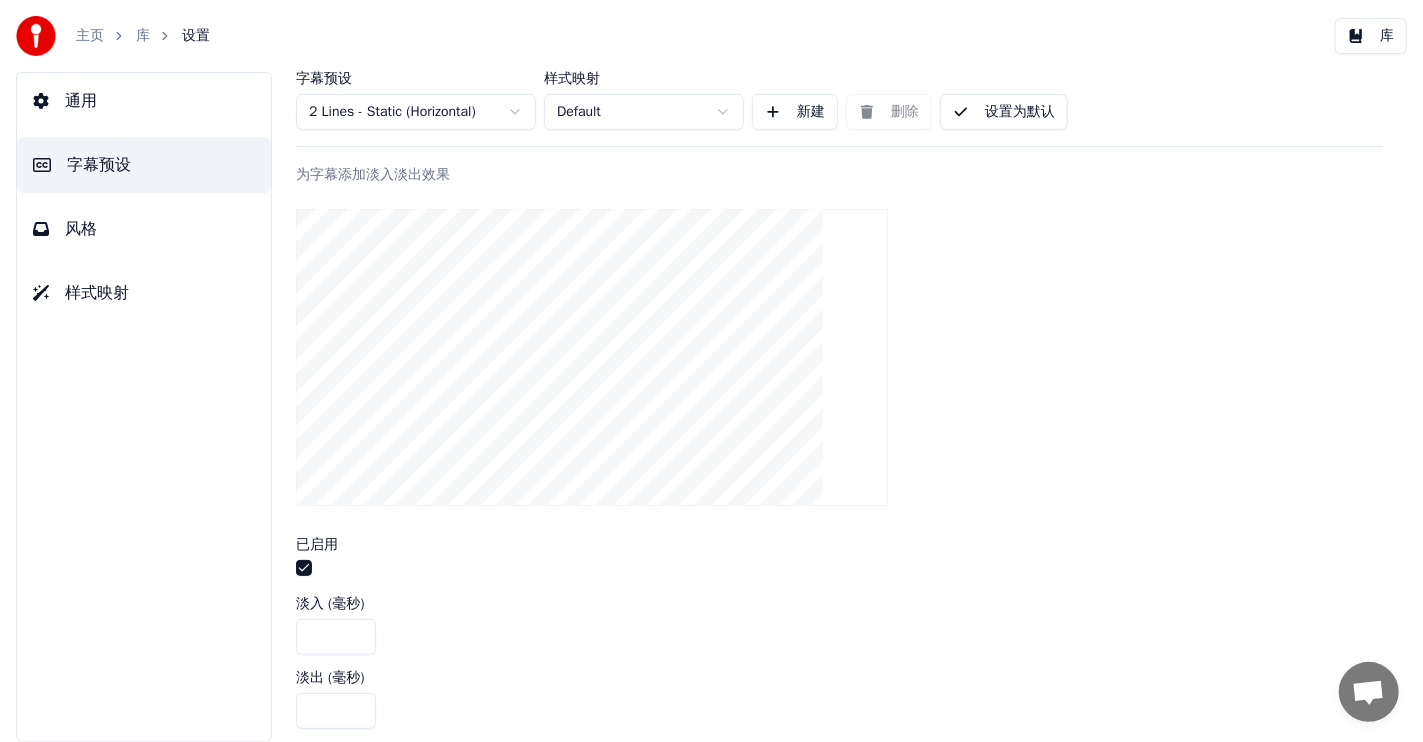 scroll, scrollTop: 499, scrollLeft: 0, axis: vertical 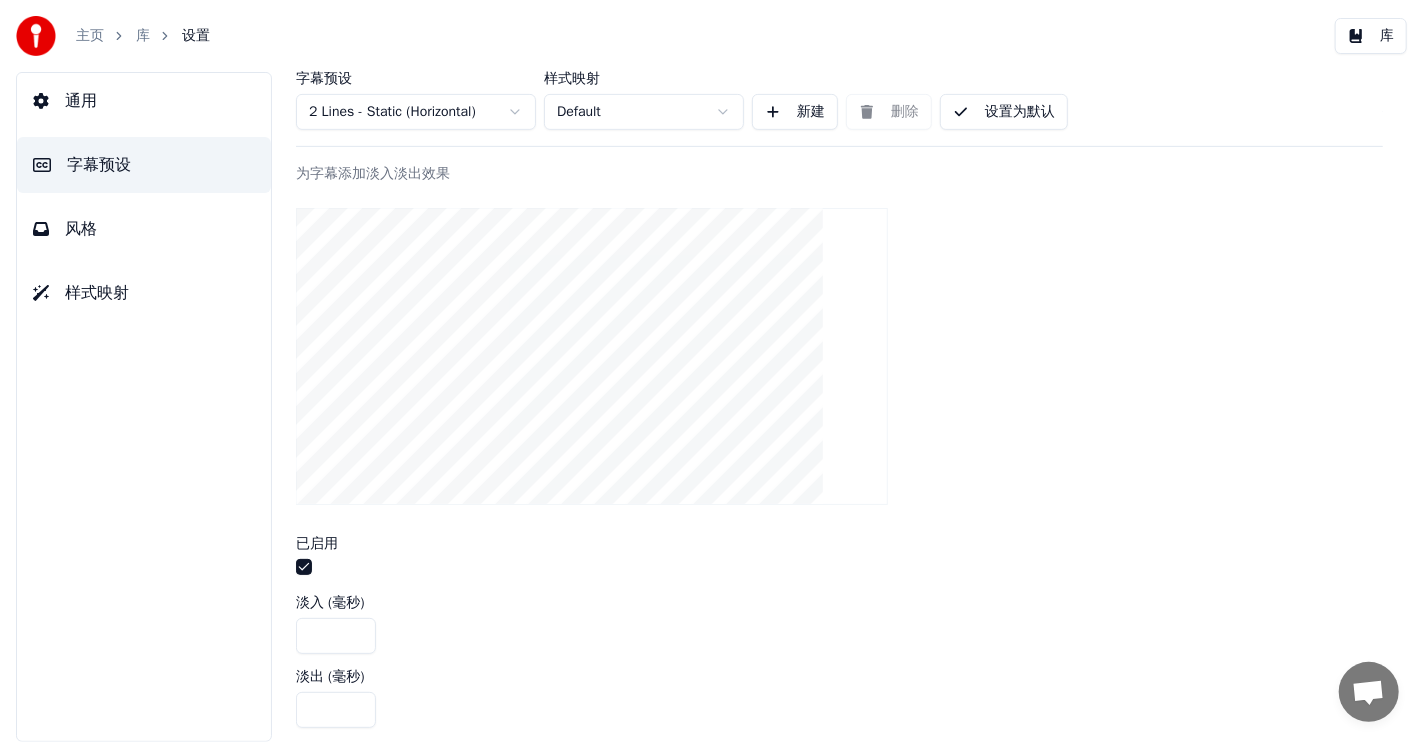 click at bounding box center (304, 567) 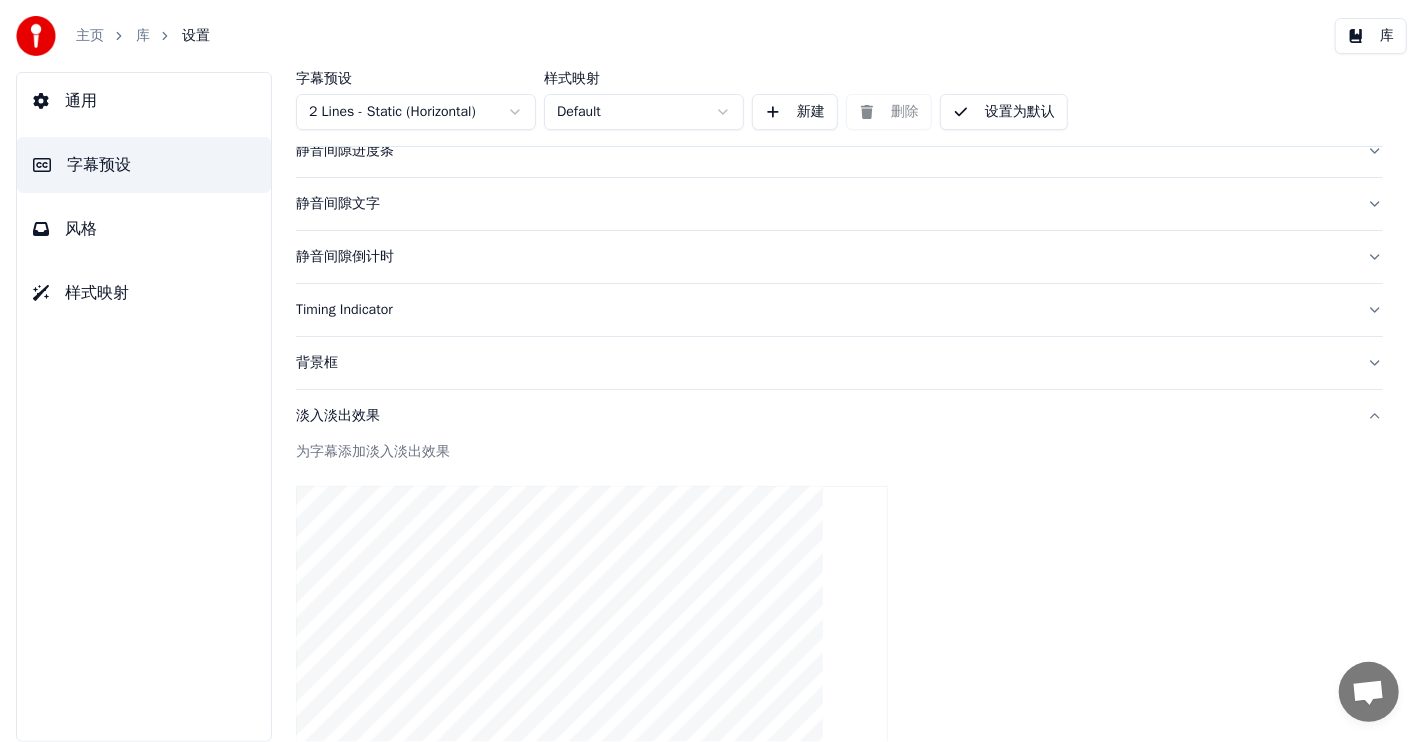 scroll, scrollTop: 0, scrollLeft: 0, axis: both 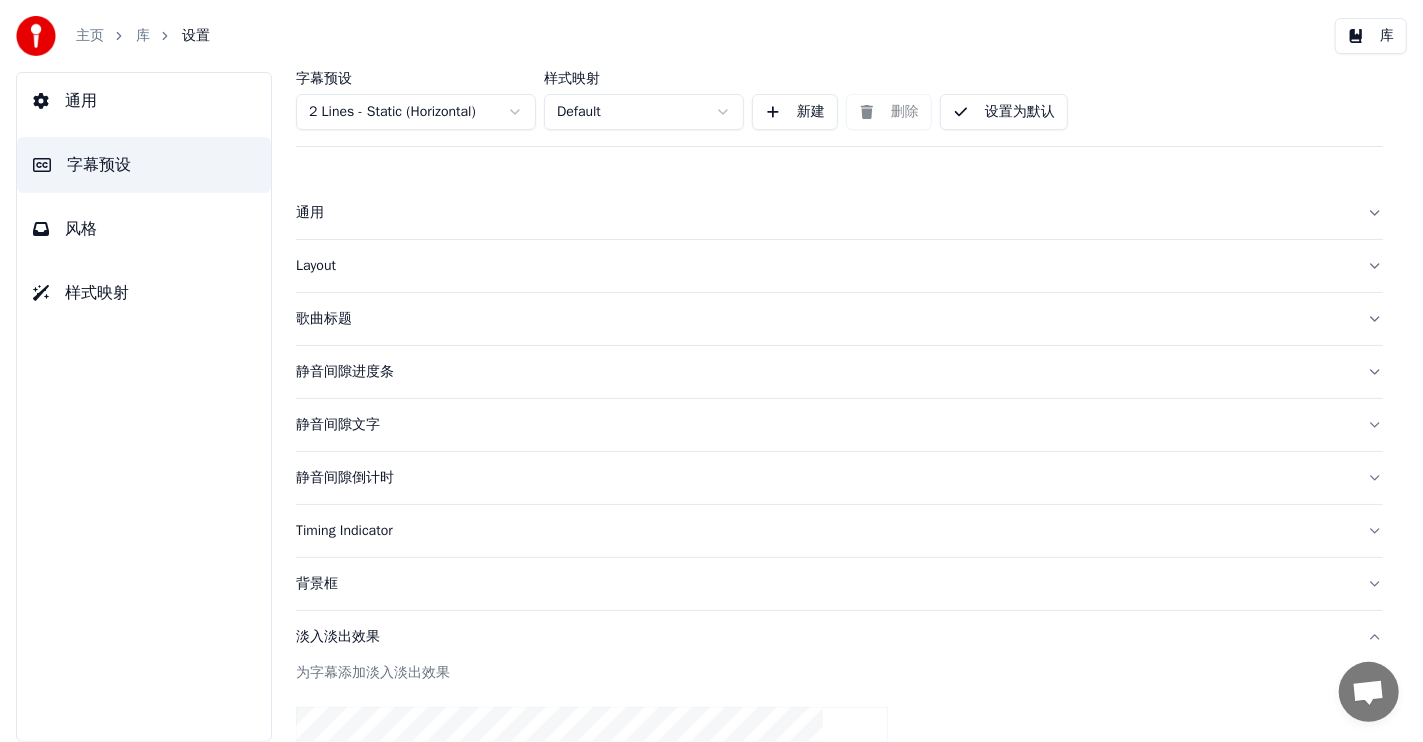 click on "库" at bounding box center [1371, 36] 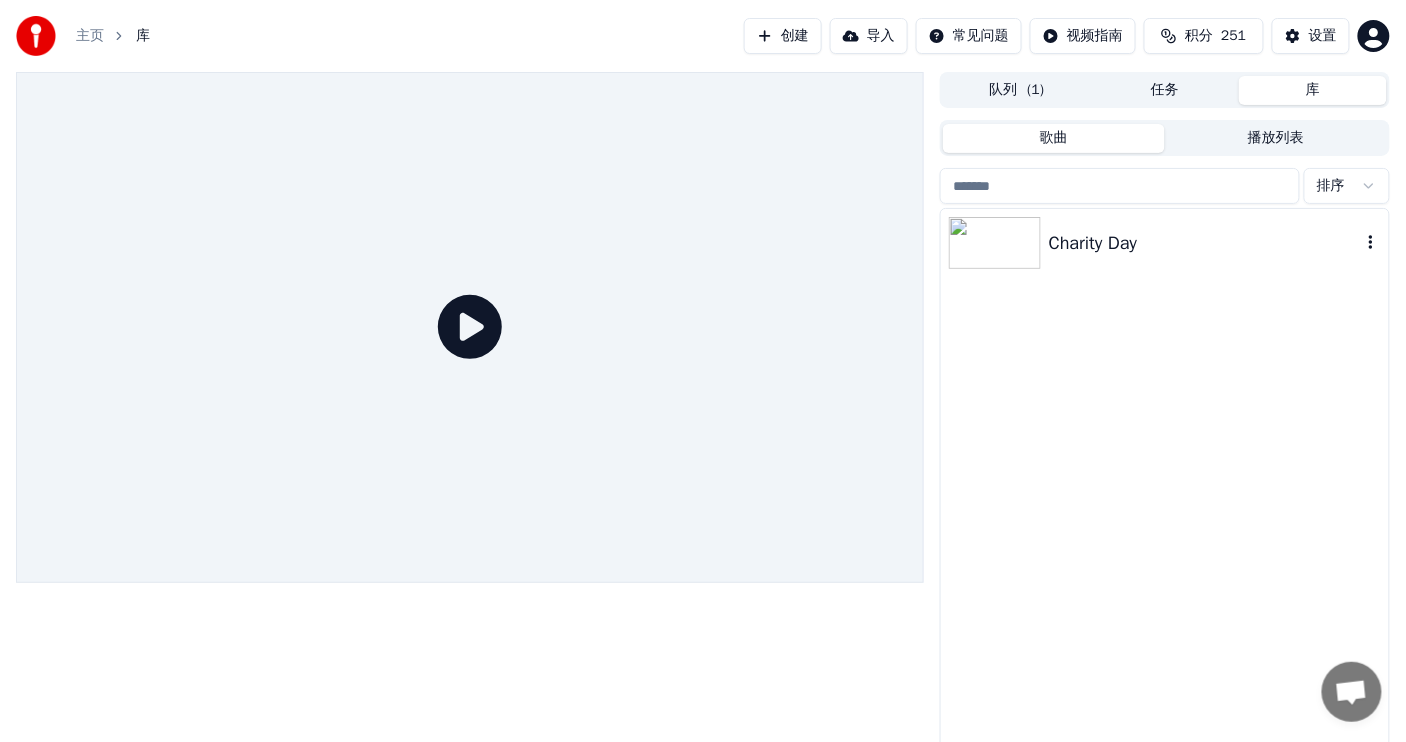 click at bounding box center (995, 243) 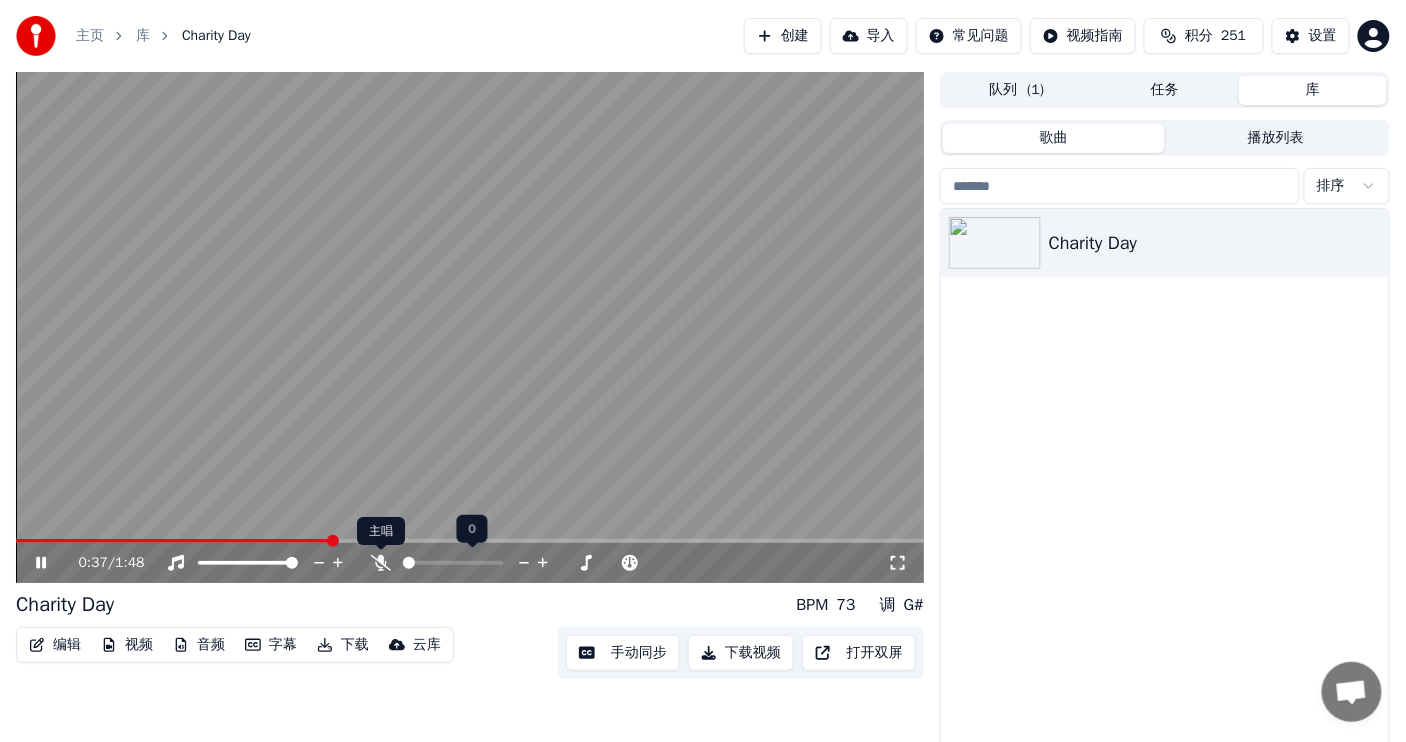 click 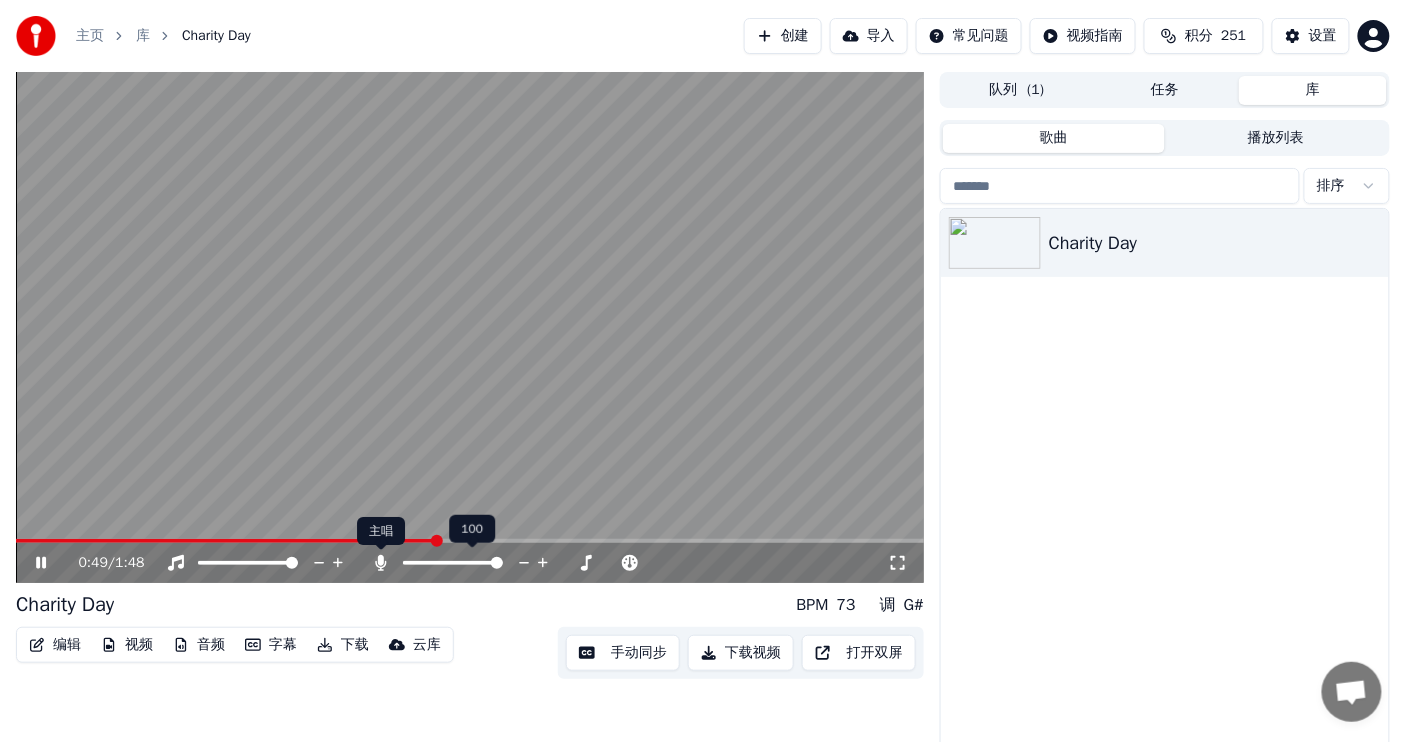 click 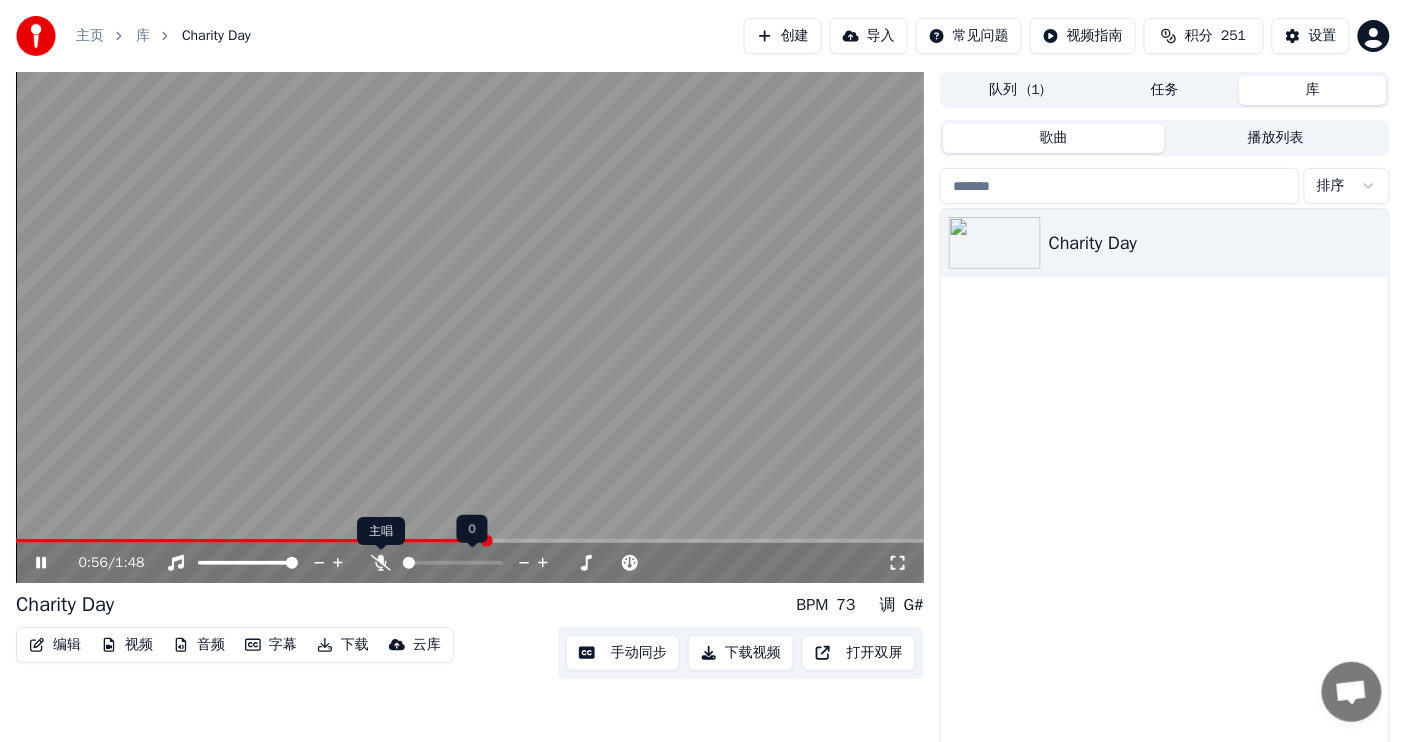 click 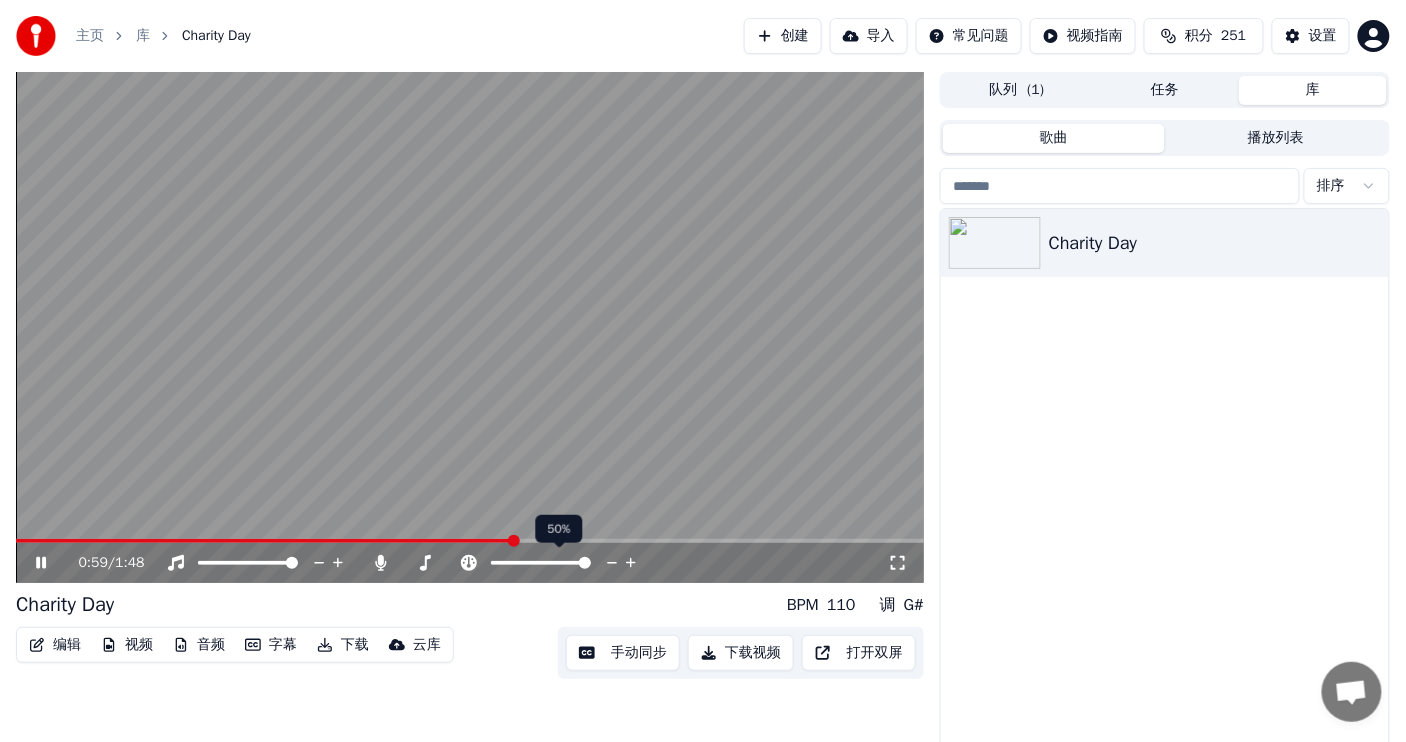click at bounding box center [585, 563] 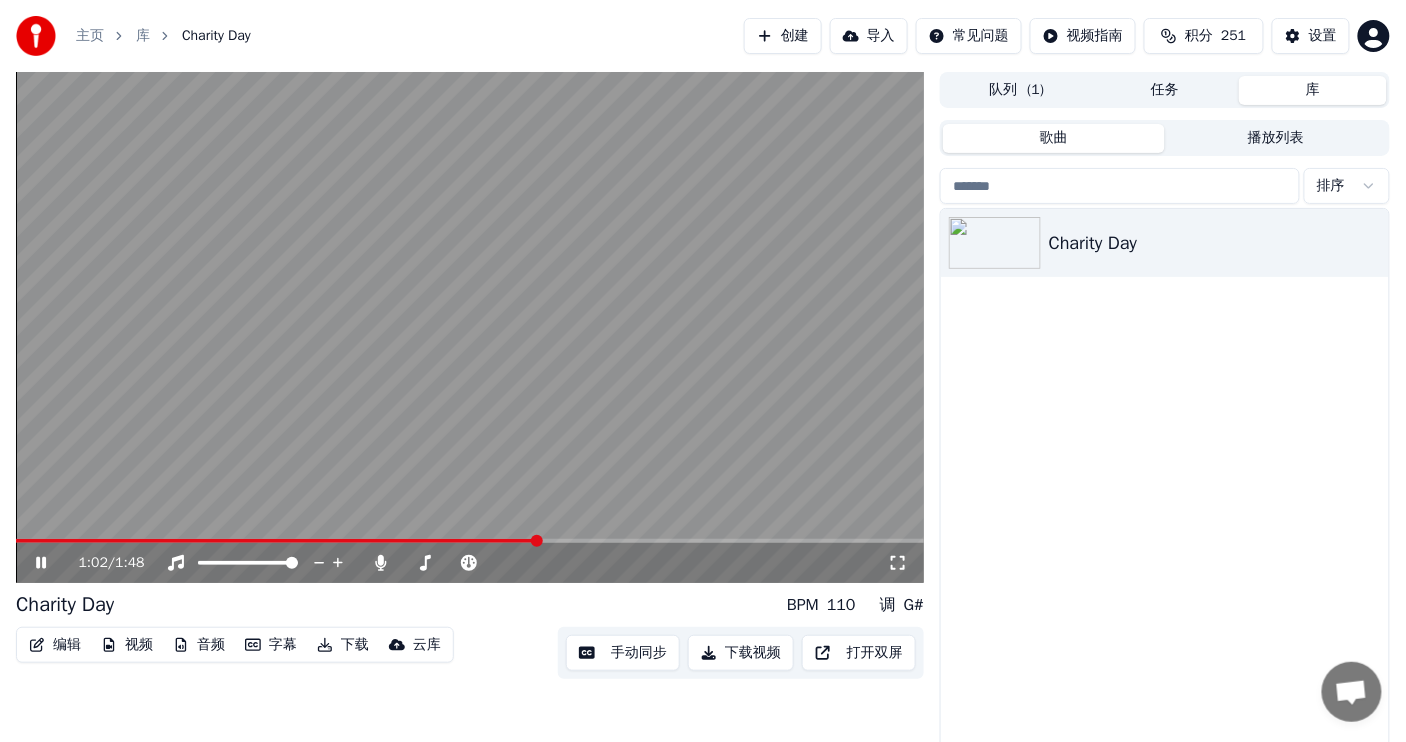 click on "1:02  /  1:48" at bounding box center (483, 563) 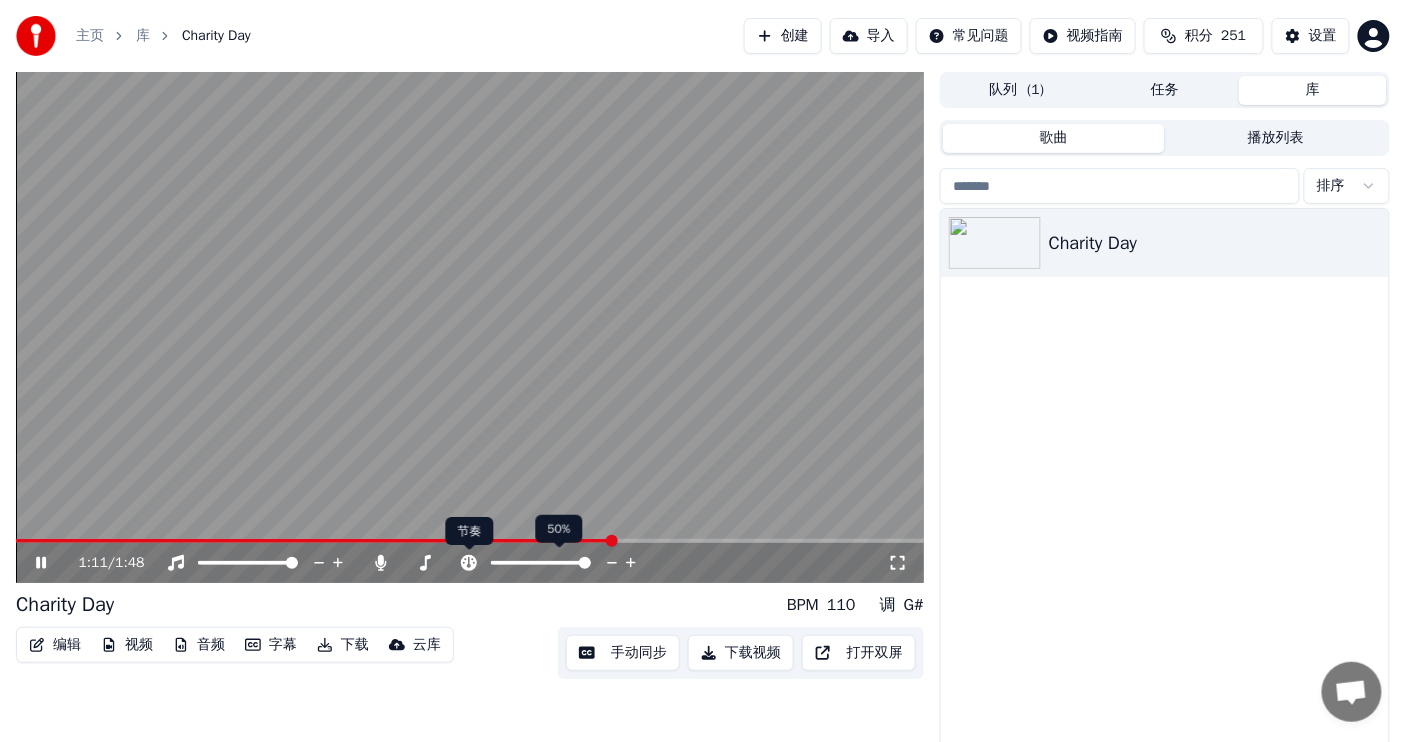 click 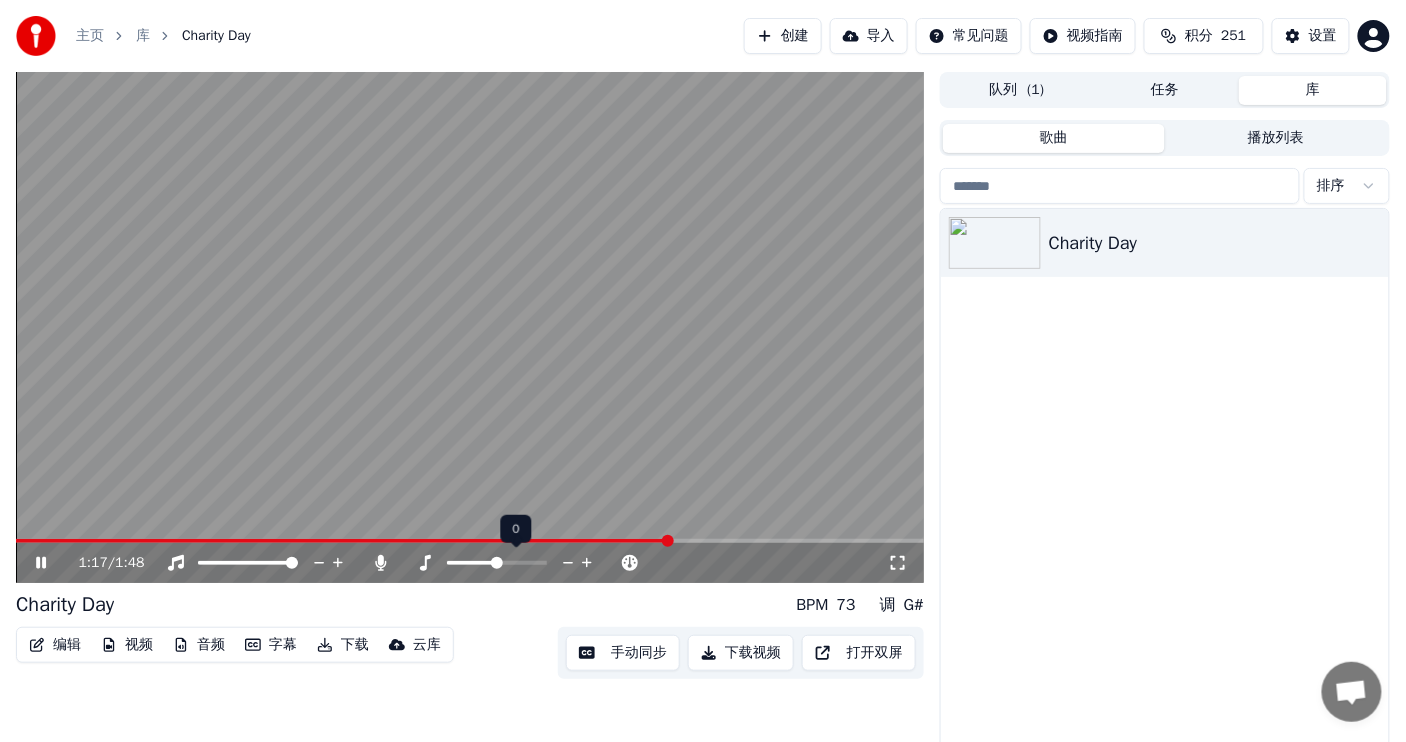 click at bounding box center (497, 563) 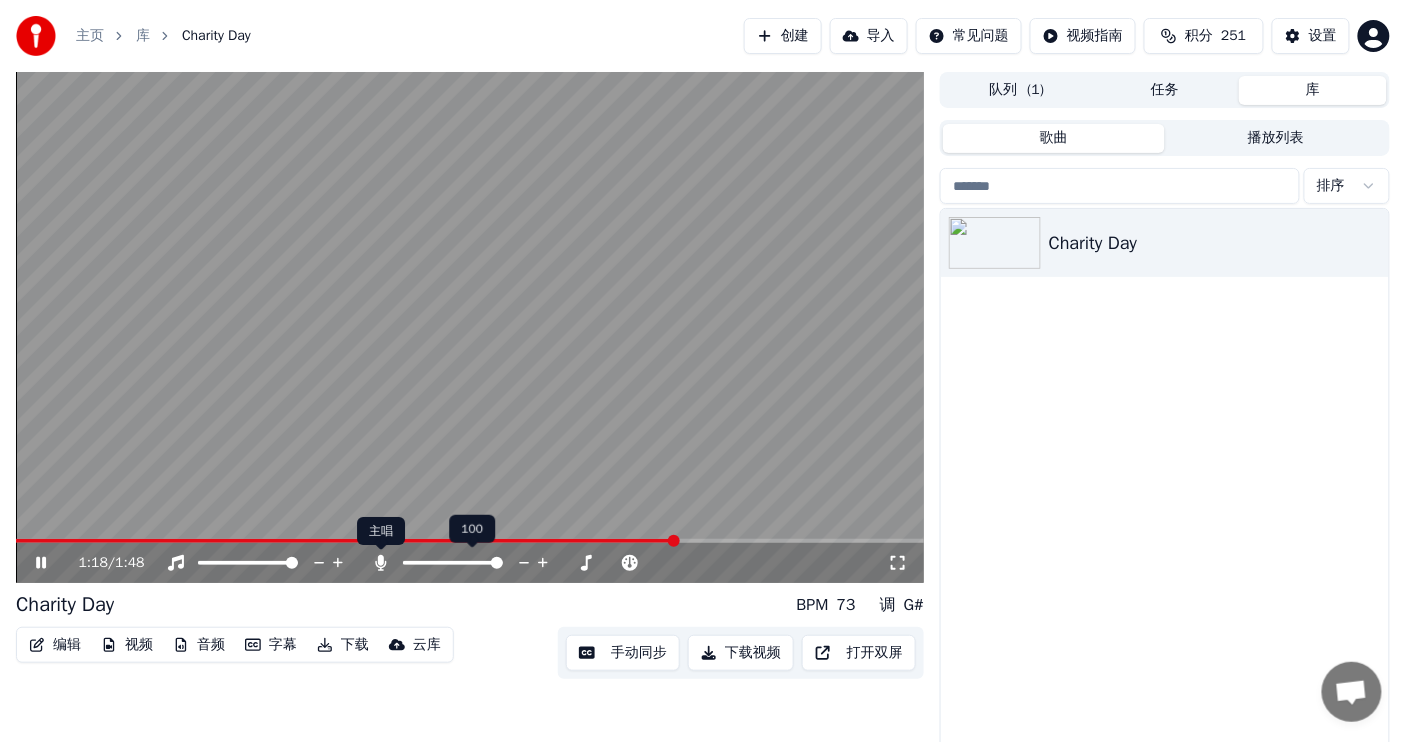 click 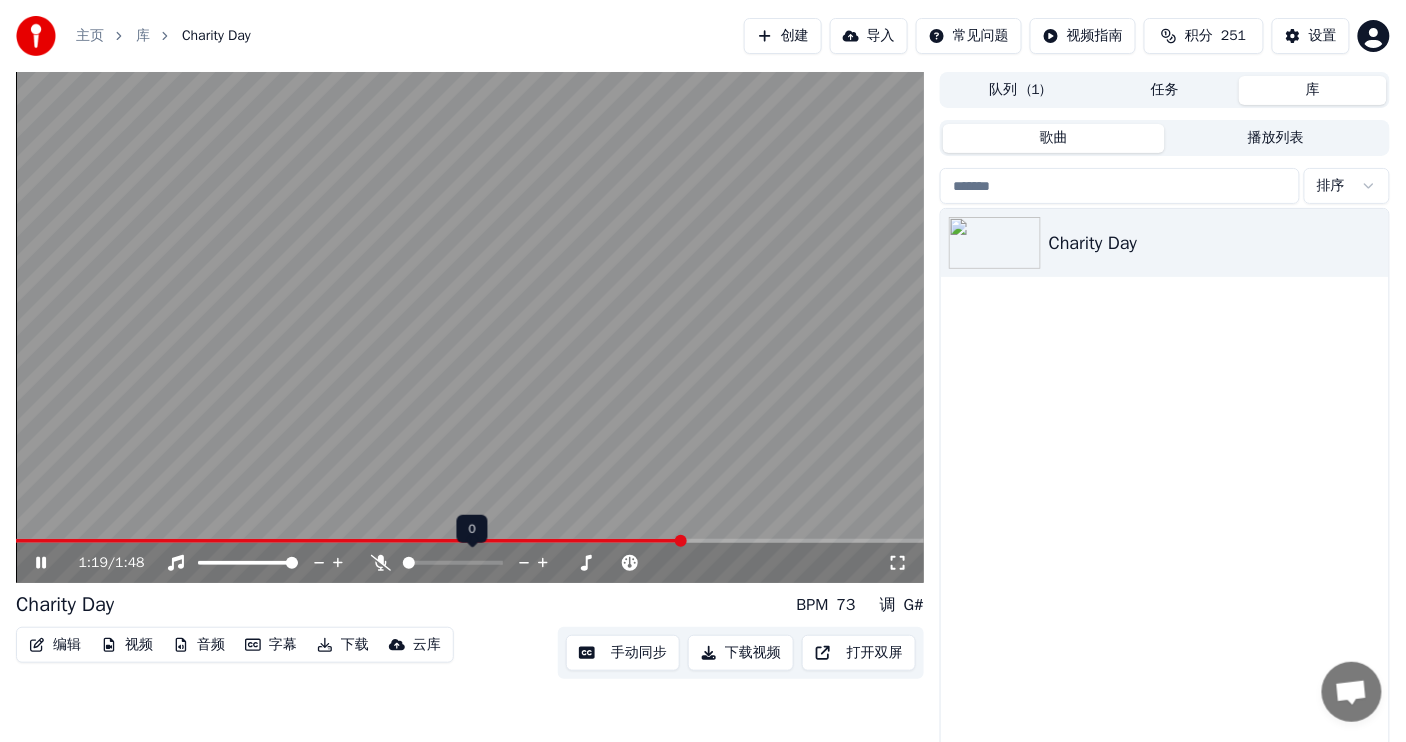 click 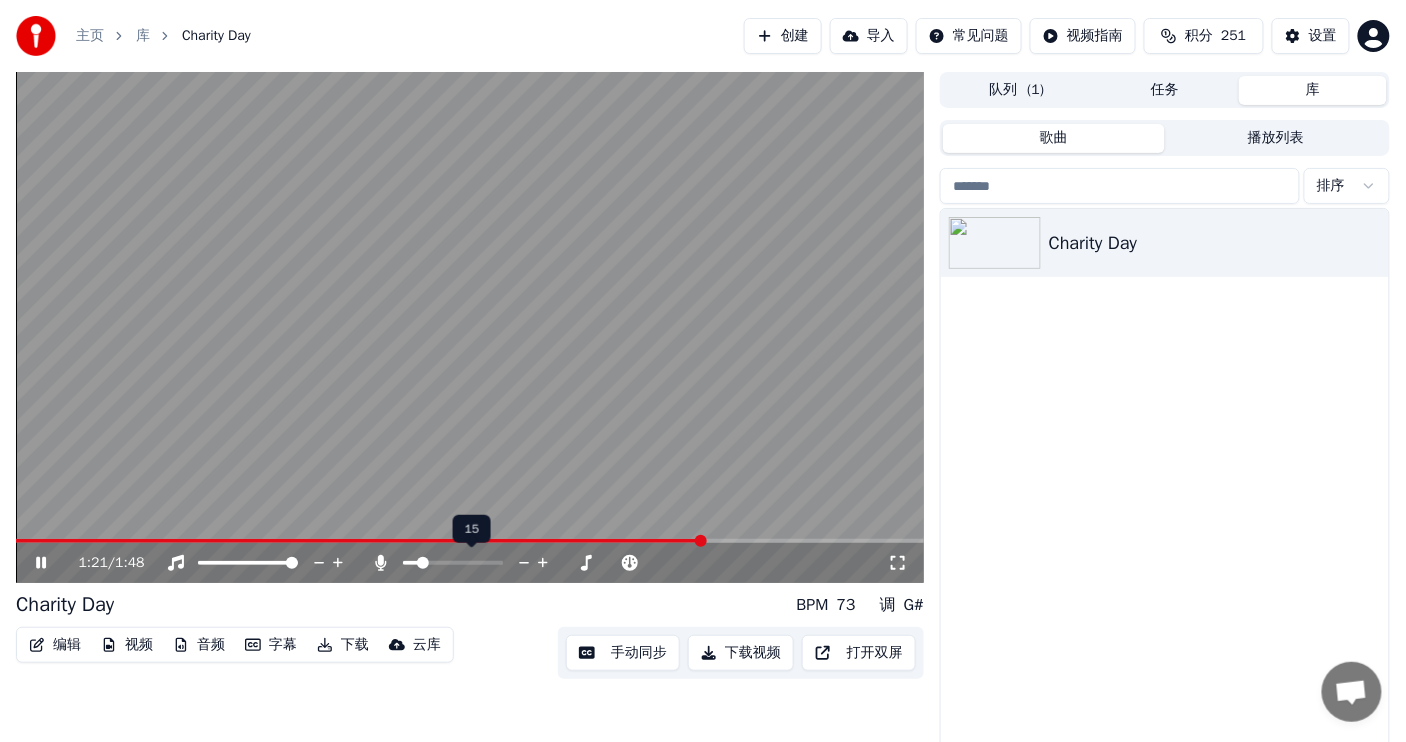 click at bounding box center (423, 563) 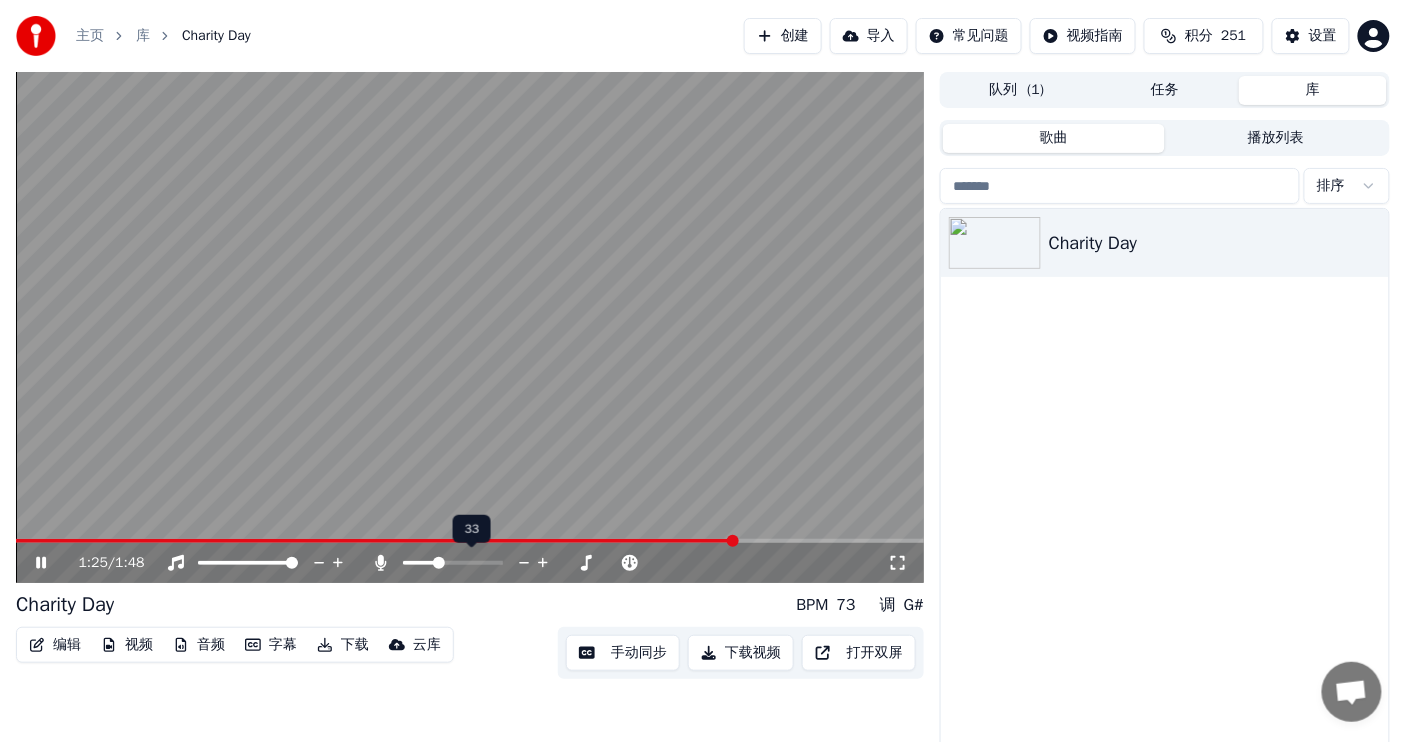 click at bounding box center [439, 563] 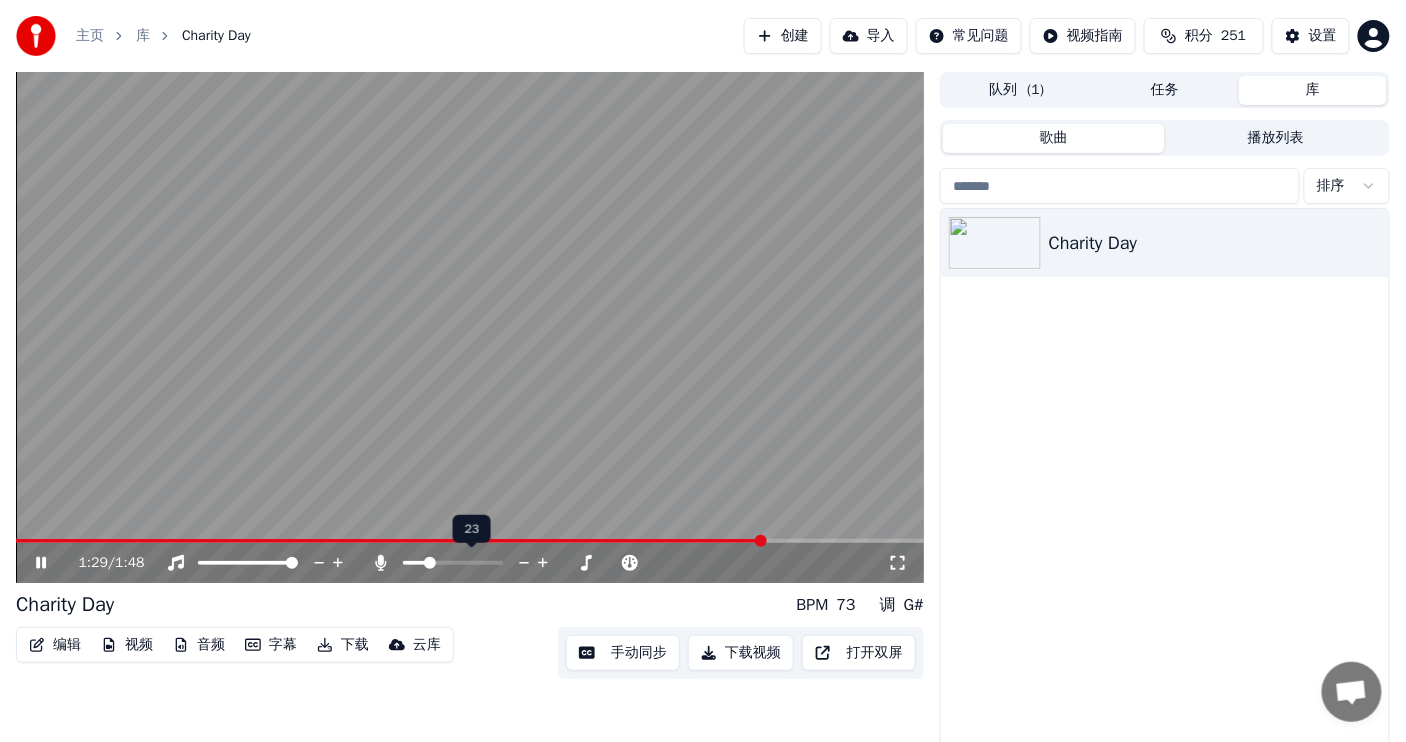 click at bounding box center [430, 563] 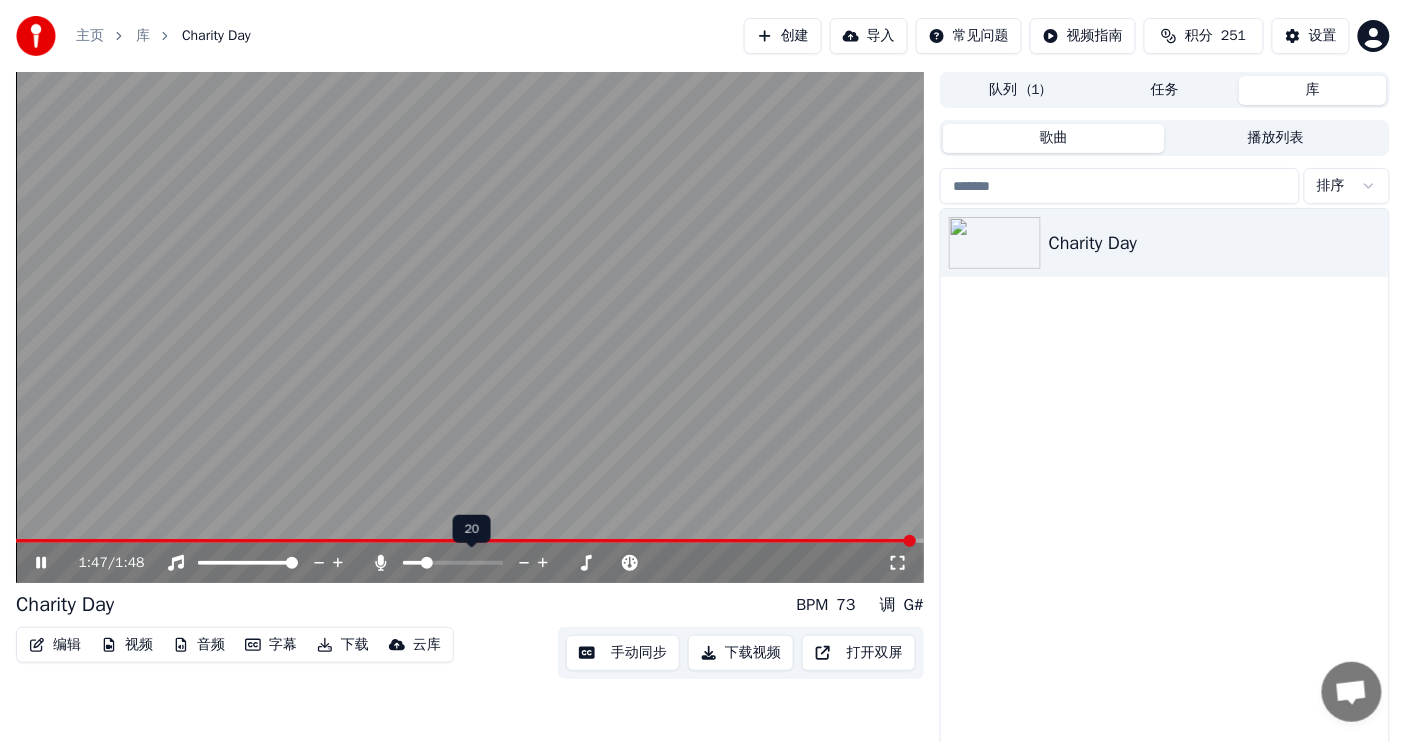 click at bounding box center [427, 563] 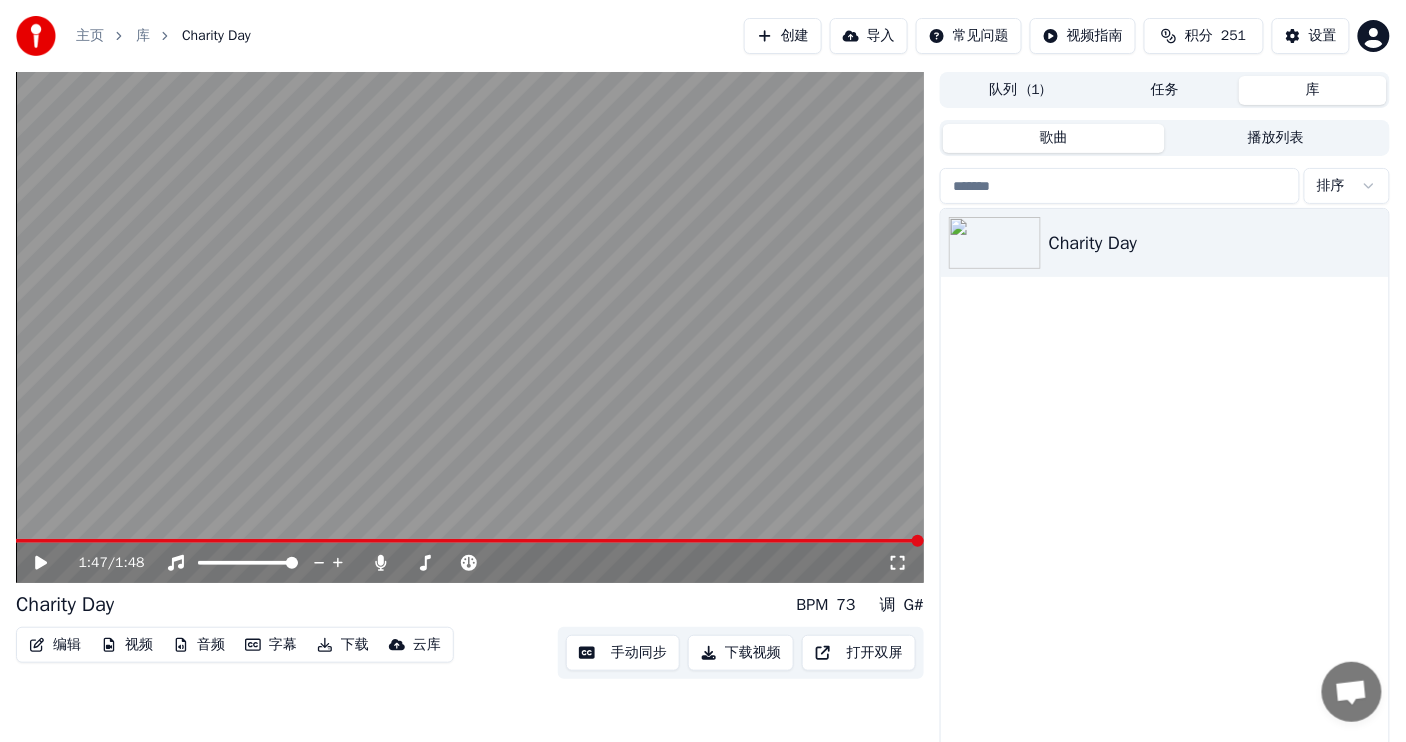 click at bounding box center [470, 541] 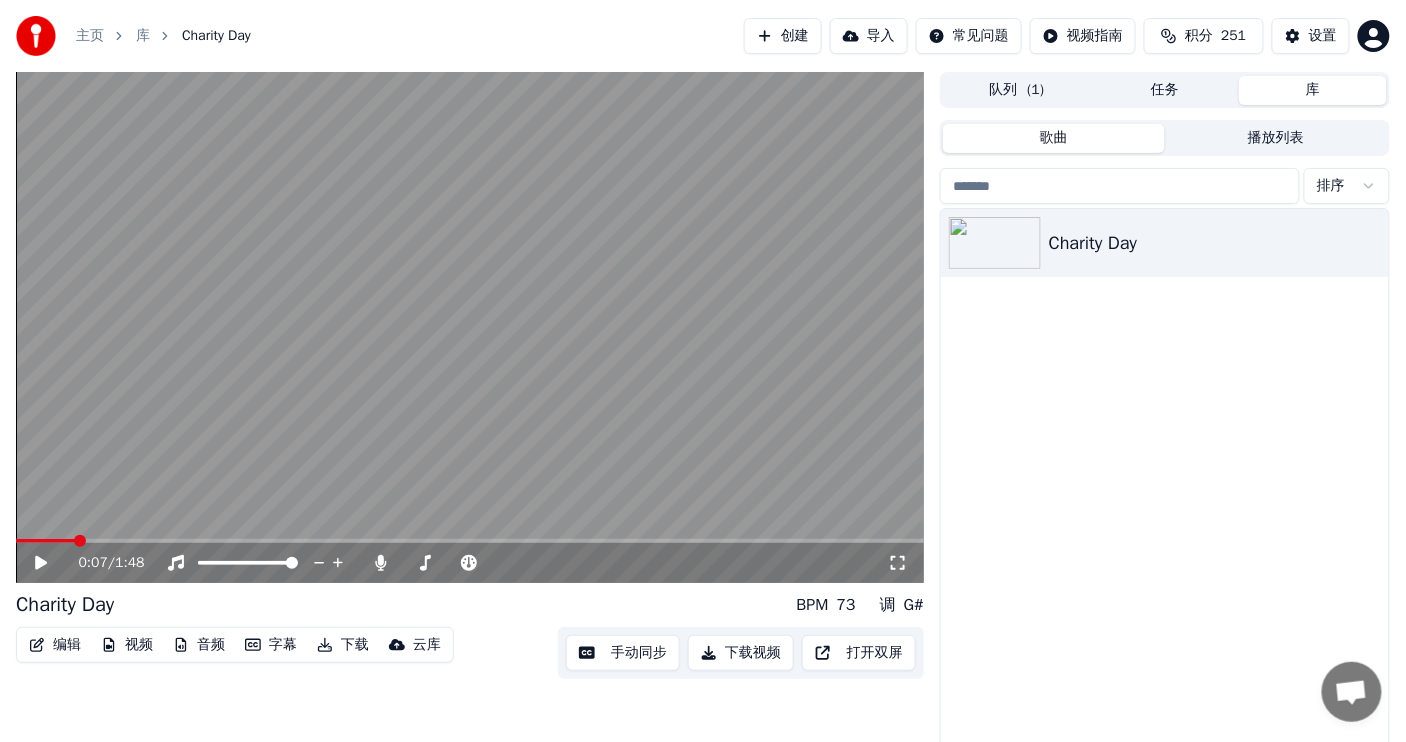 click 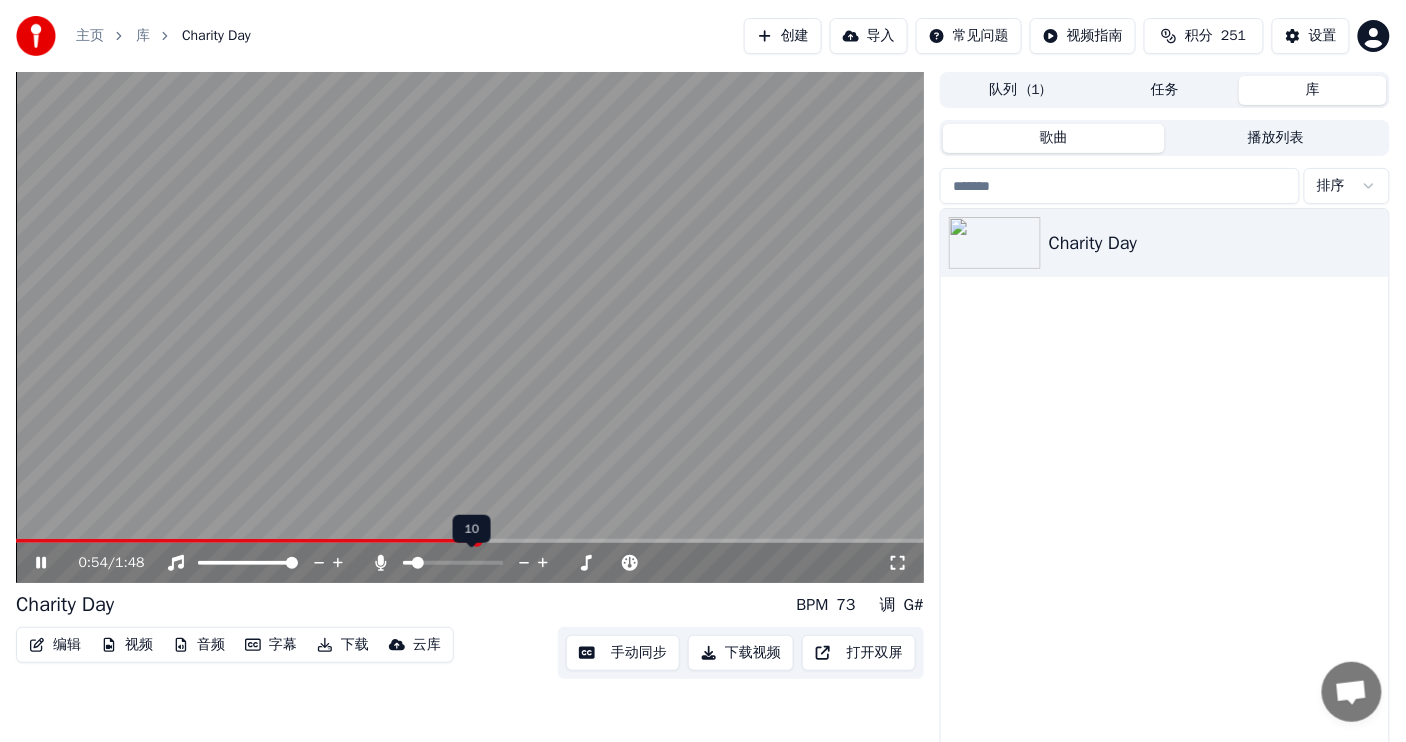 click at bounding box center (418, 563) 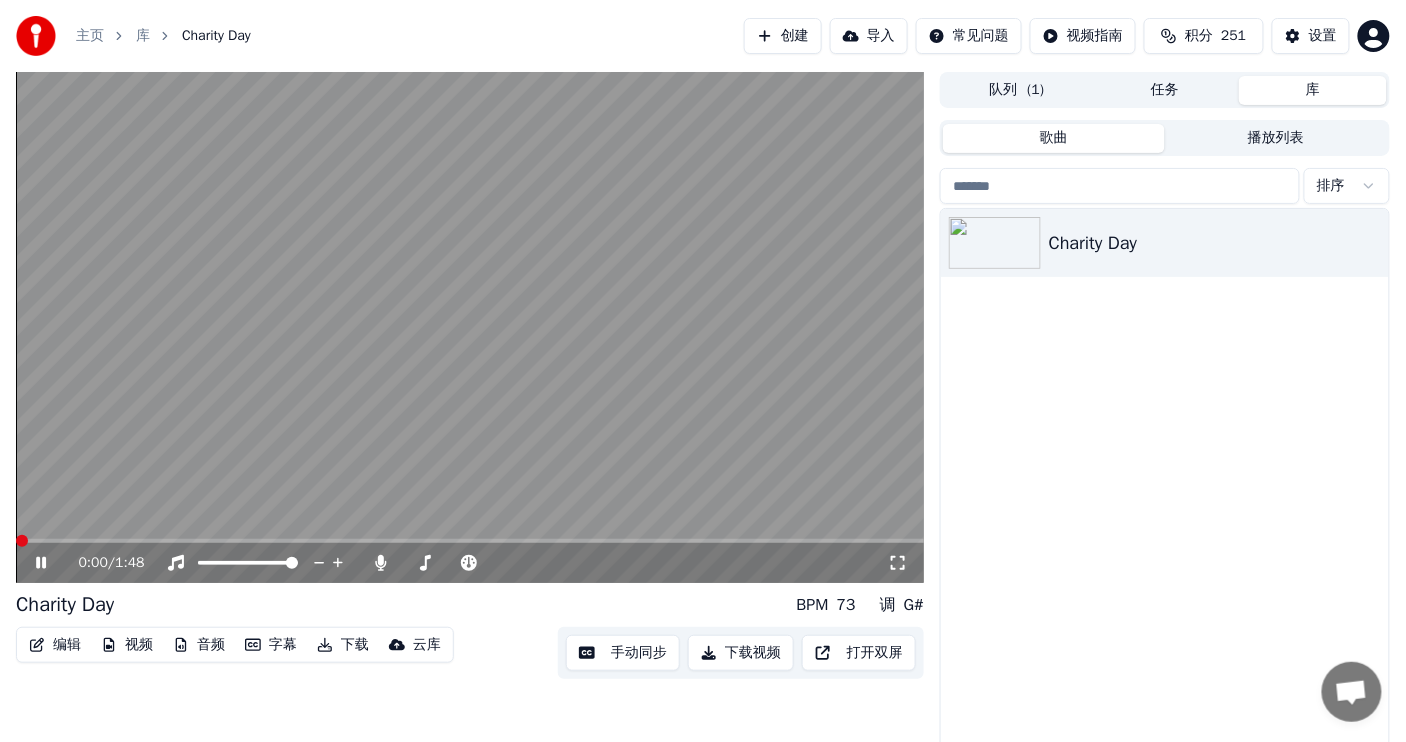 click at bounding box center [22, 541] 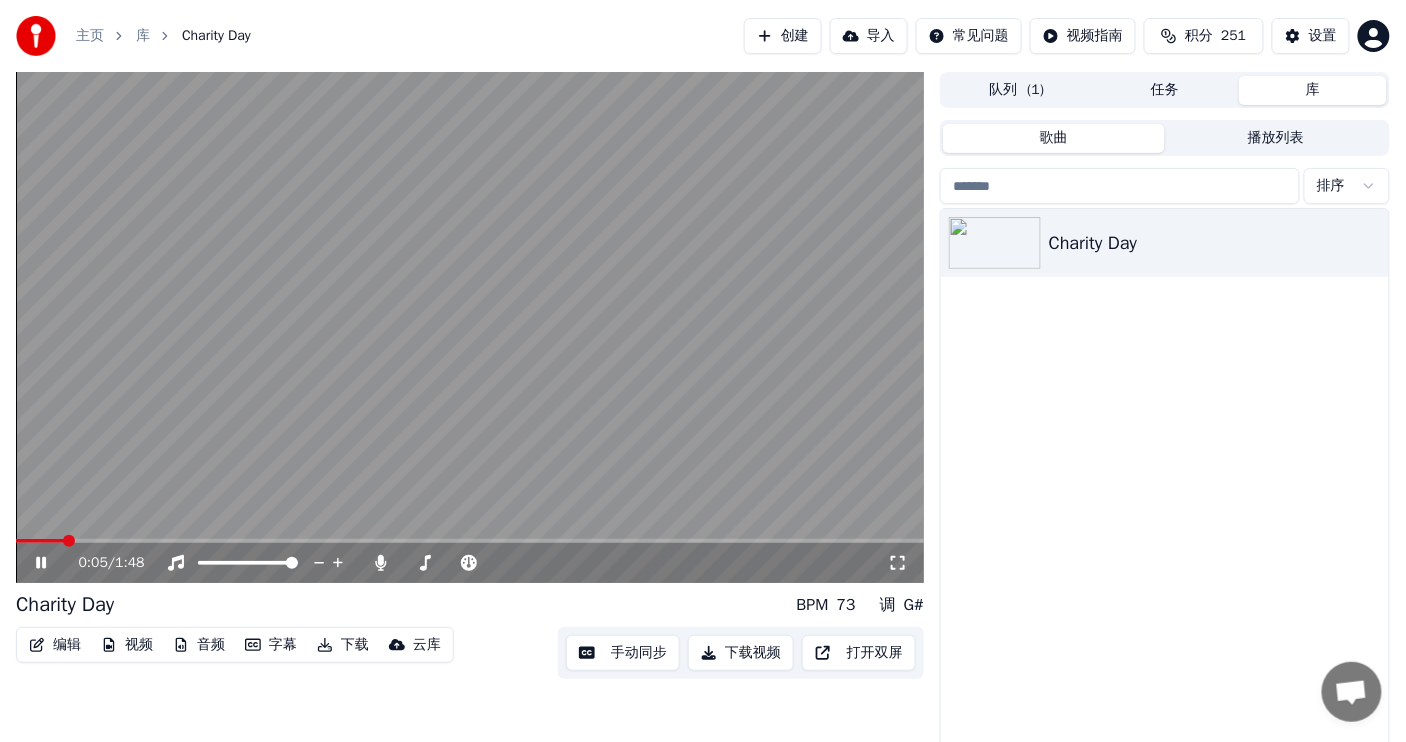 click 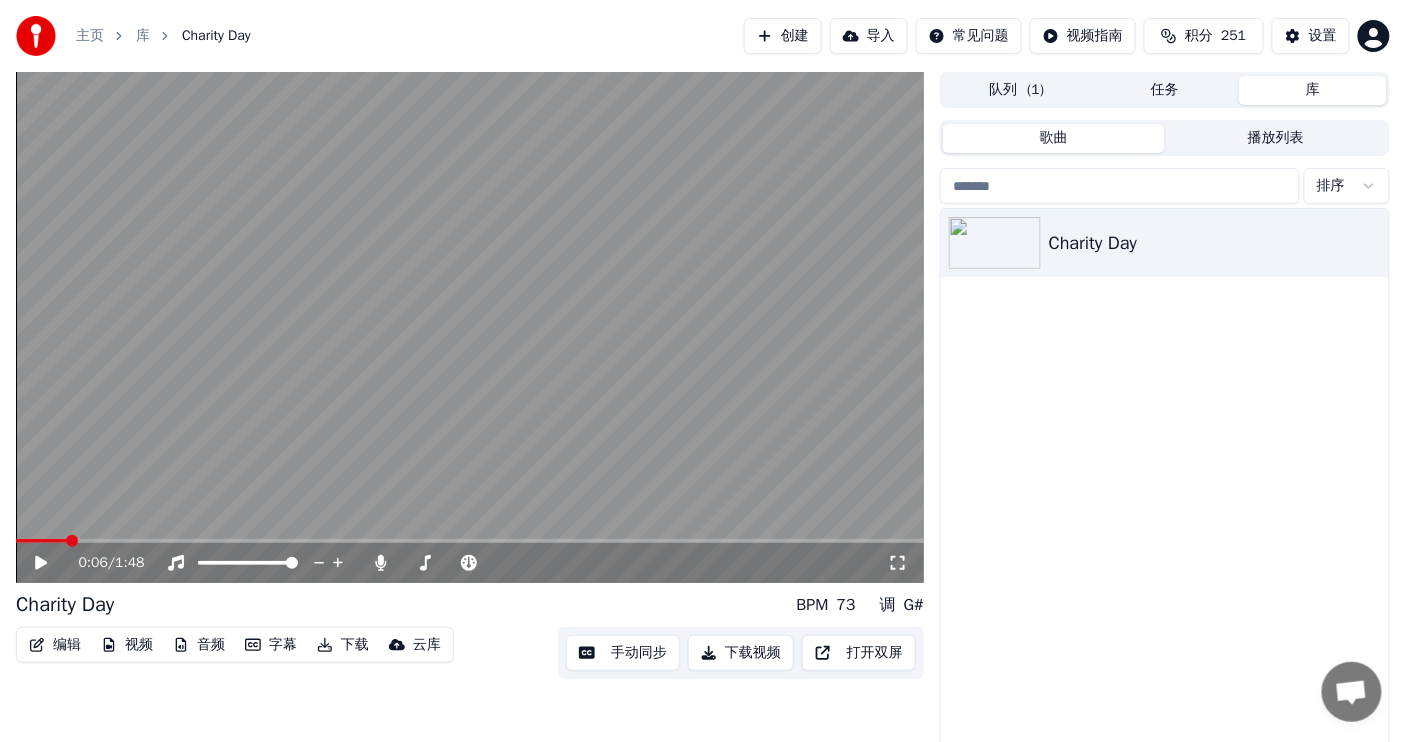 click on "库" at bounding box center (1313, 90) 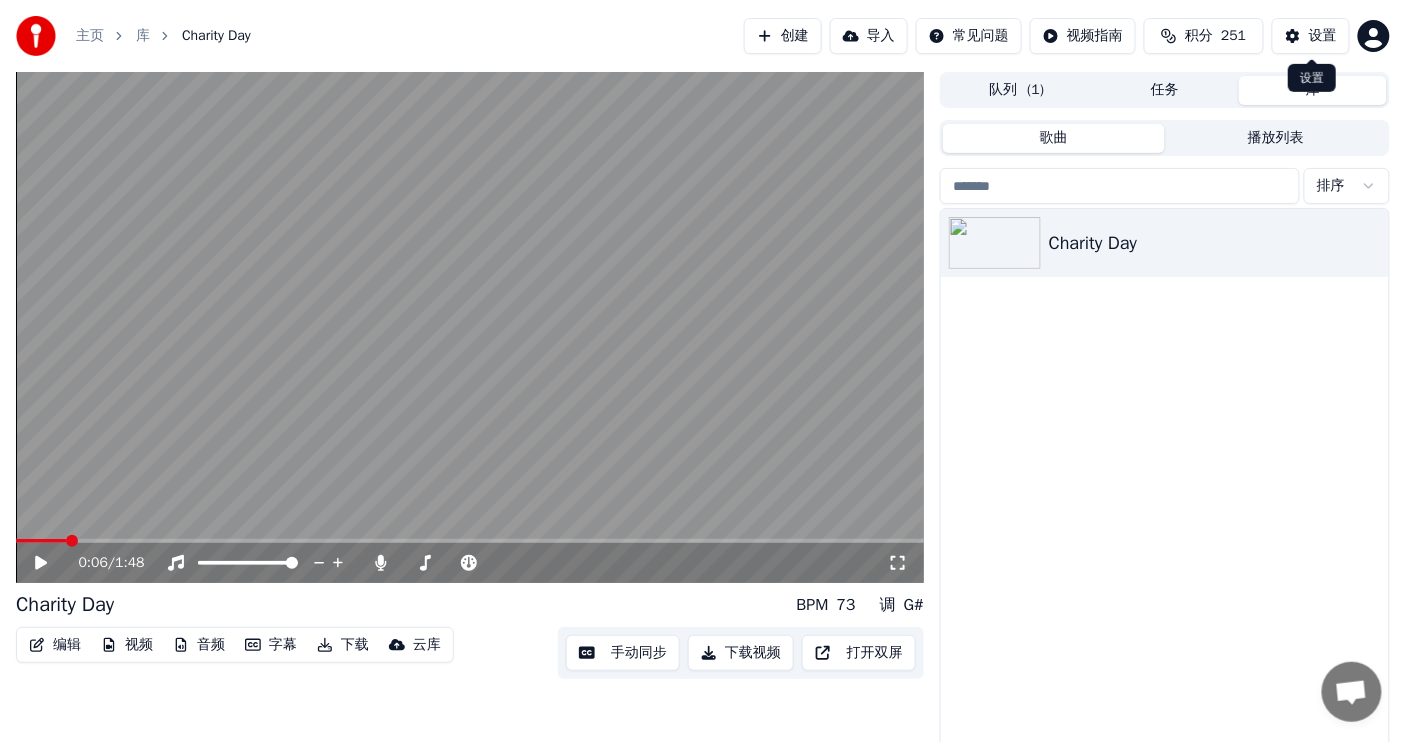 click on "设置" at bounding box center [1311, 36] 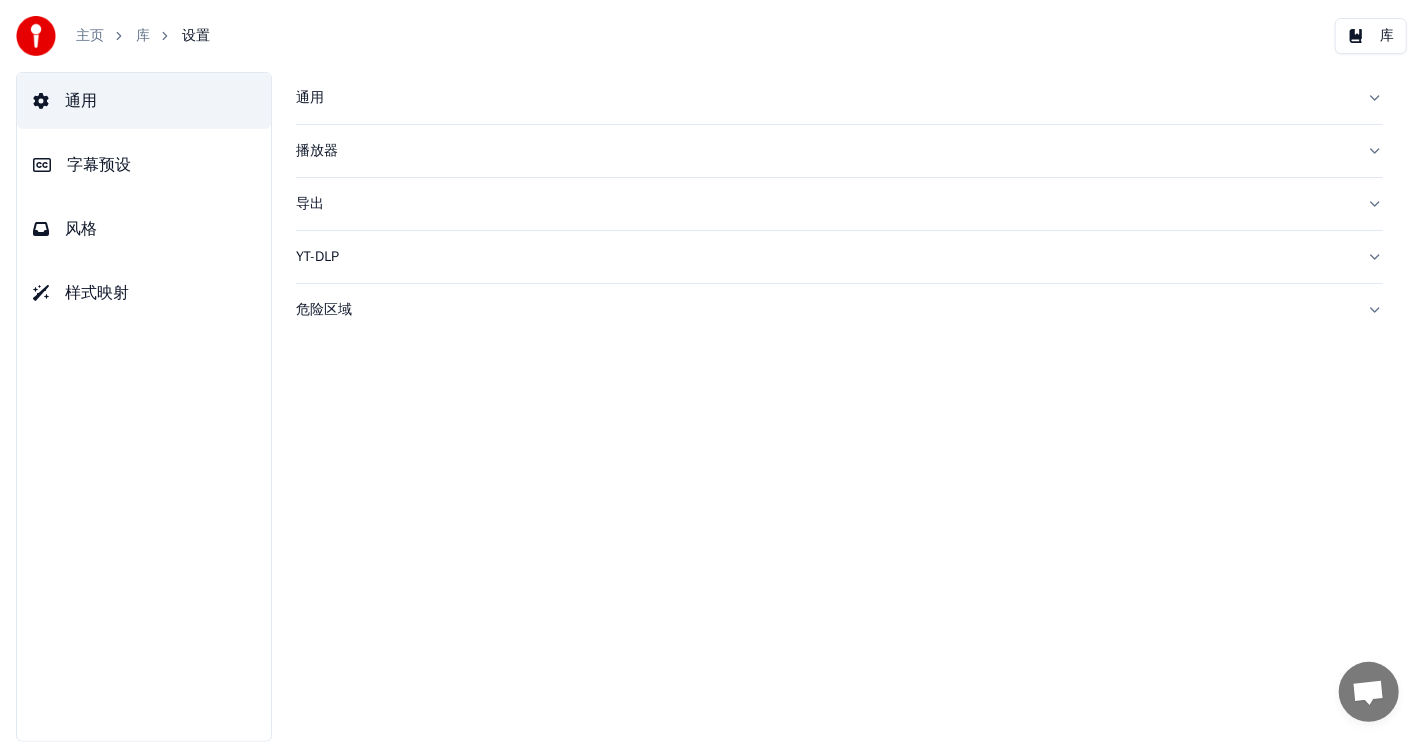 click on "风格" at bounding box center (144, 229) 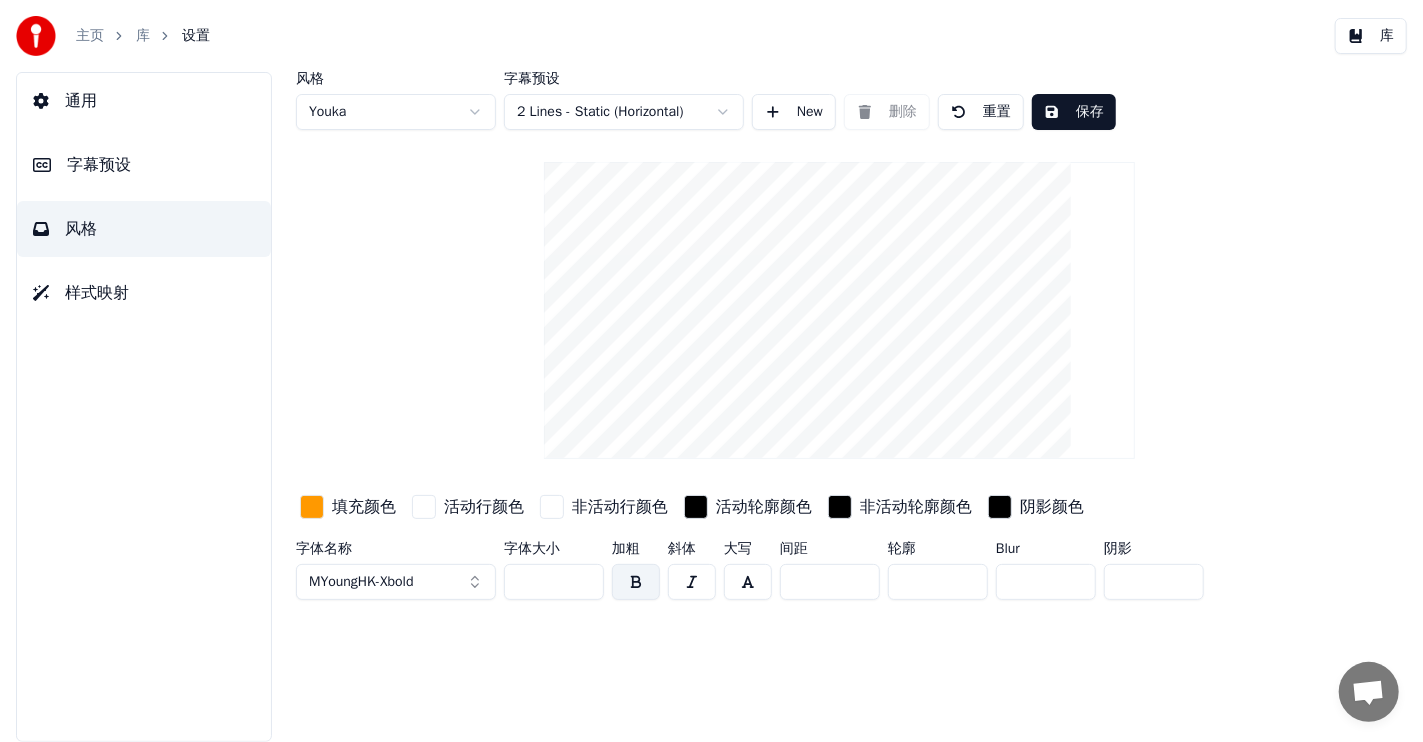 click on "通用" at bounding box center [81, 101] 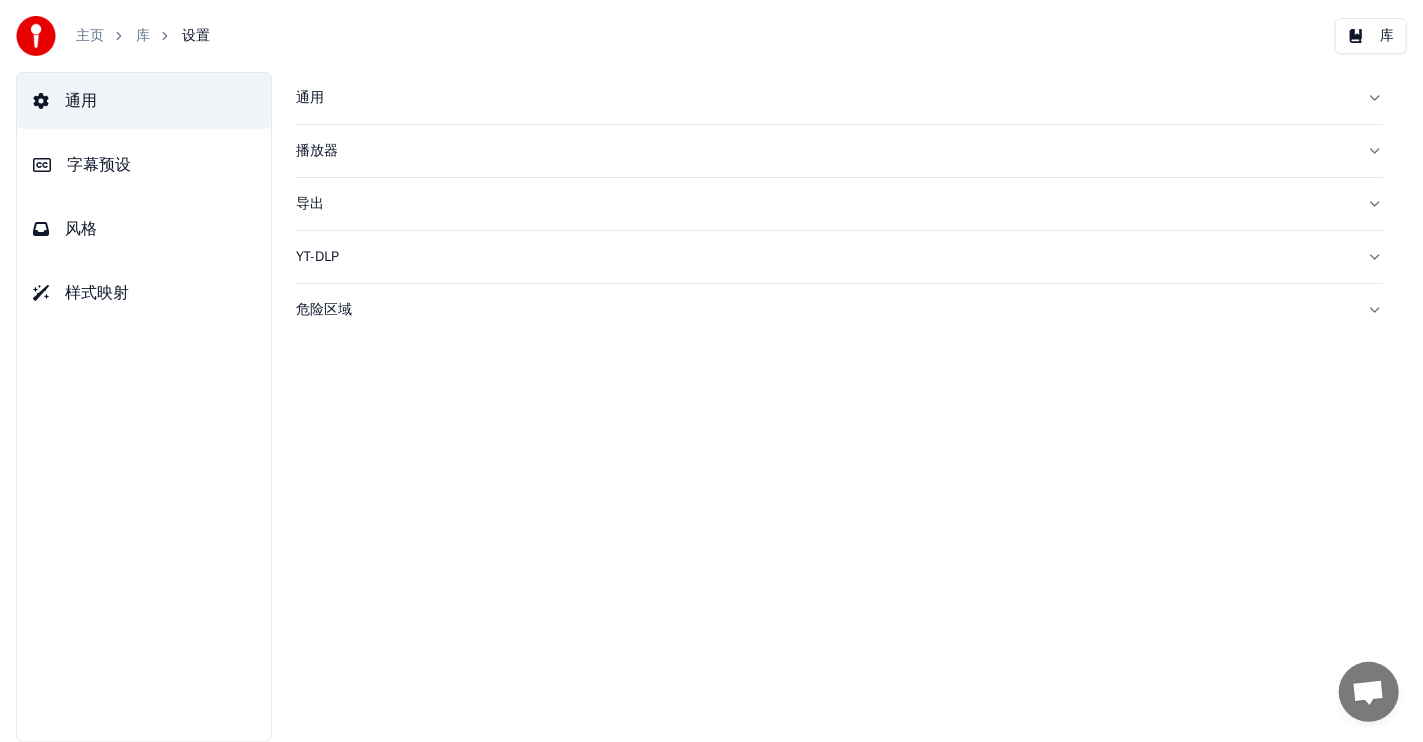 click on "字幕预设" at bounding box center (99, 165) 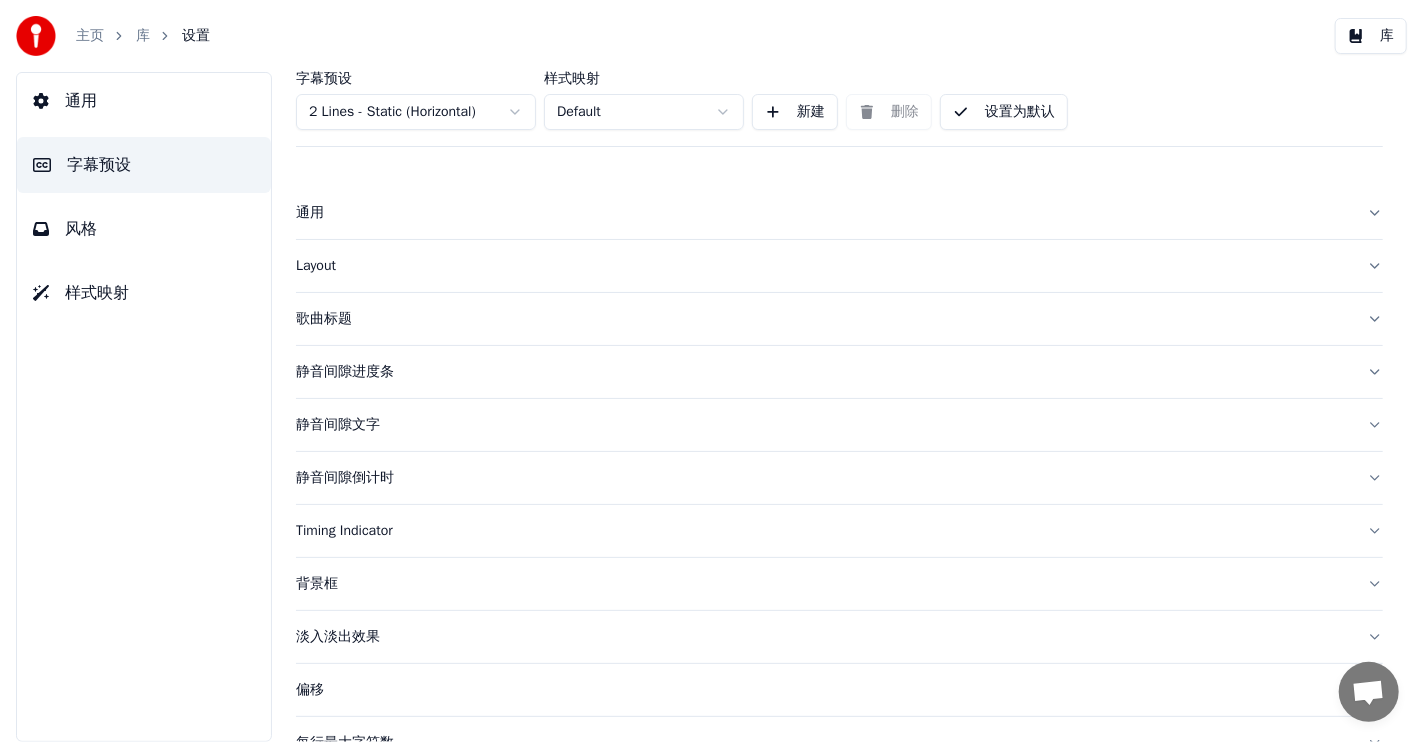 click on "Timing Indicator" at bounding box center [823, 531] 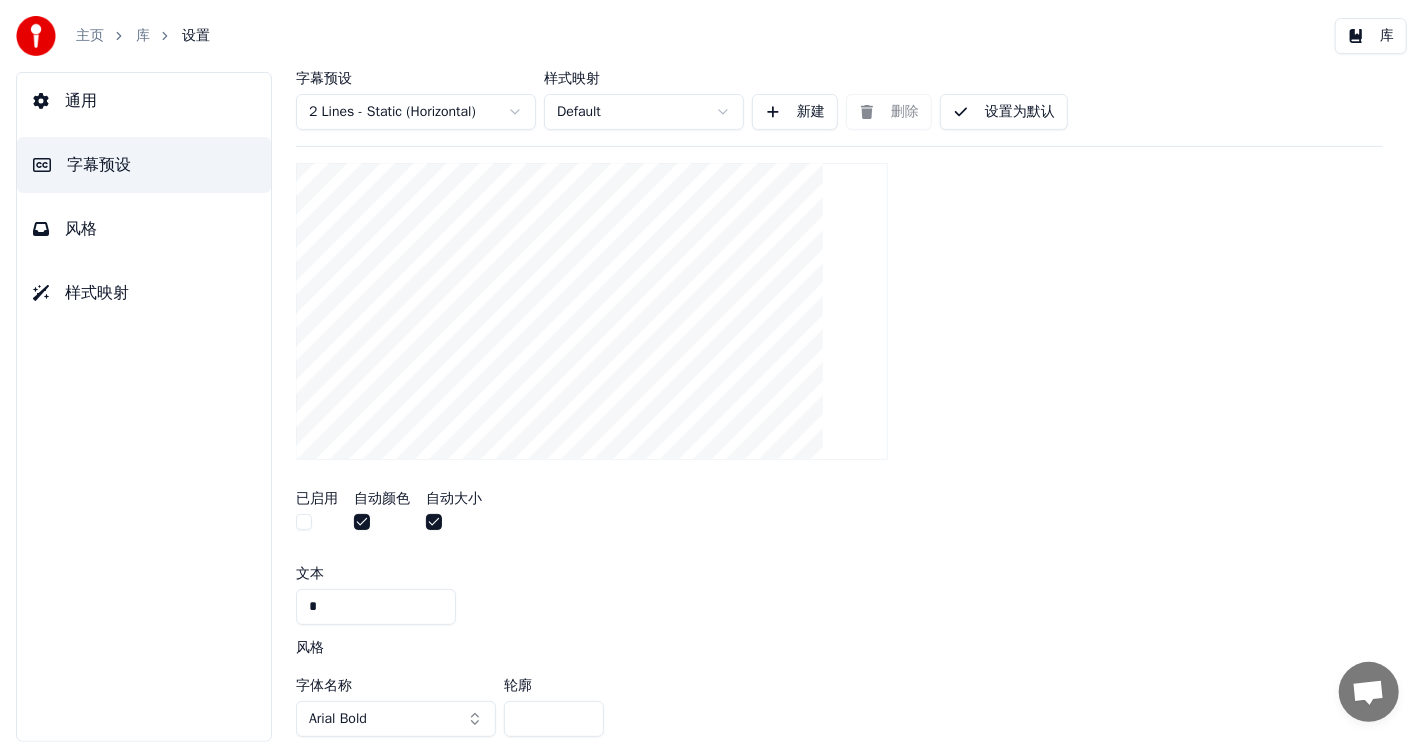 scroll, scrollTop: 499, scrollLeft: 0, axis: vertical 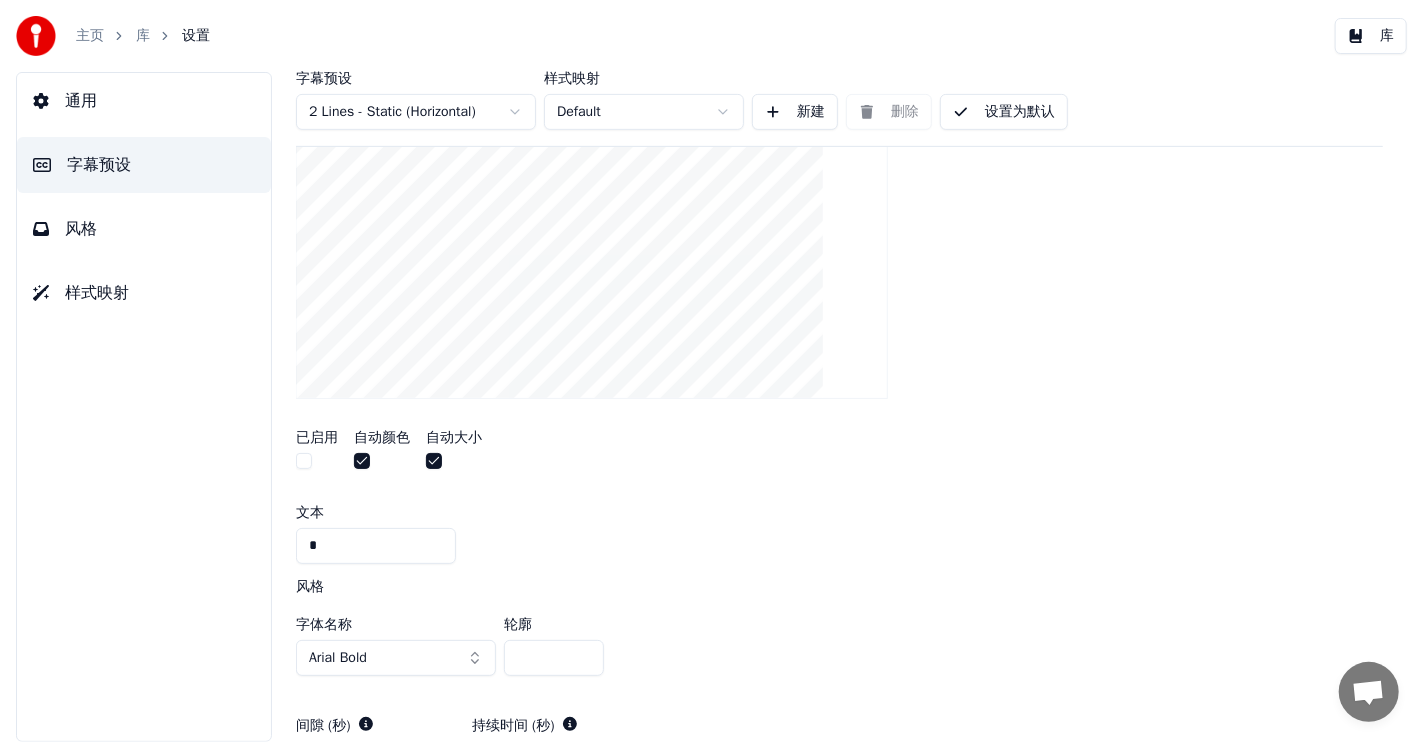 click at bounding box center (304, 461) 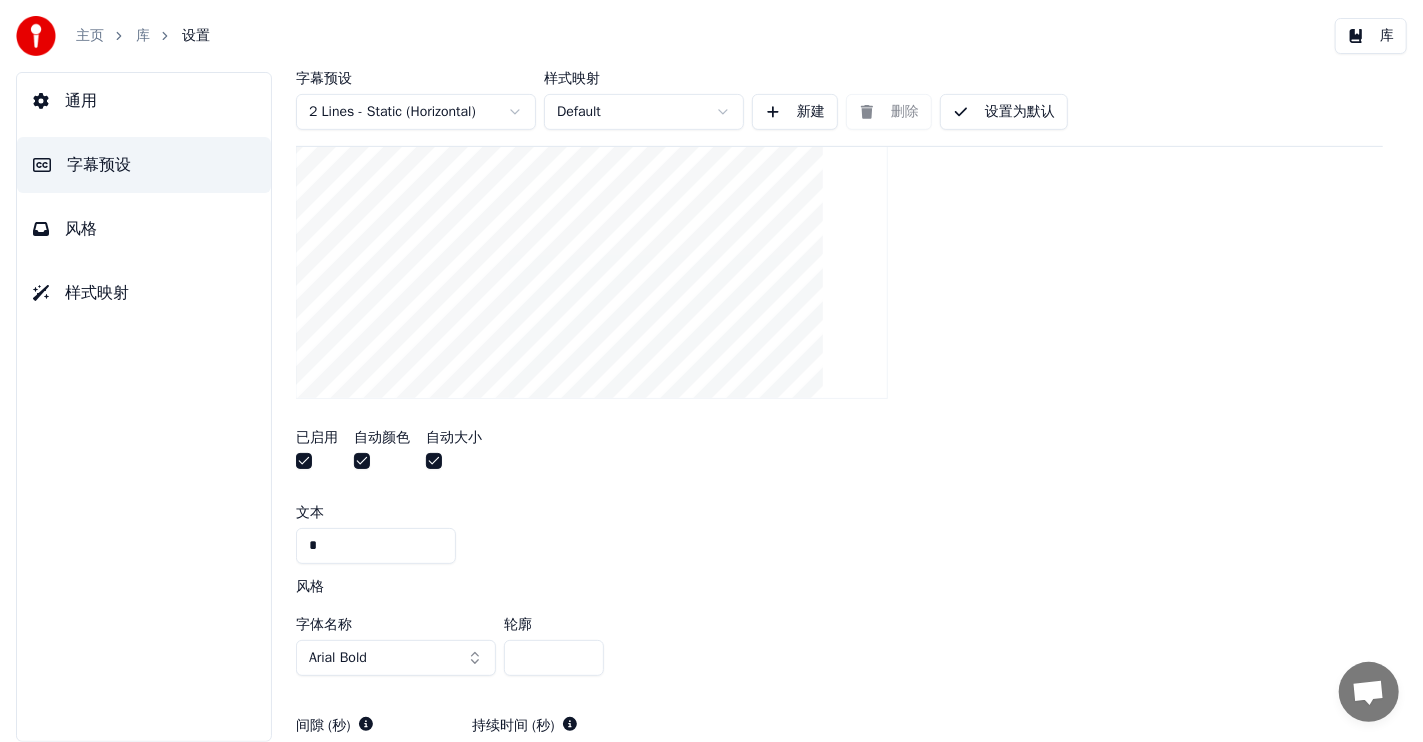 click at bounding box center (304, 461) 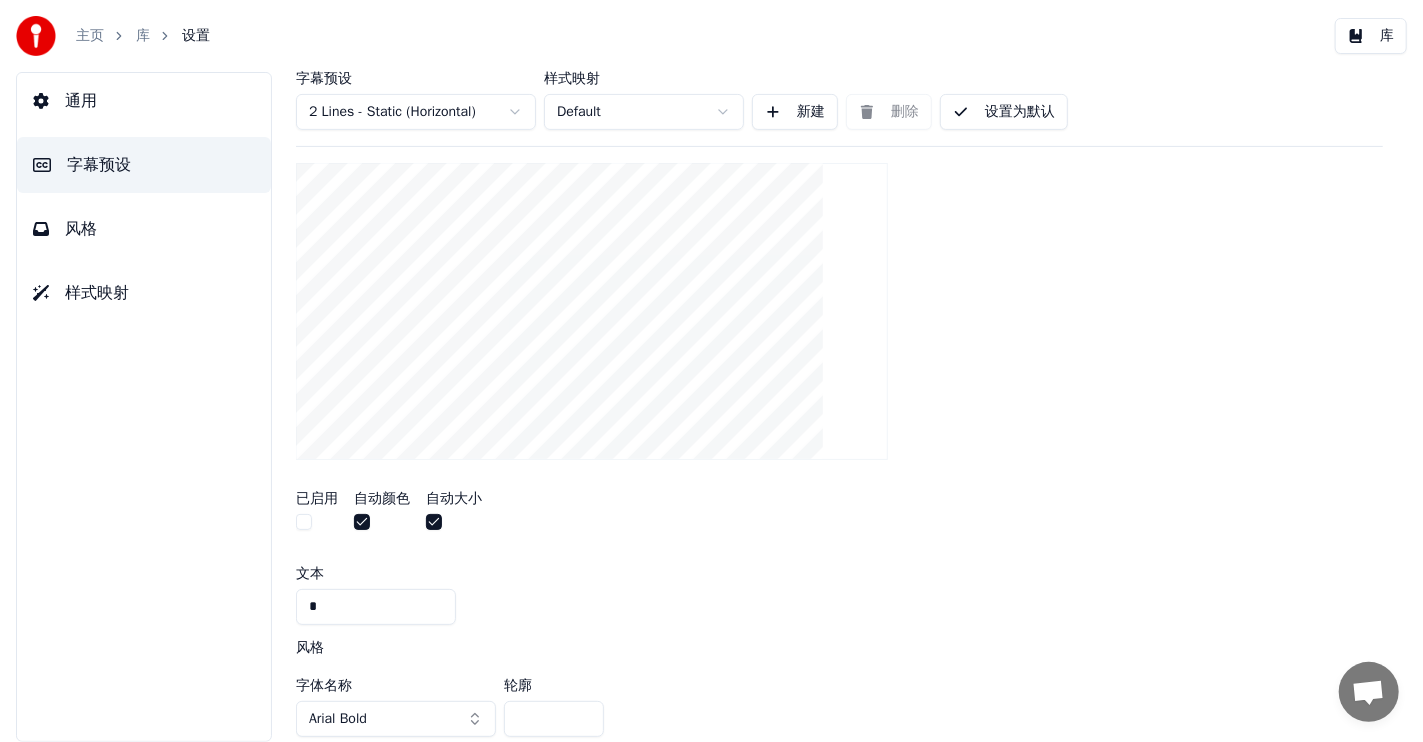scroll, scrollTop: 199, scrollLeft: 0, axis: vertical 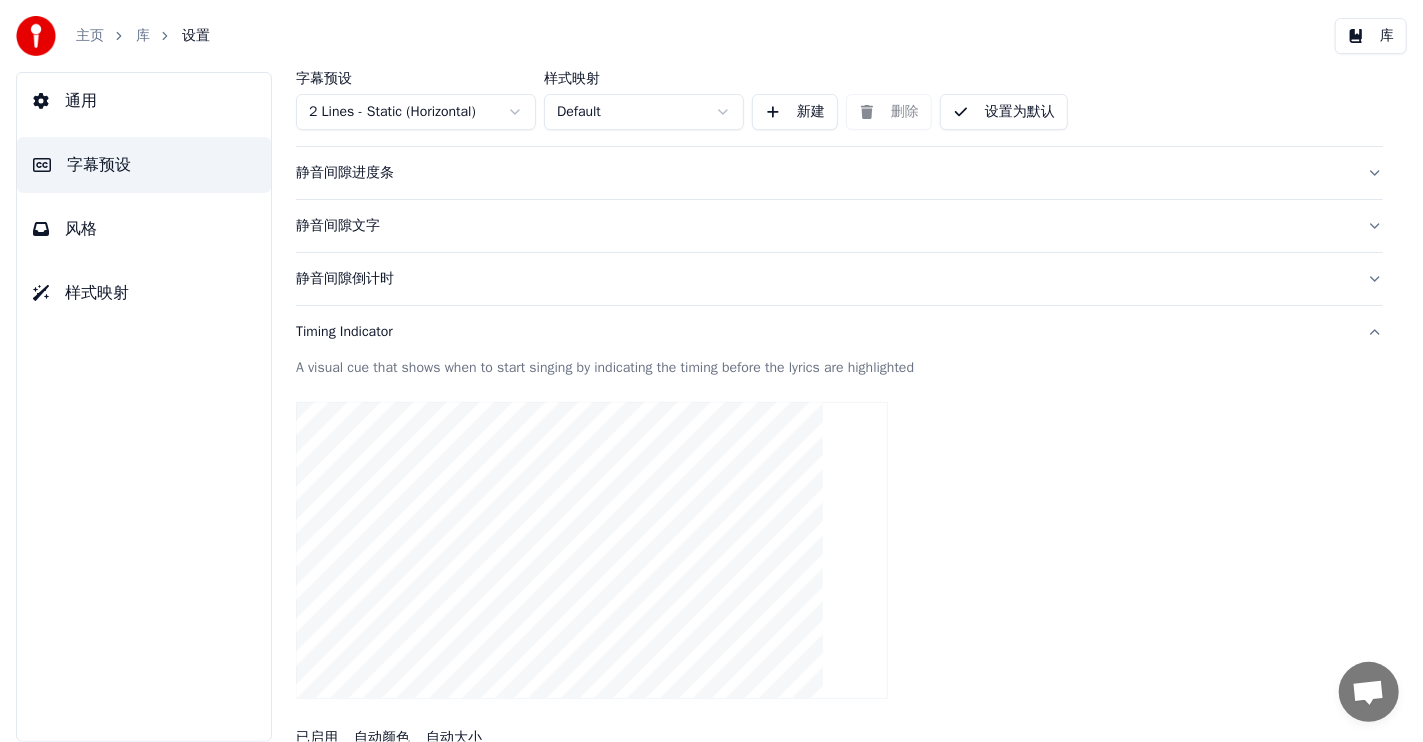 click on "Timing Indicator" at bounding box center [823, 332] 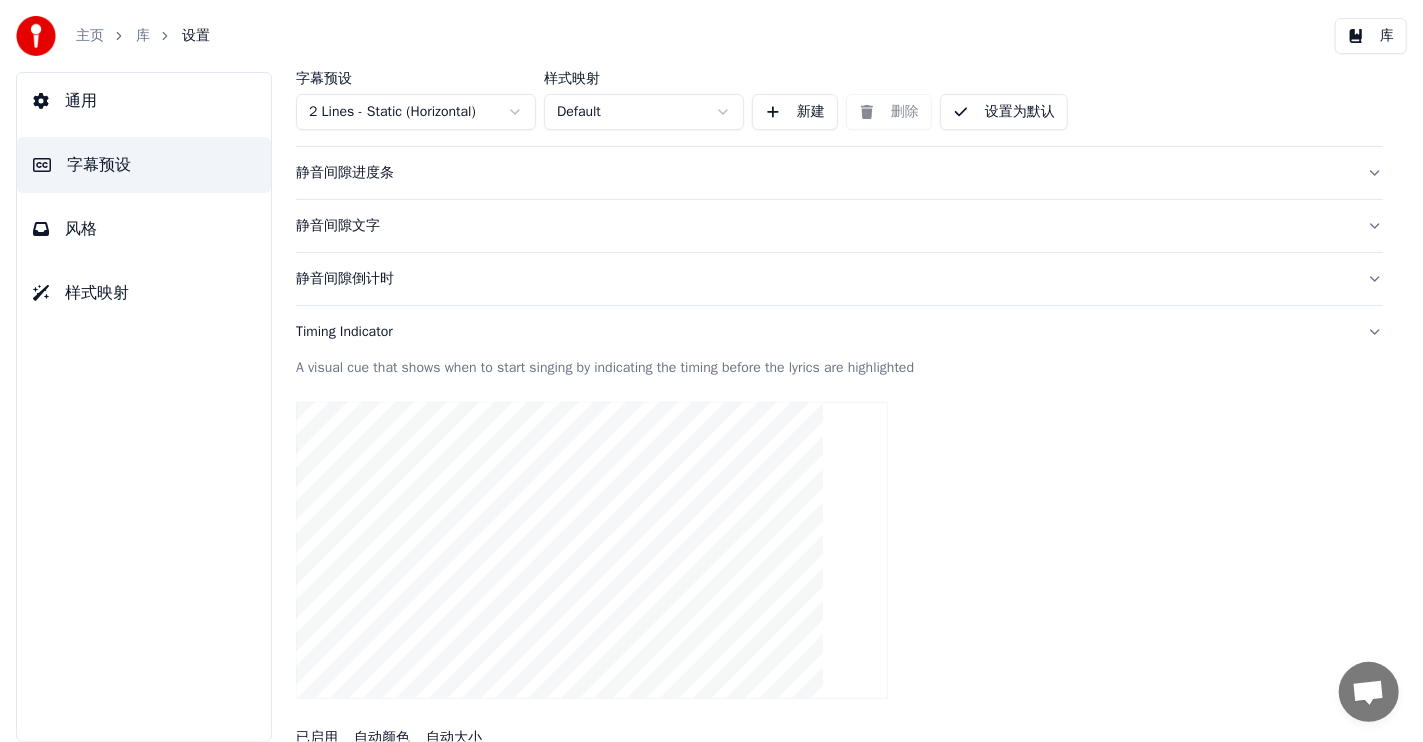scroll, scrollTop: 143, scrollLeft: 0, axis: vertical 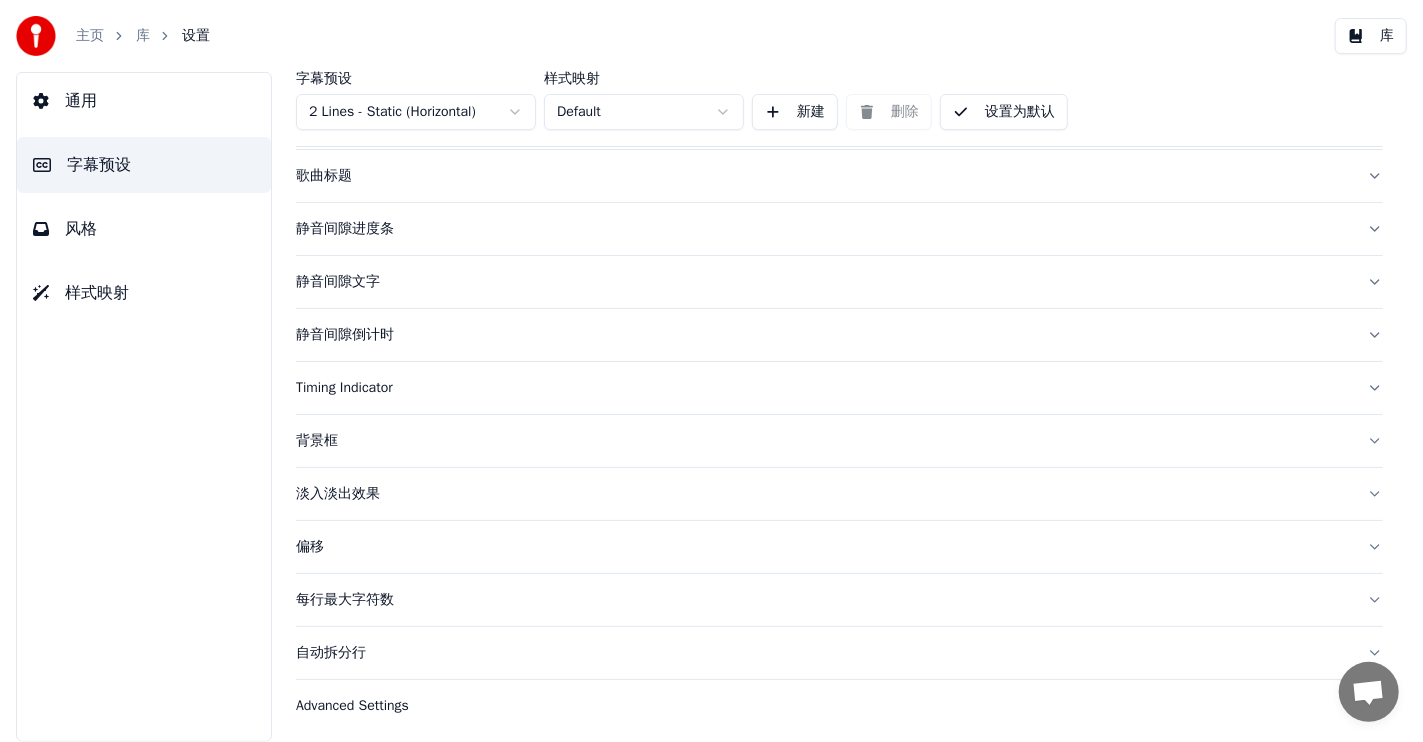 click on "静音间隙倒计时" at bounding box center (823, 335) 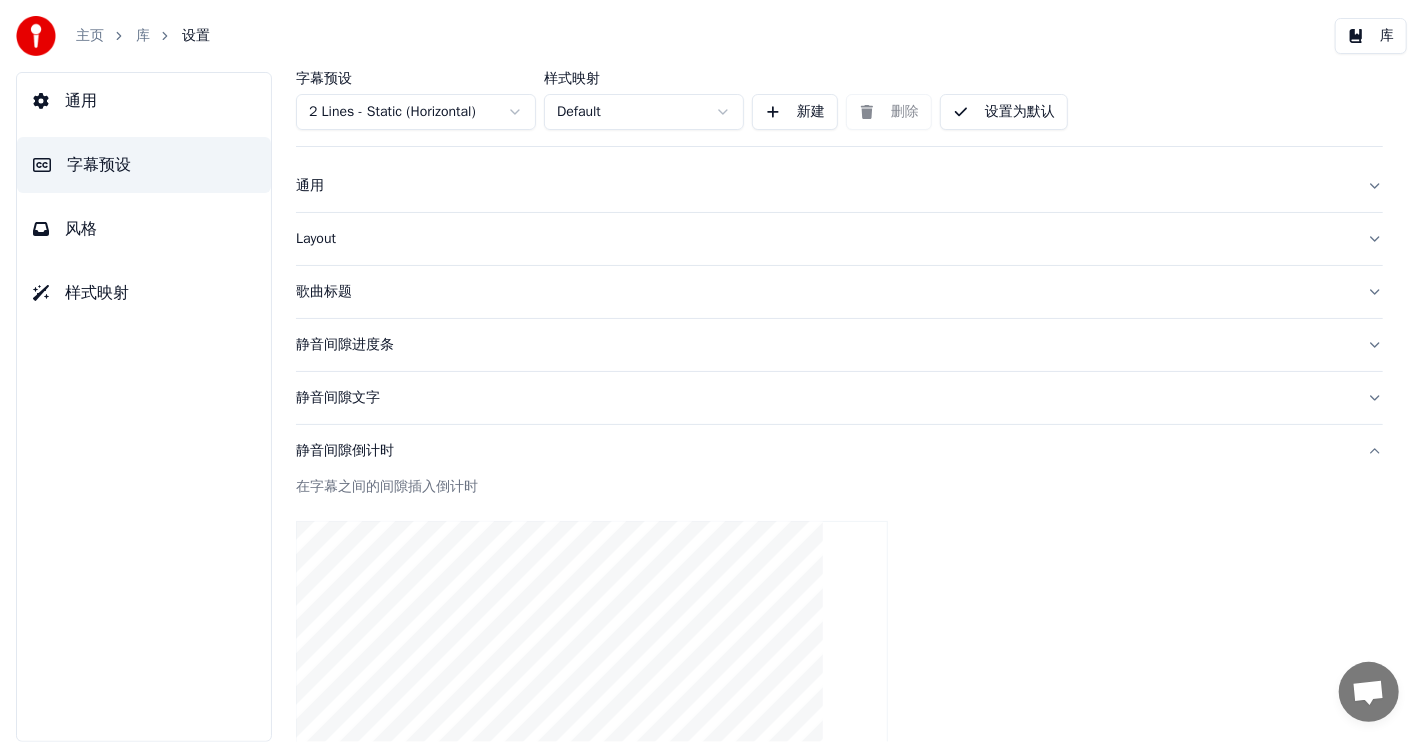scroll, scrollTop: 0, scrollLeft: 0, axis: both 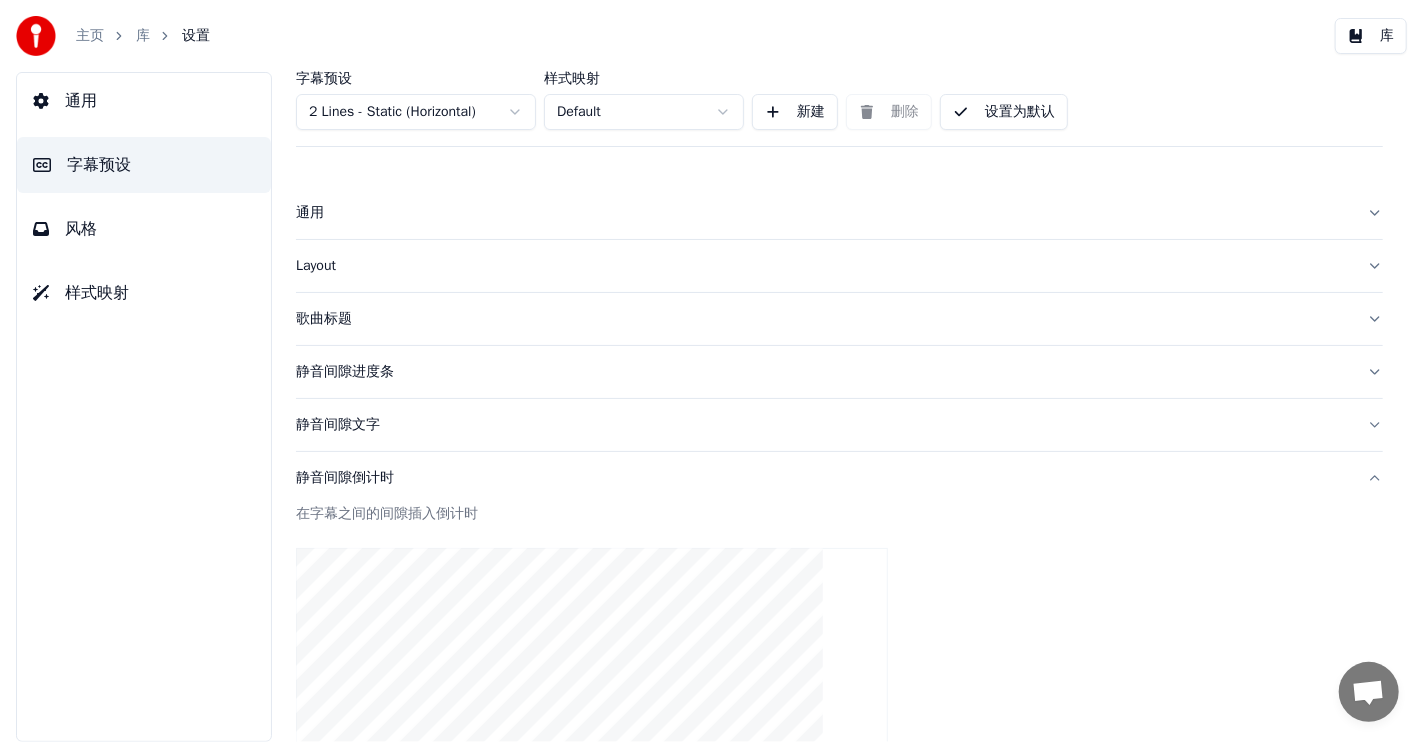 click on "静音间隙倒计时" at bounding box center [823, 478] 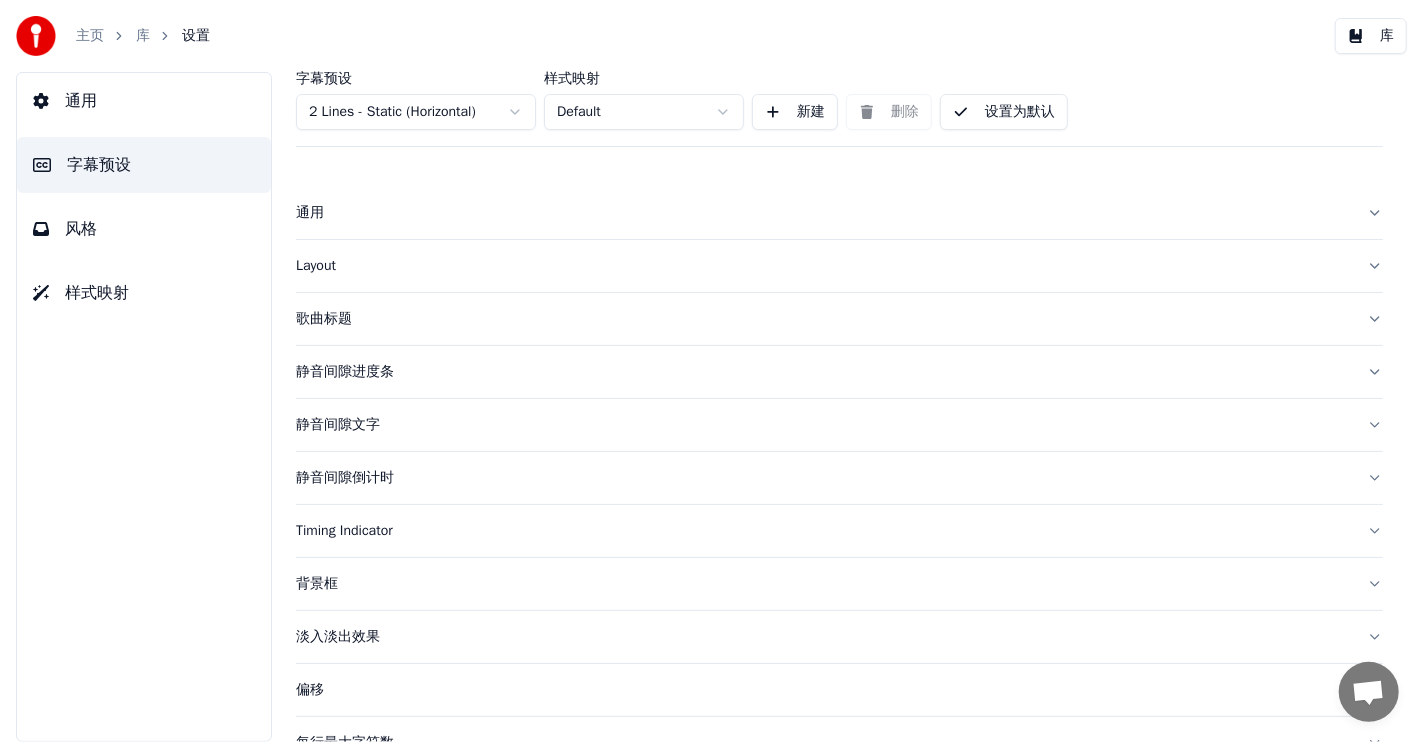 click on "静音间隙文字" at bounding box center [823, 425] 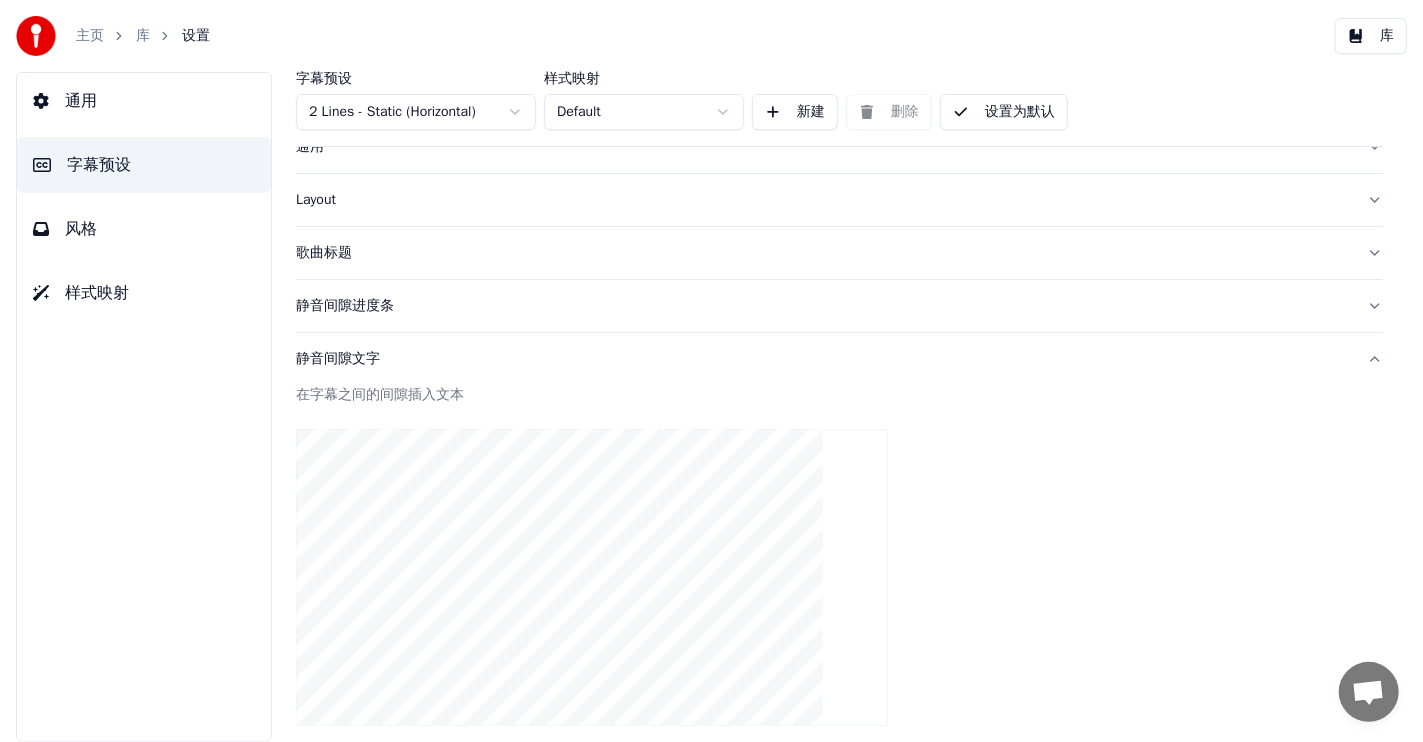 scroll, scrollTop: 199, scrollLeft: 0, axis: vertical 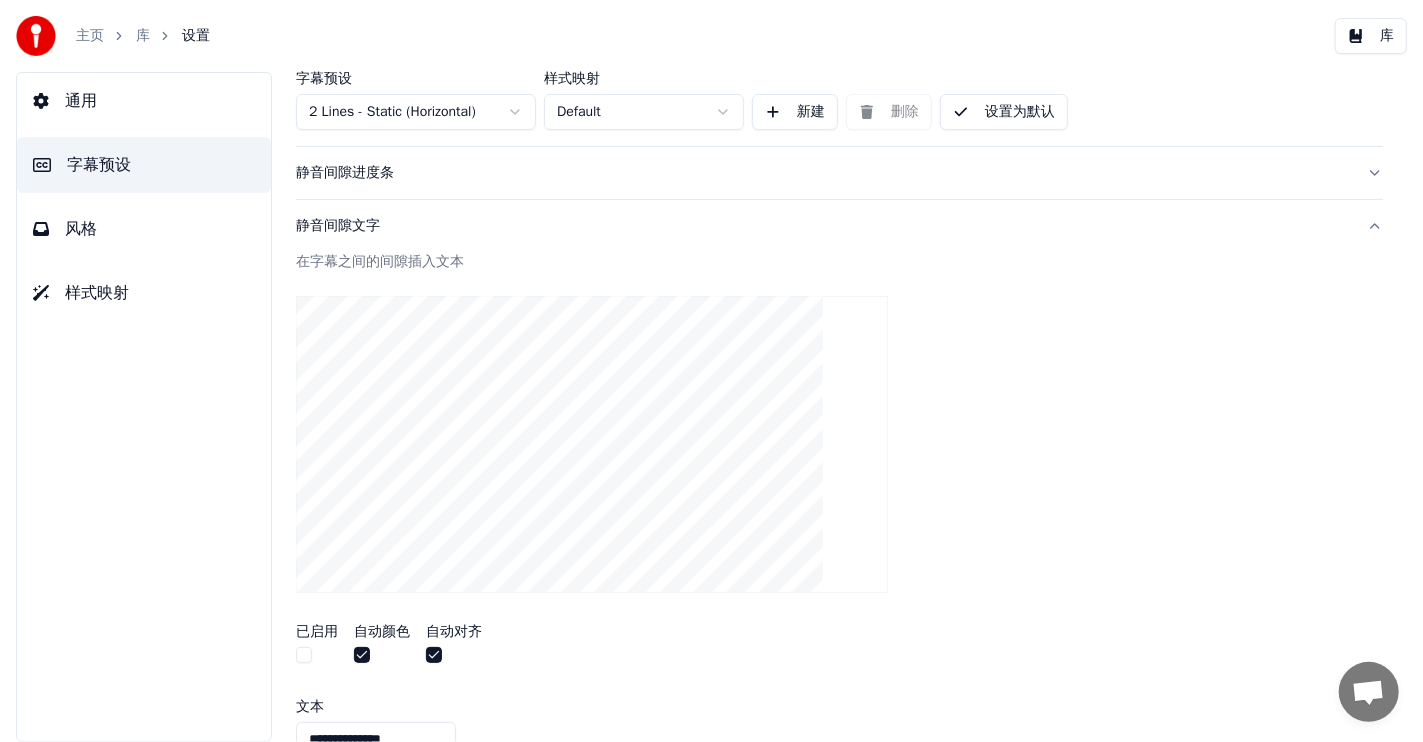 click at bounding box center [304, 655] 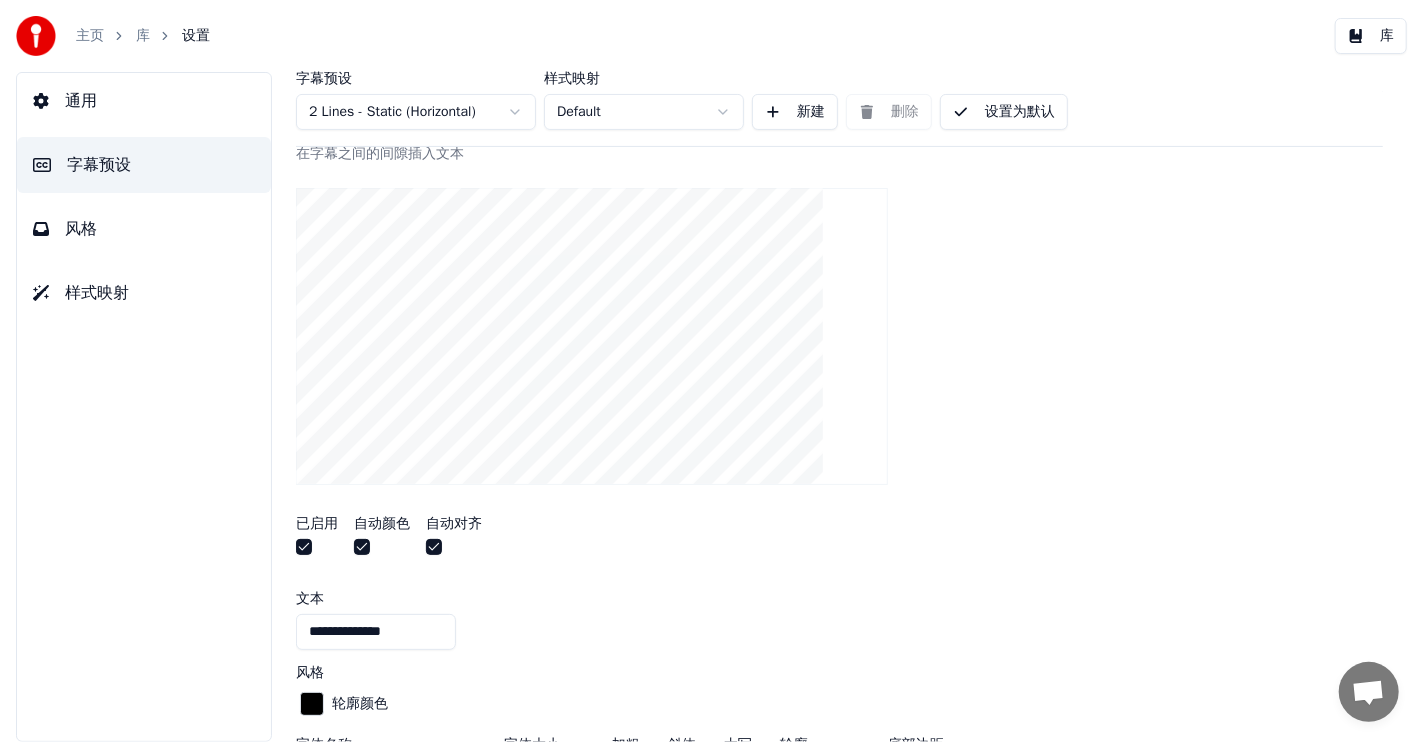 scroll, scrollTop: 300, scrollLeft: 0, axis: vertical 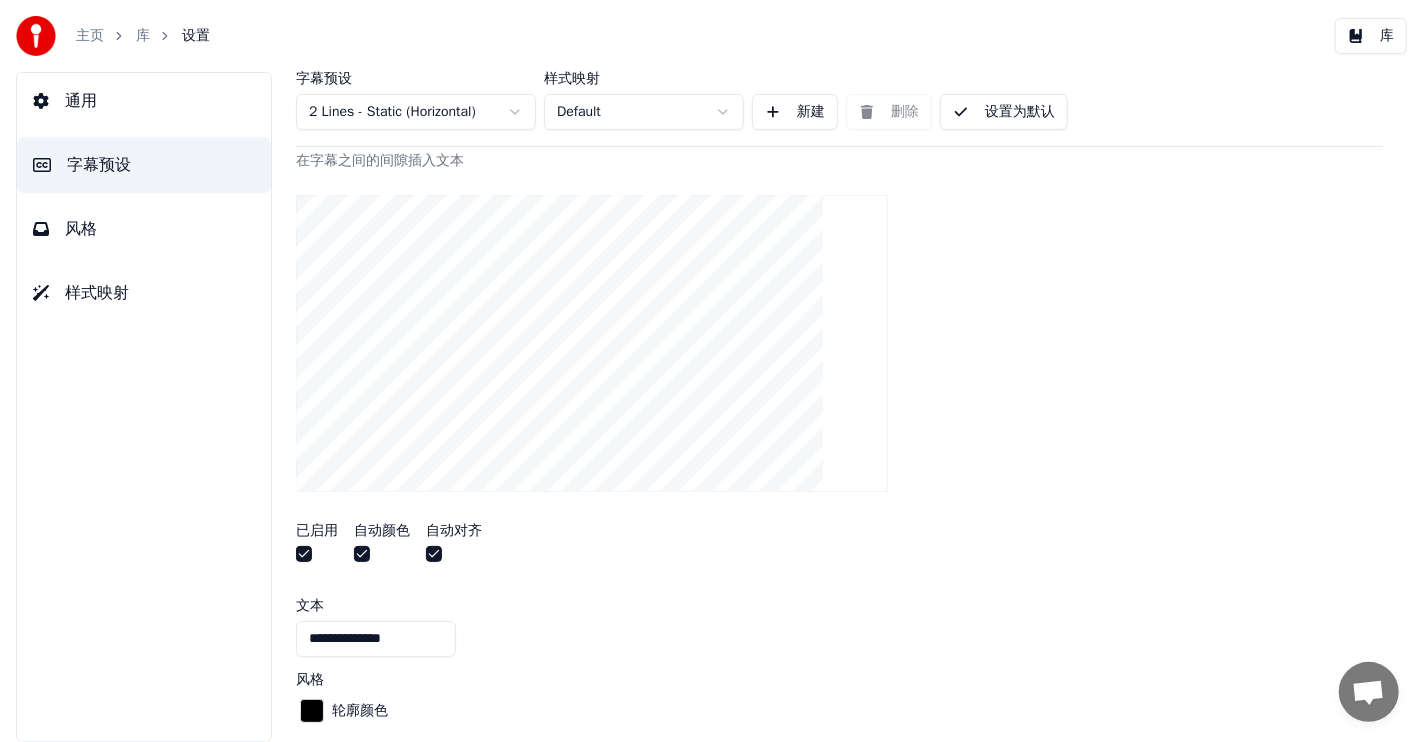 click at bounding box center (362, 554) 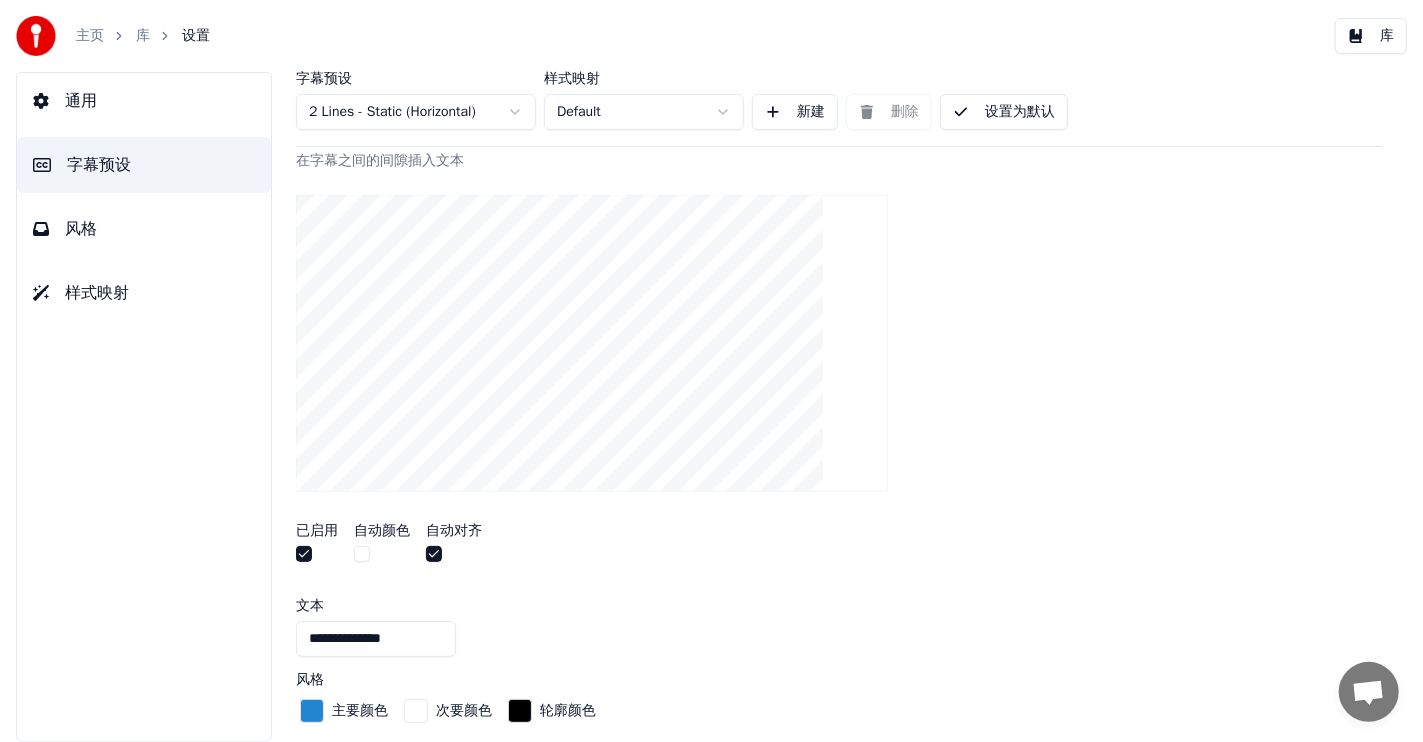 click at bounding box center [312, 711] 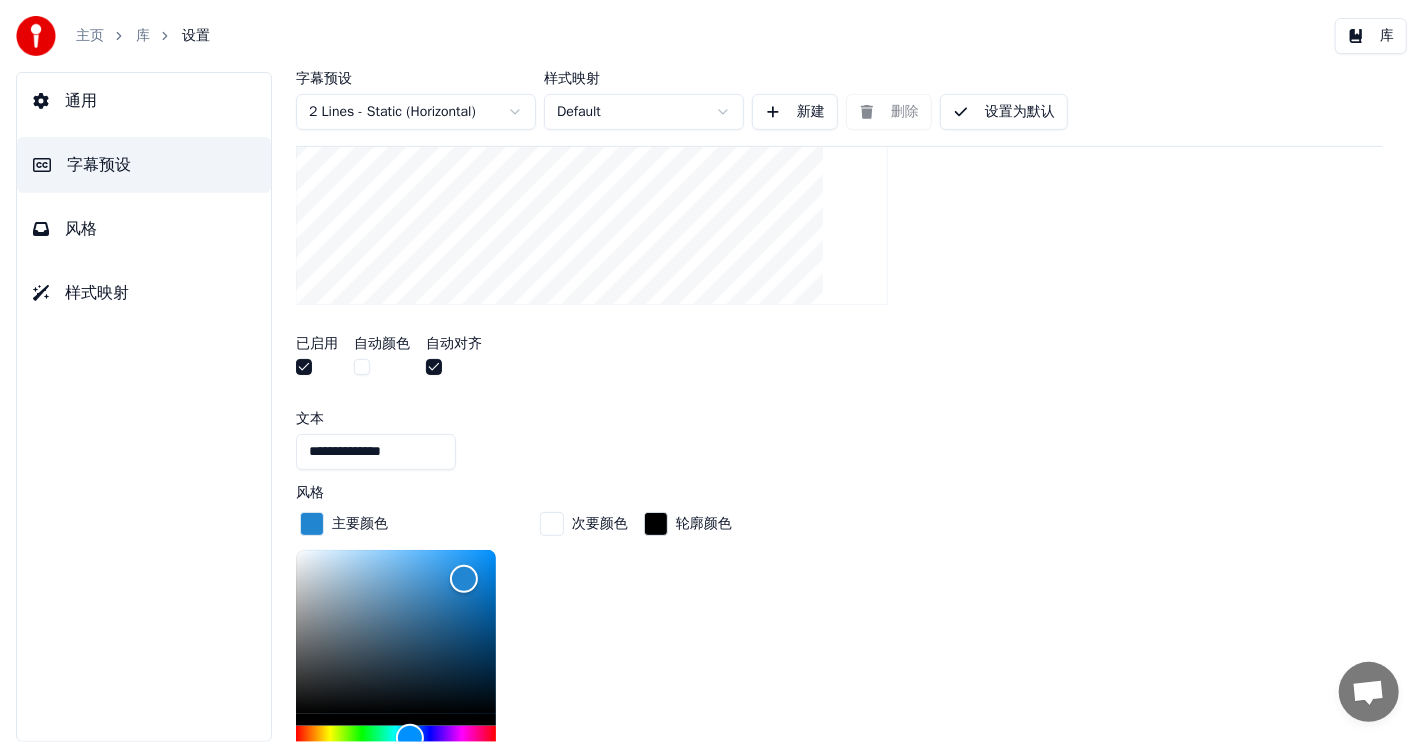 scroll, scrollTop: 499, scrollLeft: 0, axis: vertical 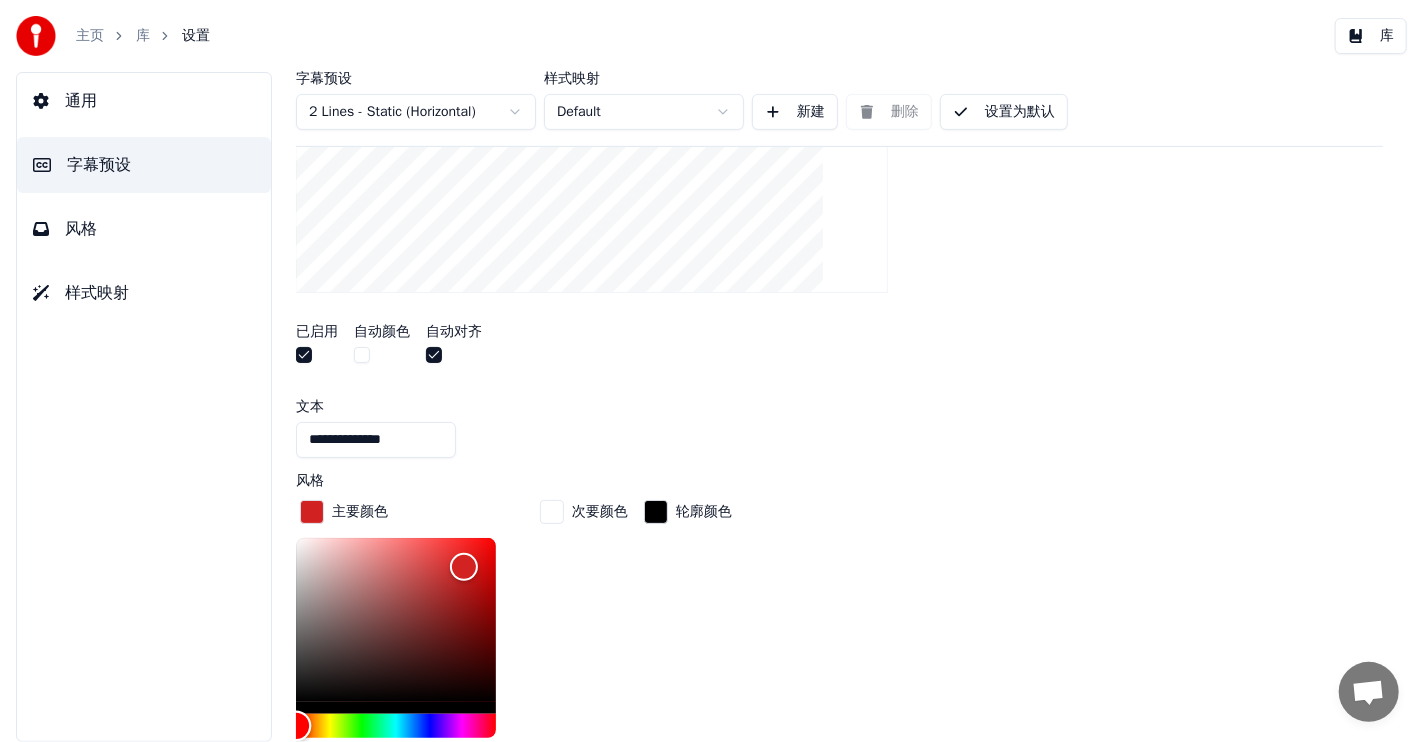 drag, startPoint x: 311, startPoint y: 717, endPoint x: 334, endPoint y: 688, distance: 37.01351 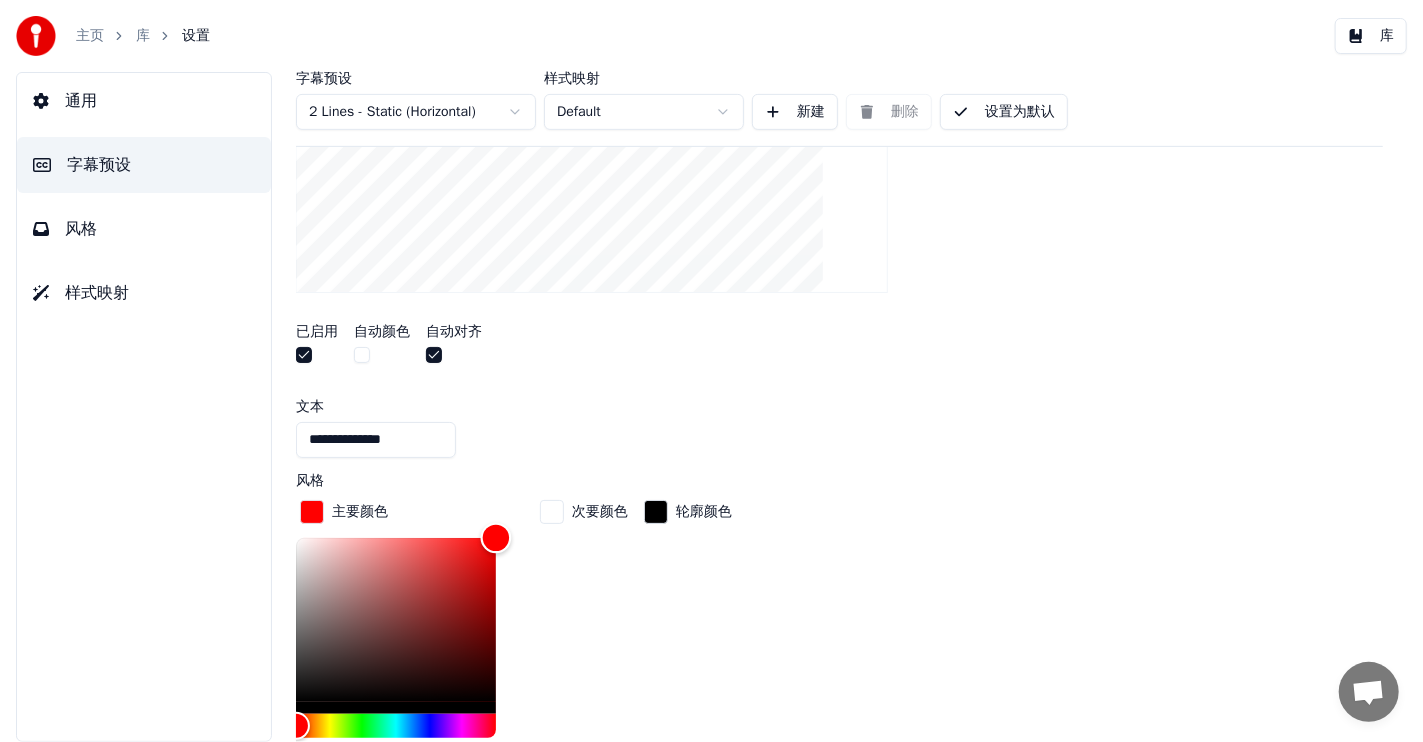 drag, startPoint x: 467, startPoint y: 559, endPoint x: 524, endPoint y: 519, distance: 69.63476 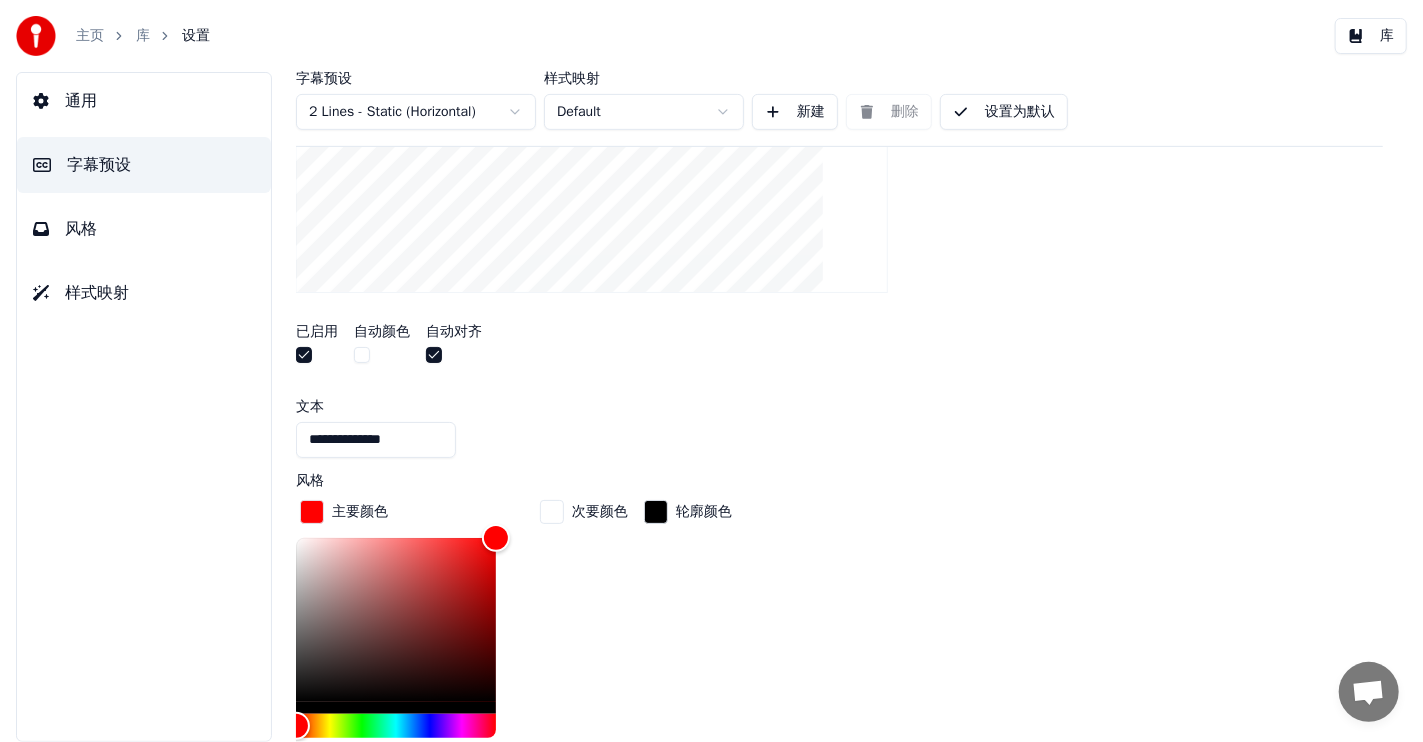 click on "**********" at bounding box center (839, 531) 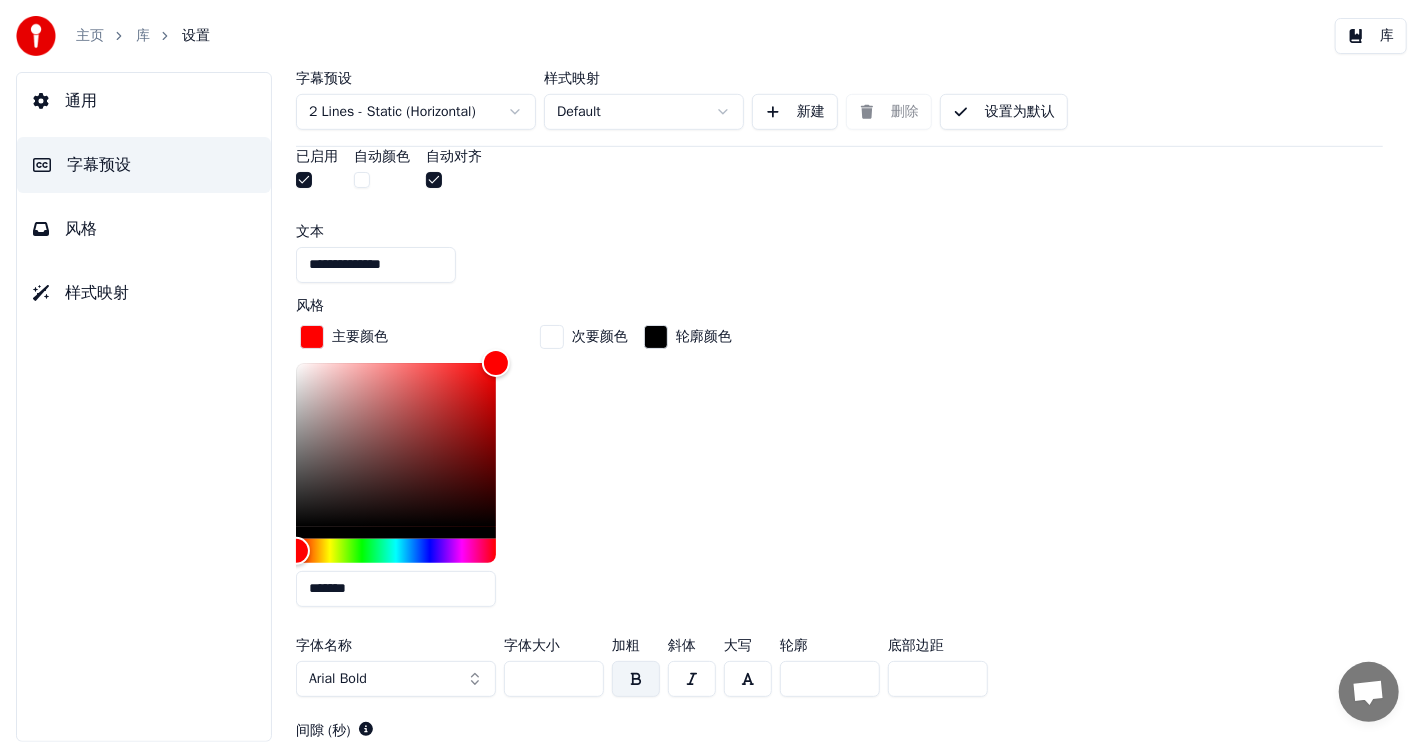 scroll, scrollTop: 700, scrollLeft: 0, axis: vertical 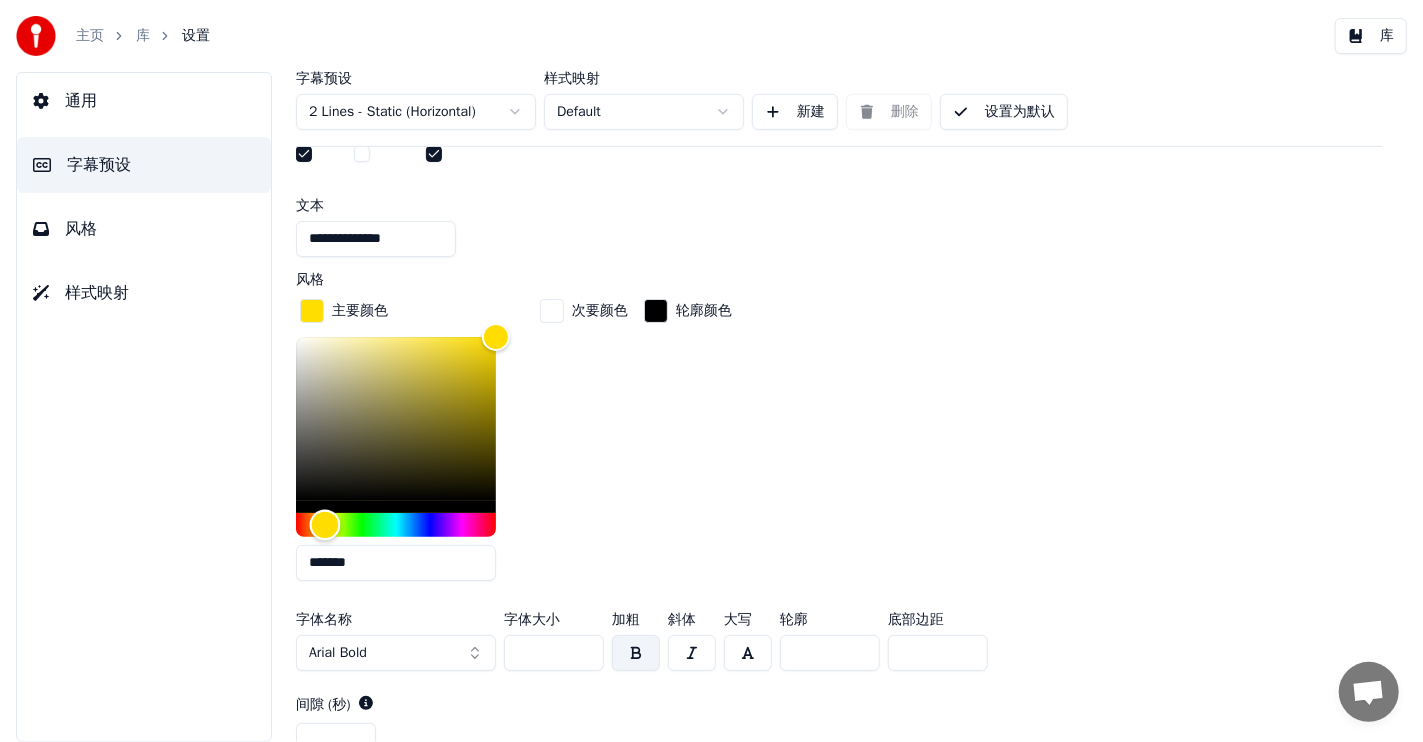 type on "*******" 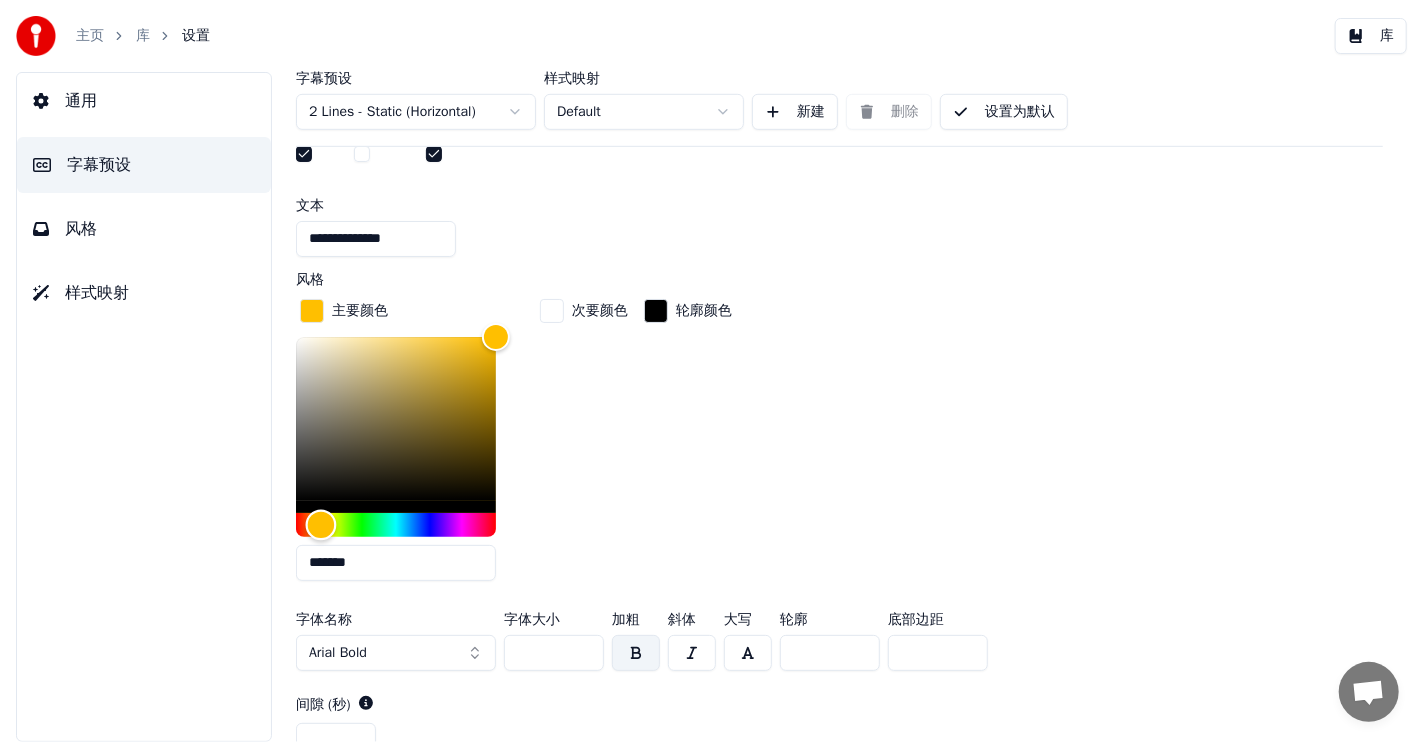 drag, startPoint x: 303, startPoint y: 524, endPoint x: 321, endPoint y: 525, distance: 18.027756 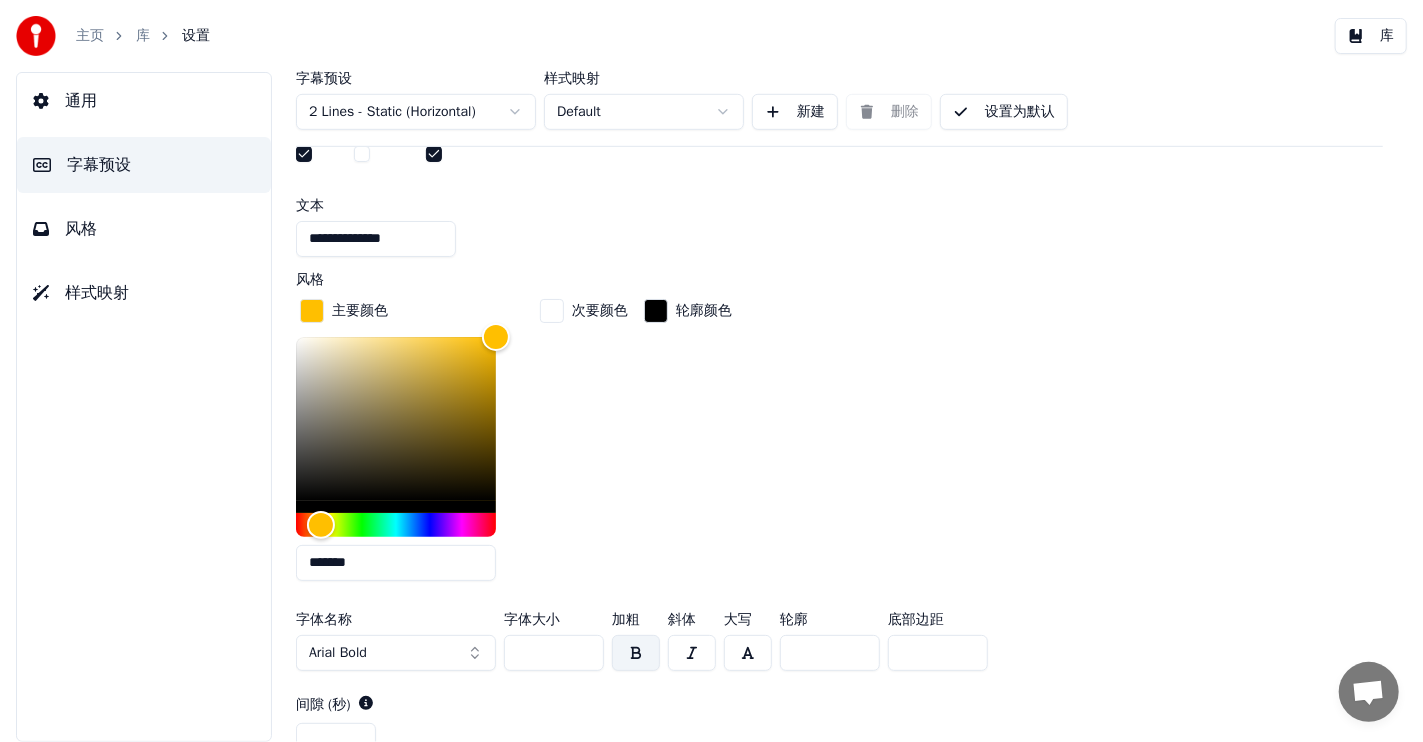 click on "轮廓颜色" at bounding box center [688, 446] 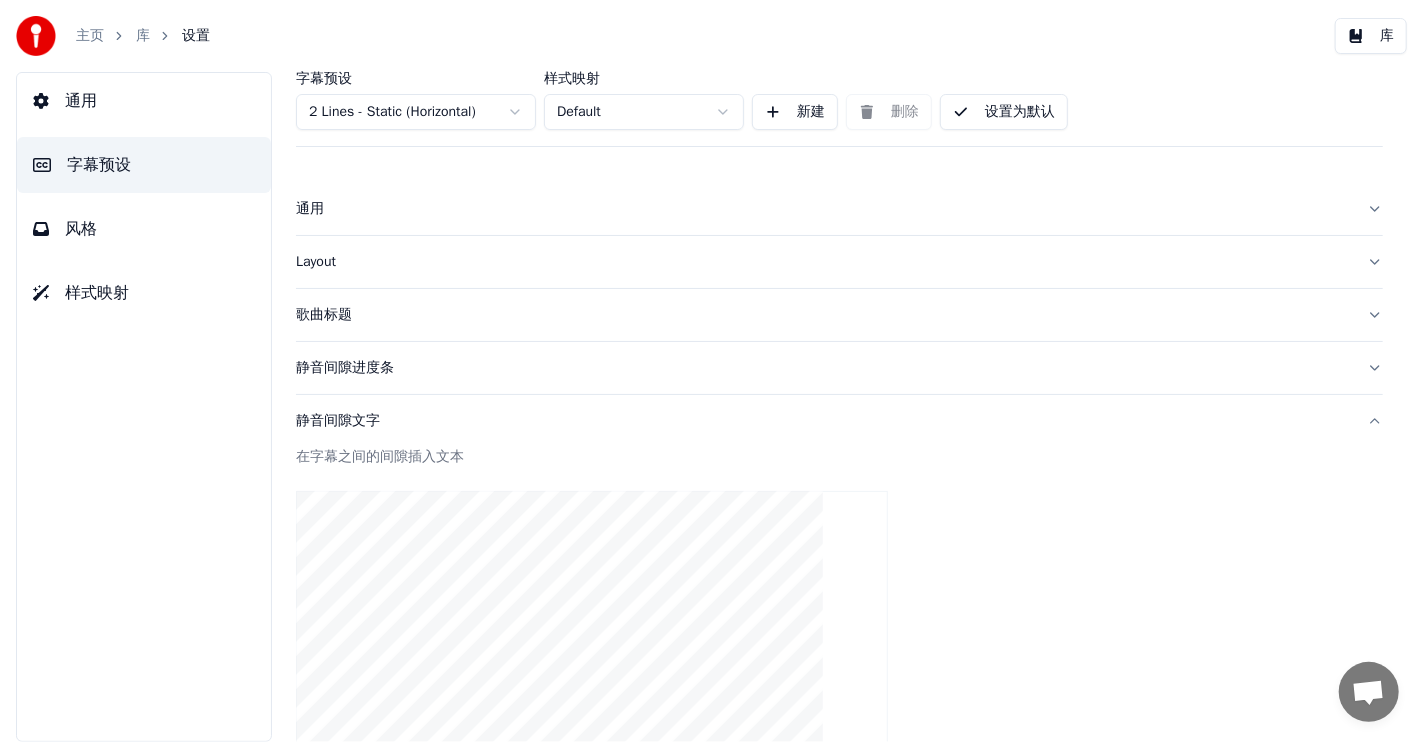 scroll, scrollTop: 0, scrollLeft: 0, axis: both 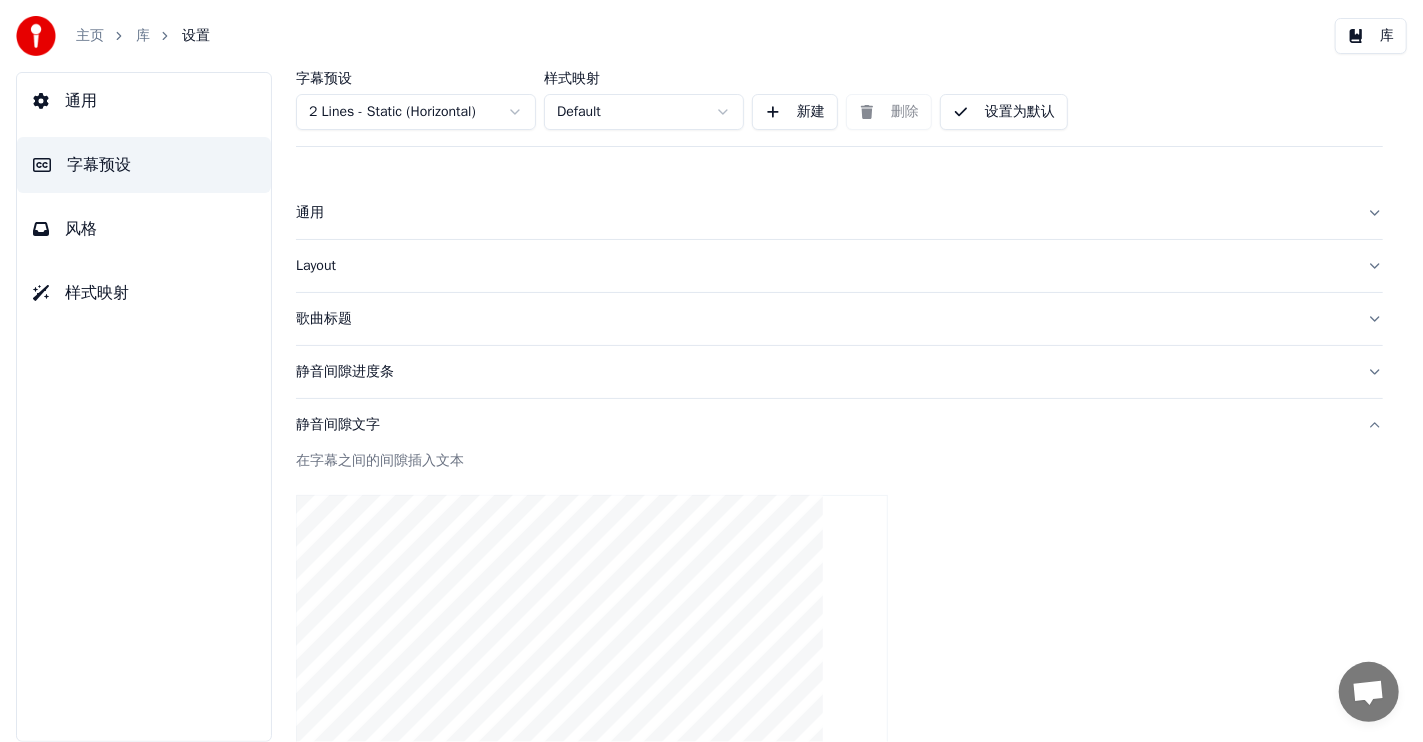 click on "静音间隙文字" at bounding box center [839, 425] 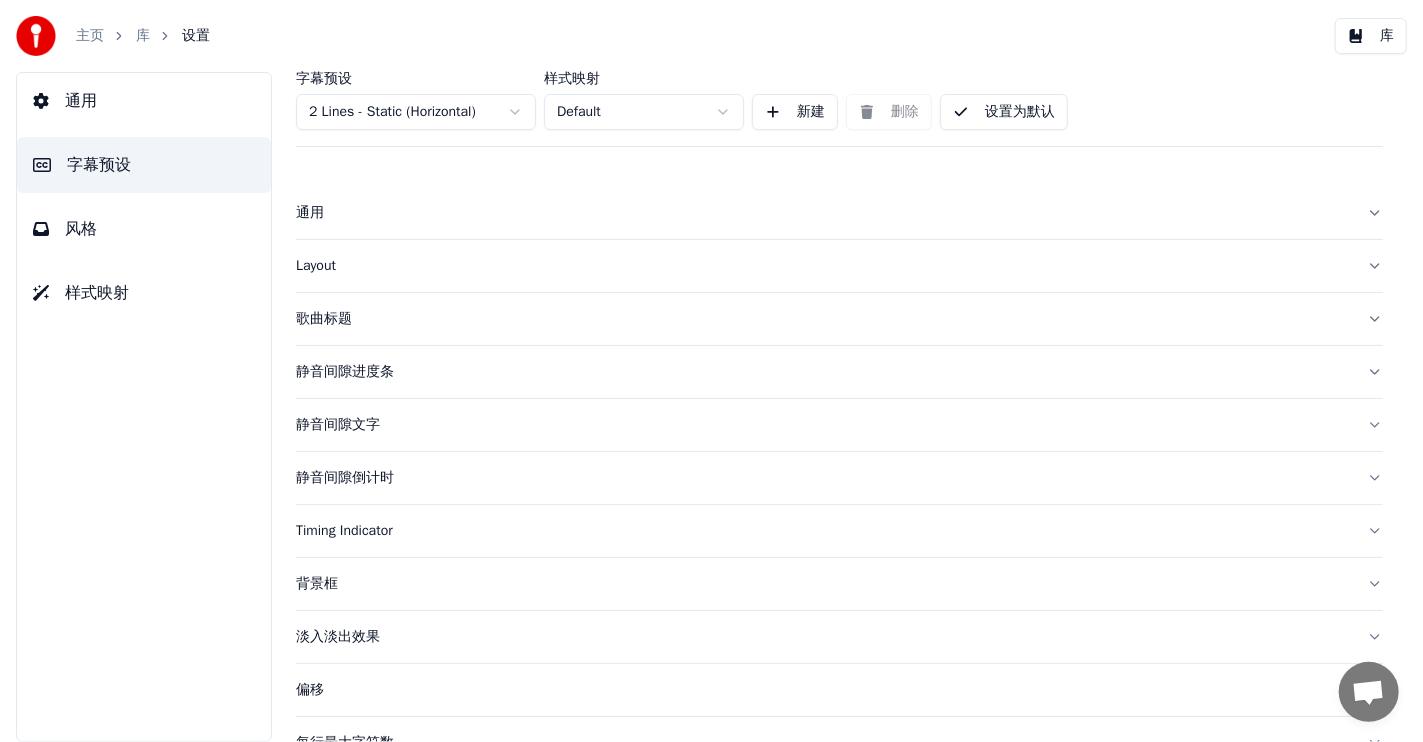 click on "静音间隙文字" at bounding box center [823, 425] 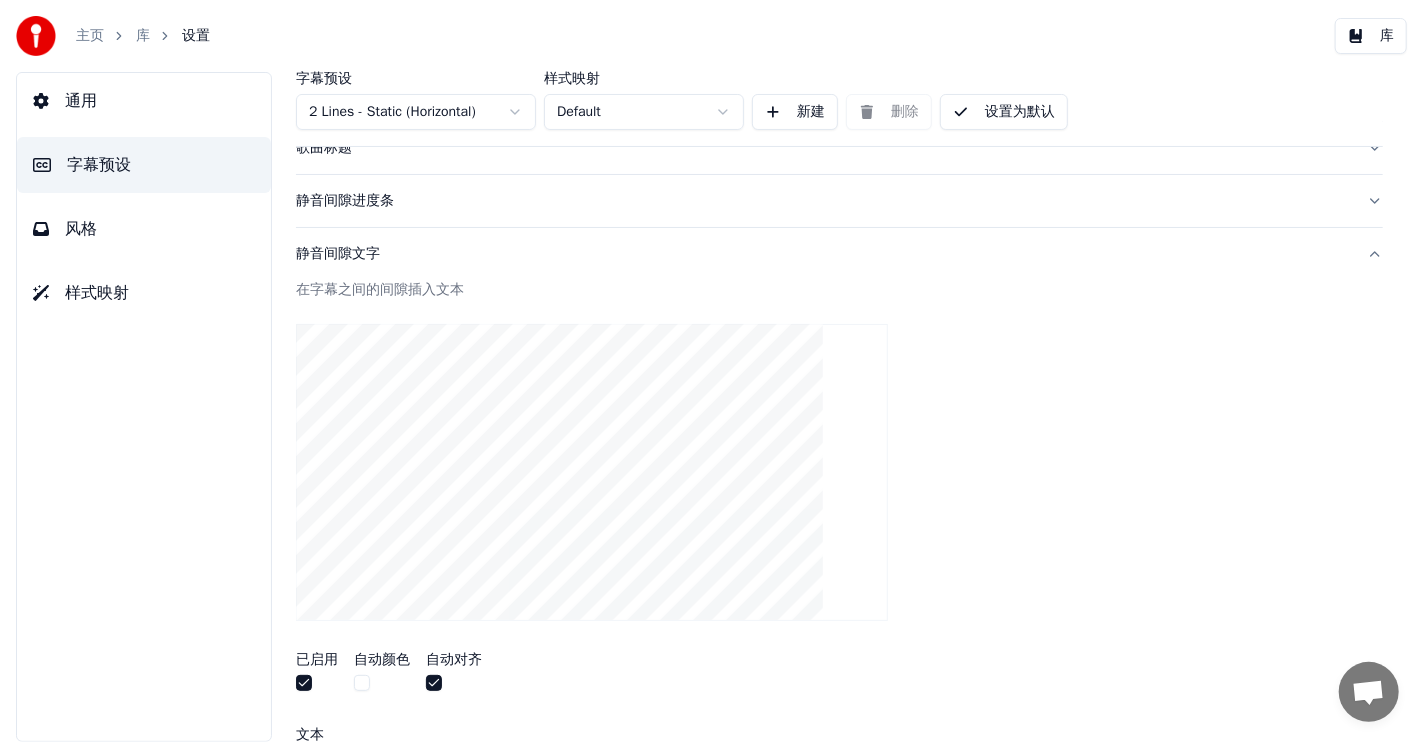 scroll, scrollTop: 399, scrollLeft: 0, axis: vertical 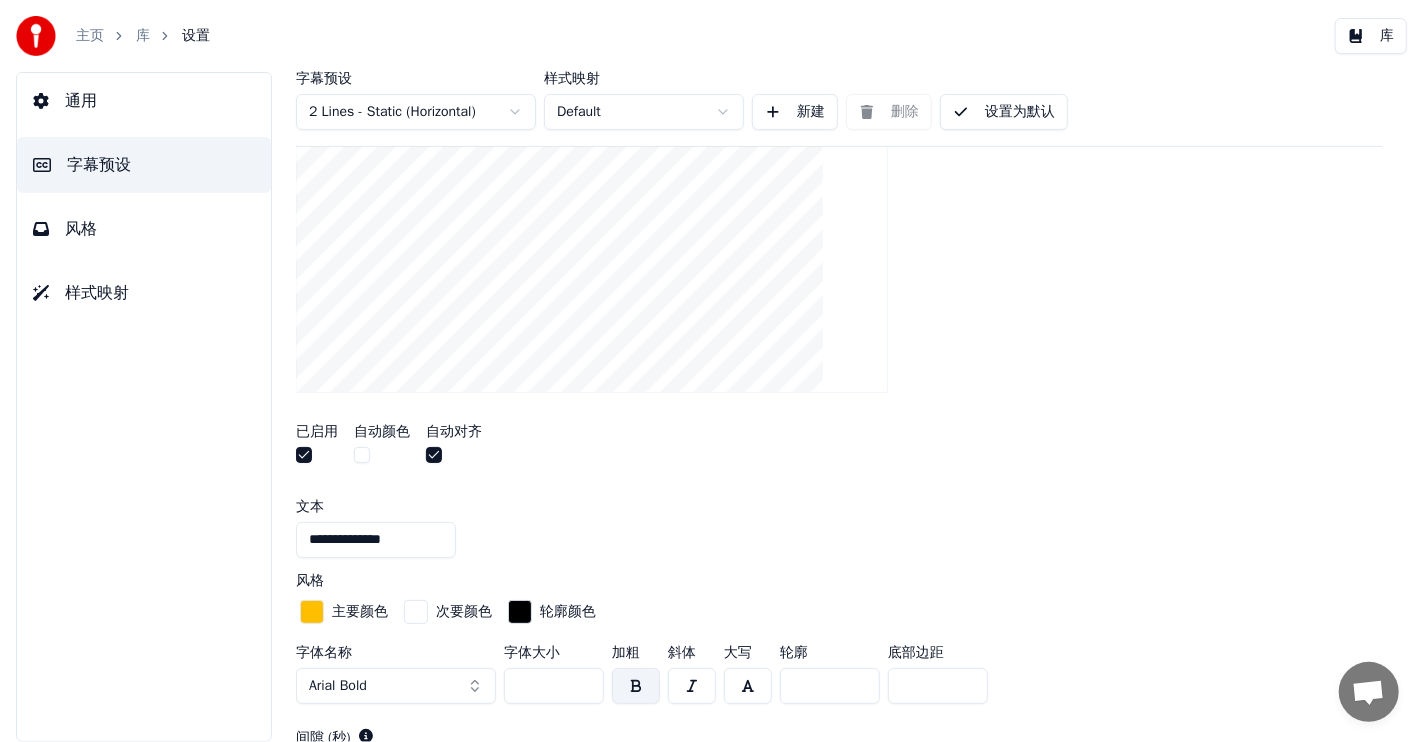 click on "库" at bounding box center [143, 36] 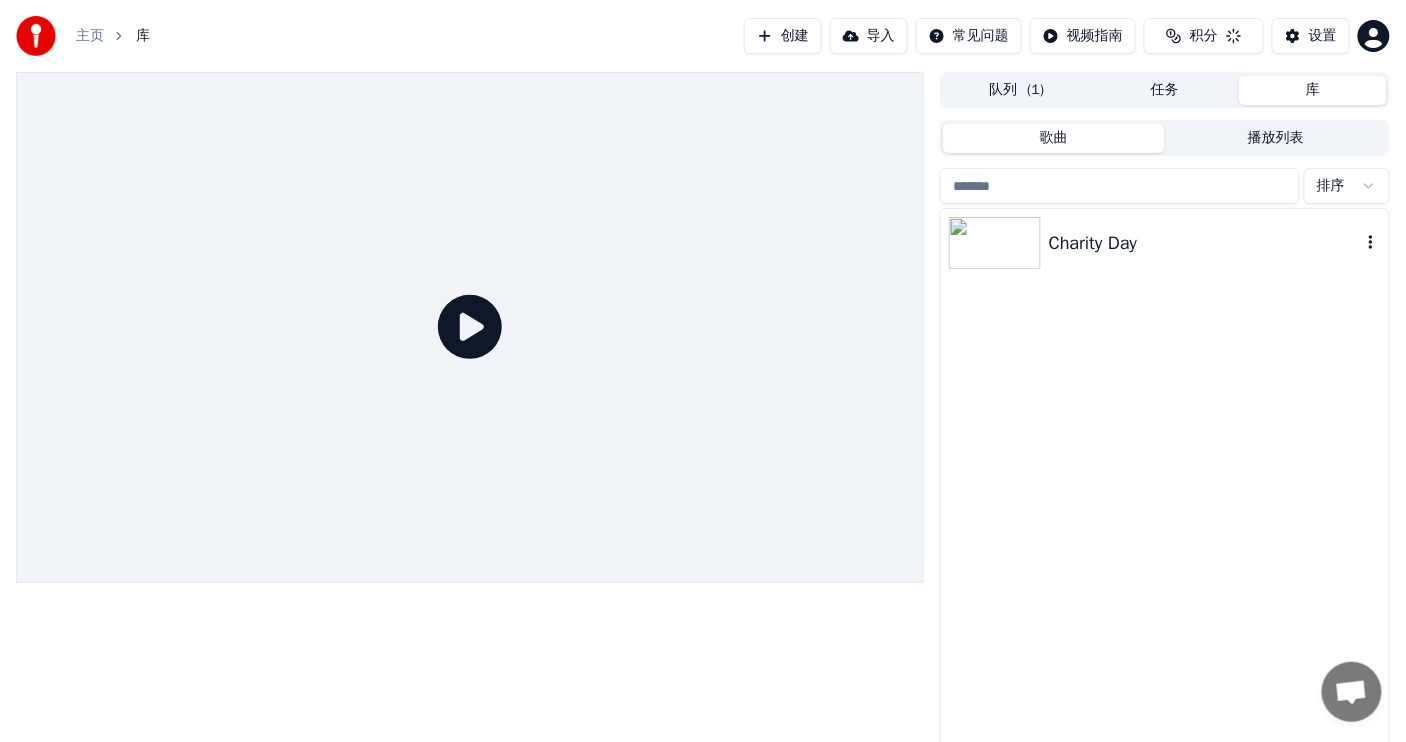 click on "Charity Day" at bounding box center [1205, 243] 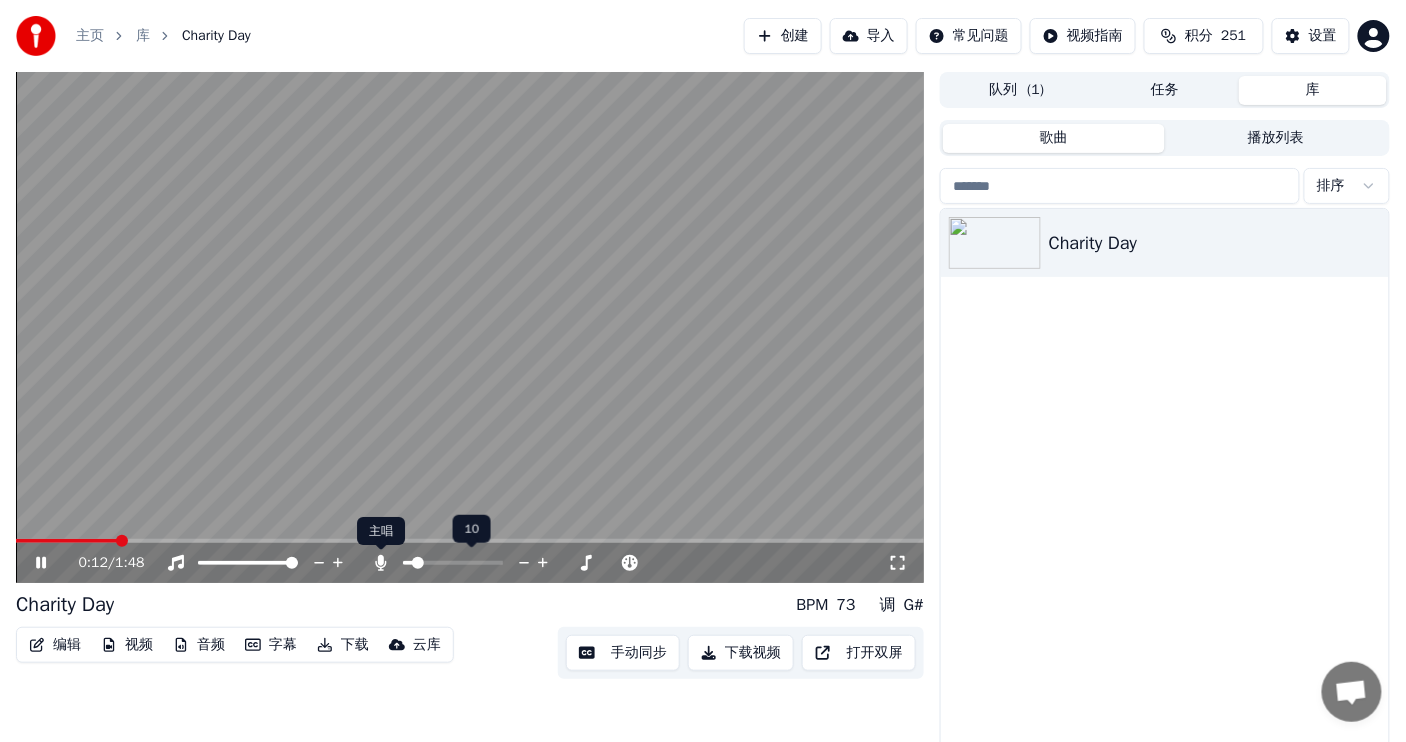 click 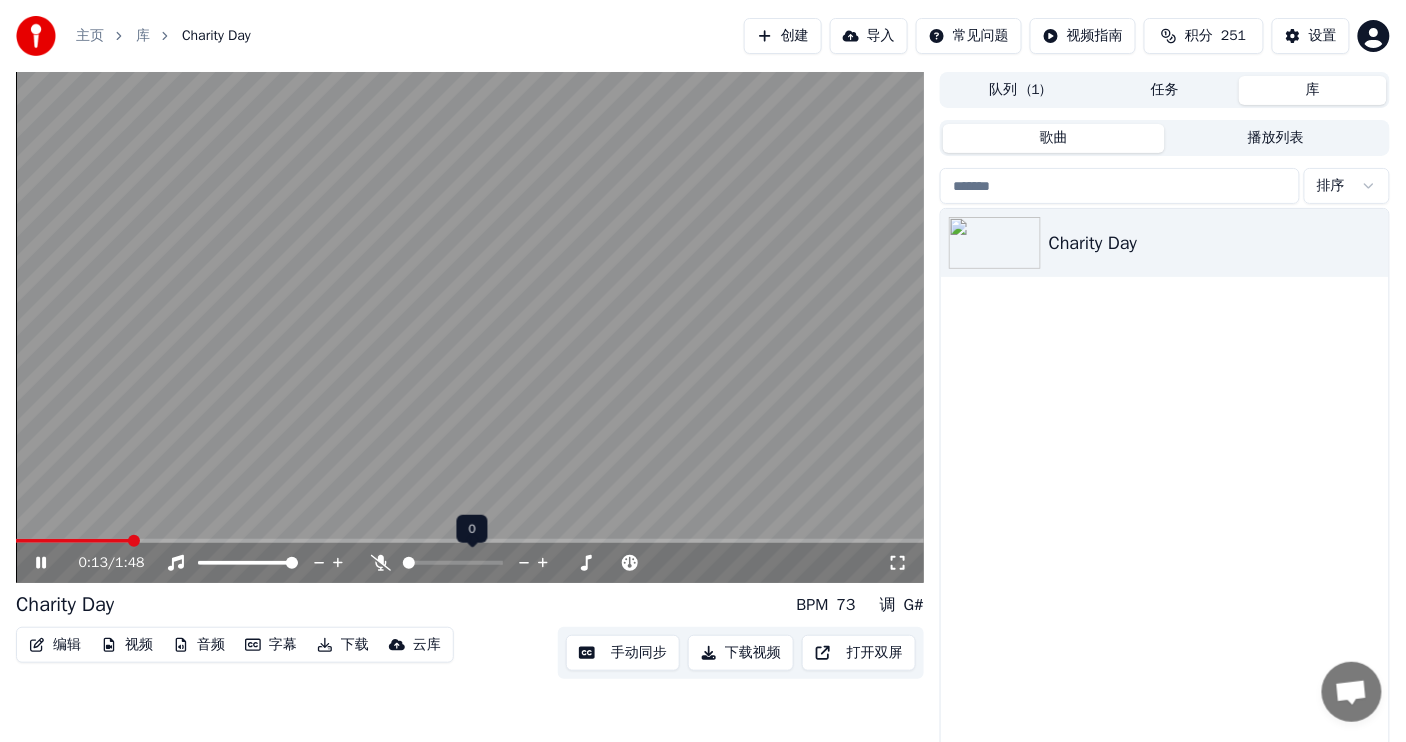 click 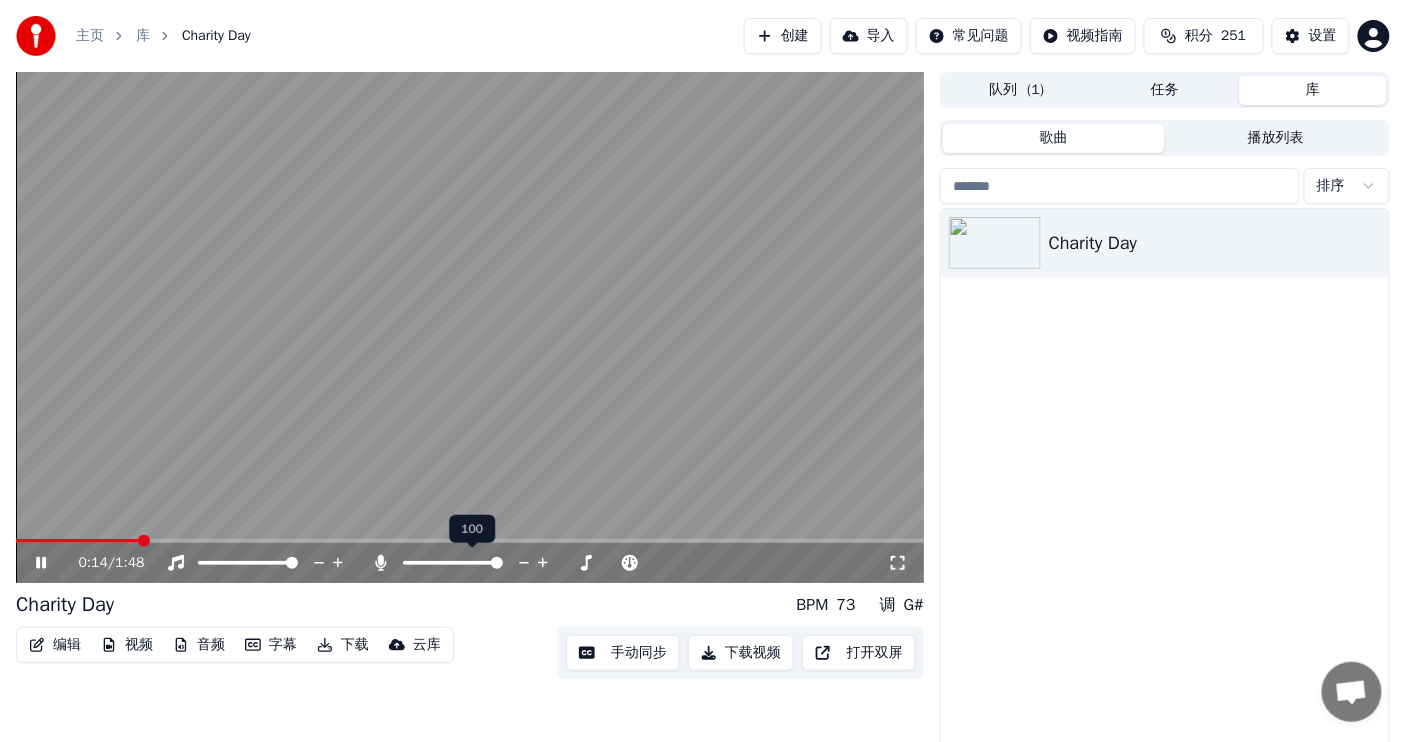 click at bounding box center [471, 563] 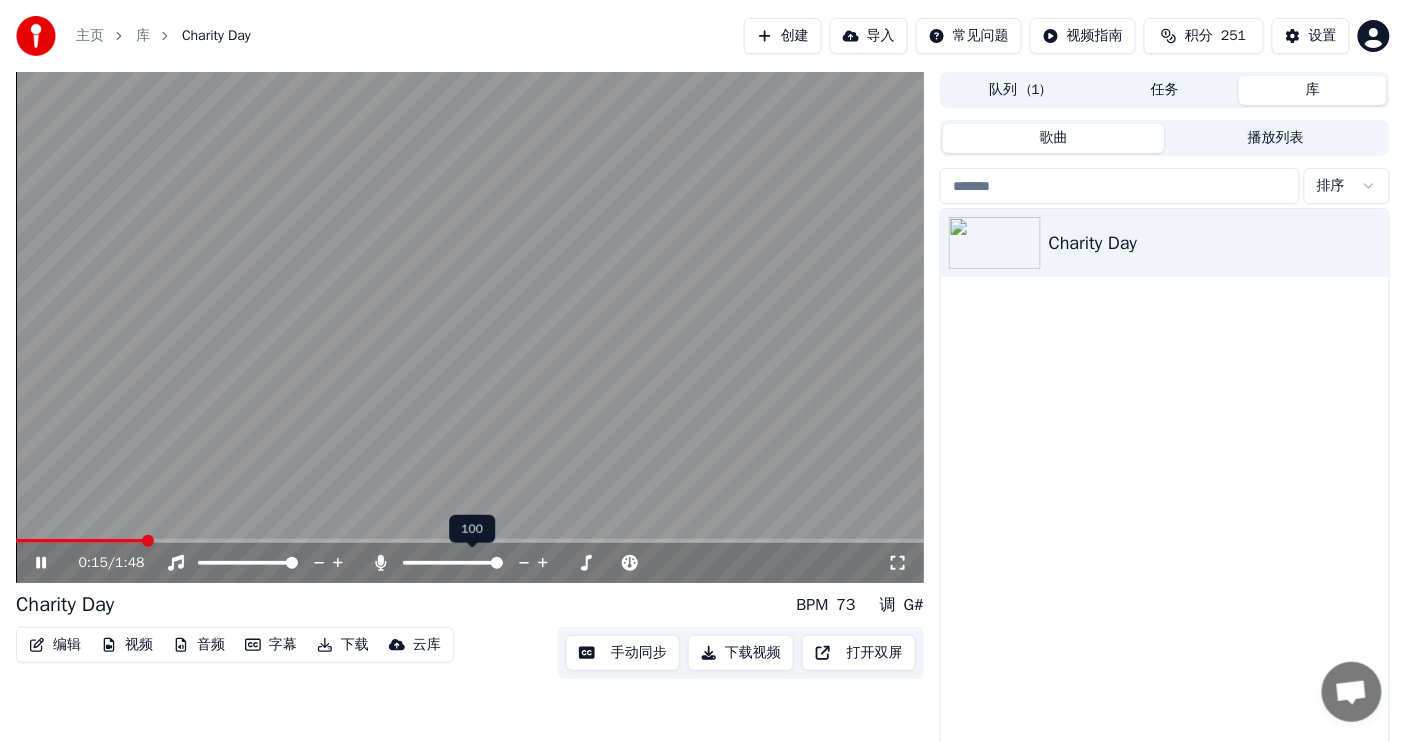 click at bounding box center [471, 563] 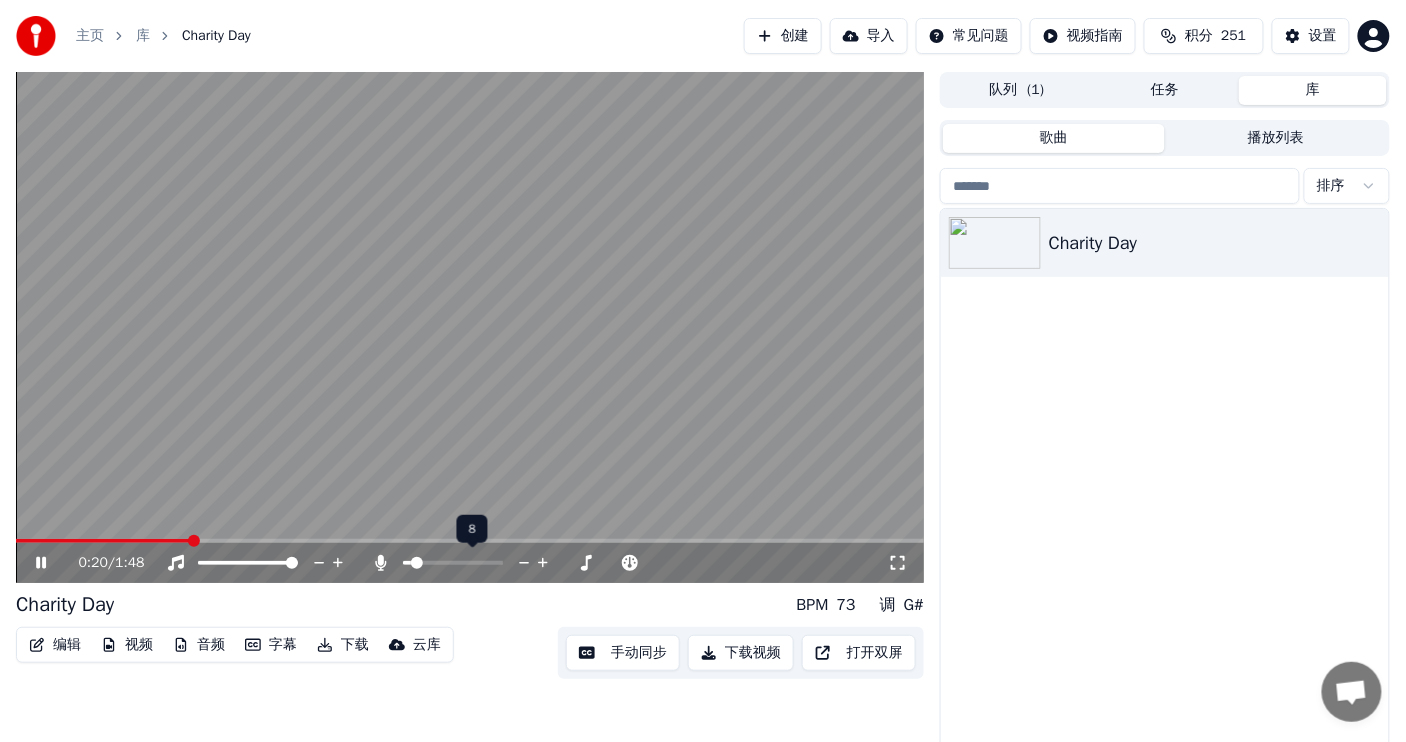 click at bounding box center (417, 563) 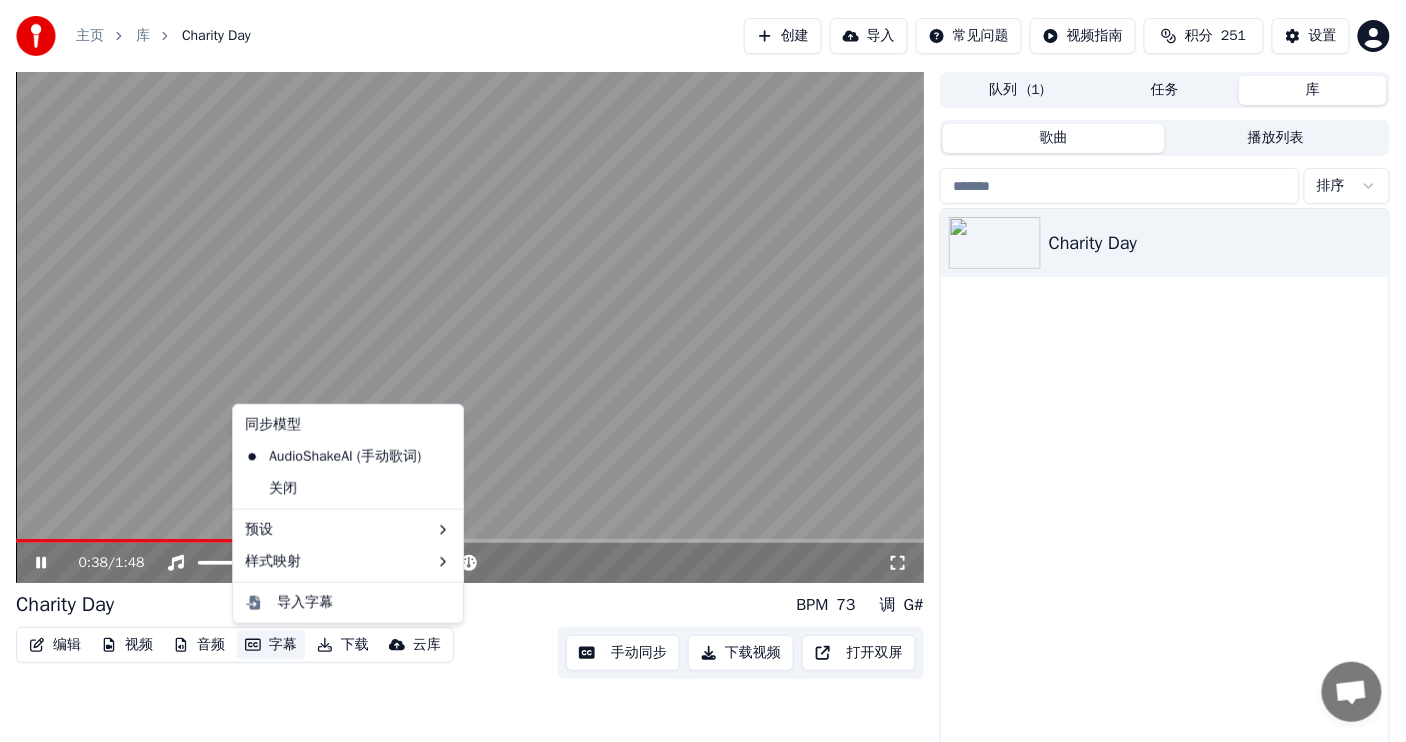 click on "字幕" at bounding box center [271, 645] 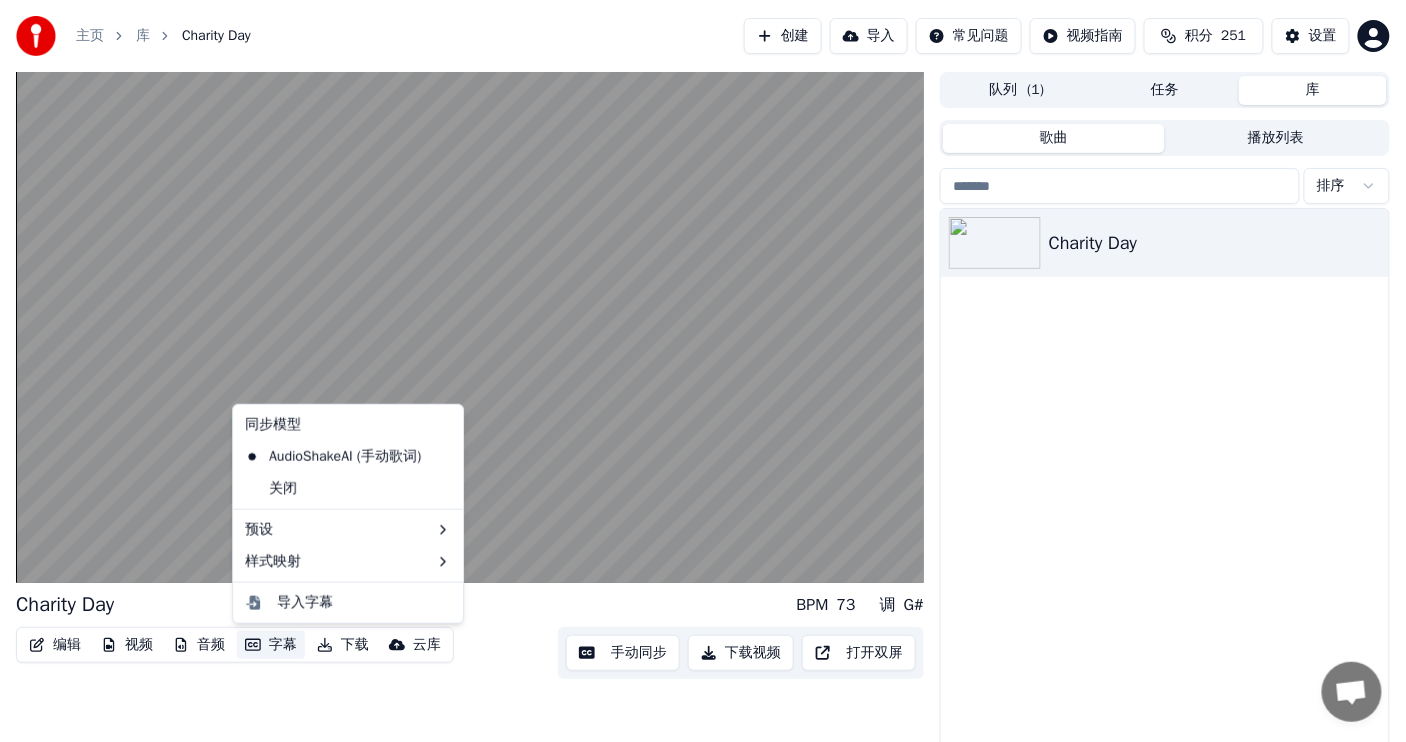 click on "Charity Day BPM 73 调 G# 编辑 视频 音频 字幕 下载 云库 手动同步 下载视频 打开双屏" at bounding box center [470, 418] 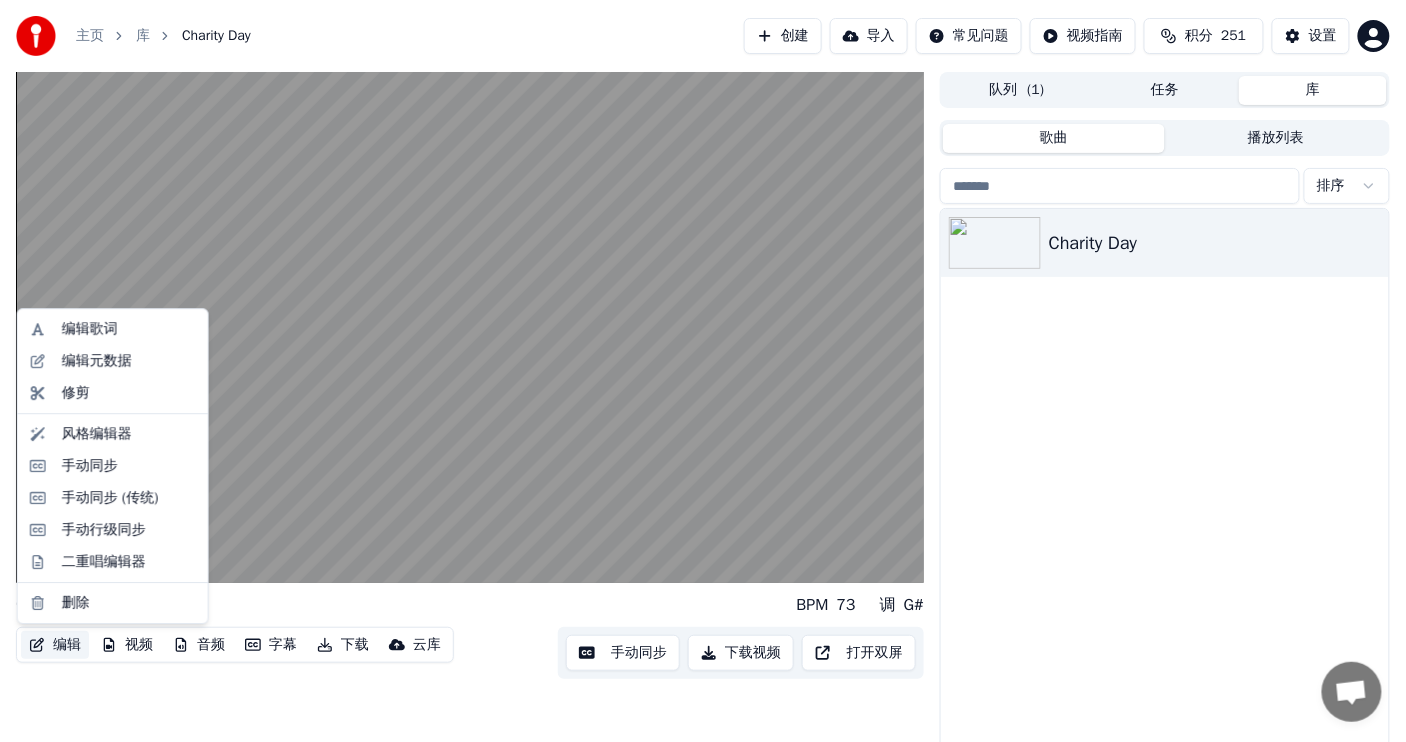 click on "编辑" at bounding box center (55, 645) 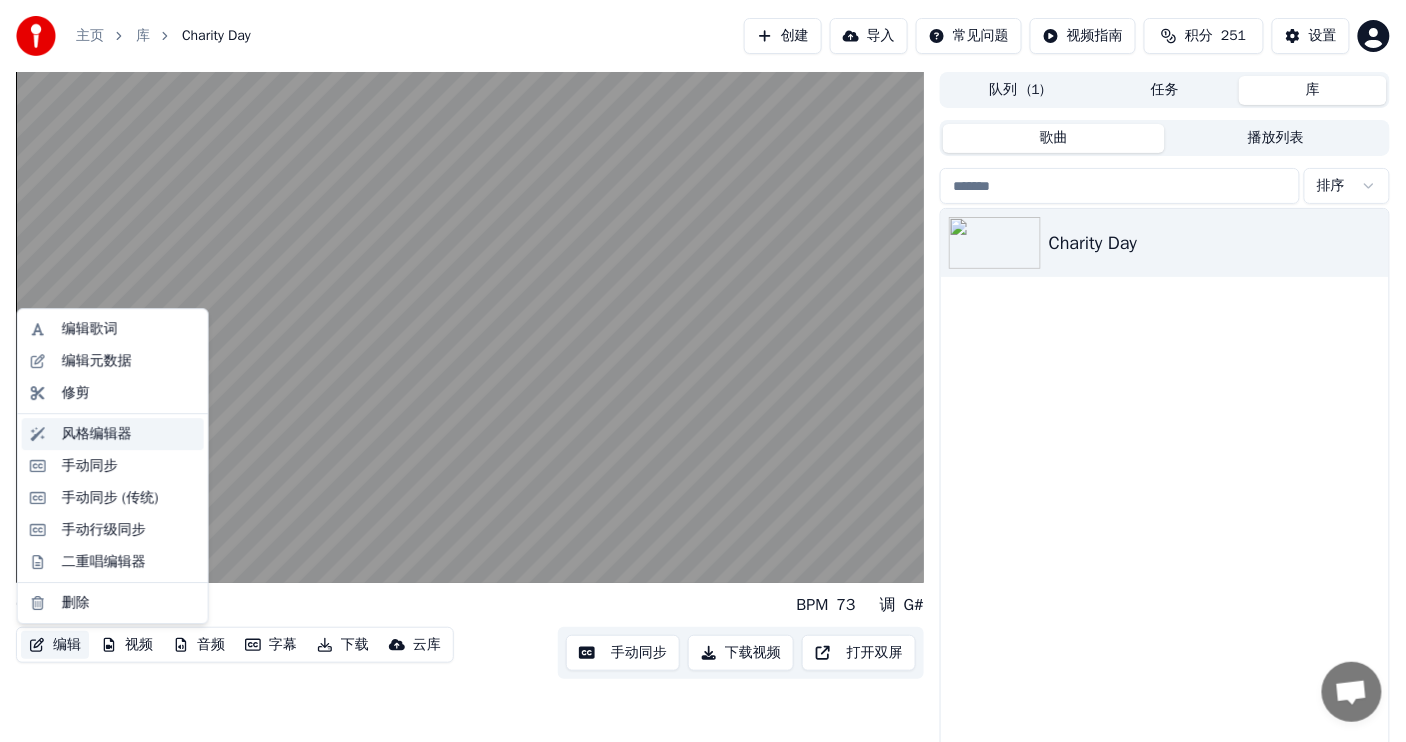click on "风格编辑器" at bounding box center (97, 434) 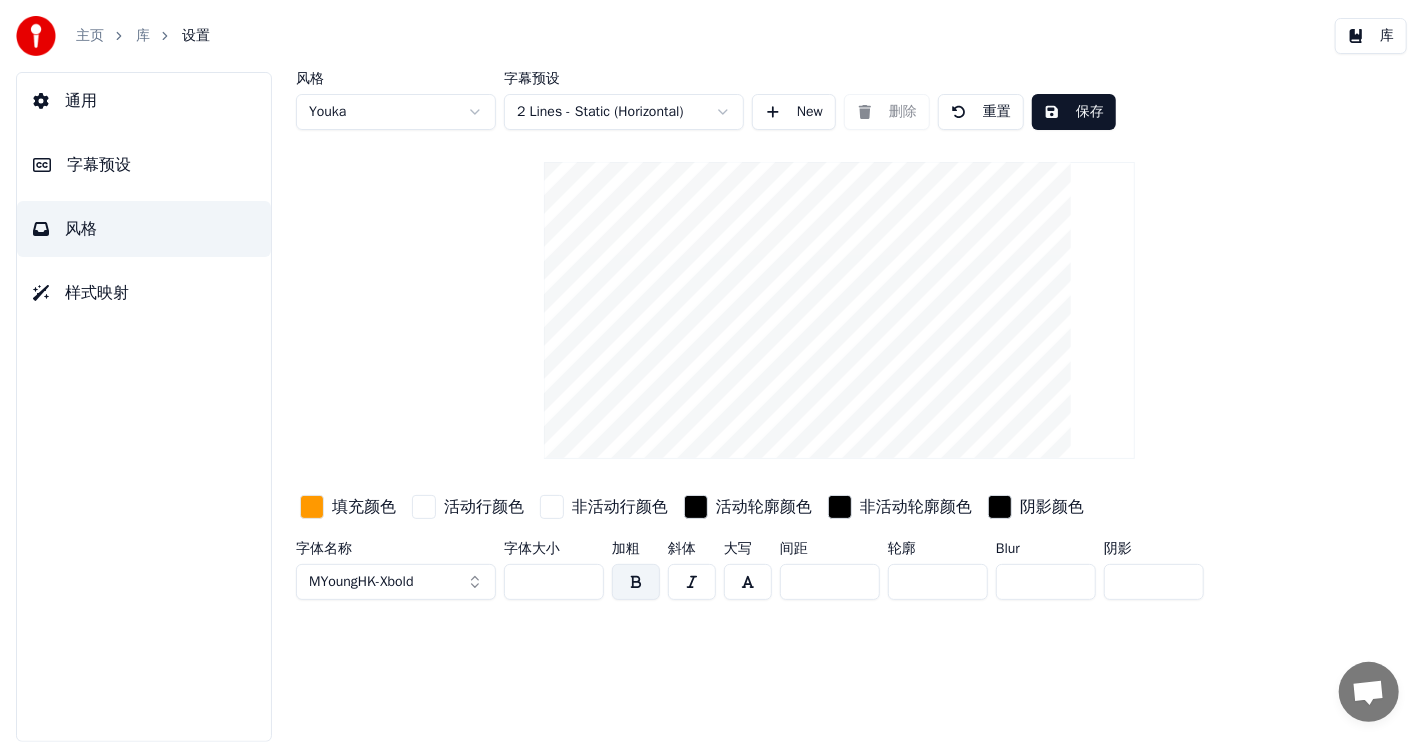 click on "字幕预设" at bounding box center (99, 165) 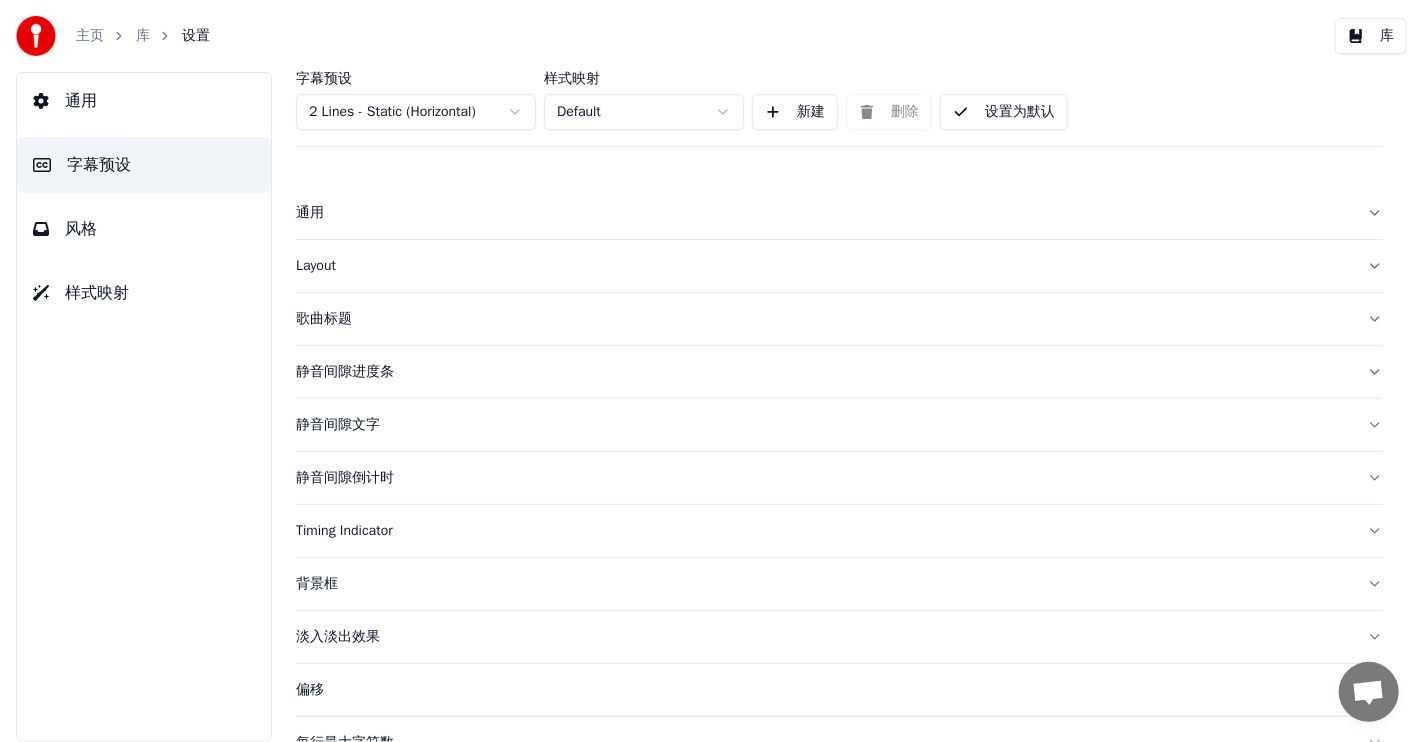 click on "静音间隙文字" at bounding box center (823, 425) 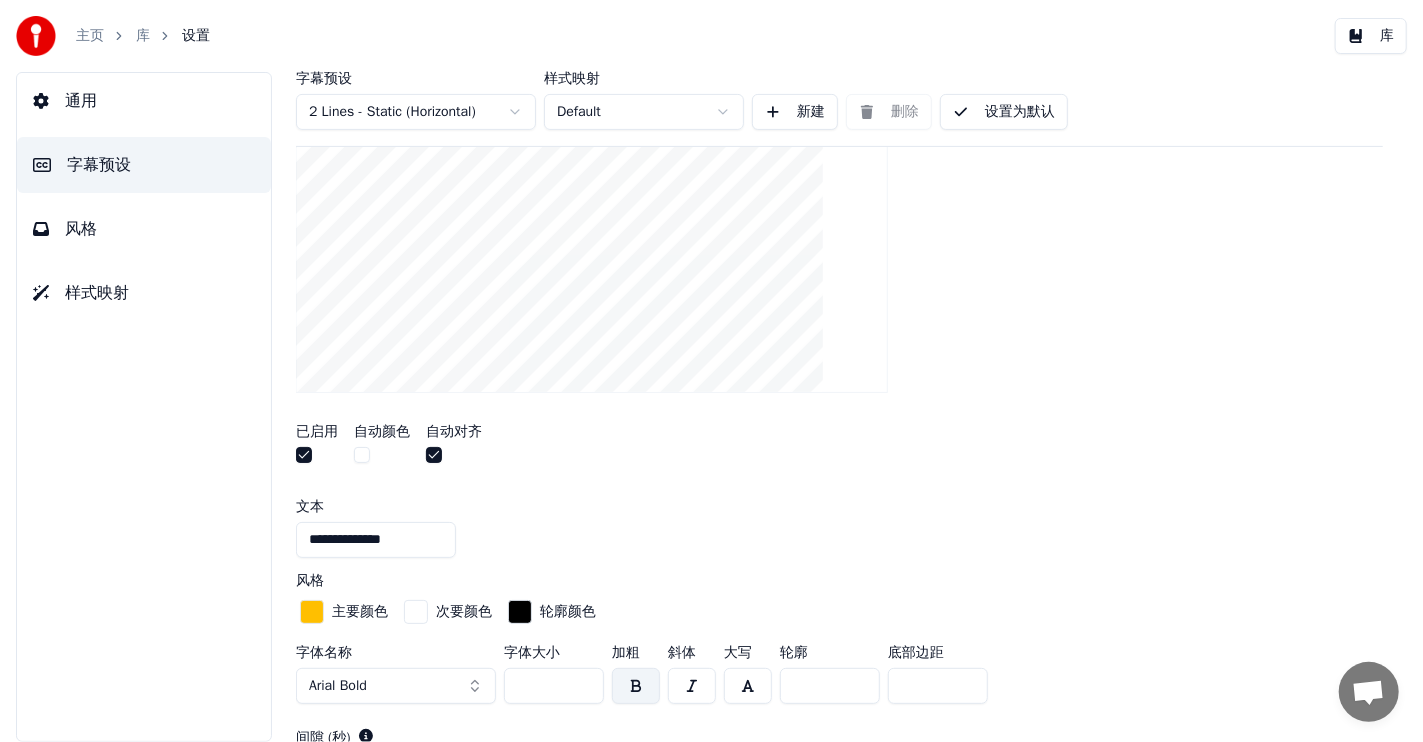 scroll, scrollTop: 0, scrollLeft: 0, axis: both 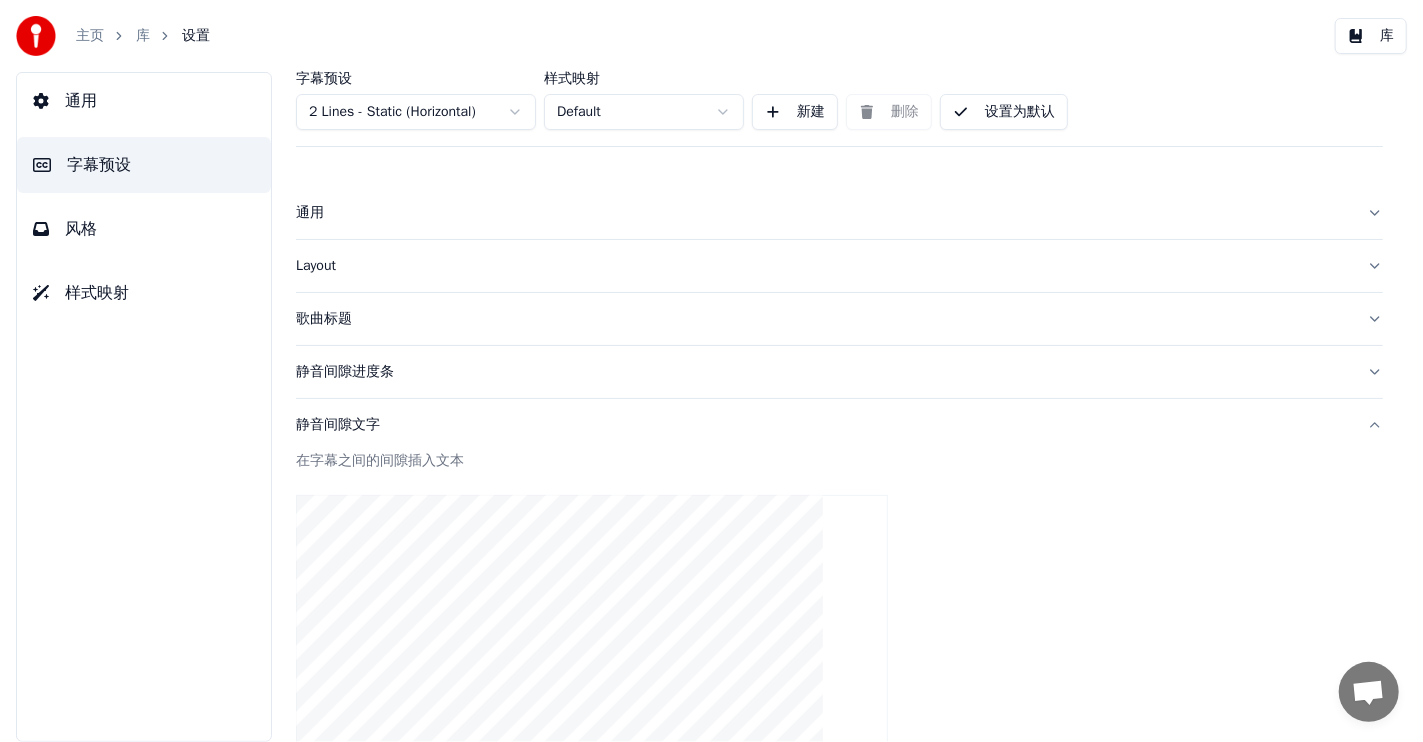click on "通用" at bounding box center [81, 101] 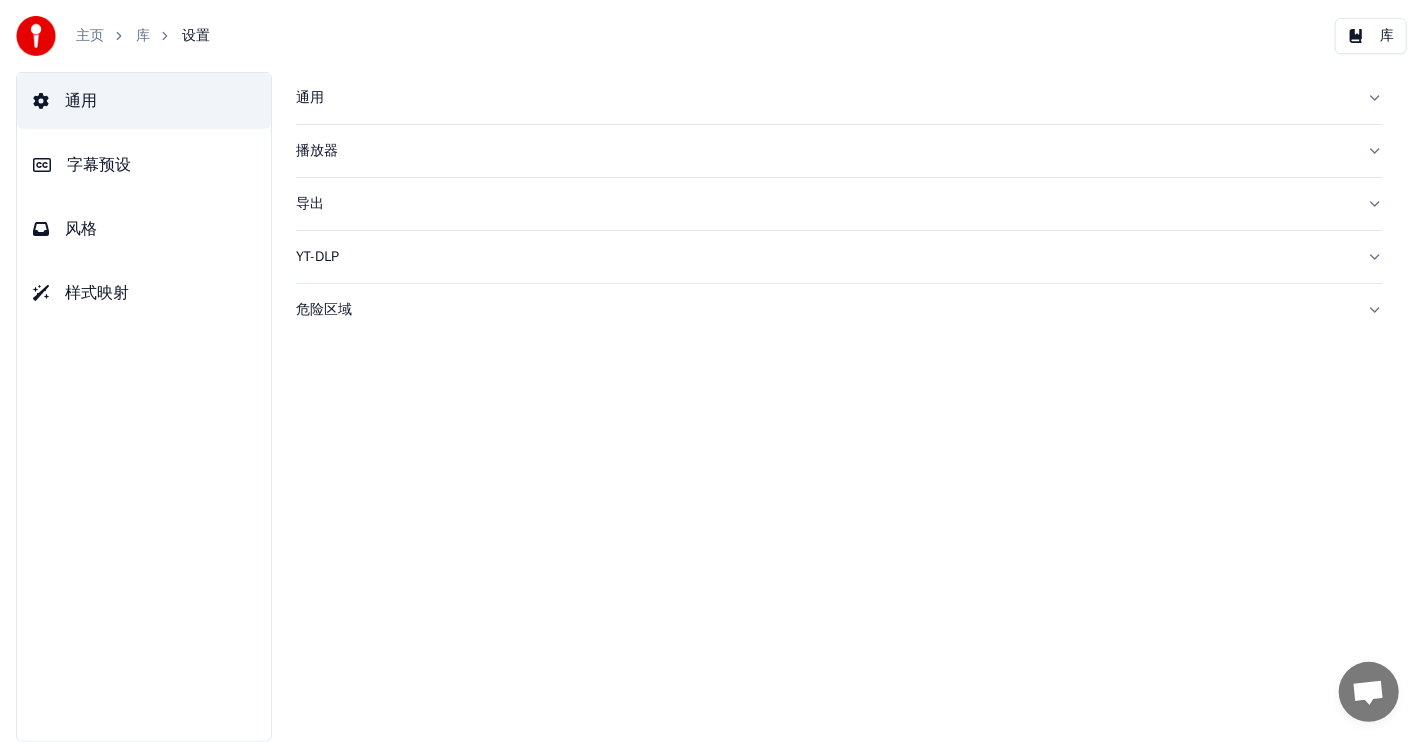 click on "字幕预设" at bounding box center [99, 165] 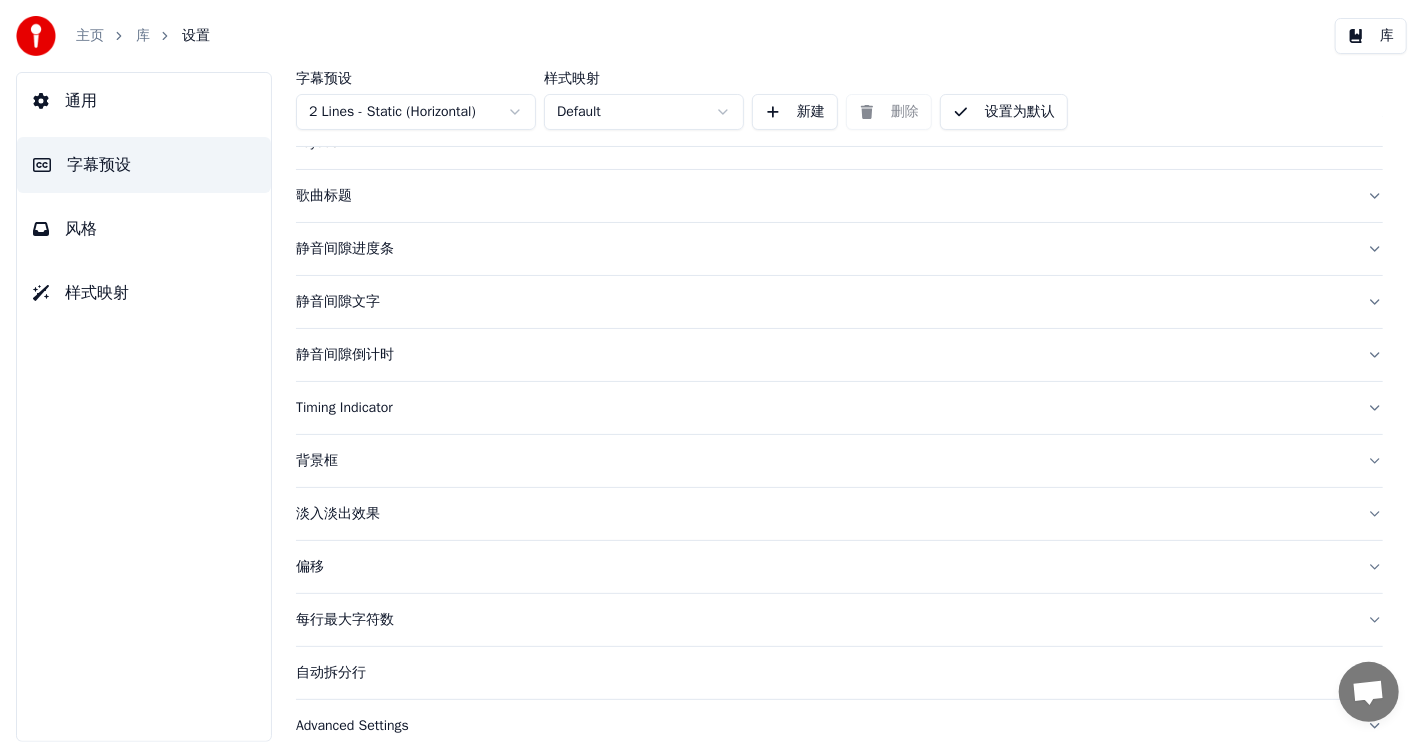 scroll, scrollTop: 142, scrollLeft: 0, axis: vertical 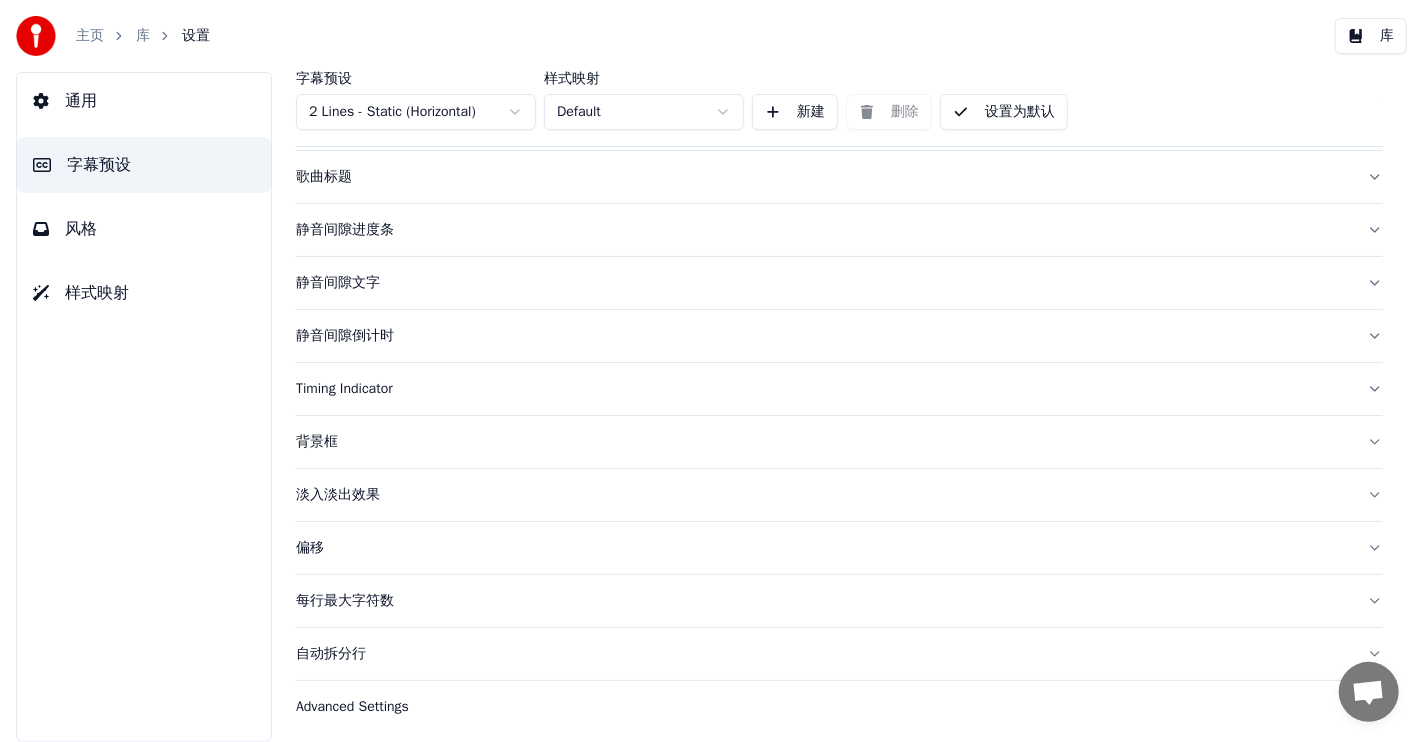 click on "每行最大字符数" at bounding box center [823, 601] 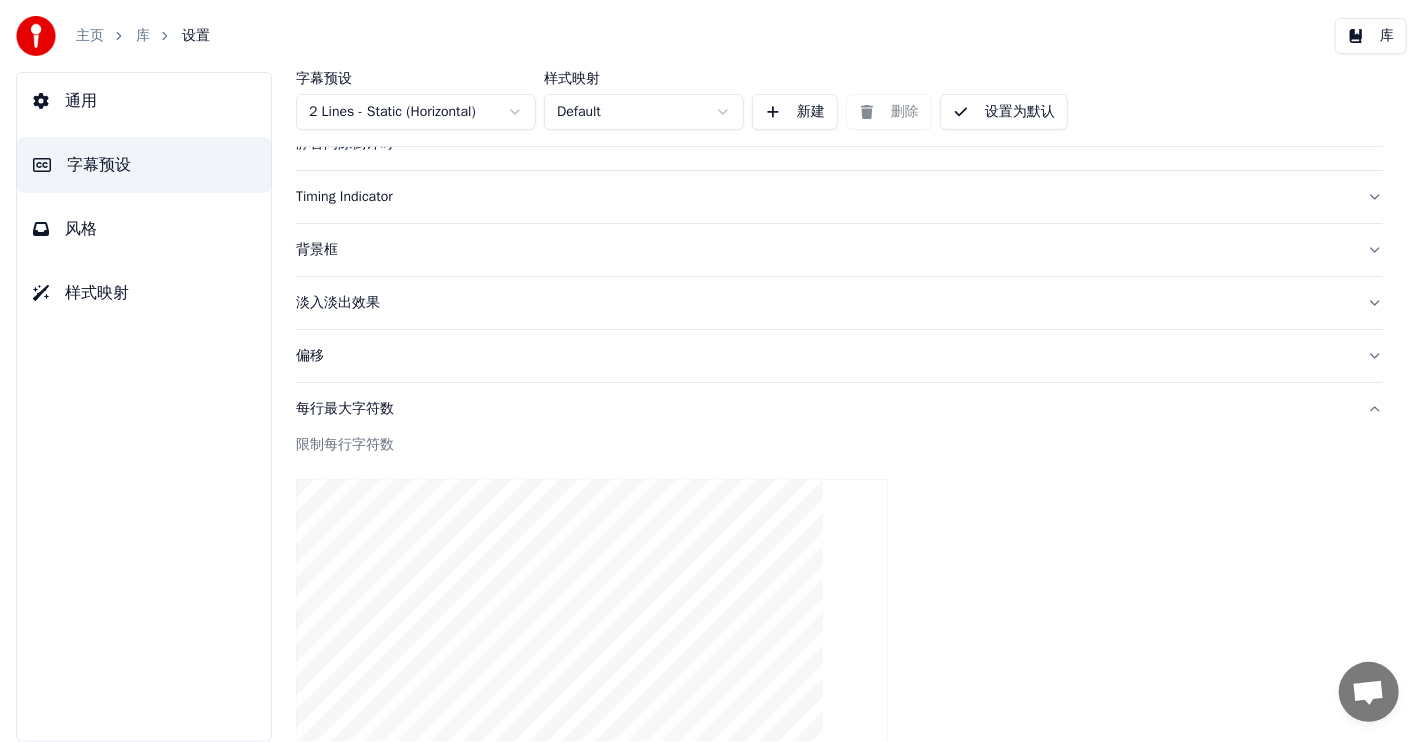 scroll, scrollTop: 307, scrollLeft: 0, axis: vertical 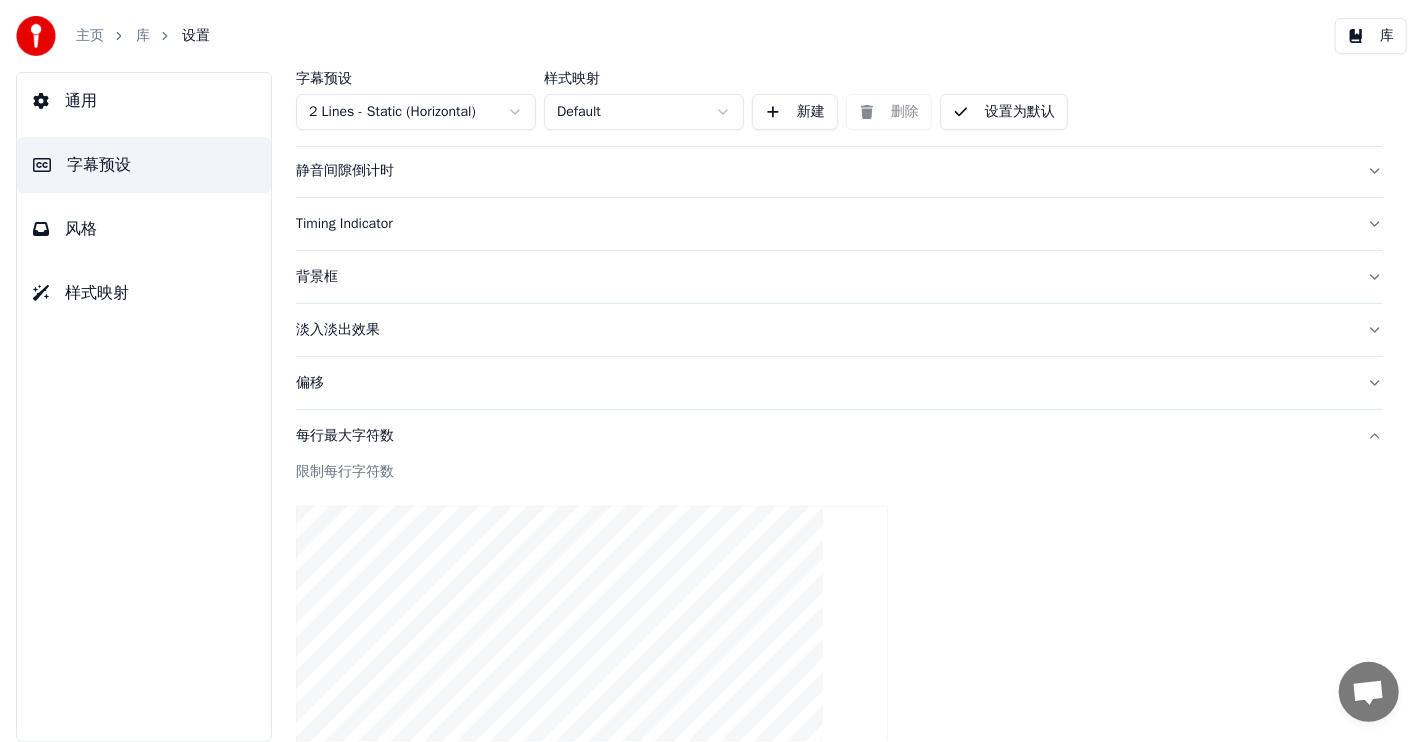 click on "每行最大字符数" at bounding box center (823, 436) 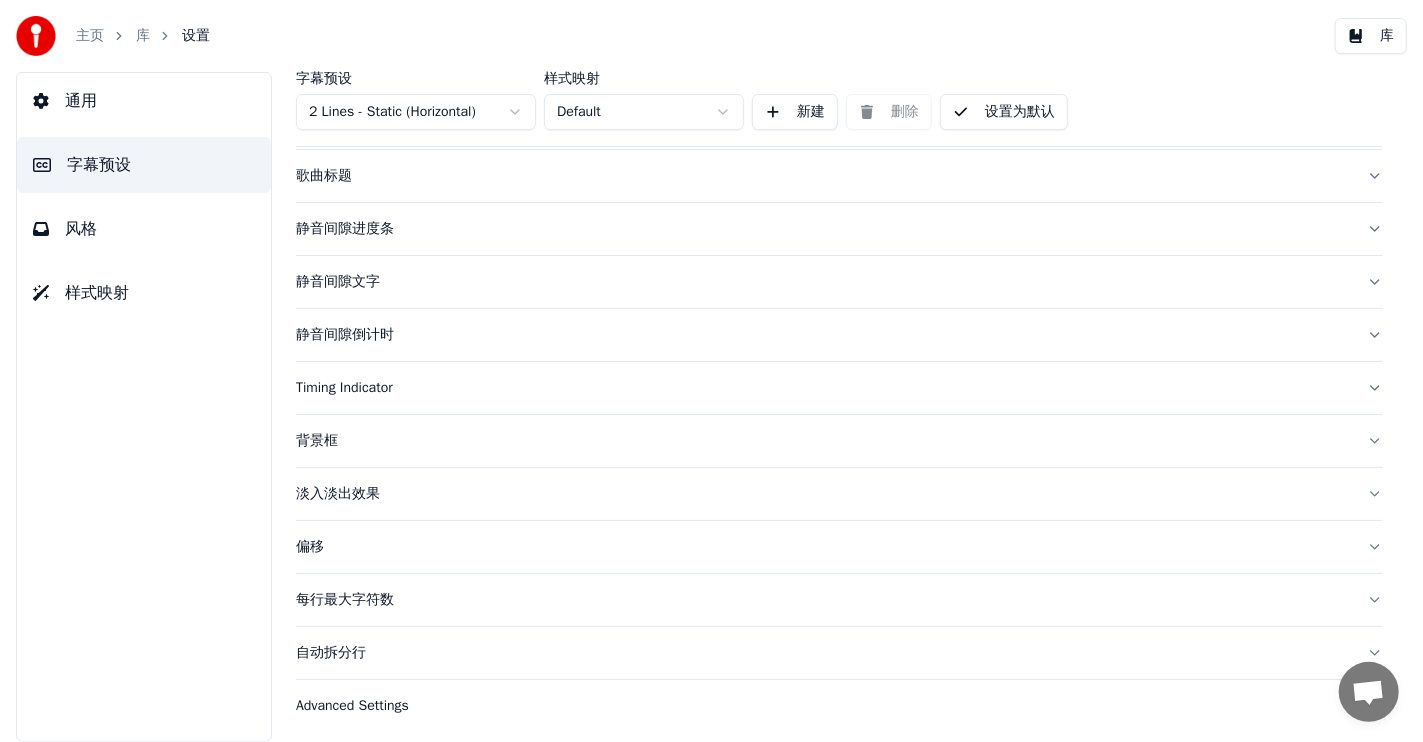scroll, scrollTop: 142, scrollLeft: 0, axis: vertical 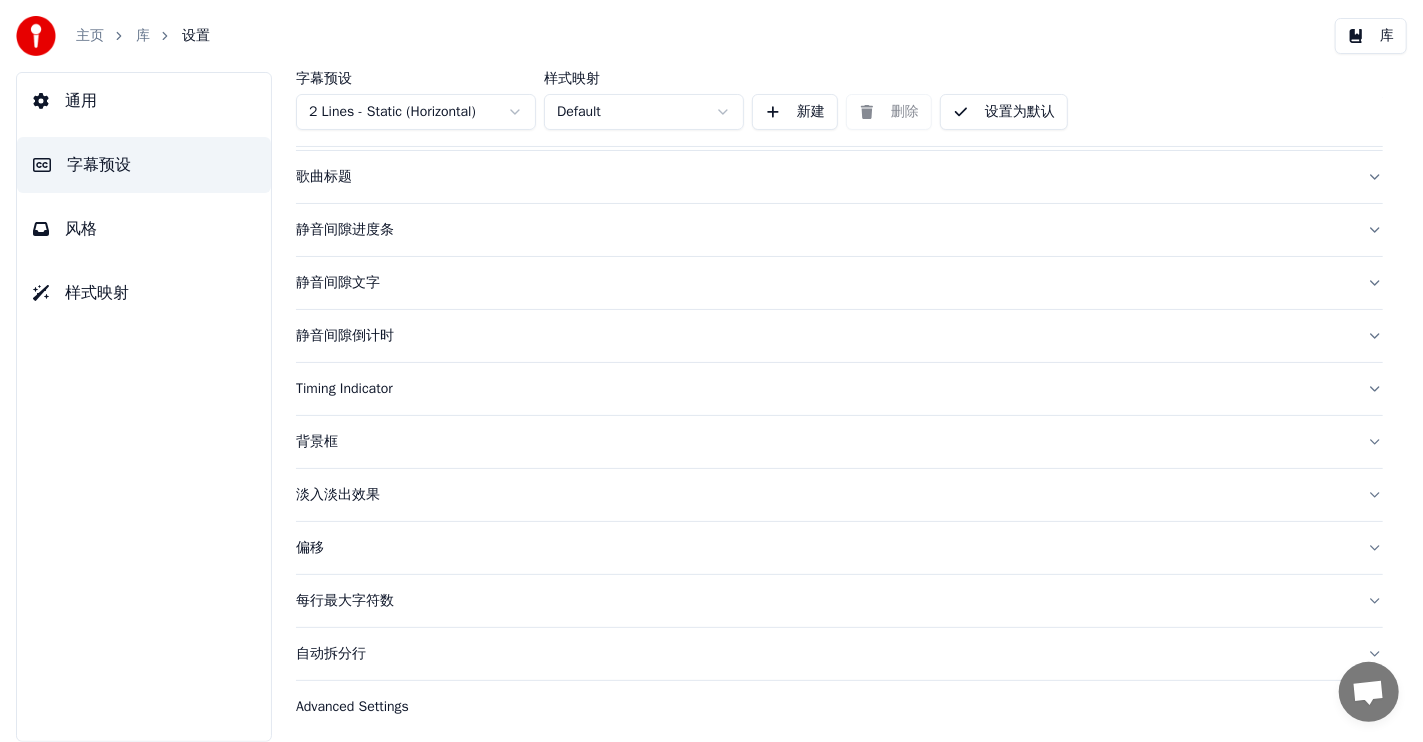 click on "Advanced Settings" at bounding box center (823, 707) 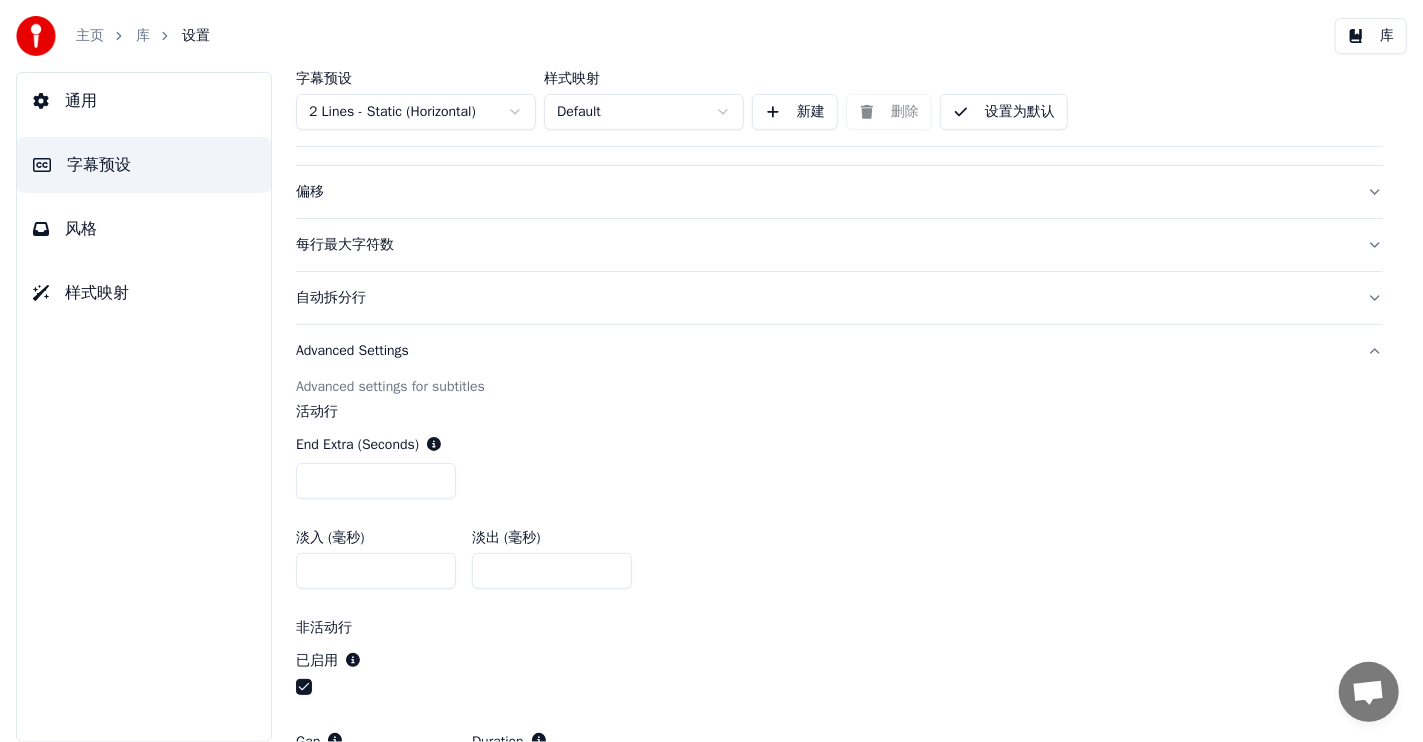 scroll, scrollTop: 426, scrollLeft: 0, axis: vertical 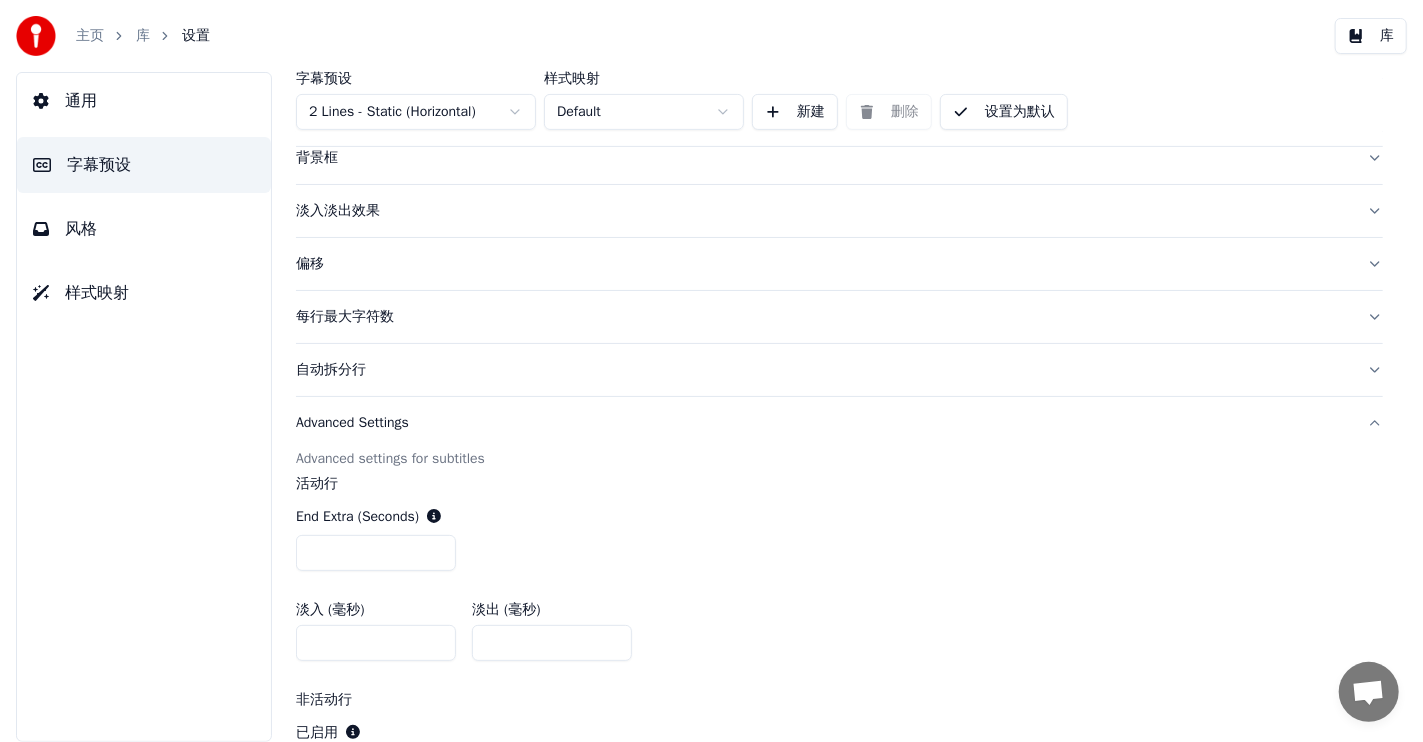 click on "Advanced Settings" at bounding box center [823, 423] 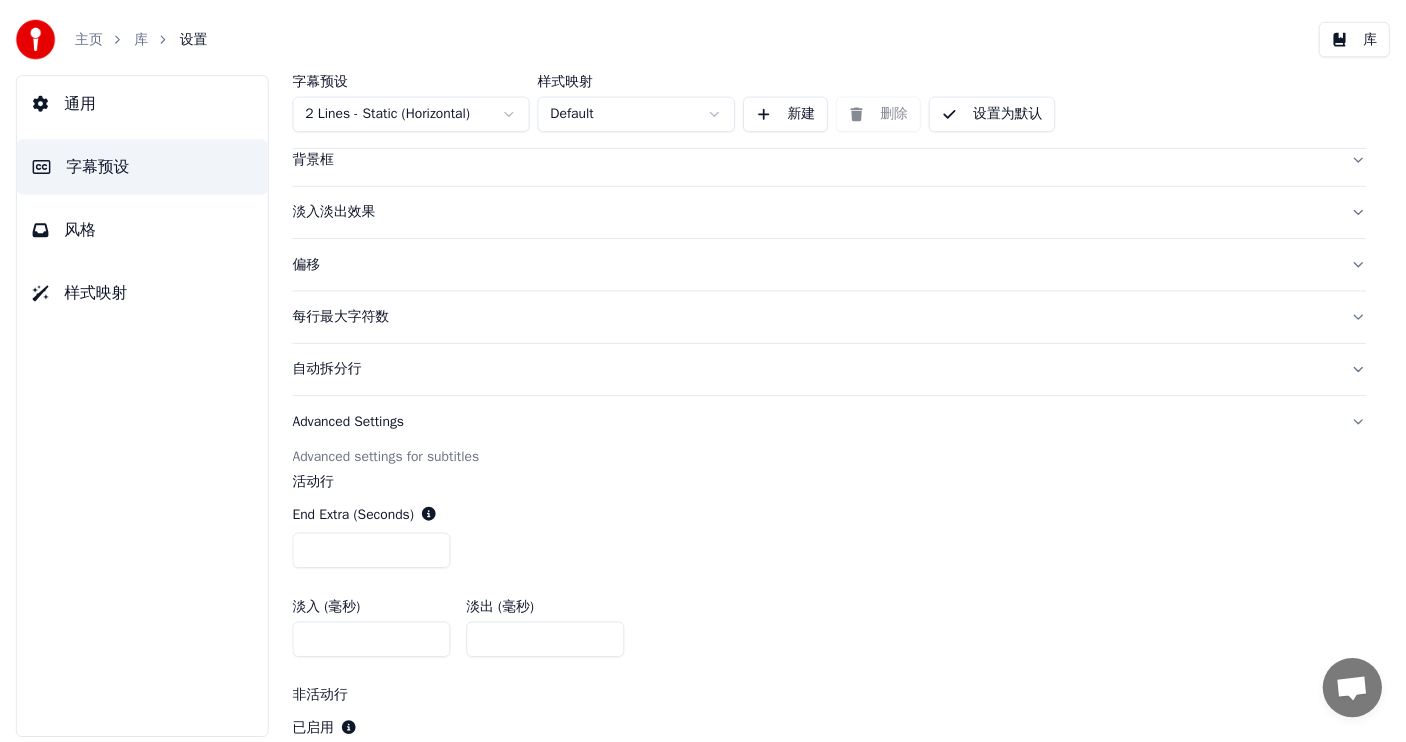 scroll, scrollTop: 143, scrollLeft: 0, axis: vertical 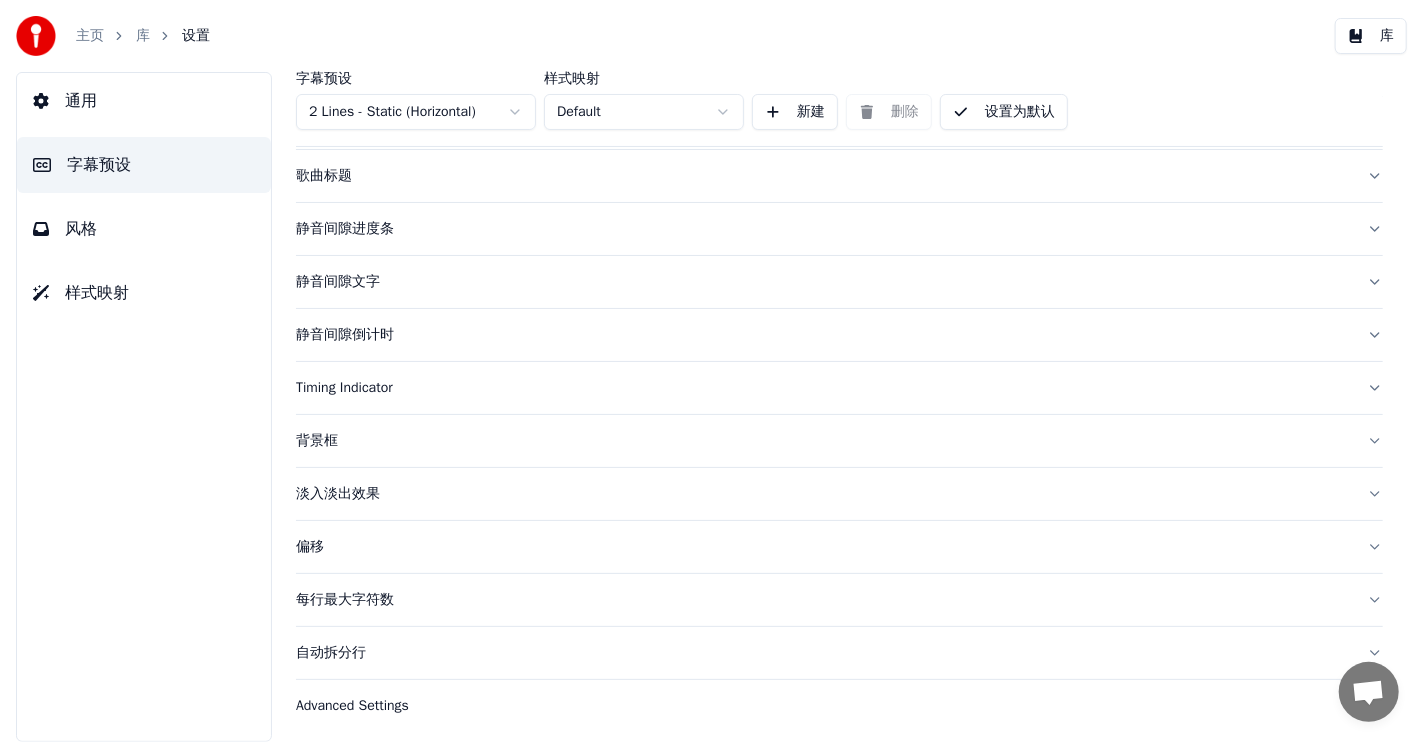 click on "通用 字幕预设 风格 样式映射" at bounding box center [144, 407] 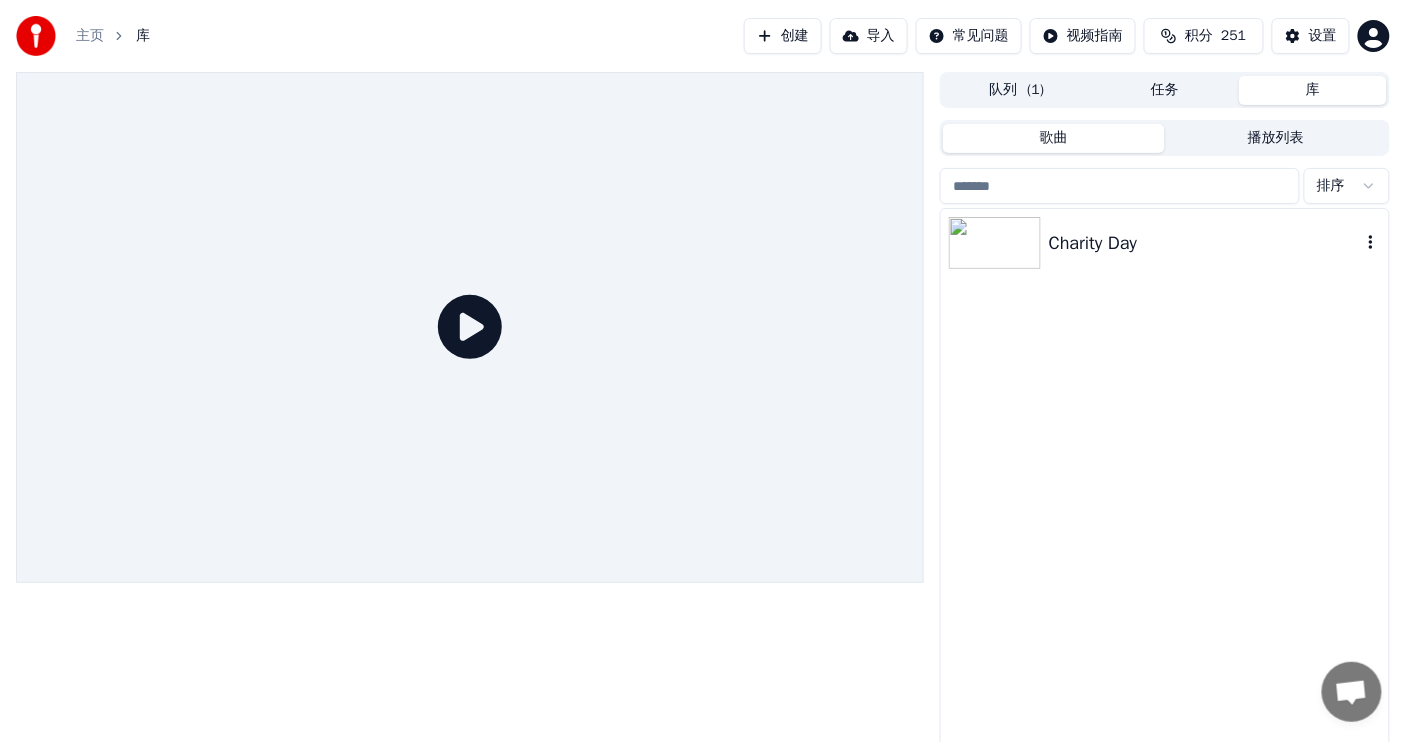 click on "Charity Day" at bounding box center [1205, 243] 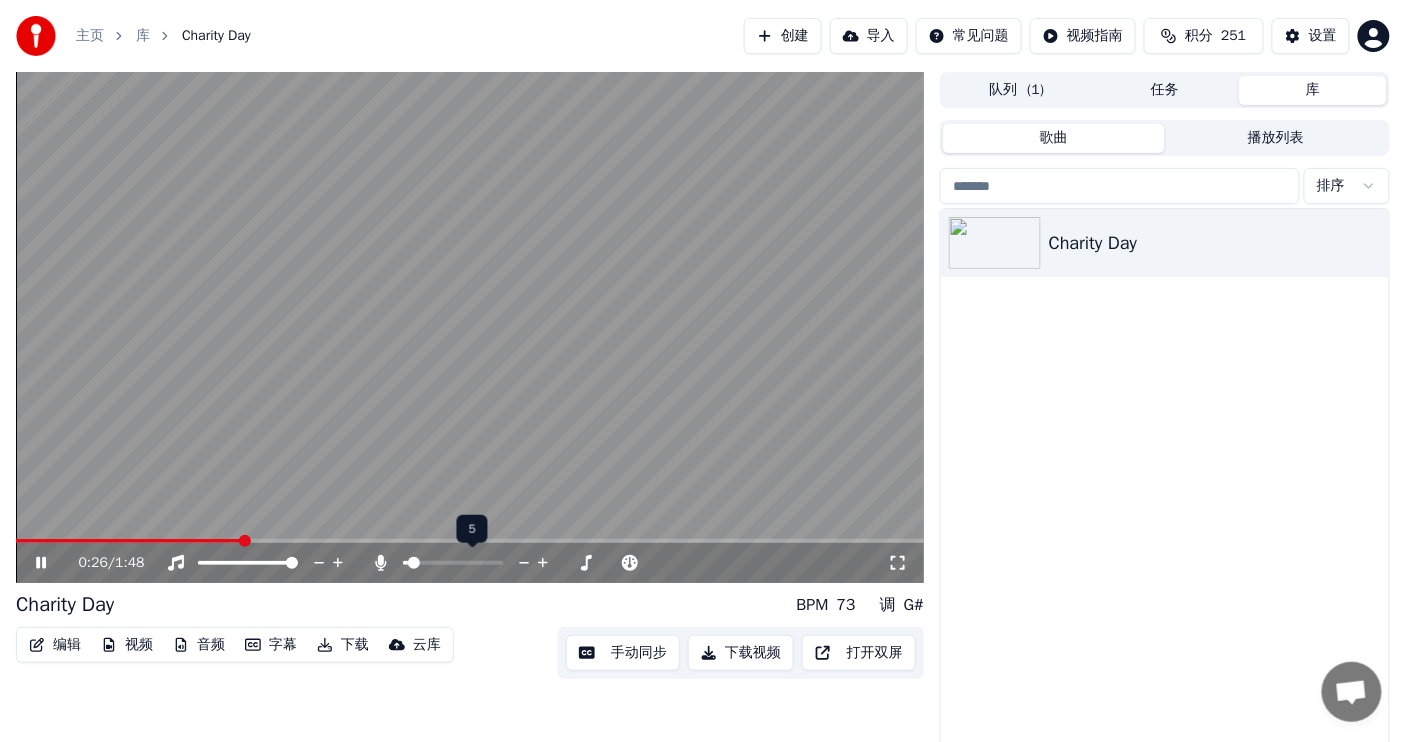 click at bounding box center [414, 563] 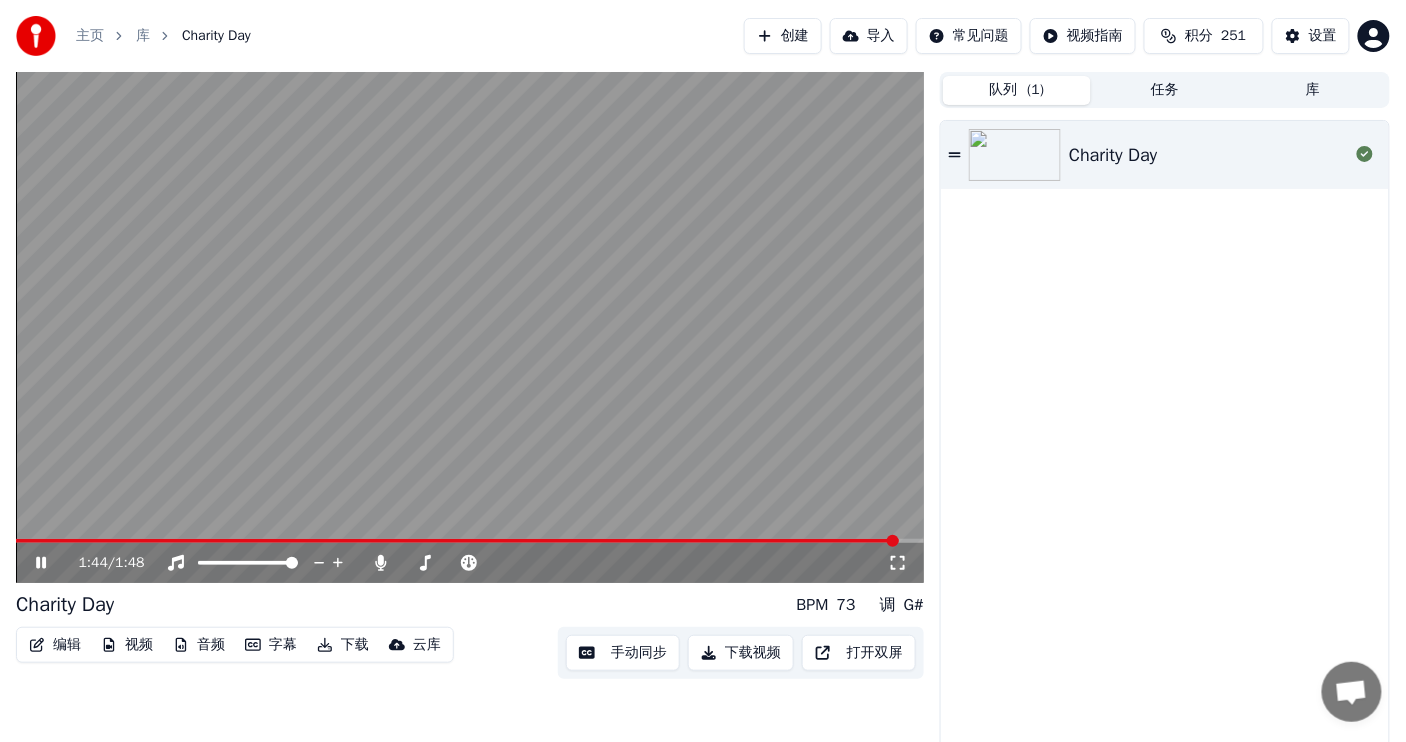 click on "队列 ( 1 )" at bounding box center (1017, 90) 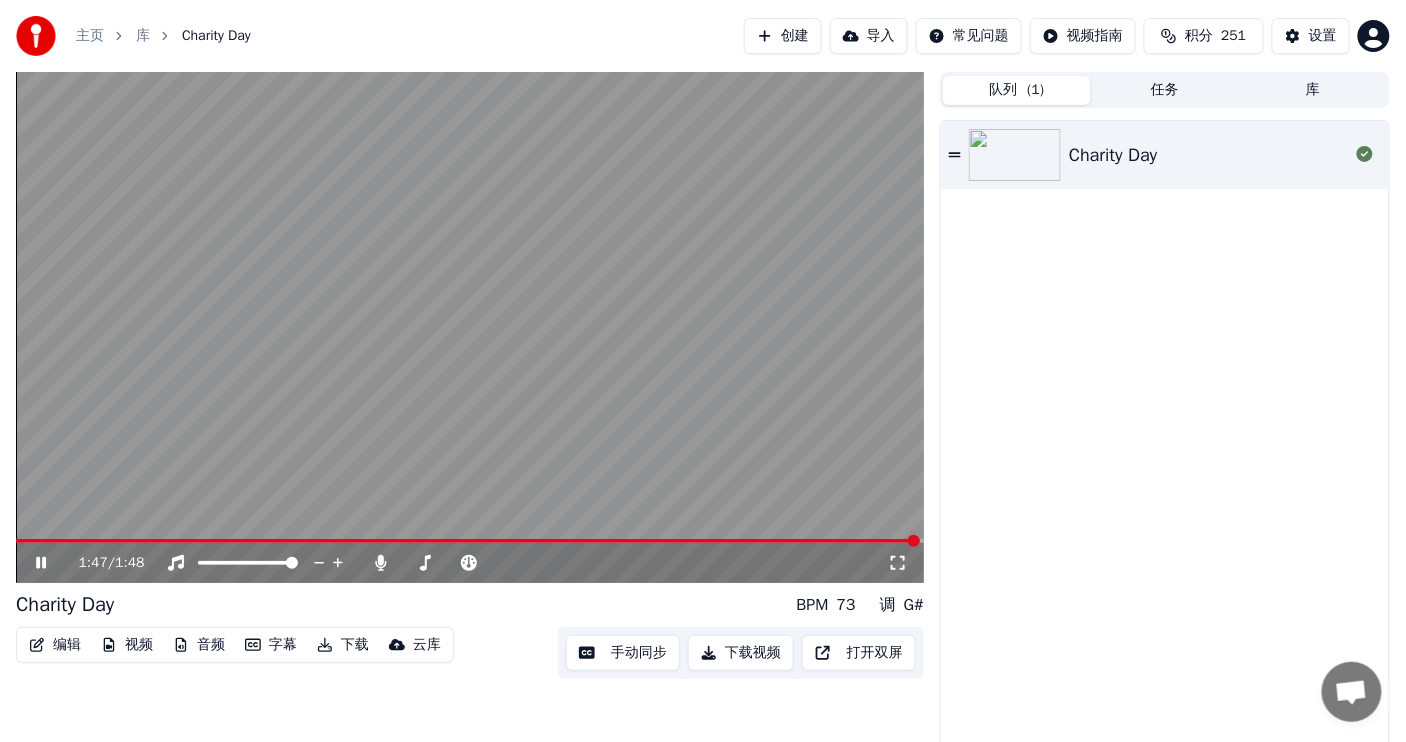 click on "库" at bounding box center (1313, 90) 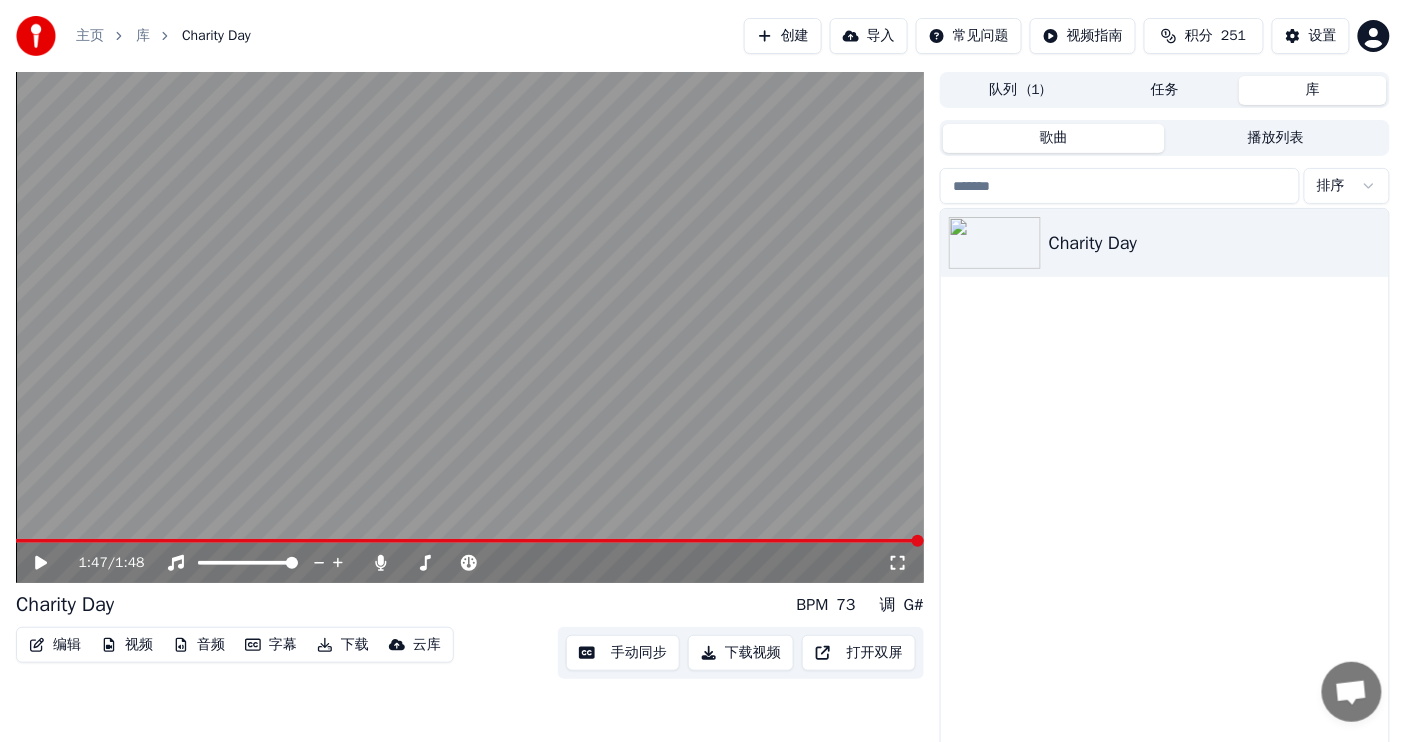 click on "下载" at bounding box center [343, 645] 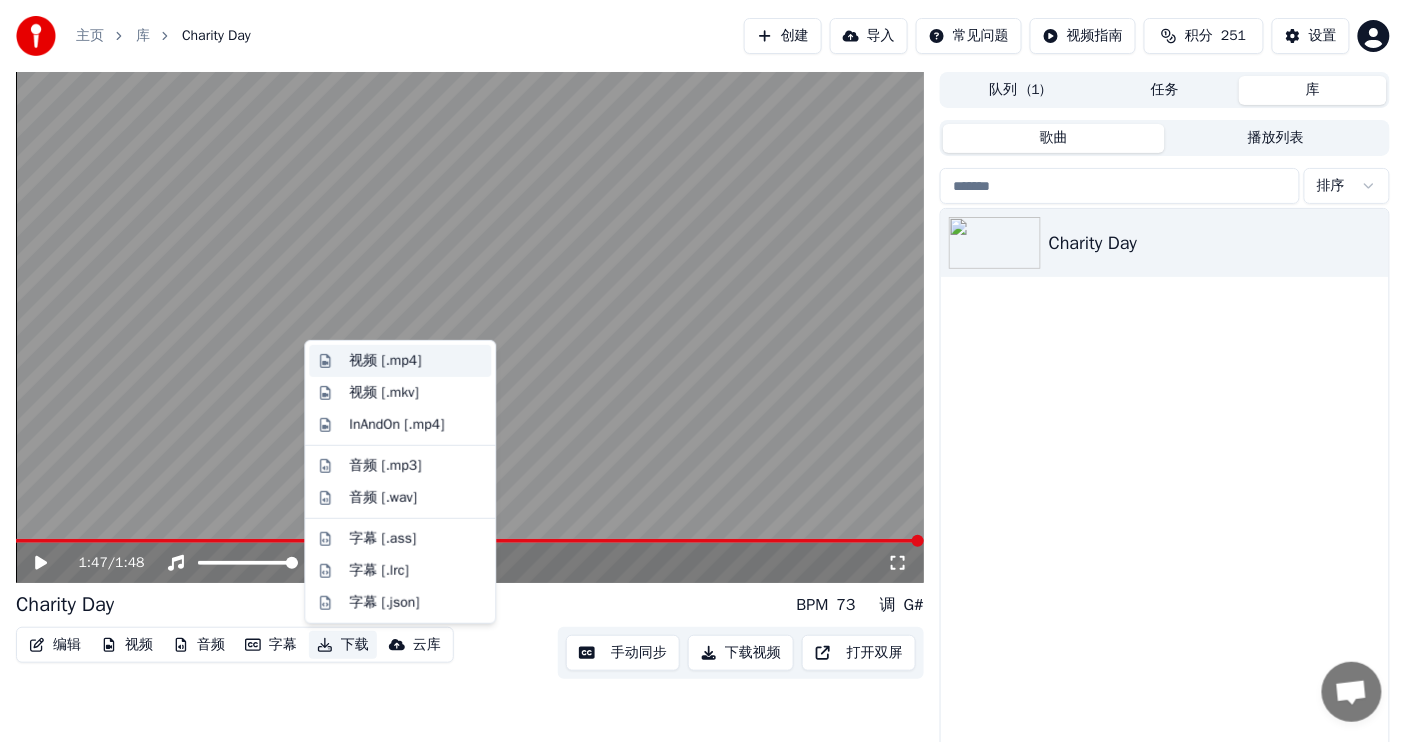 click on "视频 [.mp4]" at bounding box center (385, 361) 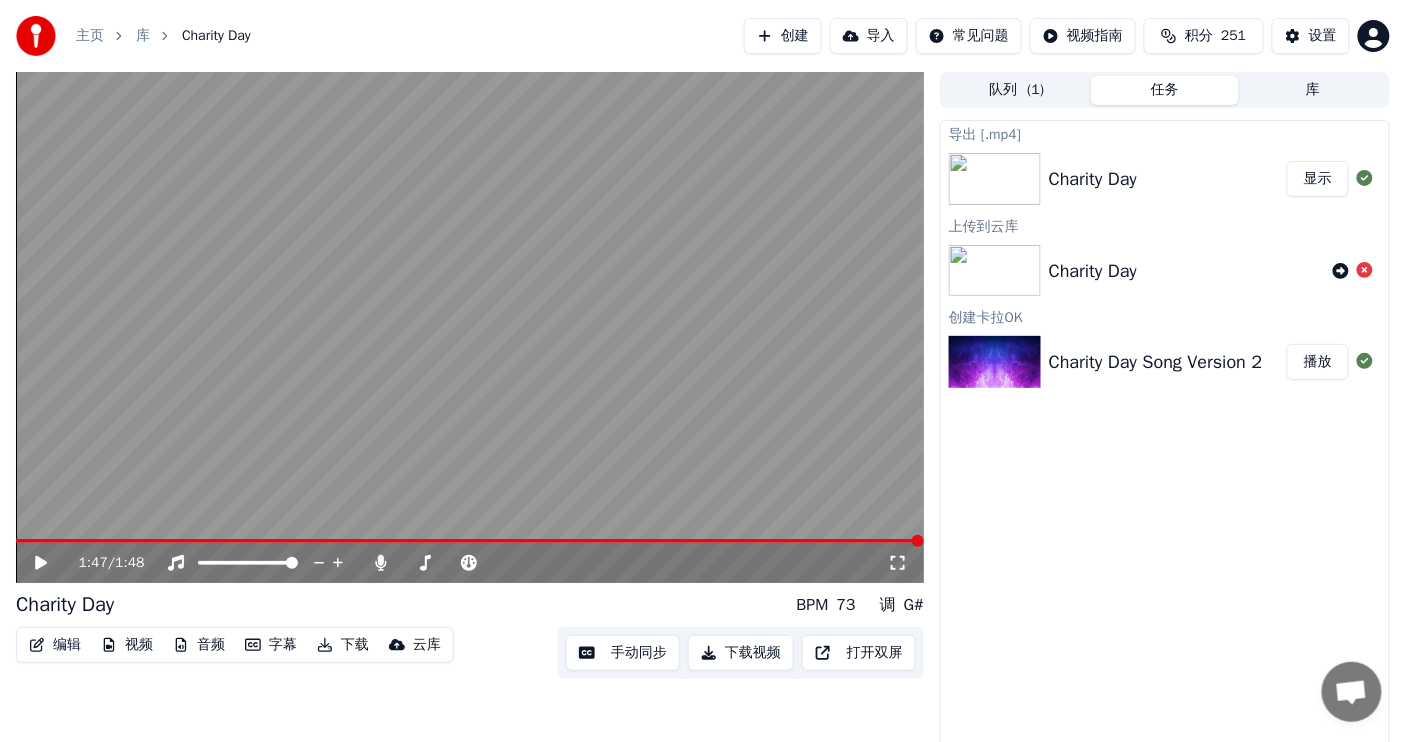 click on "显示" at bounding box center (1318, 179) 